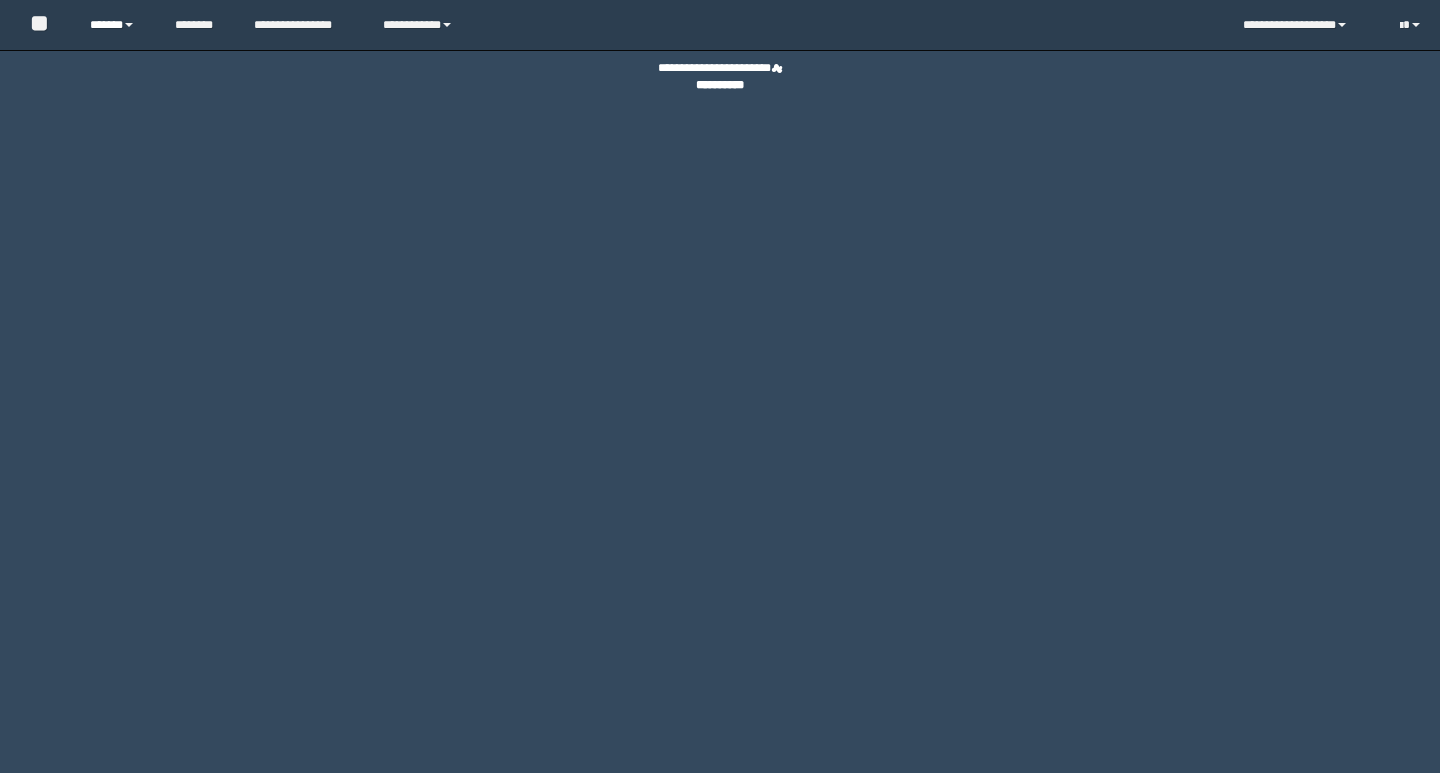 scroll, scrollTop: 0, scrollLeft: 0, axis: both 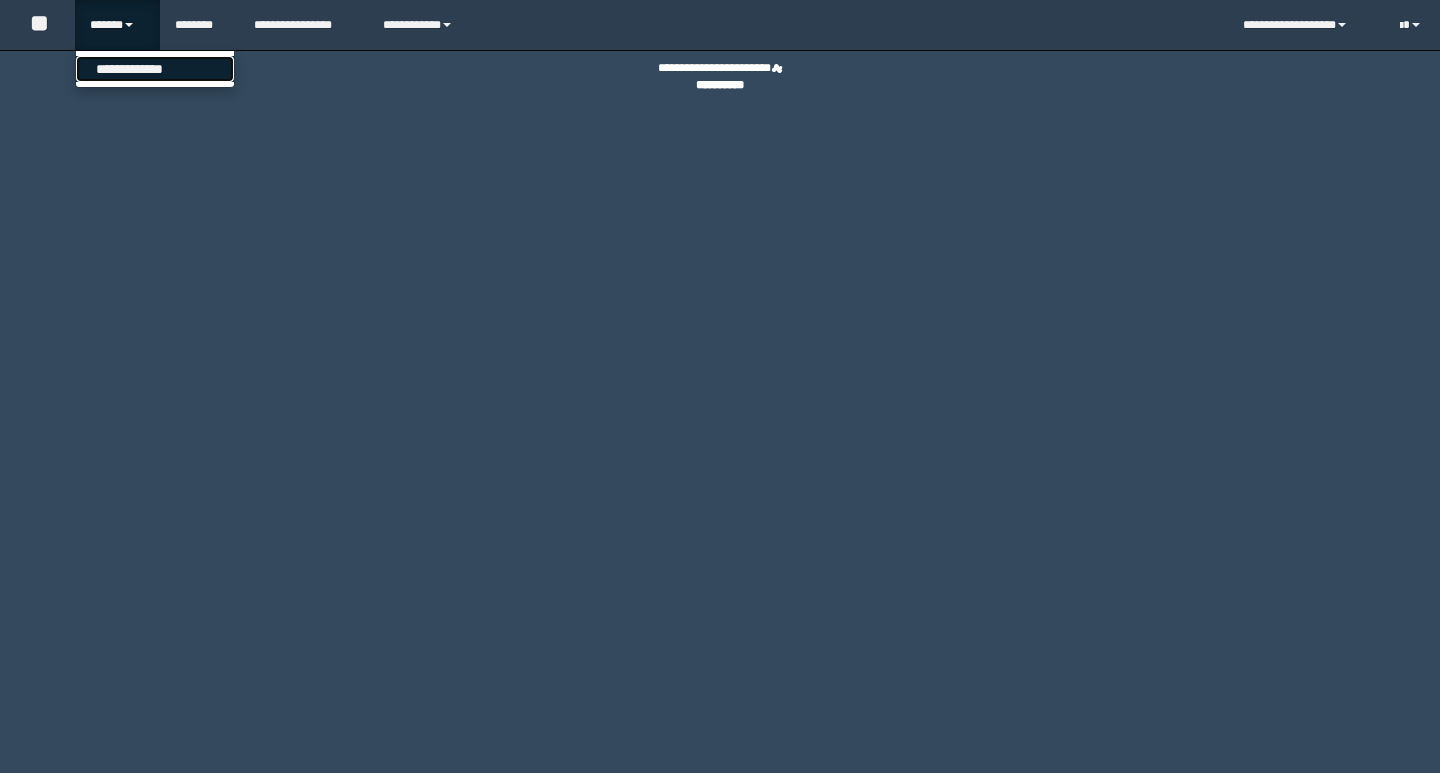 click on "**********" at bounding box center [155, 69] 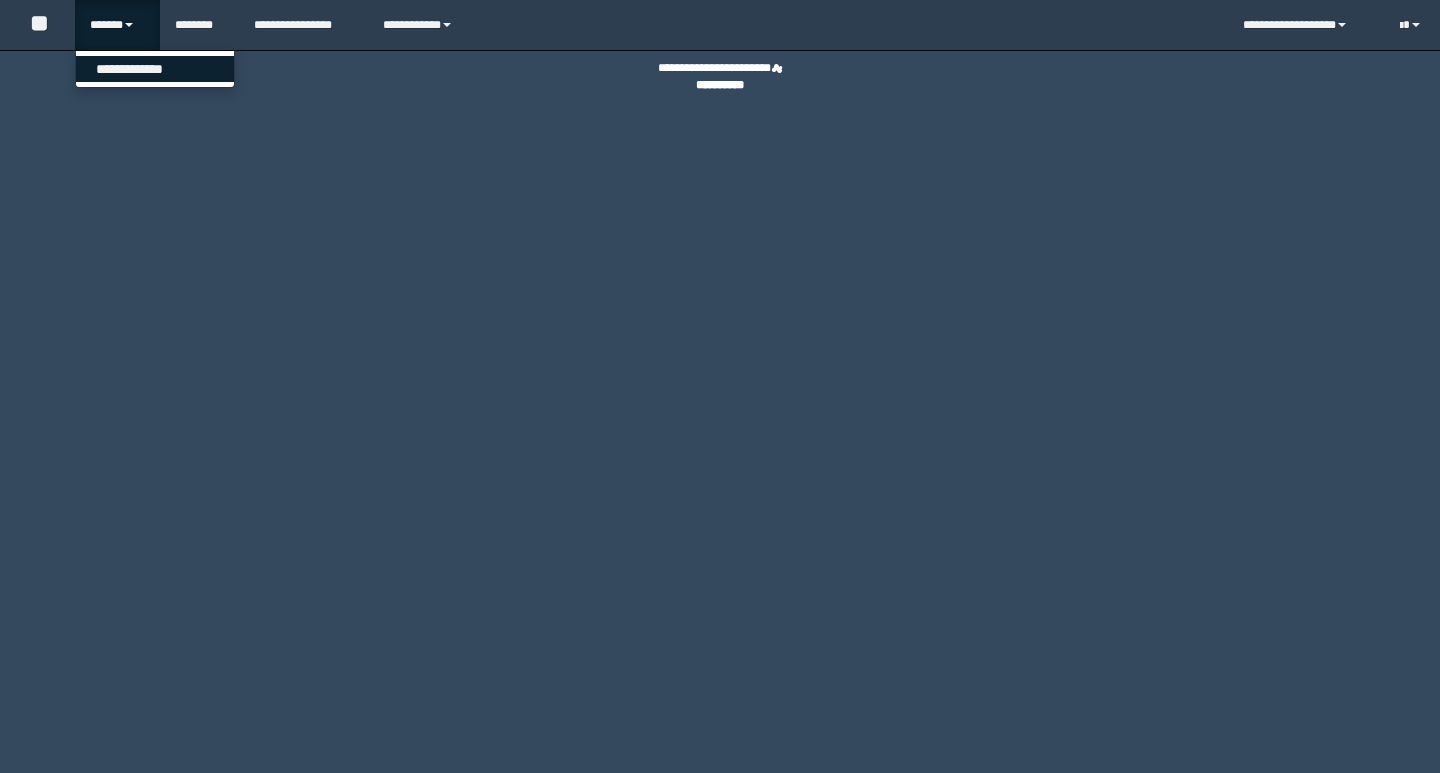 scroll, scrollTop: 0, scrollLeft: 0, axis: both 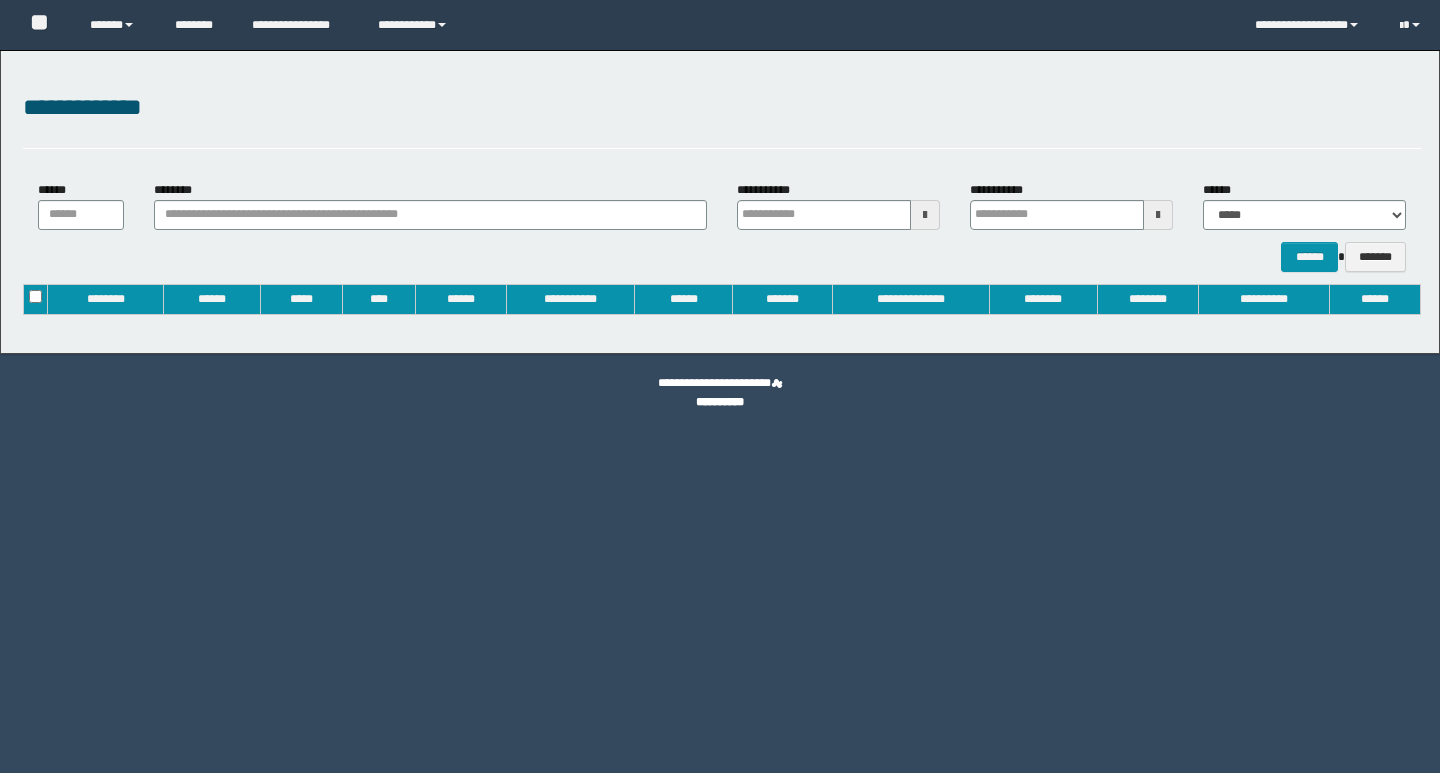 type on "**********" 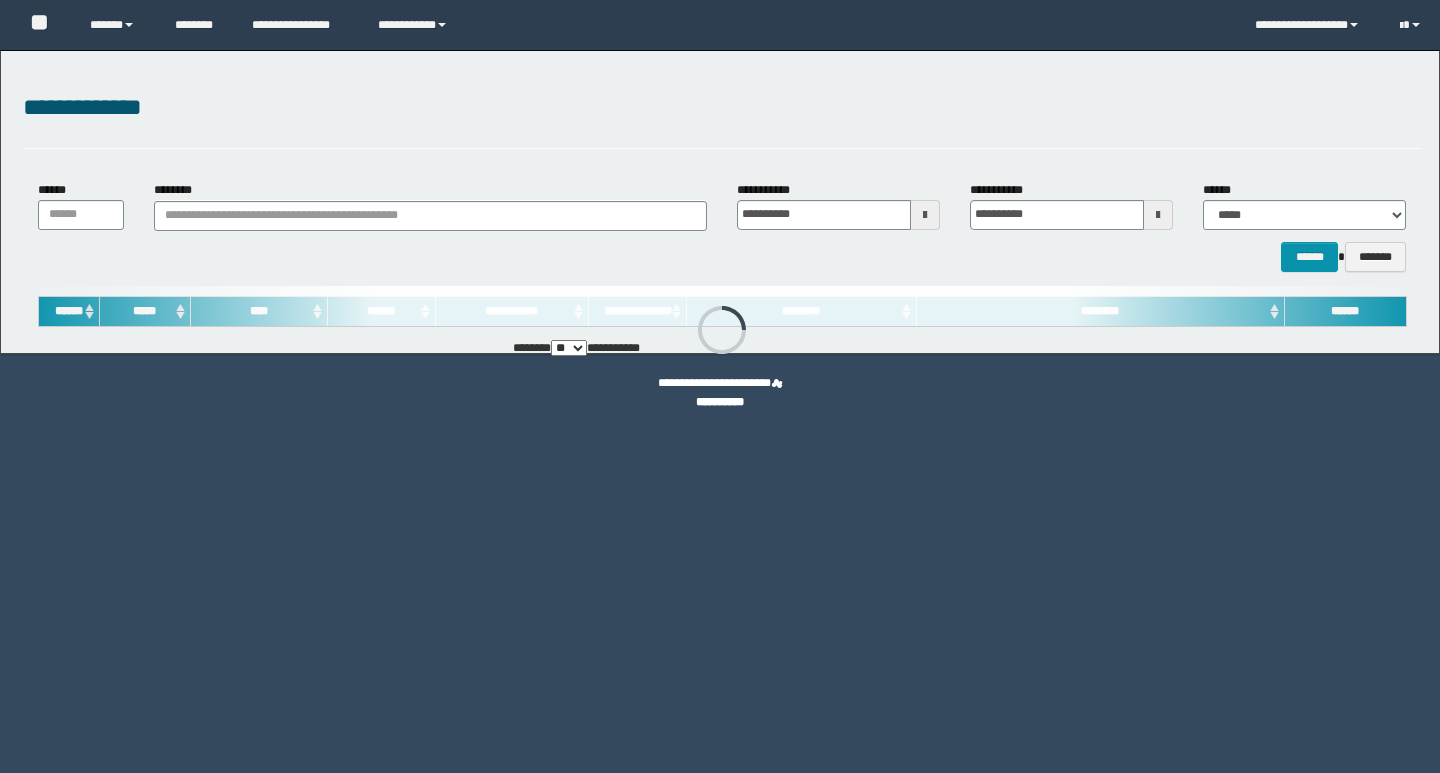 scroll, scrollTop: 0, scrollLeft: 0, axis: both 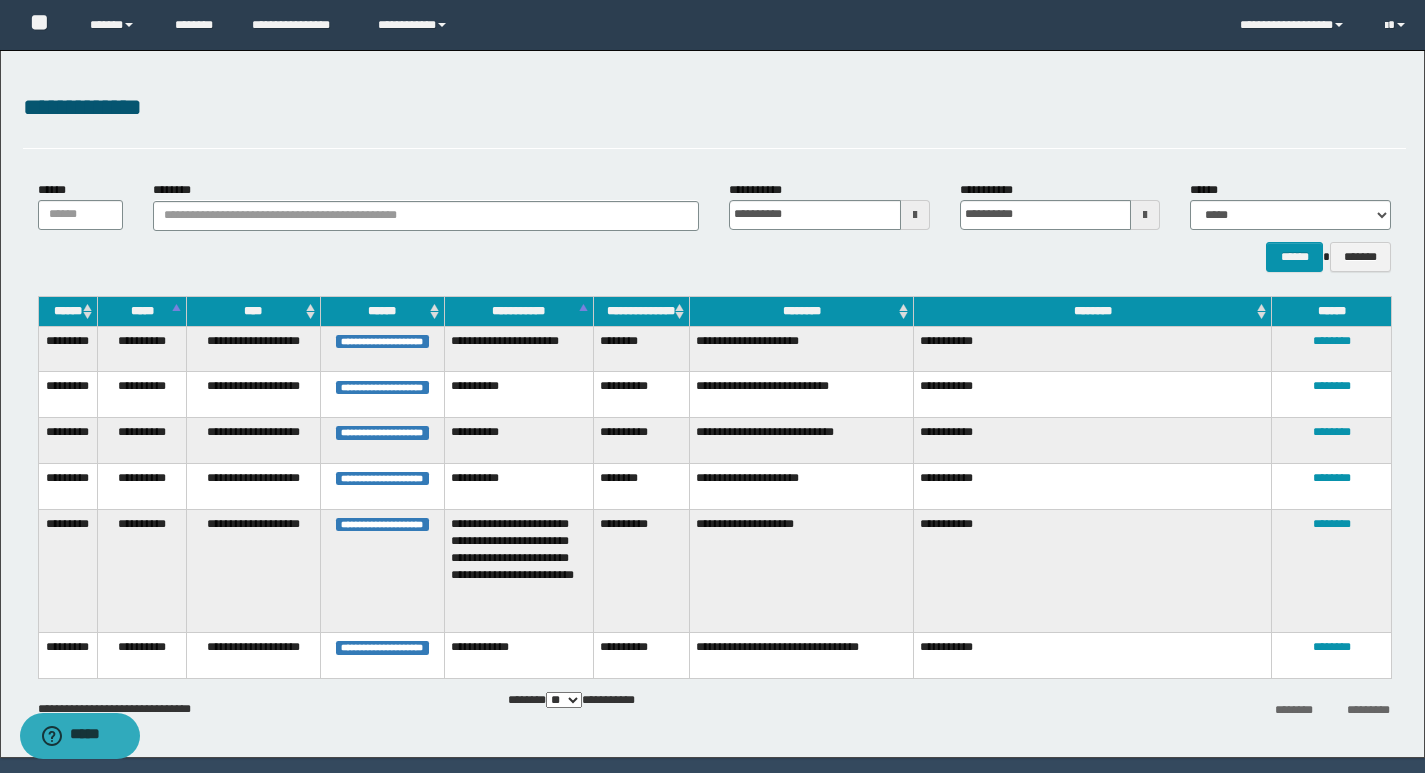 drag, startPoint x: 1340, startPoint y: 401, endPoint x: 1338, endPoint y: 374, distance: 27.073973 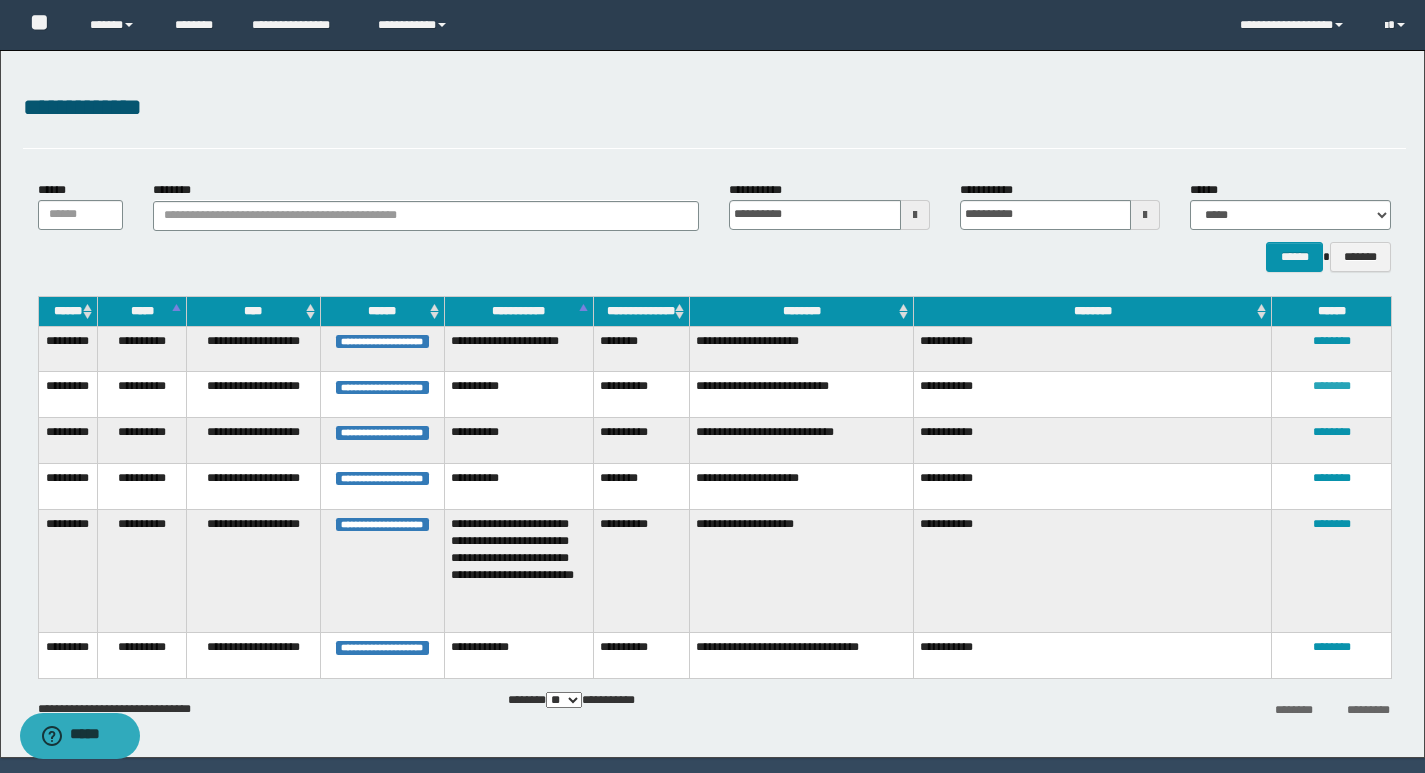 drag, startPoint x: 1367, startPoint y: 407, endPoint x: 1341, endPoint y: 389, distance: 31.622776 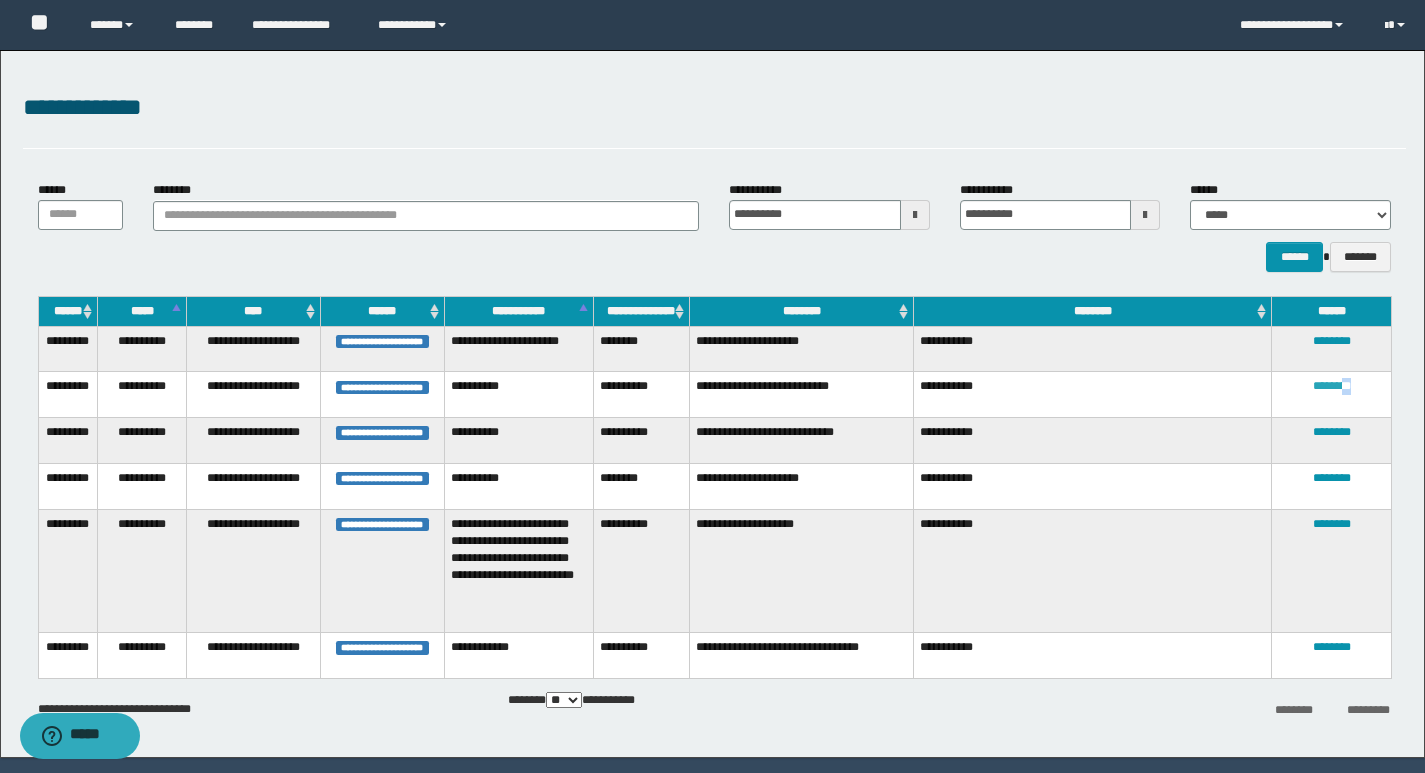 click on "********" at bounding box center [1332, 386] 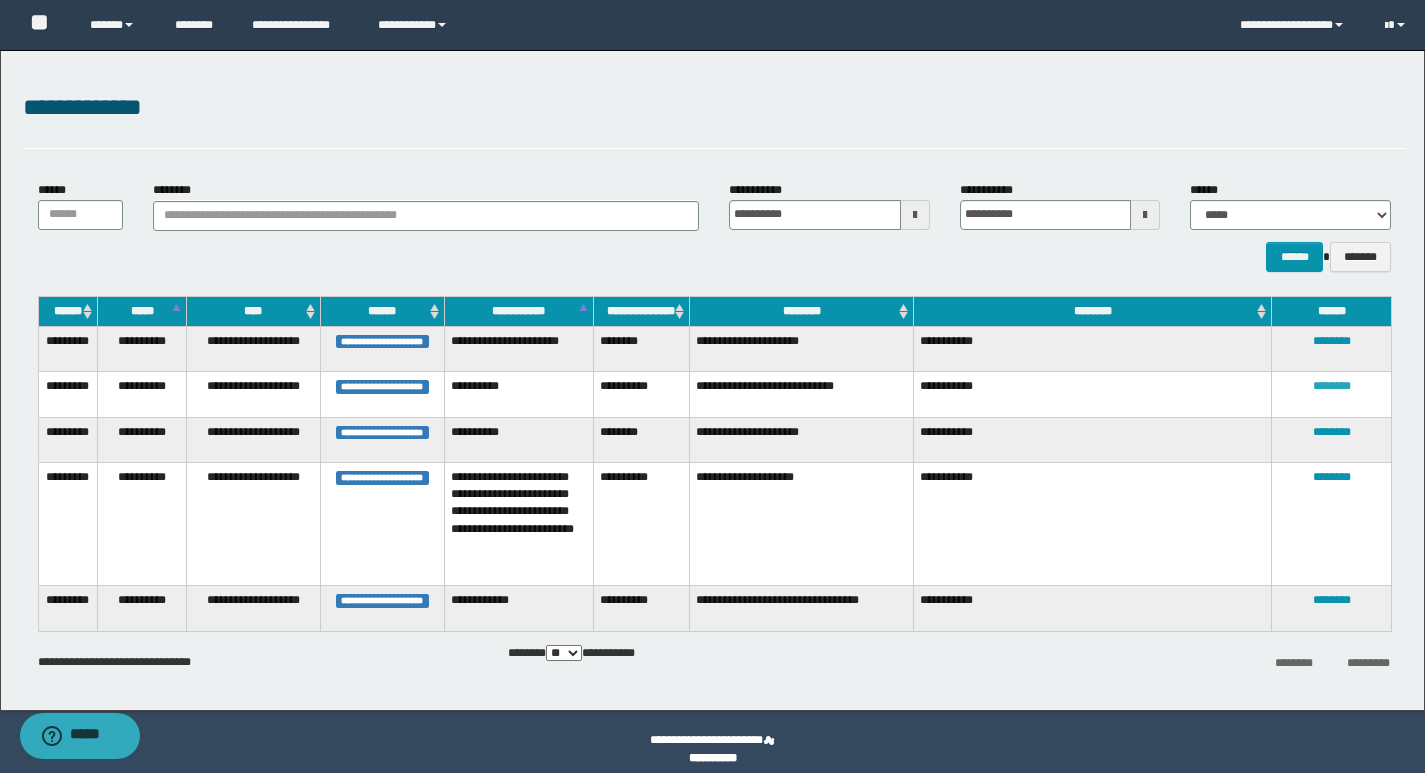 click on "********" at bounding box center (1332, 386) 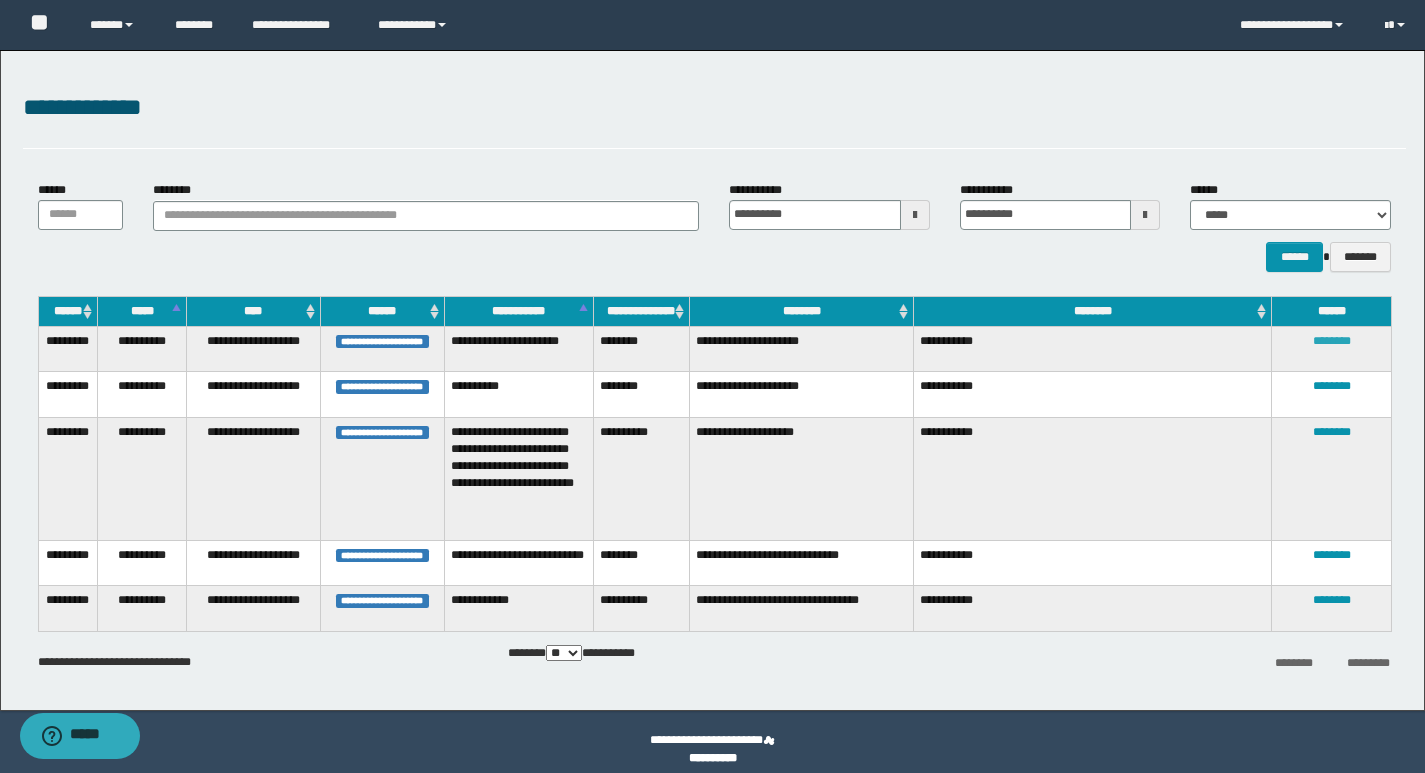 click on "********" at bounding box center [1332, 341] 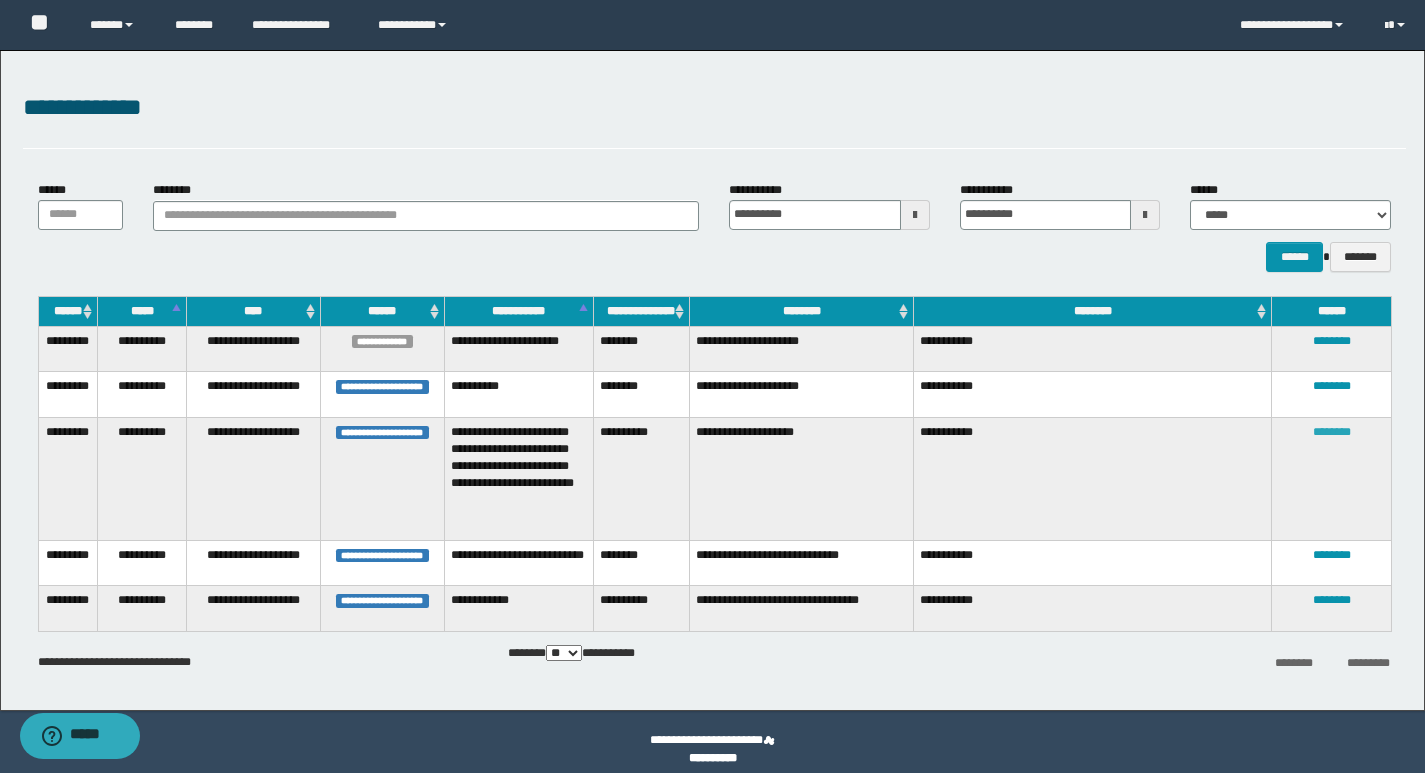 click on "********" at bounding box center [1332, 432] 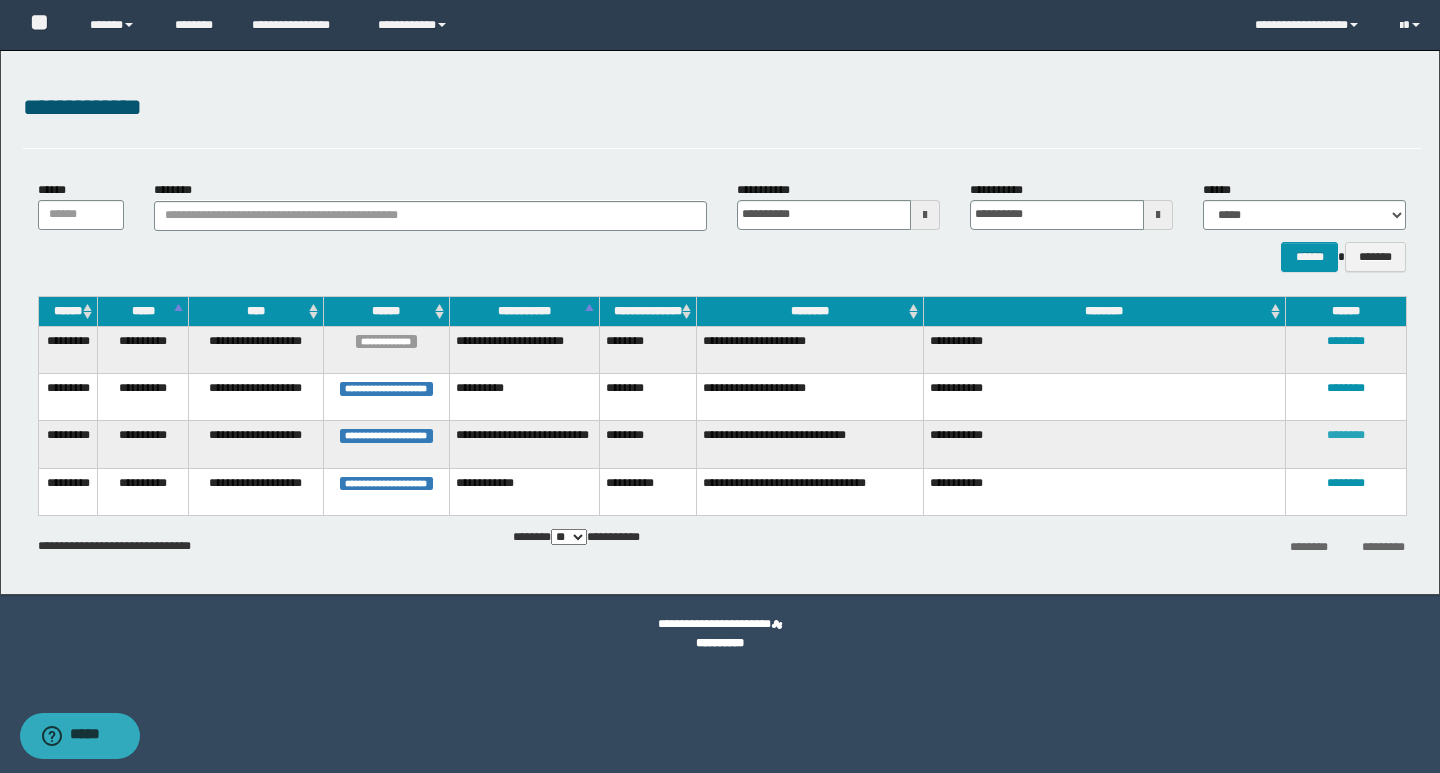 click on "********" at bounding box center [1346, 435] 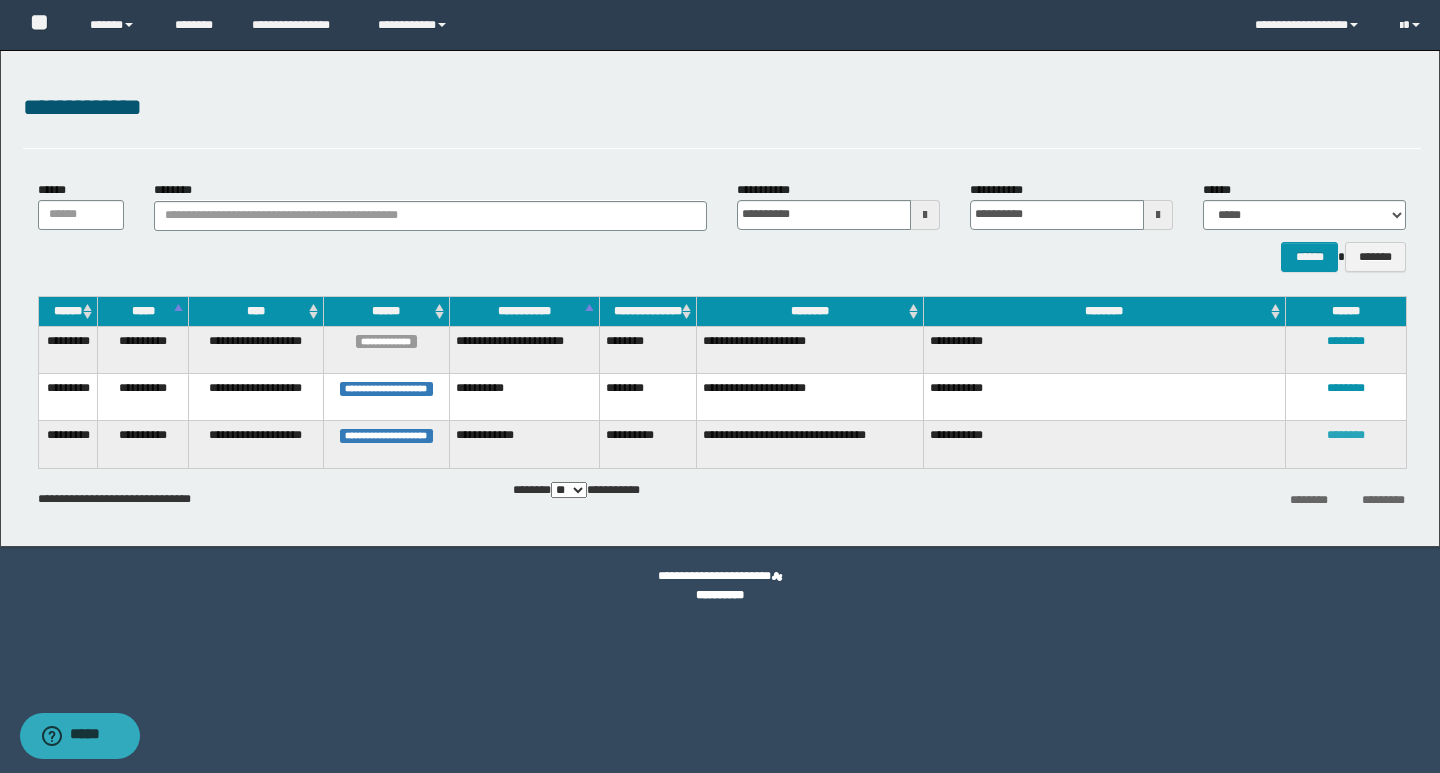 click on "********" at bounding box center [1346, 435] 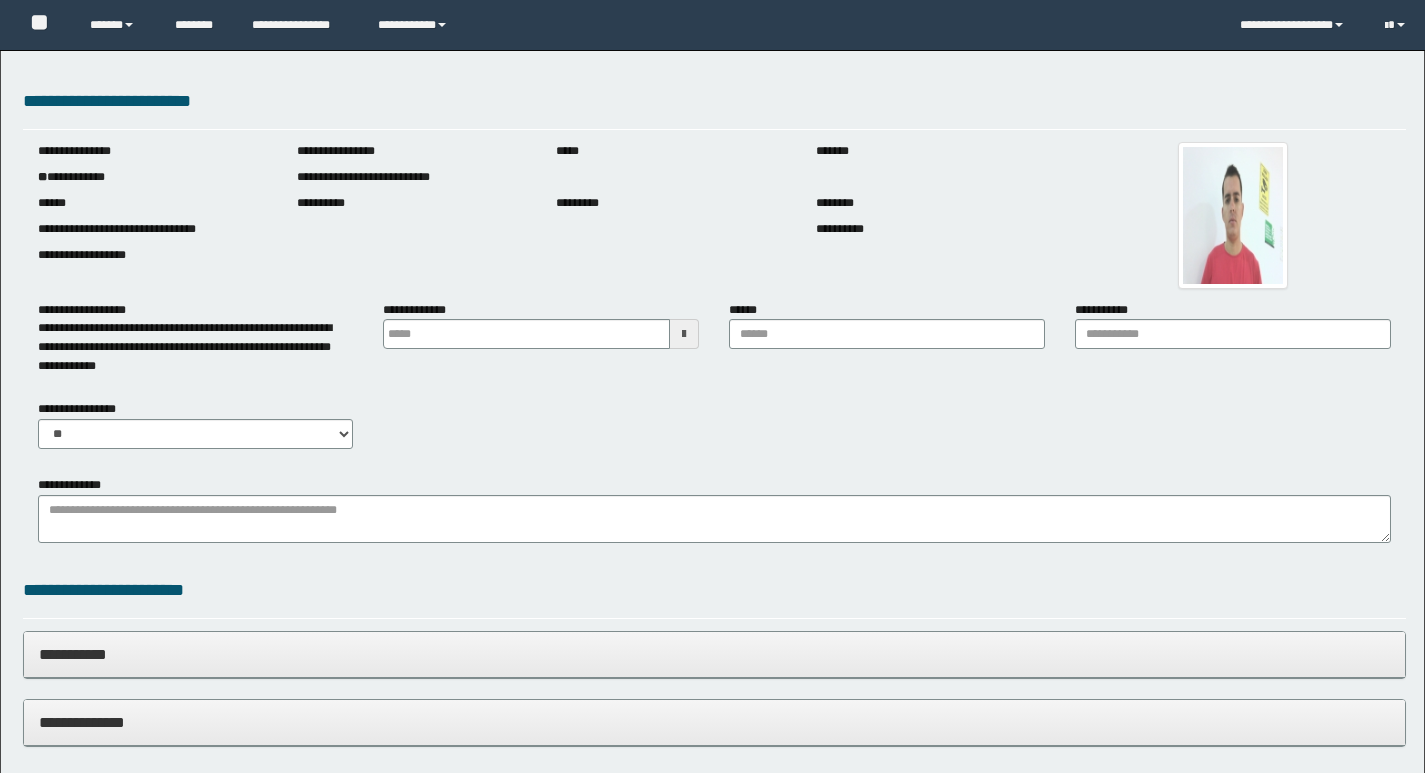 scroll, scrollTop: 0, scrollLeft: 0, axis: both 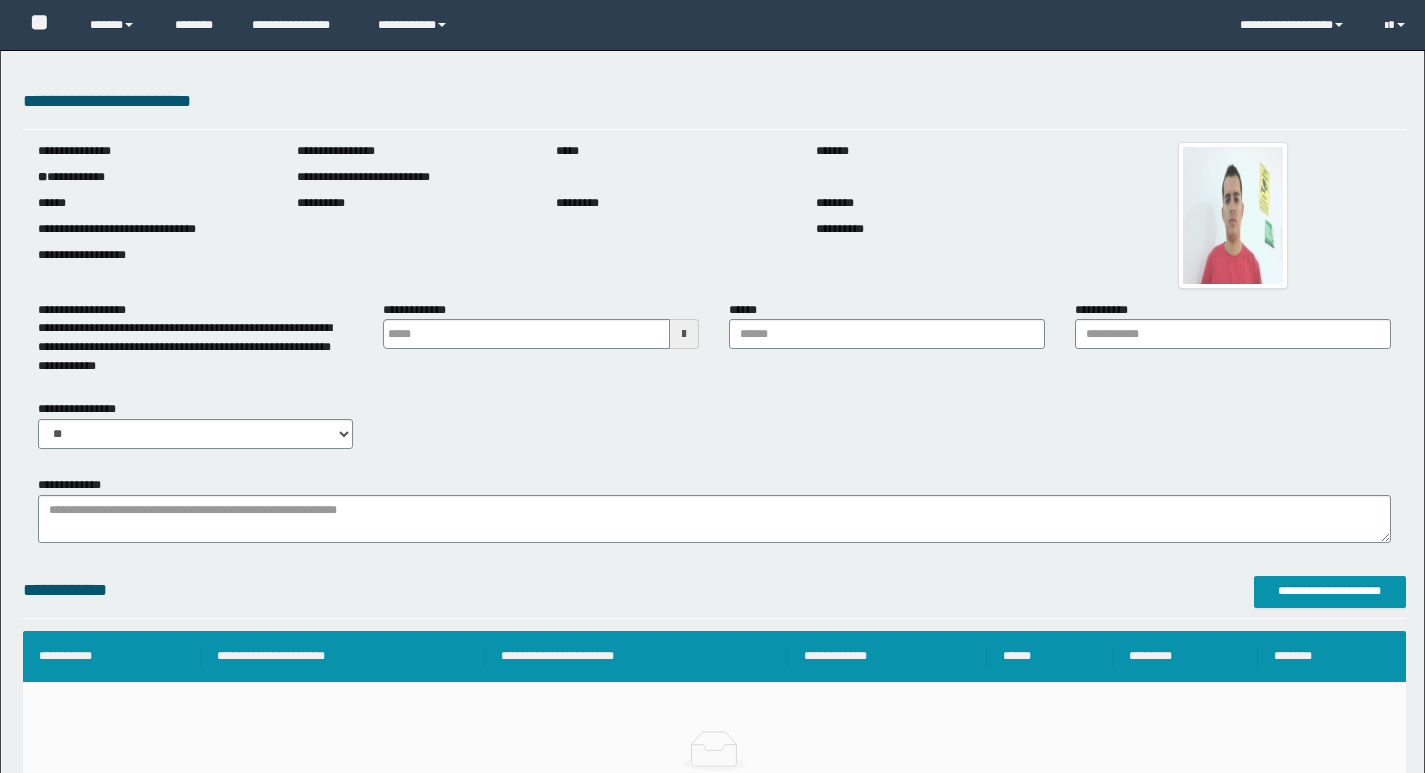 click at bounding box center (684, 334) 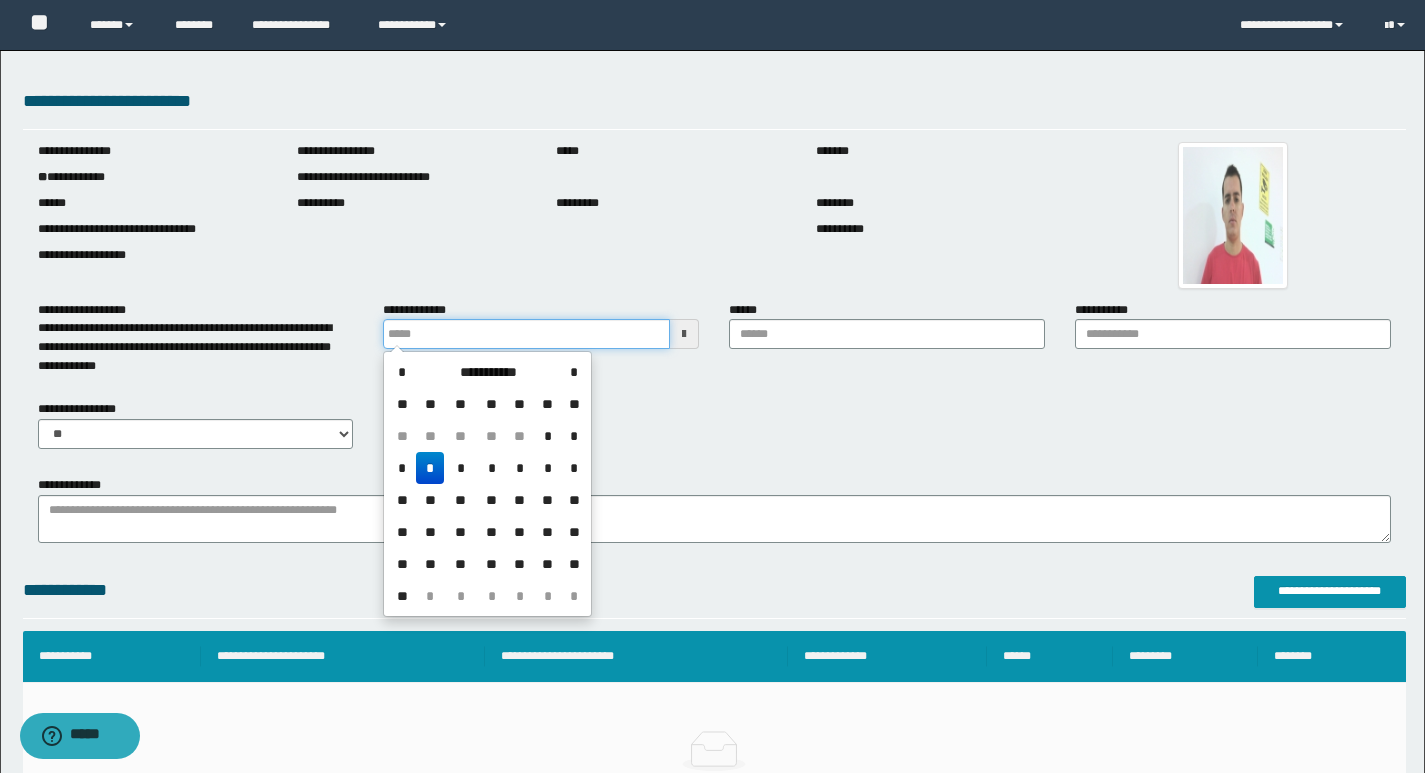 scroll, scrollTop: 0, scrollLeft: 0, axis: both 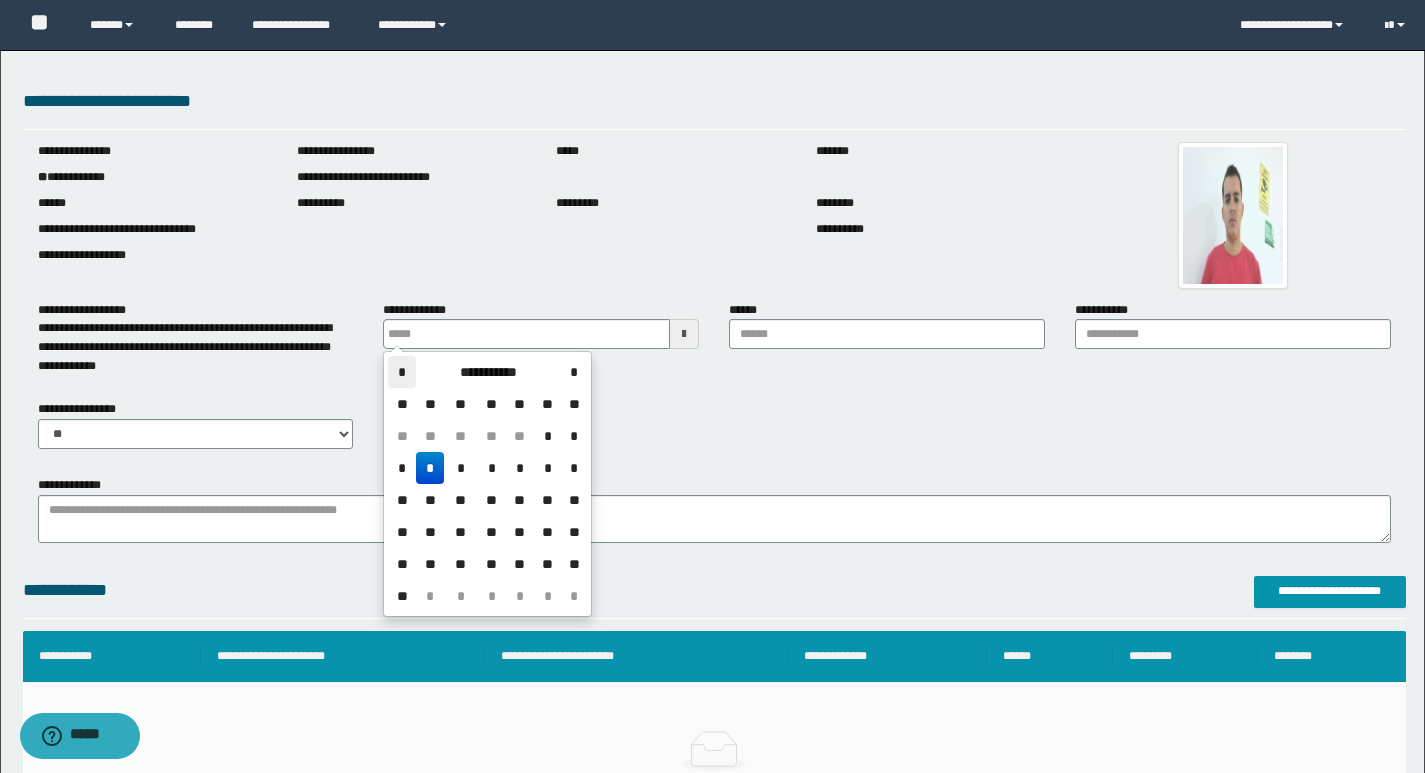 click on "*" at bounding box center (402, 372) 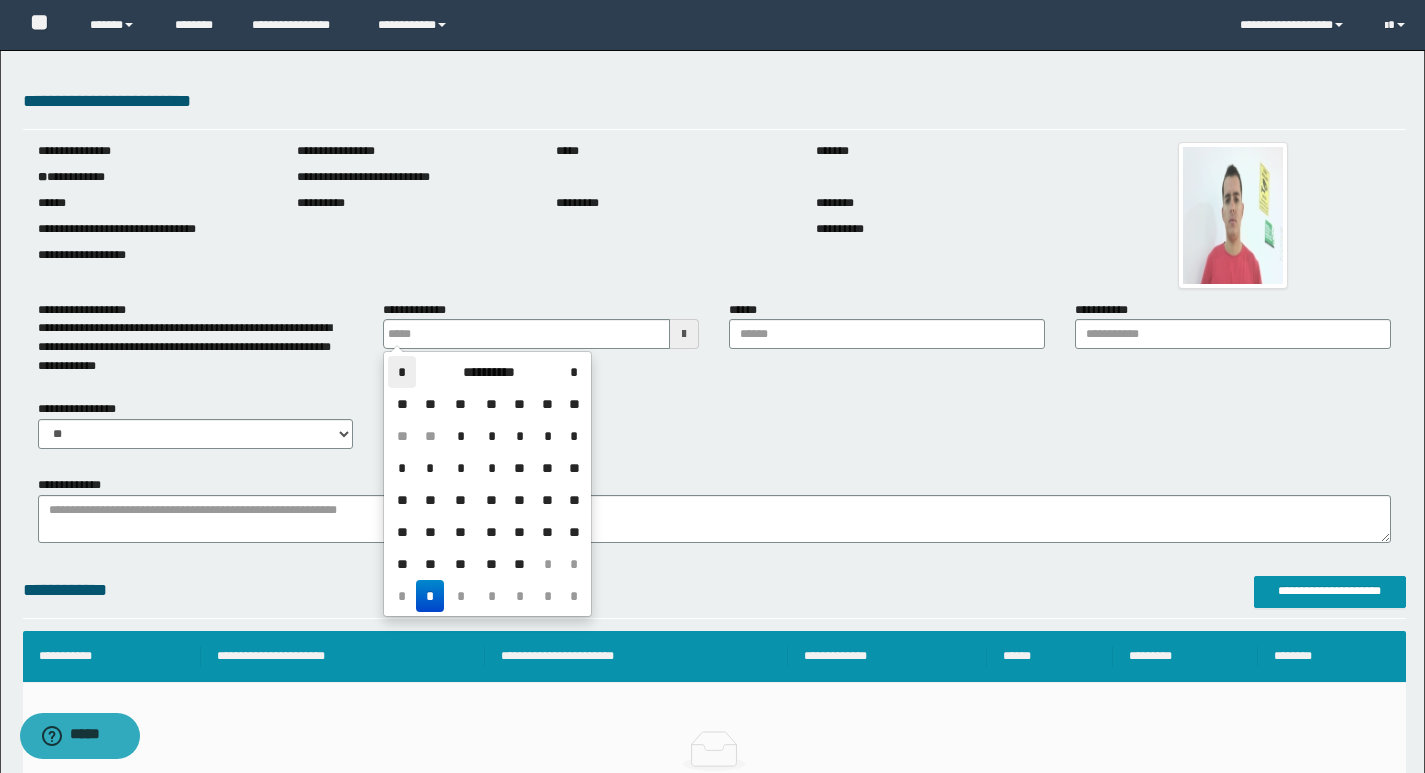 click on "*" at bounding box center [402, 372] 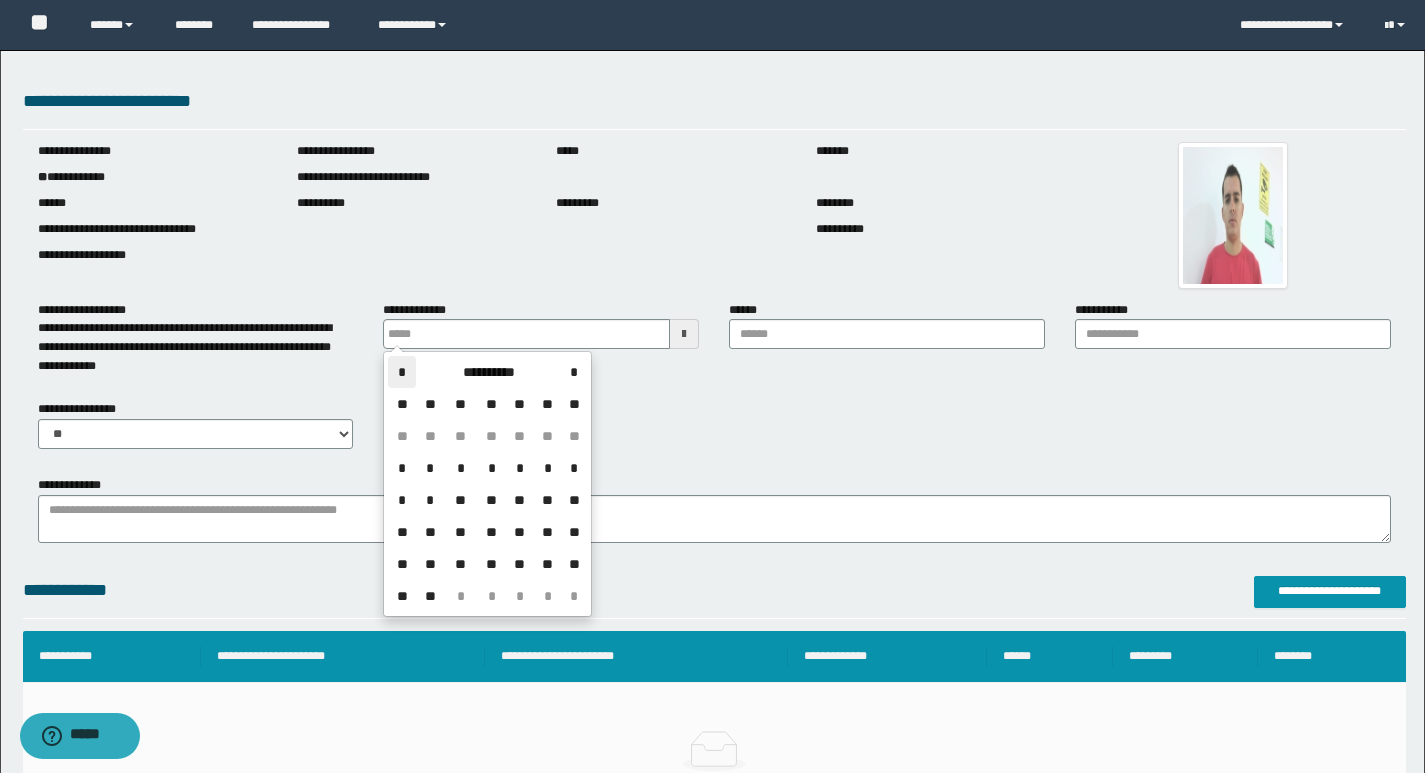 click on "*" at bounding box center (402, 372) 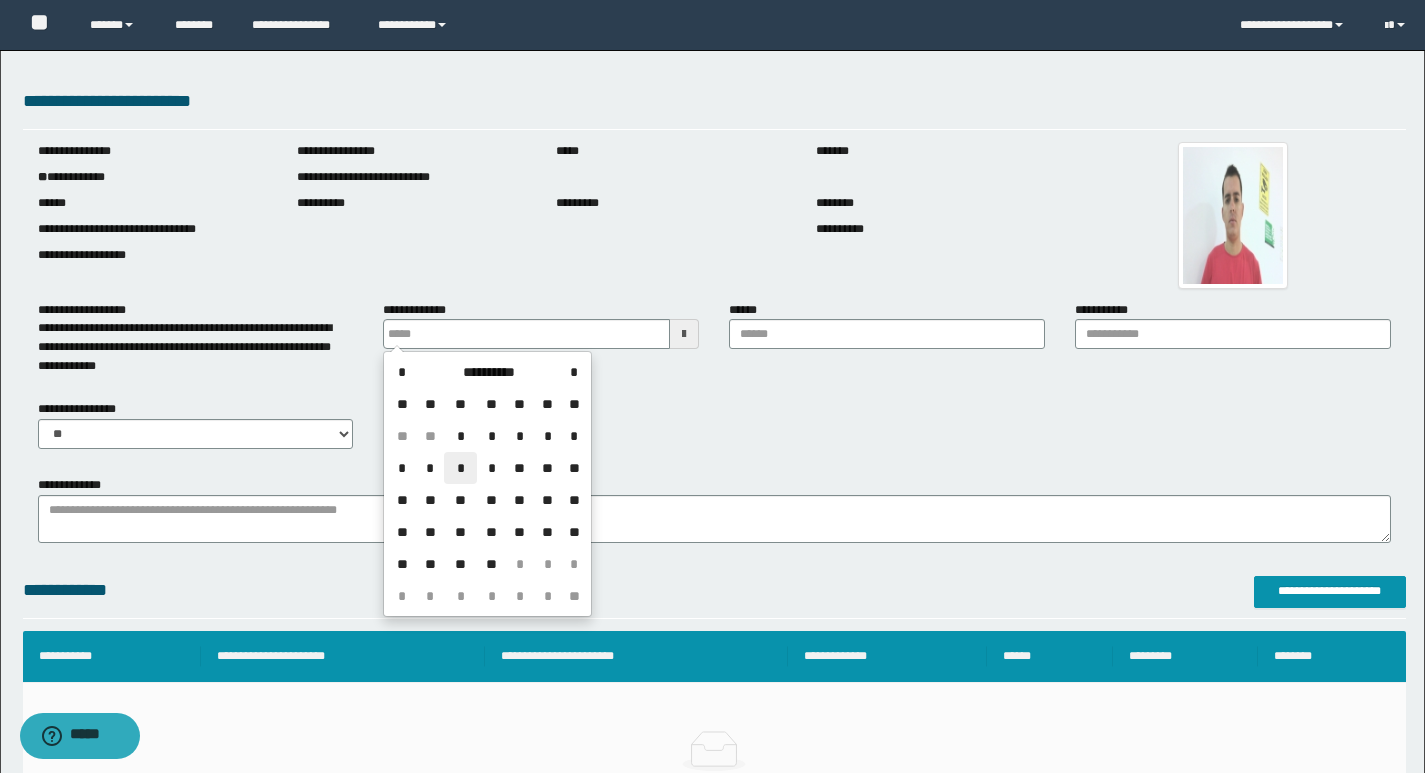 click on "*" at bounding box center (460, 468) 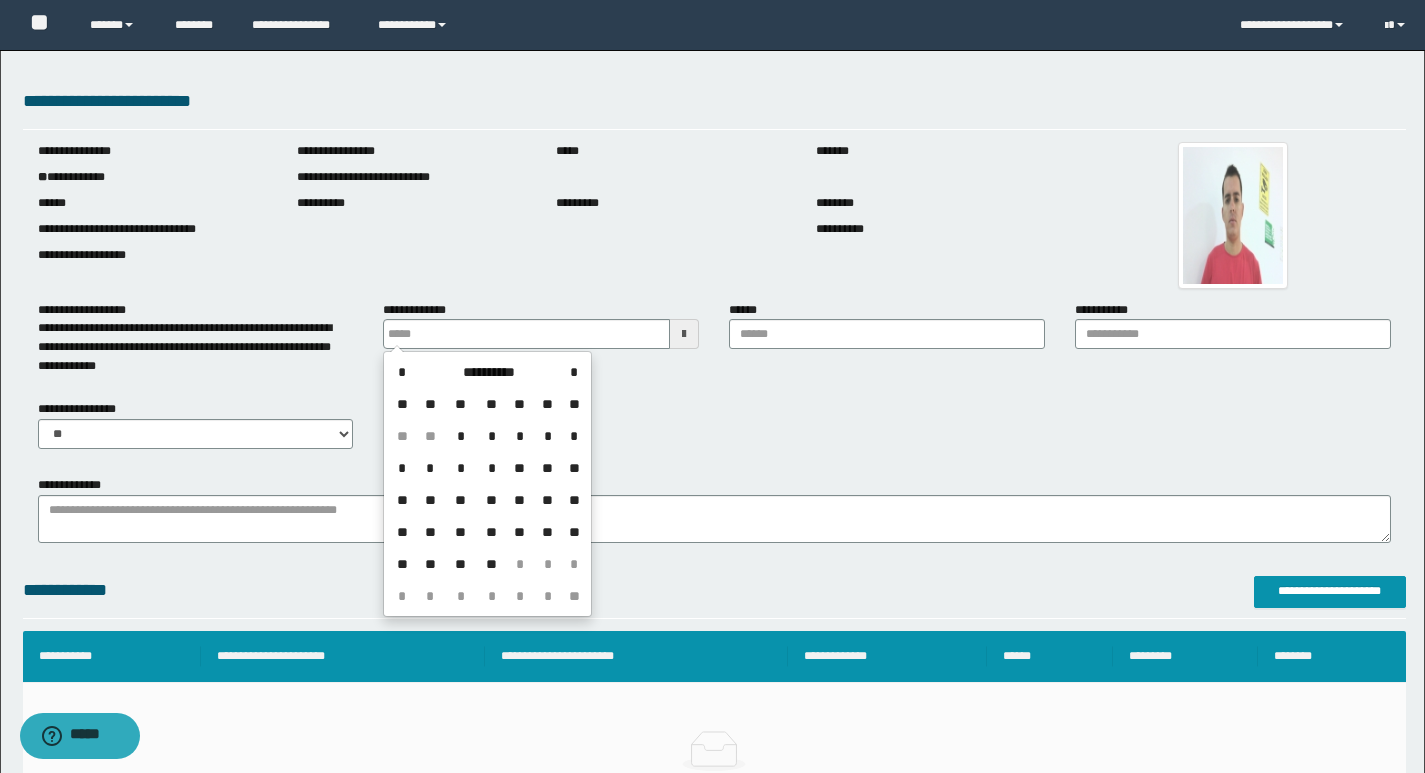 type on "**********" 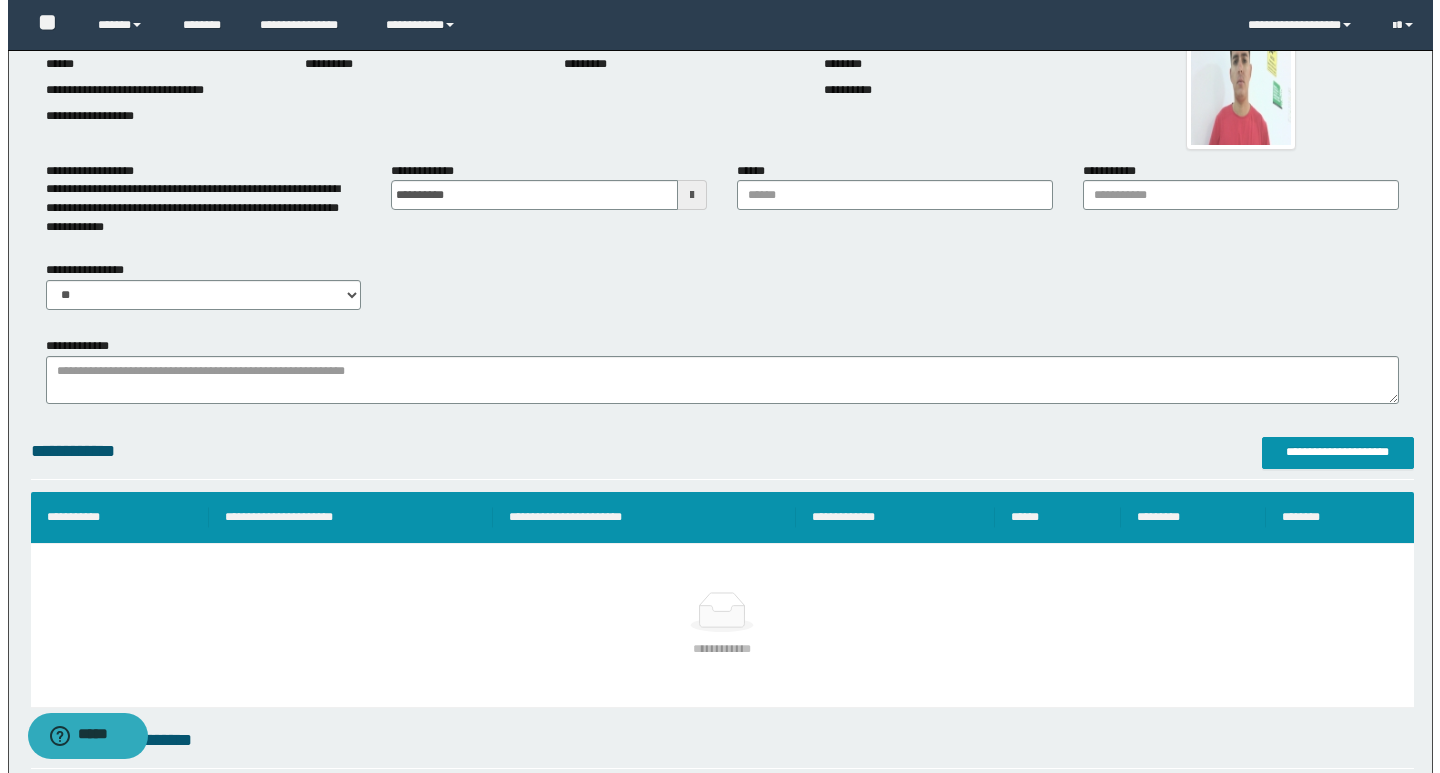 scroll, scrollTop: 300, scrollLeft: 0, axis: vertical 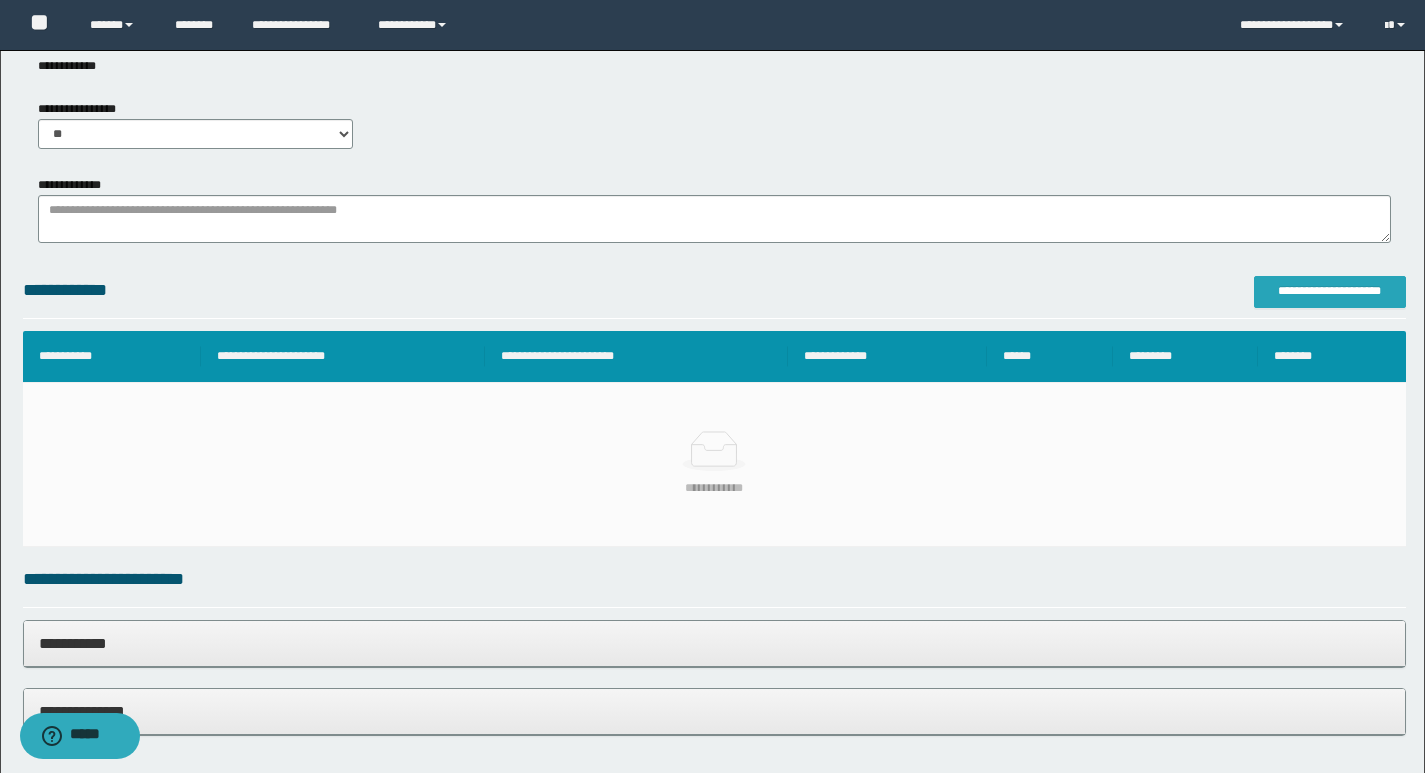 click on "**********" at bounding box center [1330, 292] 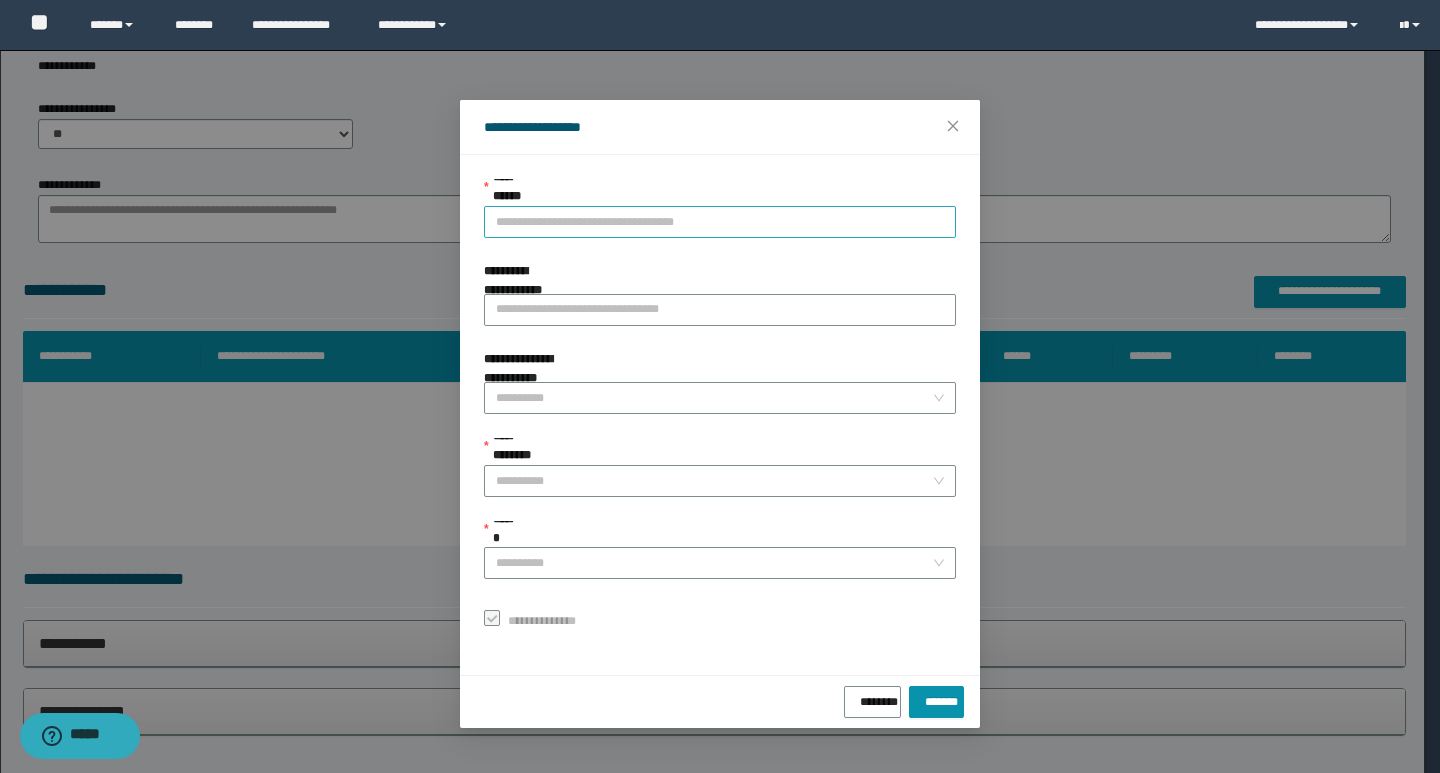 click on "**********" at bounding box center [720, 222] 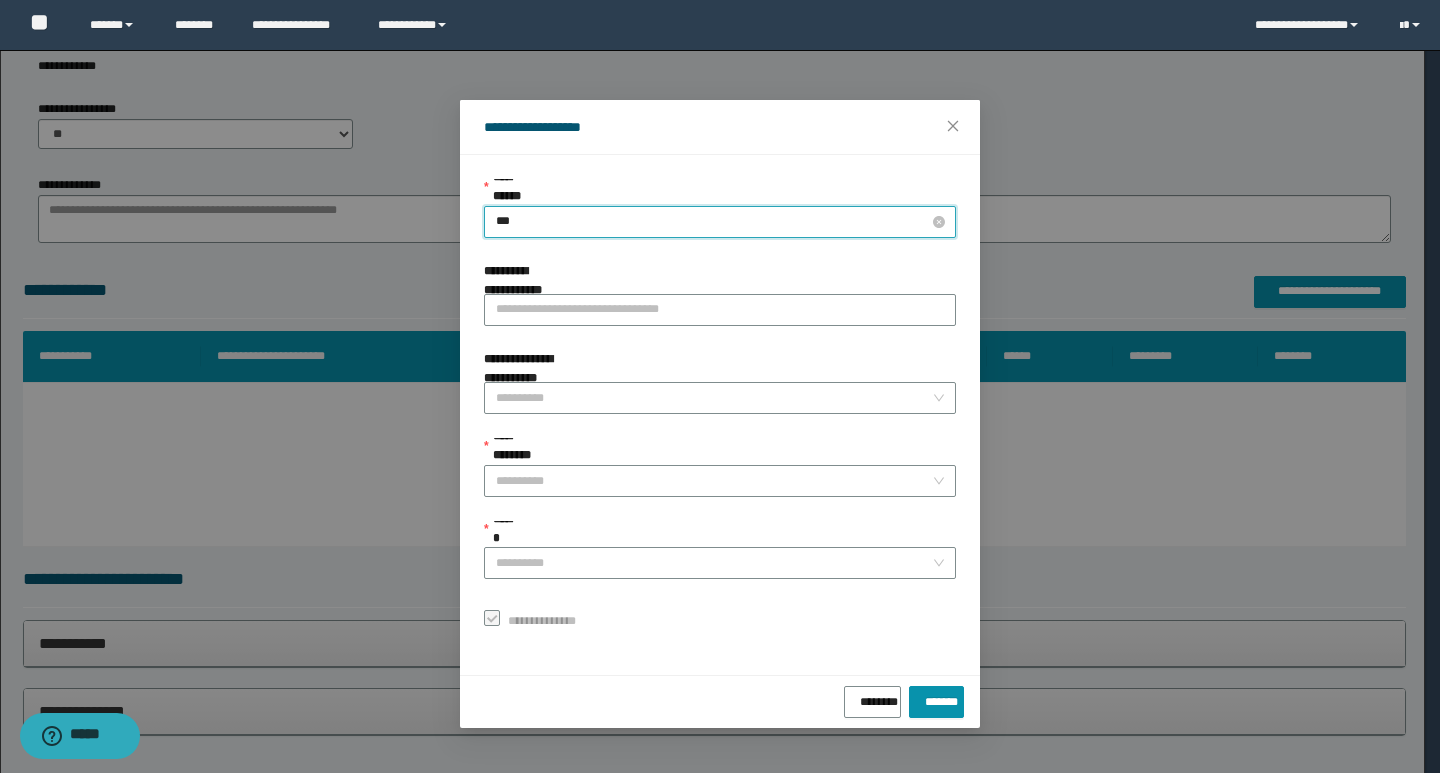 type on "****" 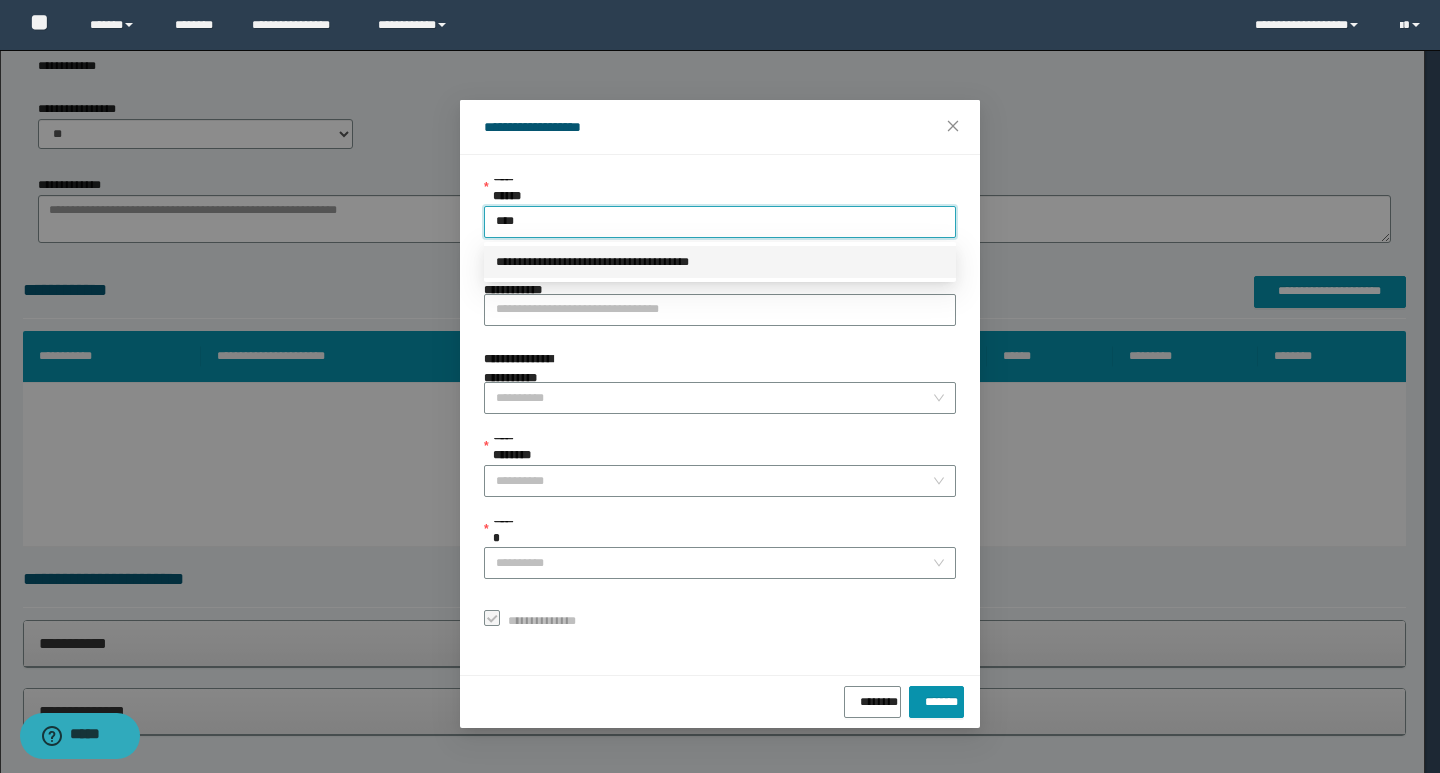 click on "**********" at bounding box center [720, 262] 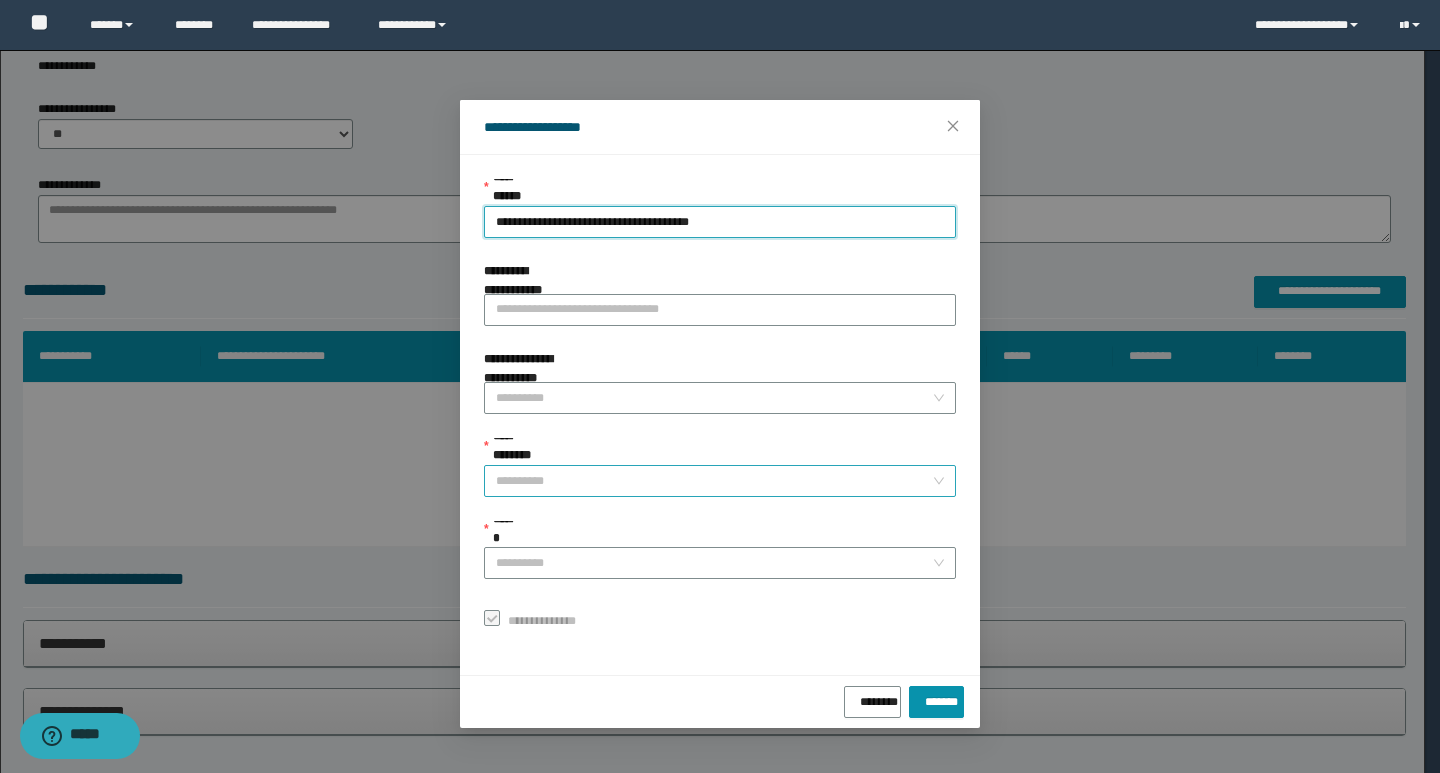 click on "**********" at bounding box center [714, 481] 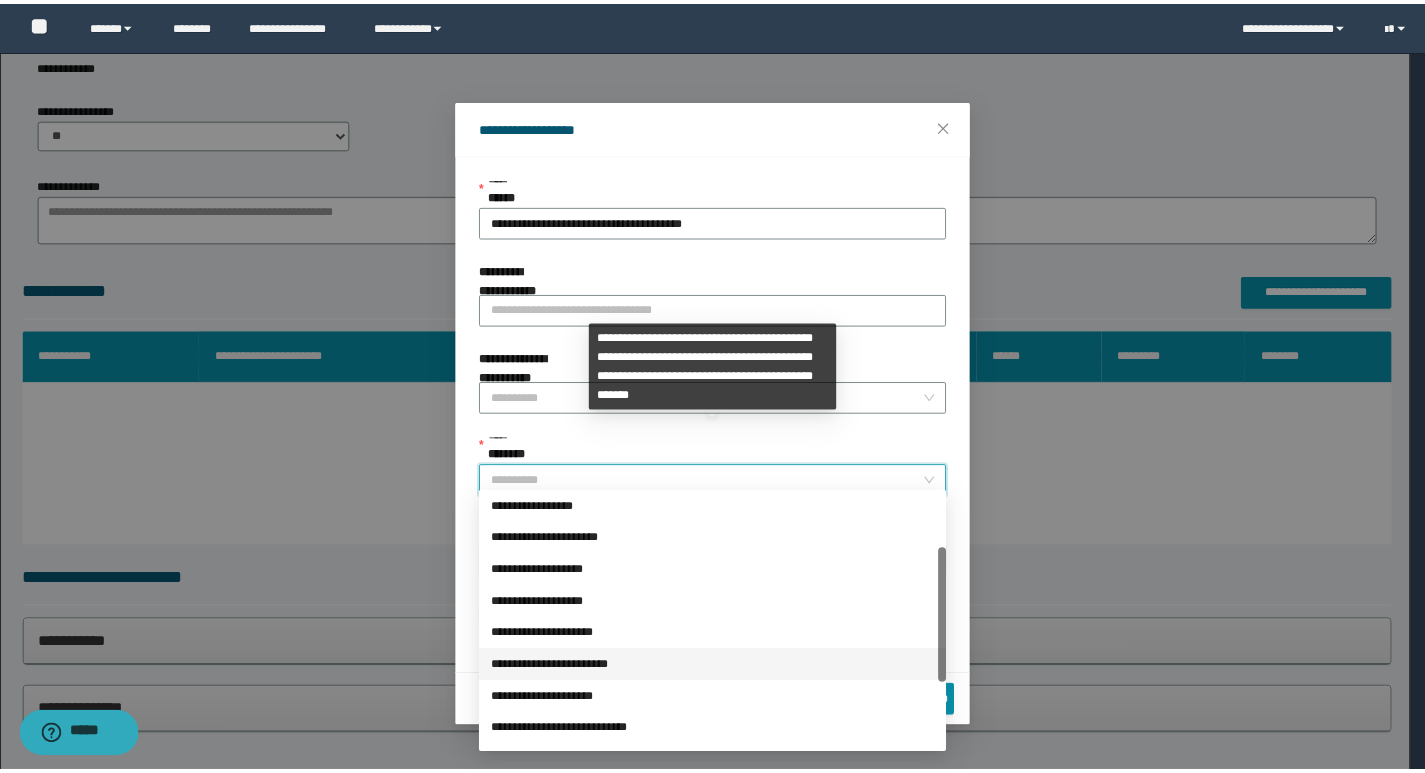 scroll, scrollTop: 224, scrollLeft: 0, axis: vertical 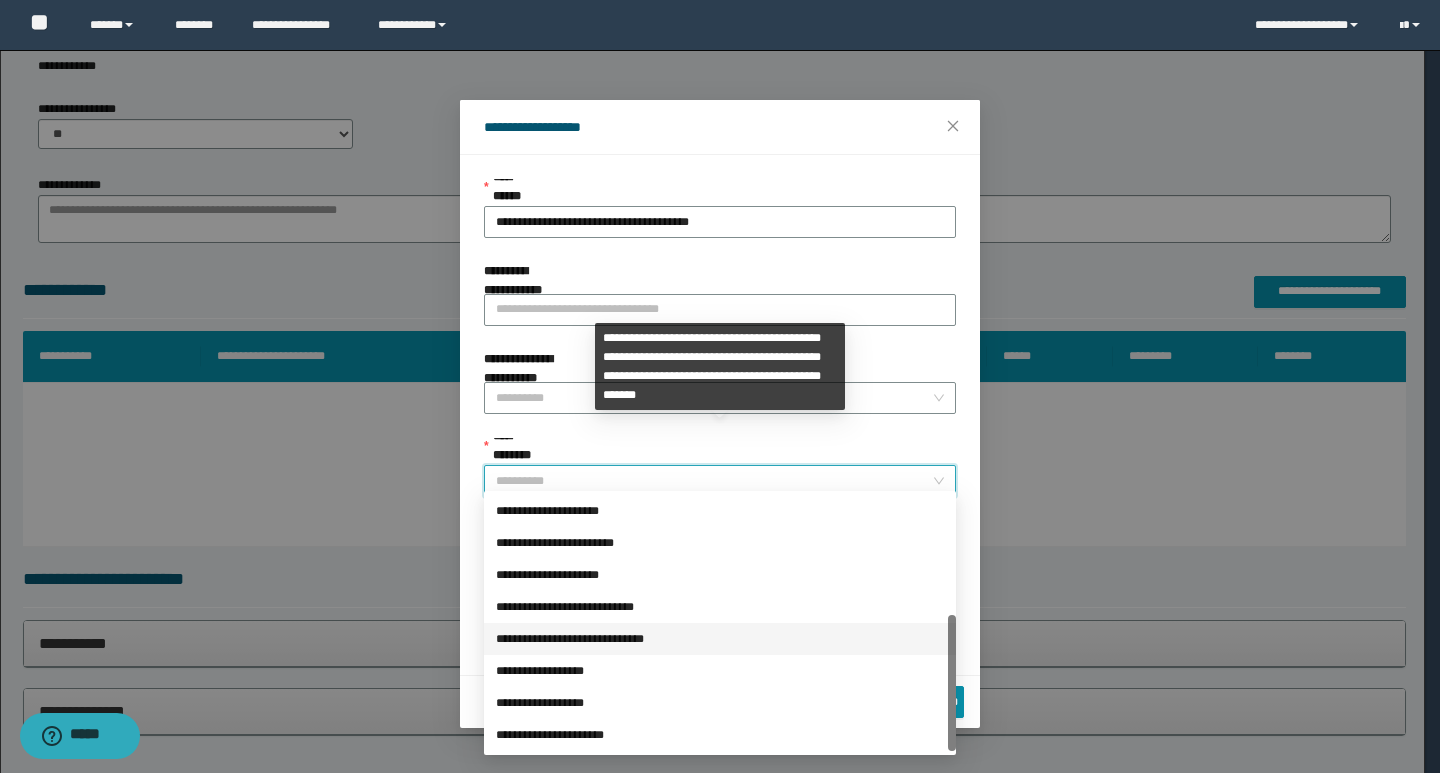 click on "**********" at bounding box center [720, 639] 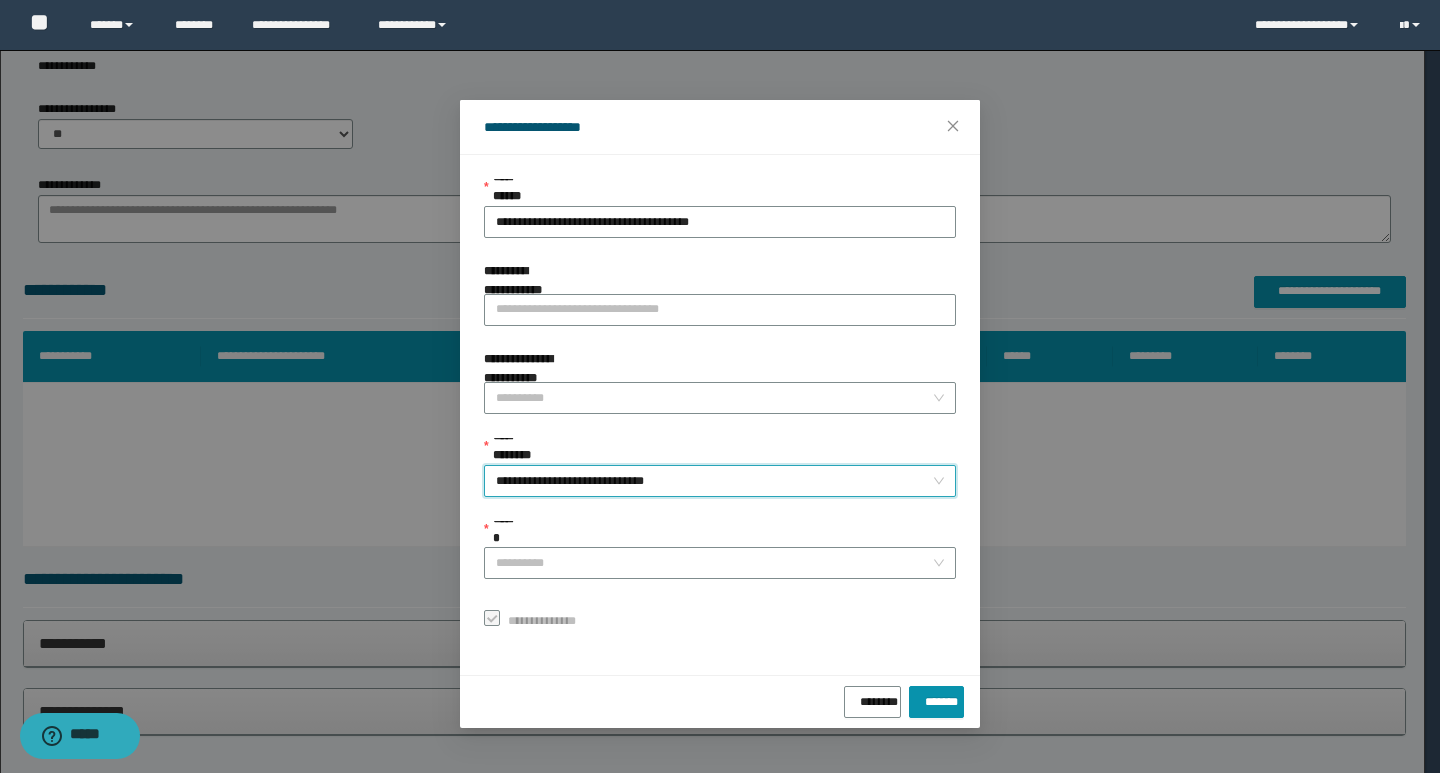 click on "**********" at bounding box center (720, 481) 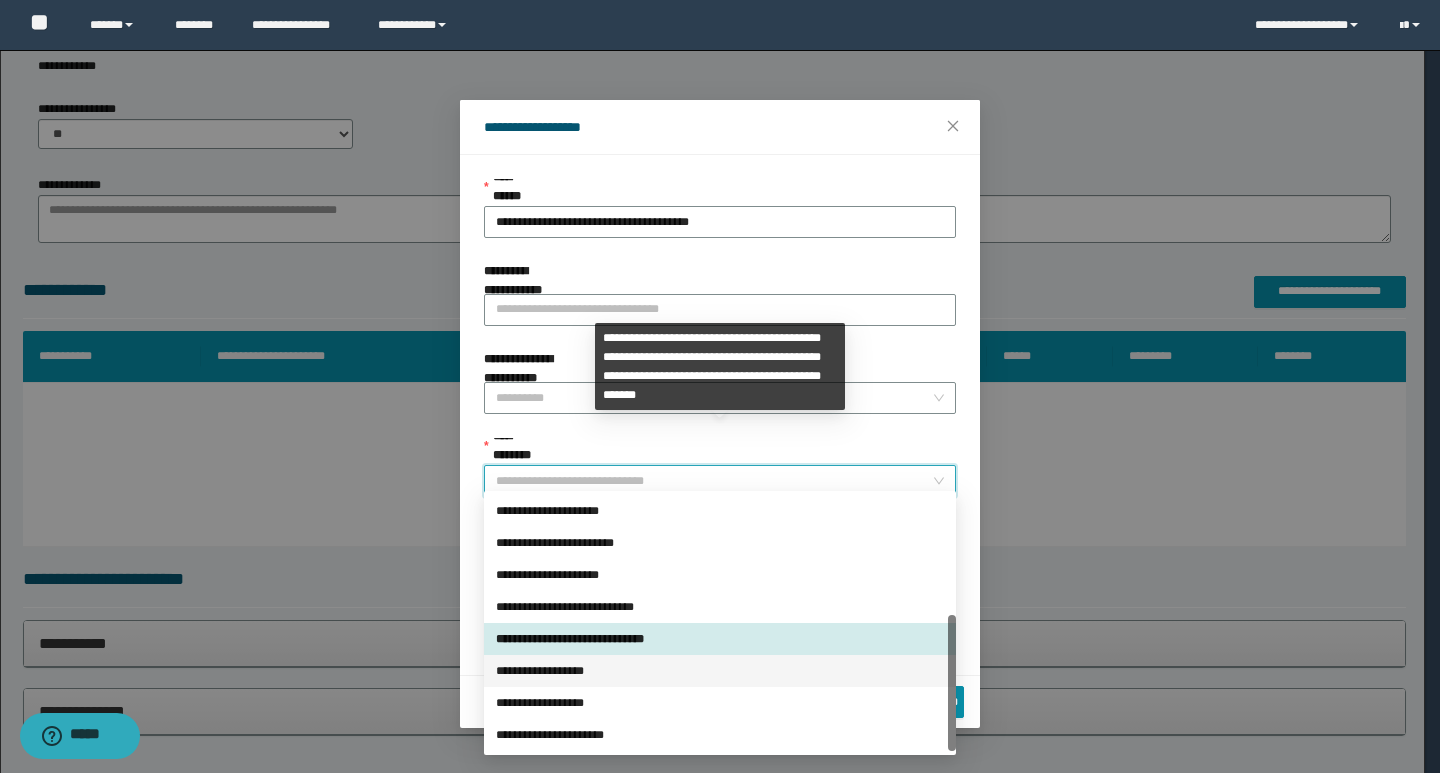 drag, startPoint x: 614, startPoint y: 674, endPoint x: 674, endPoint y: 610, distance: 87.72685 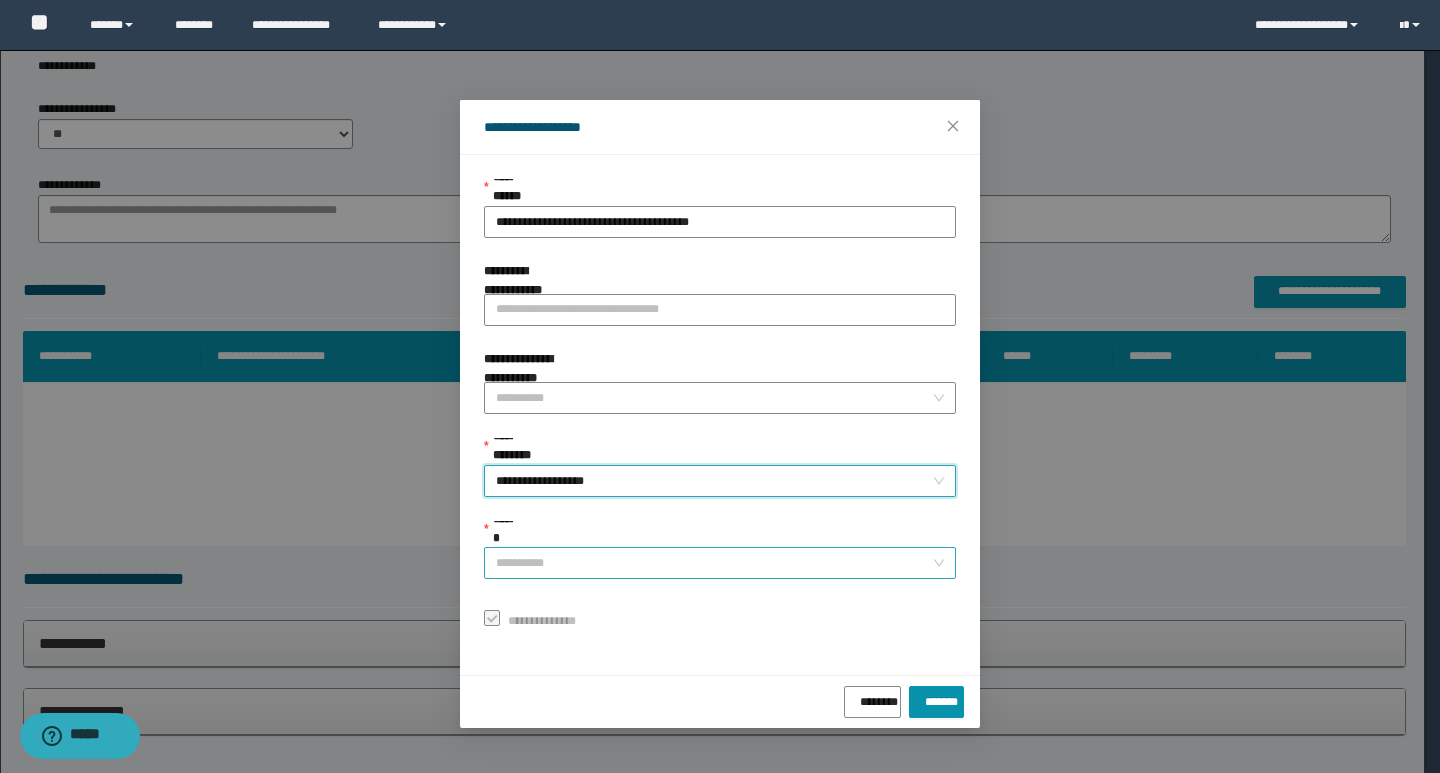 click on "******" at bounding box center (714, 563) 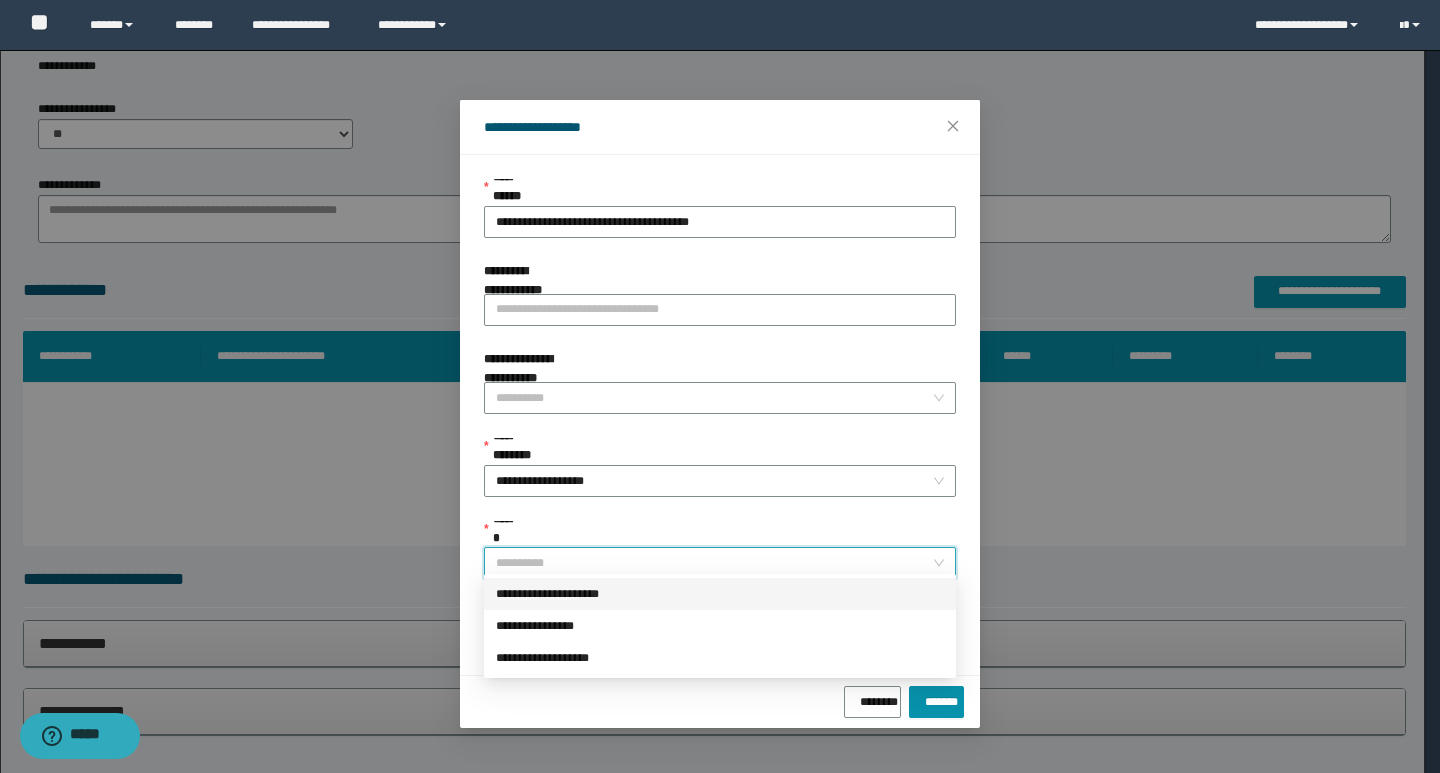 click on "**********" at bounding box center (720, 594) 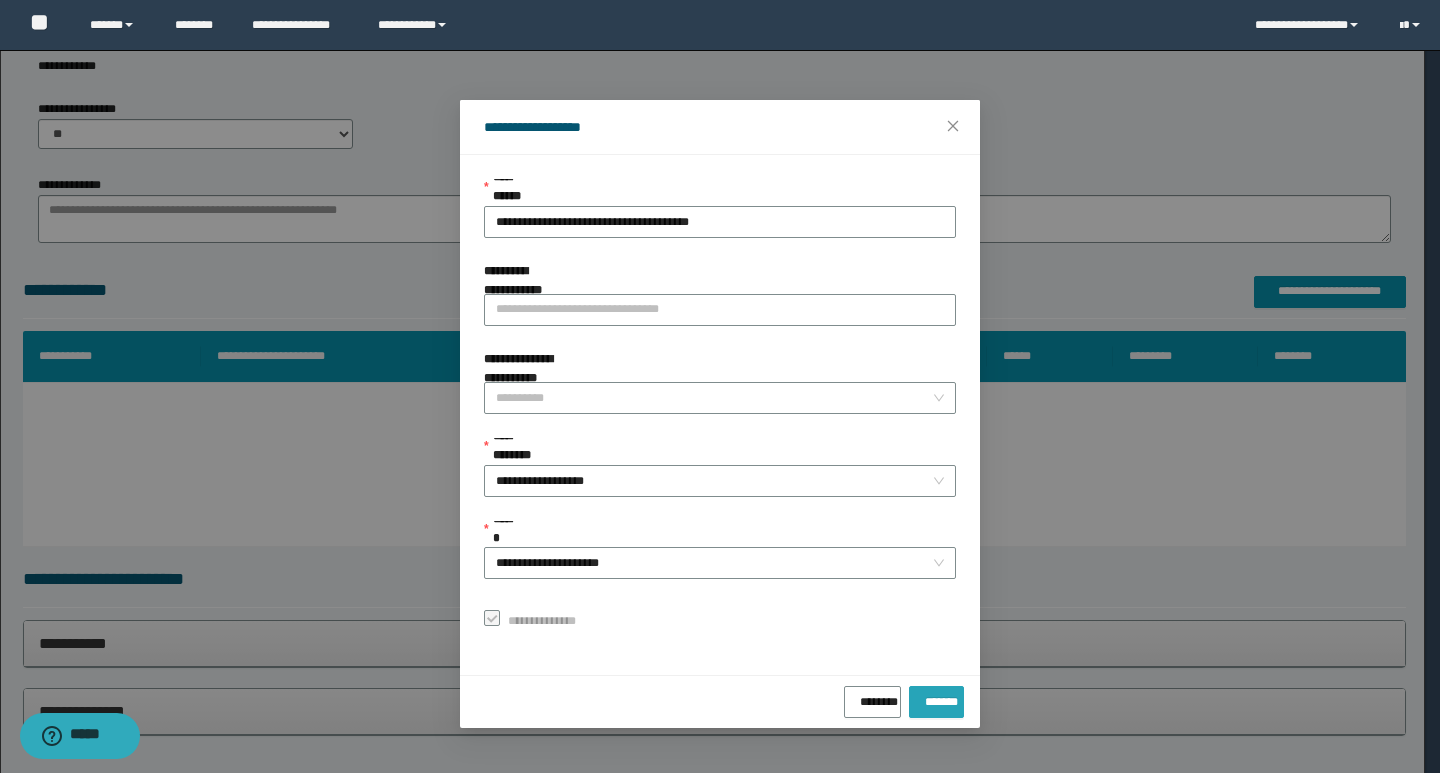 click on "*******" at bounding box center [936, 702] 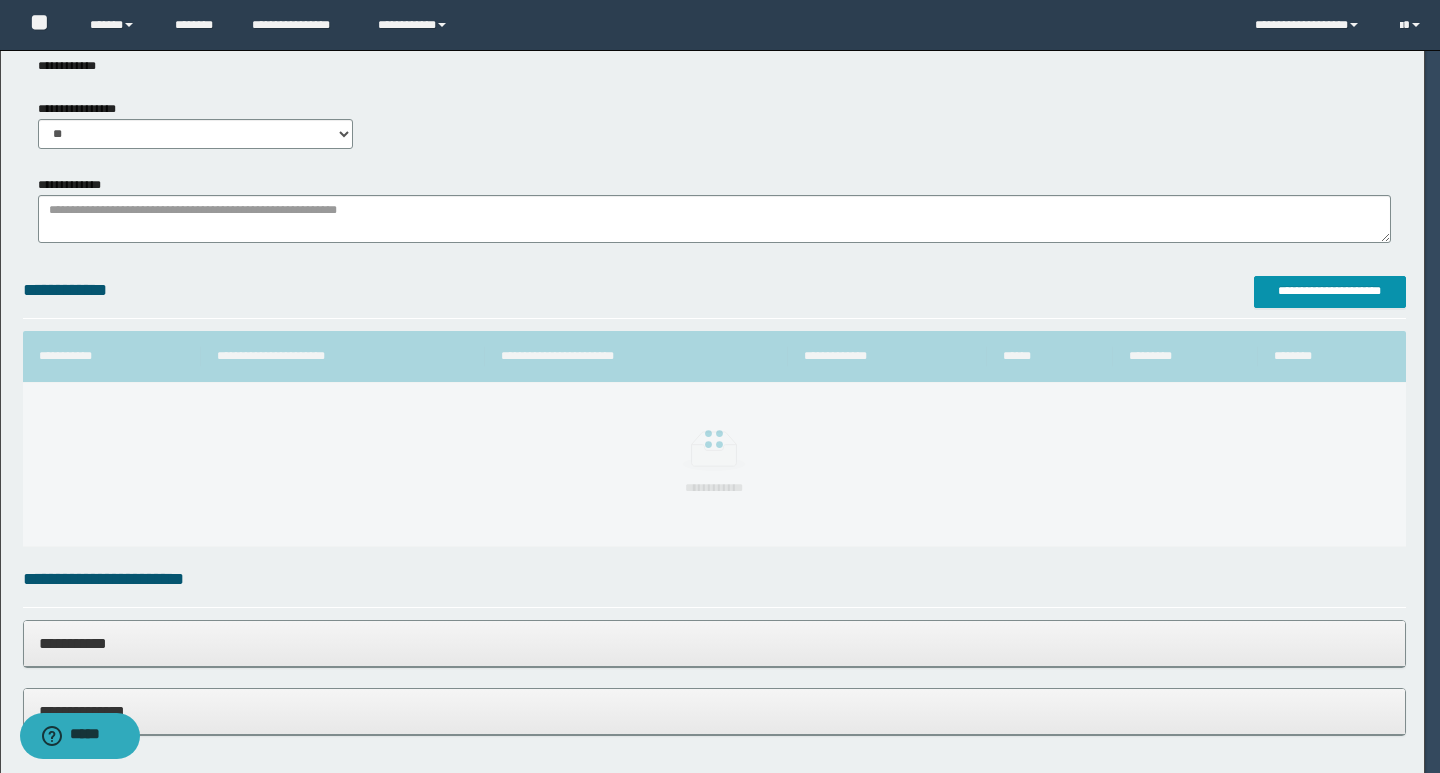 click on "**********" at bounding box center [720, 386] 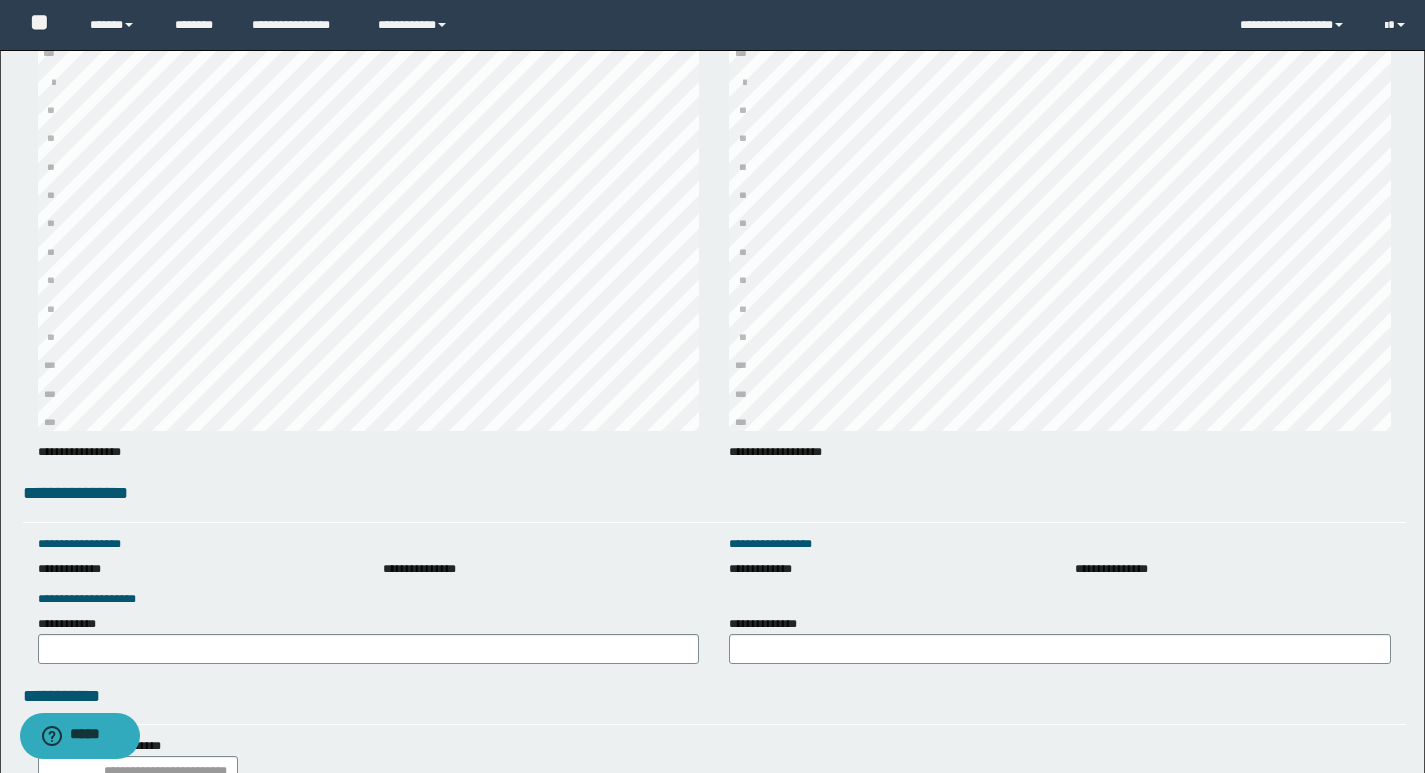 scroll, scrollTop: 2566, scrollLeft: 0, axis: vertical 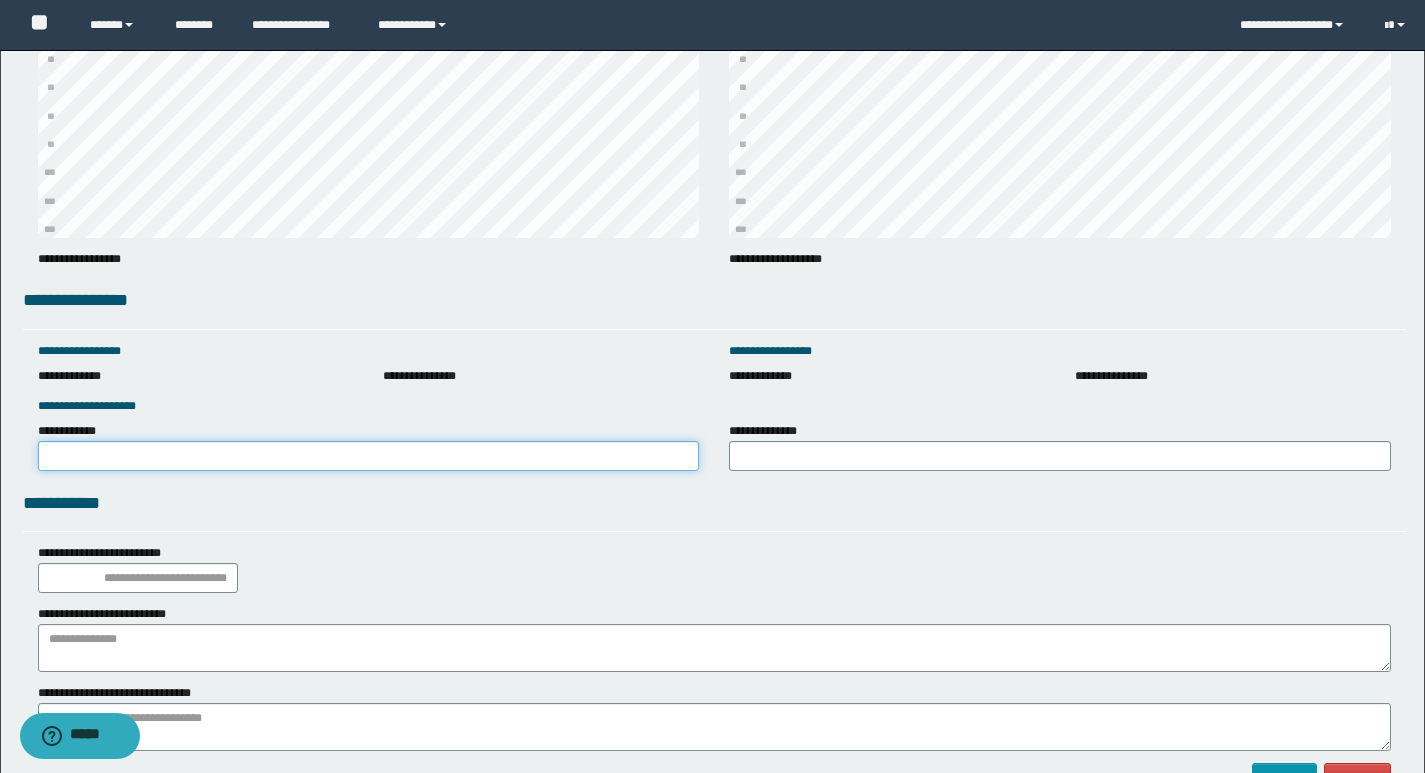 drag, startPoint x: 119, startPoint y: 461, endPoint x: 149, endPoint y: 472, distance: 31.95309 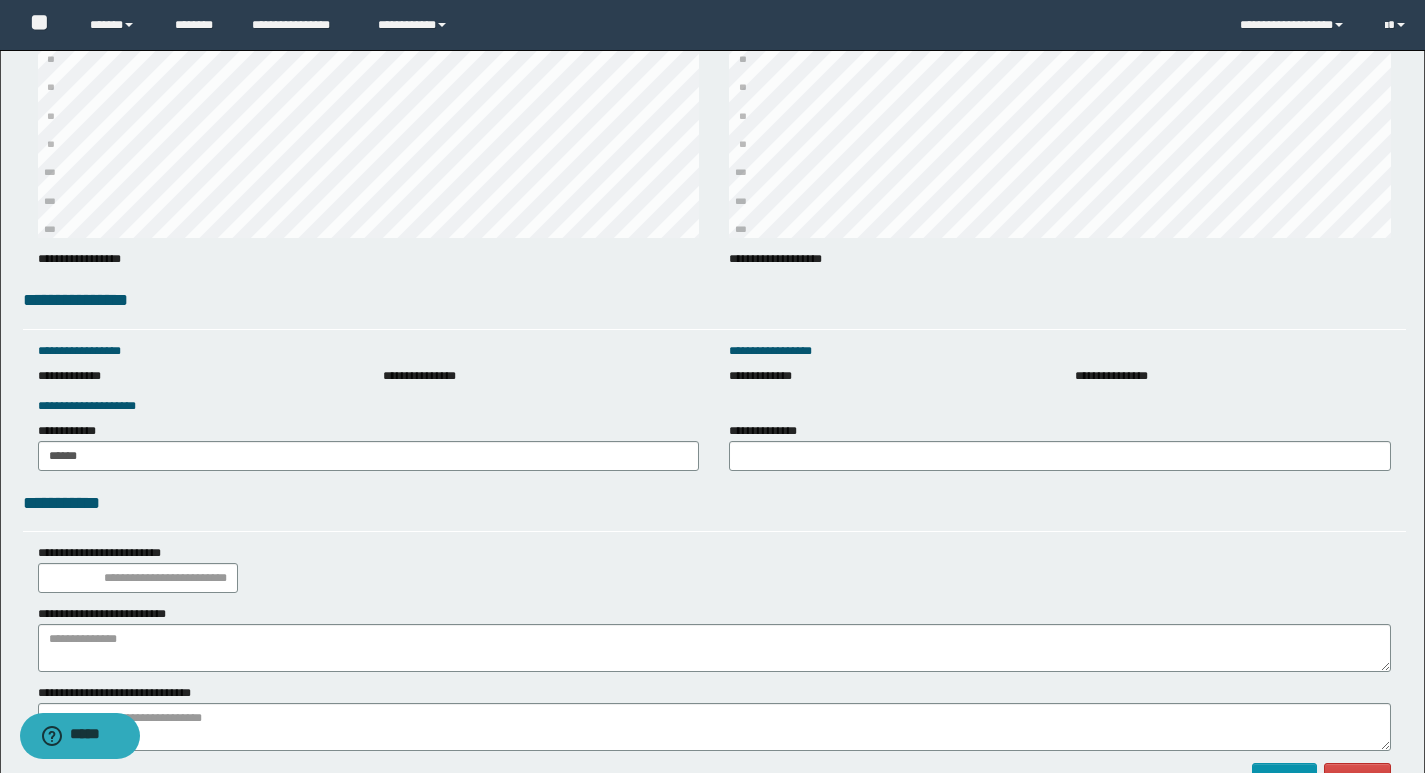 drag, startPoint x: 814, startPoint y: 440, endPoint x: 821, endPoint y: 460, distance: 21.189621 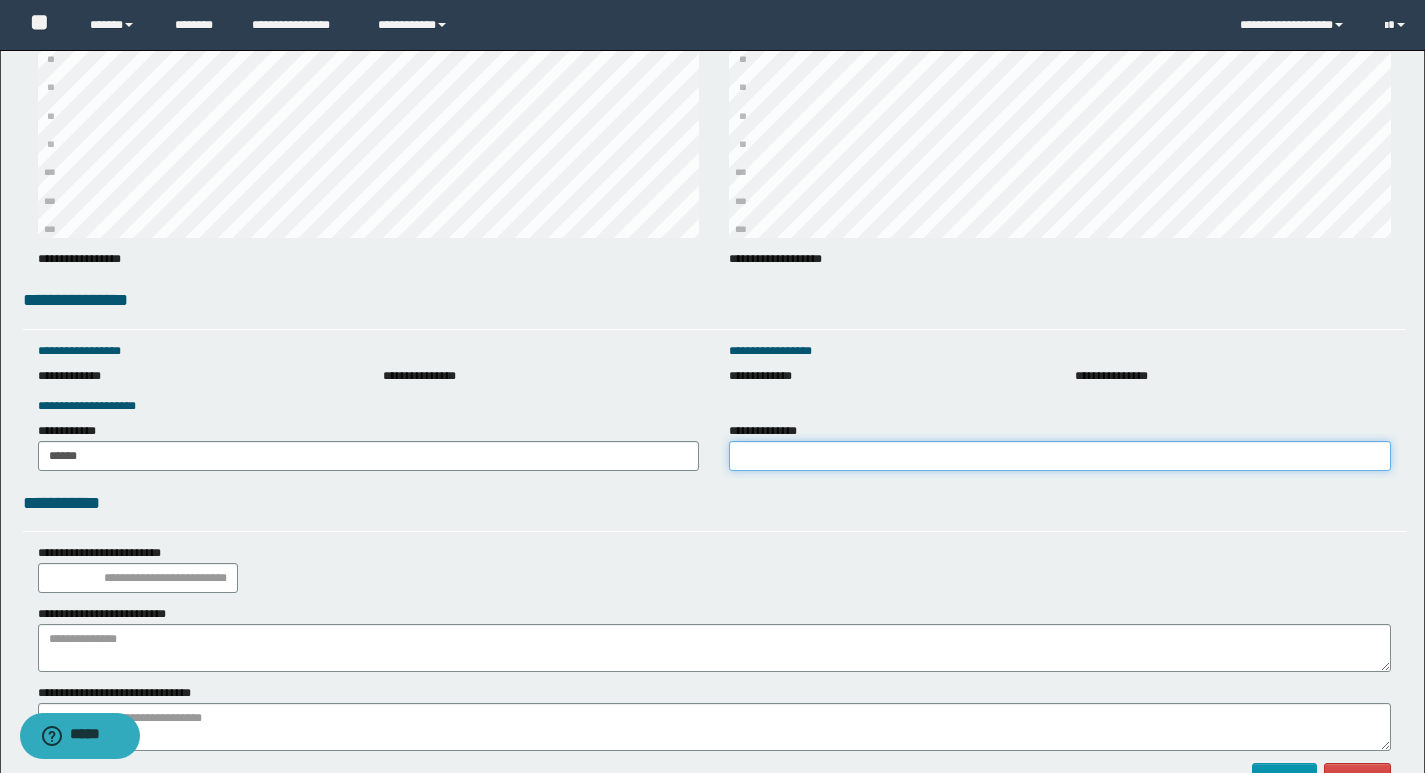 drag, startPoint x: 819, startPoint y: 463, endPoint x: 952, endPoint y: 472, distance: 133.30417 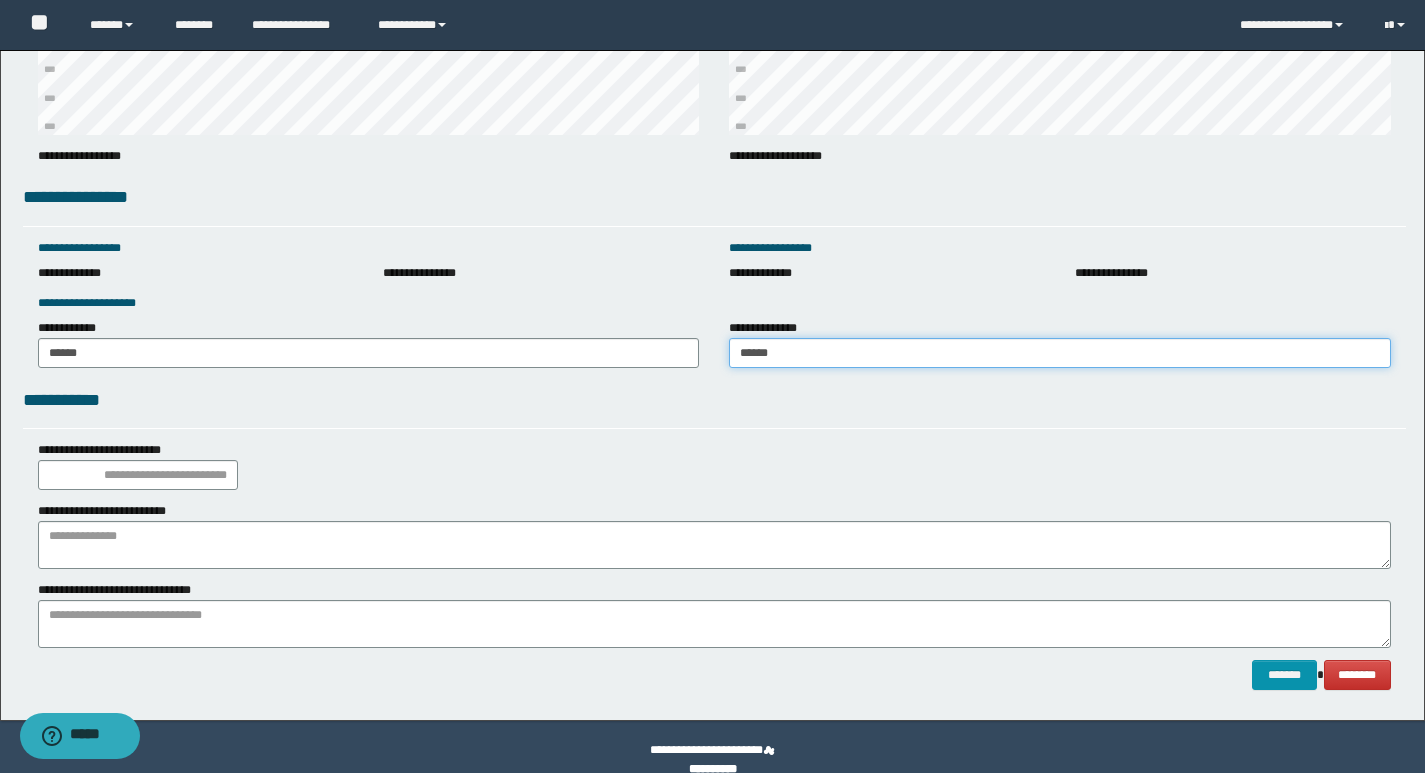 scroll, scrollTop: 2695, scrollLeft: 0, axis: vertical 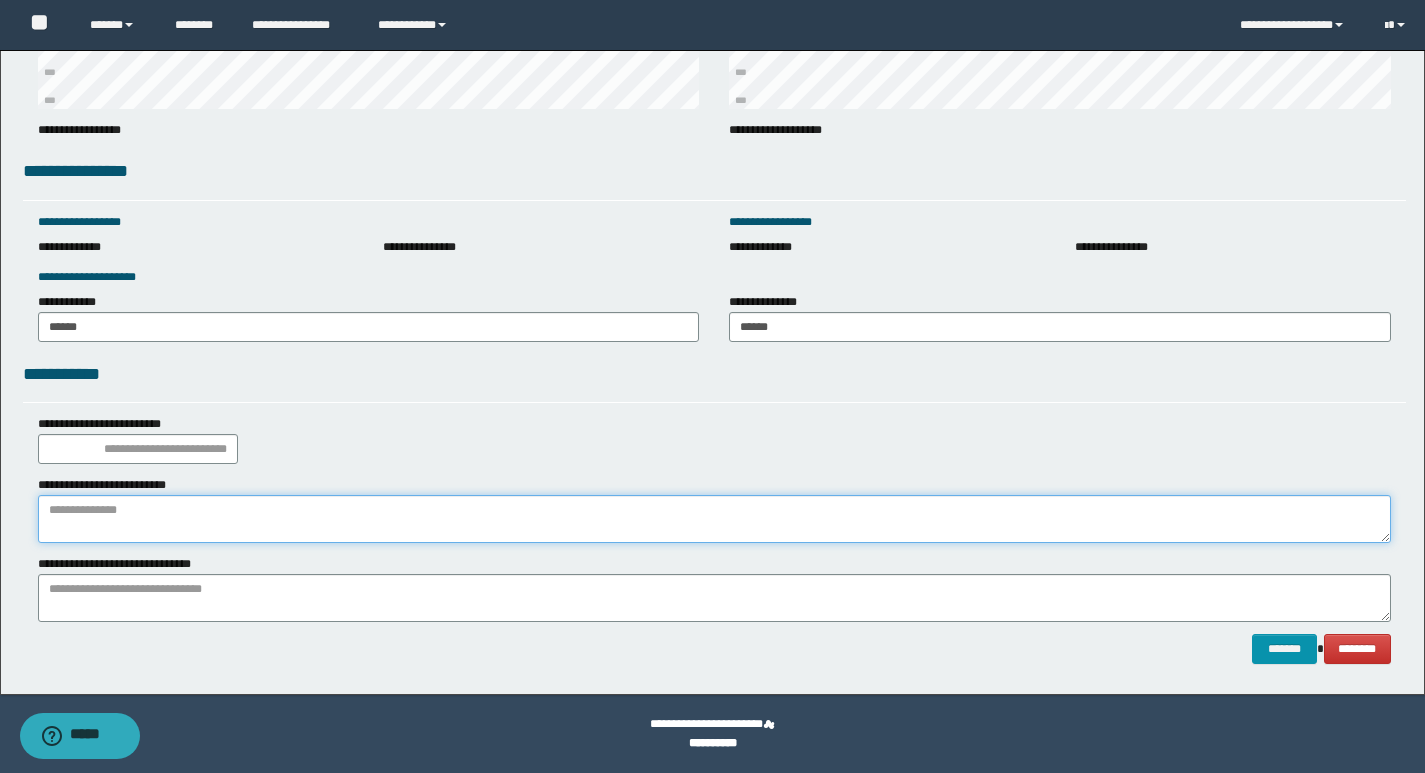 drag, startPoint x: 175, startPoint y: 499, endPoint x: 196, endPoint y: 526, distance: 34.20526 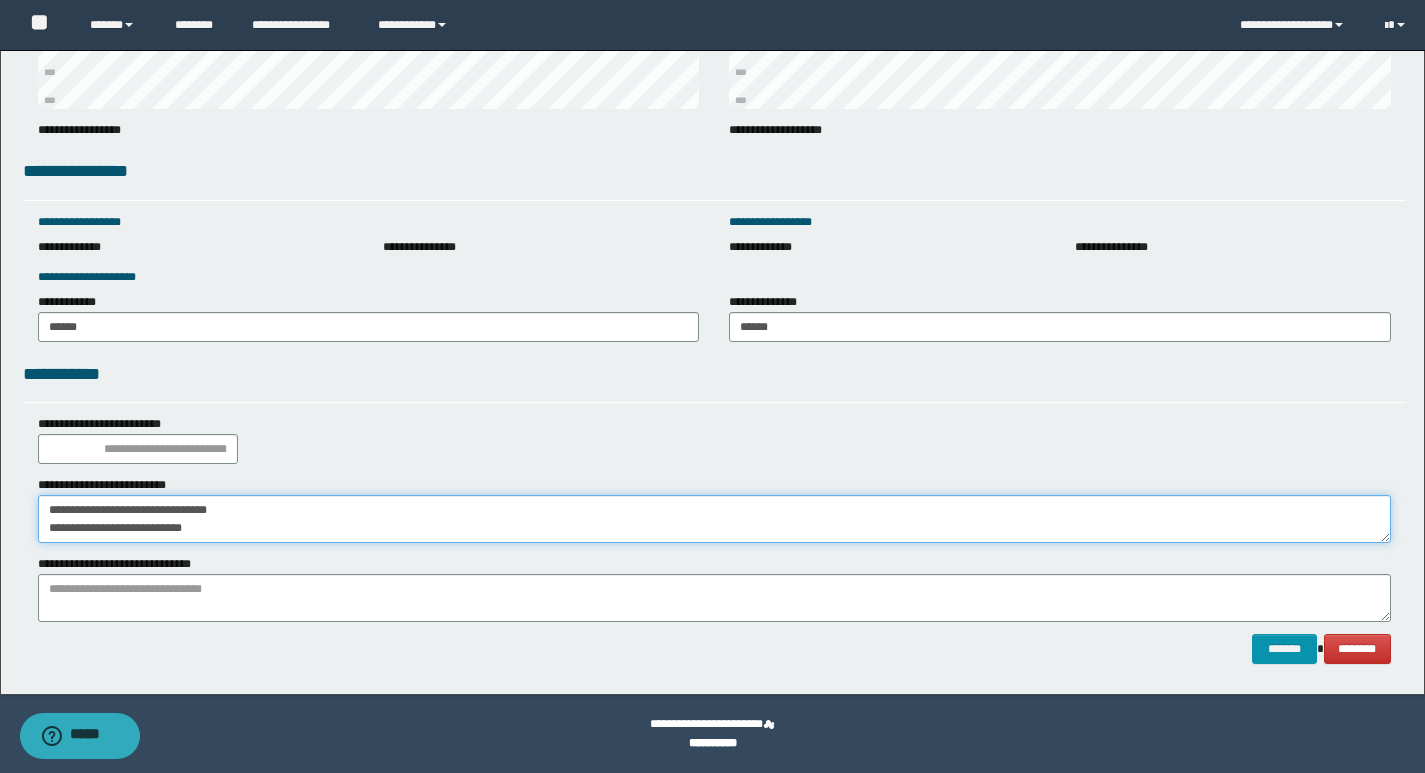 drag, startPoint x: 246, startPoint y: 528, endPoint x: 31, endPoint y: 483, distance: 219.65883 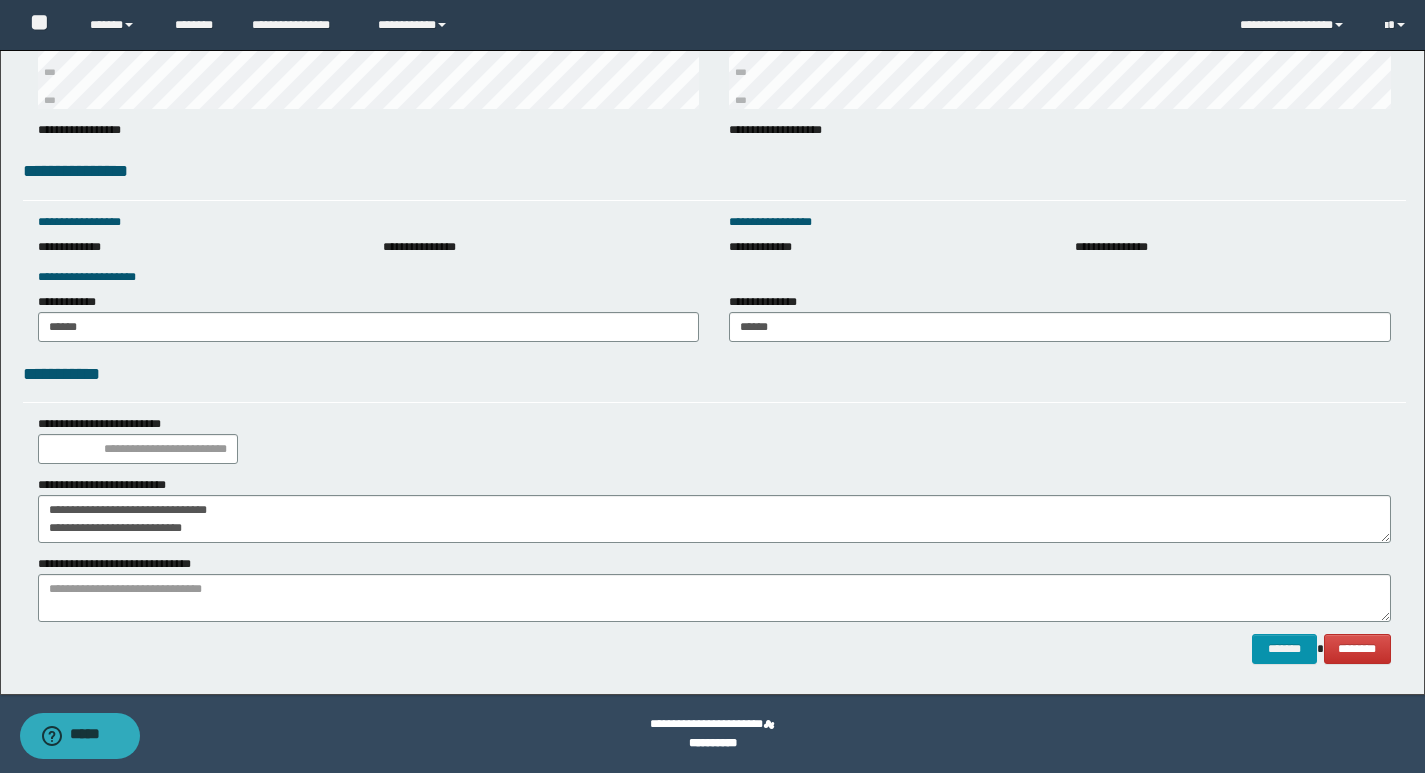 click on "**********" at bounding box center (712, -975) 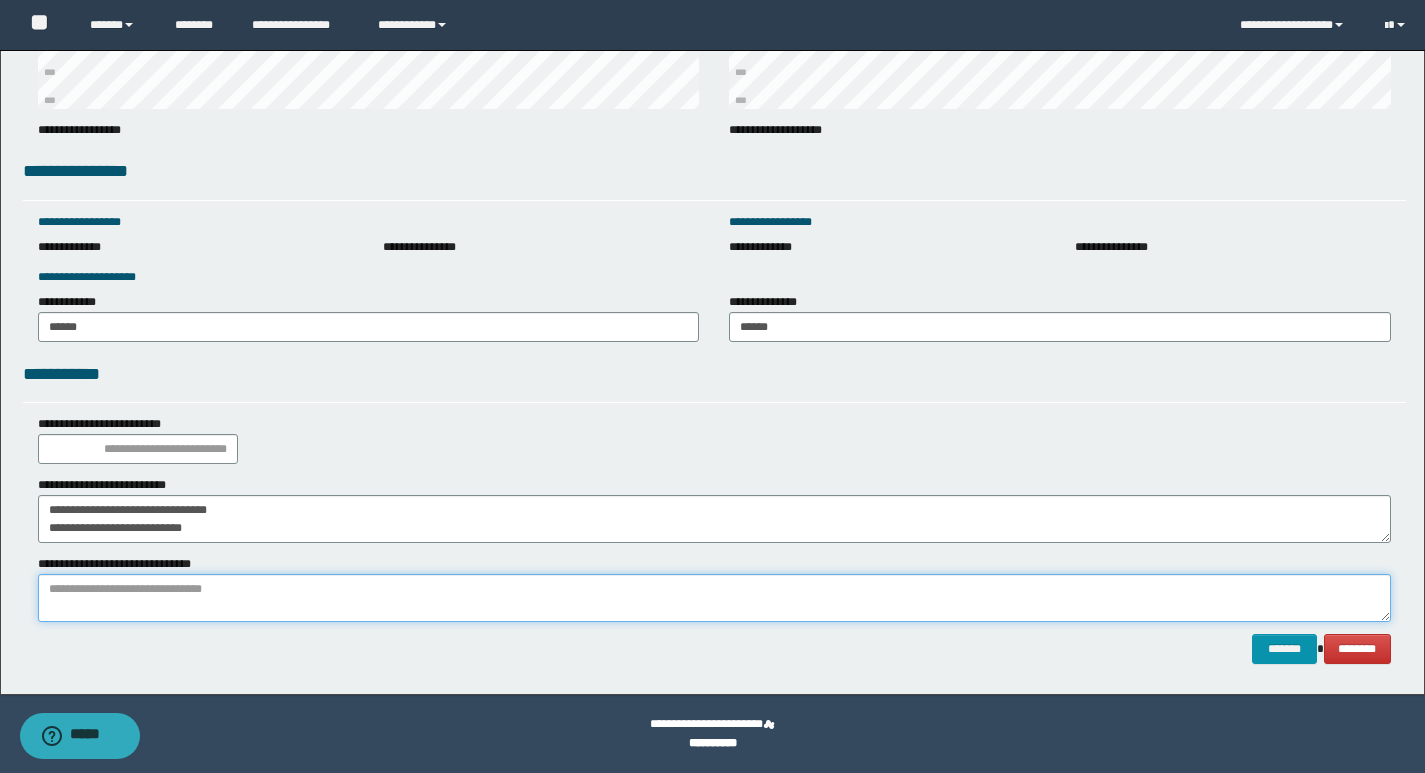 click at bounding box center (714, 598) 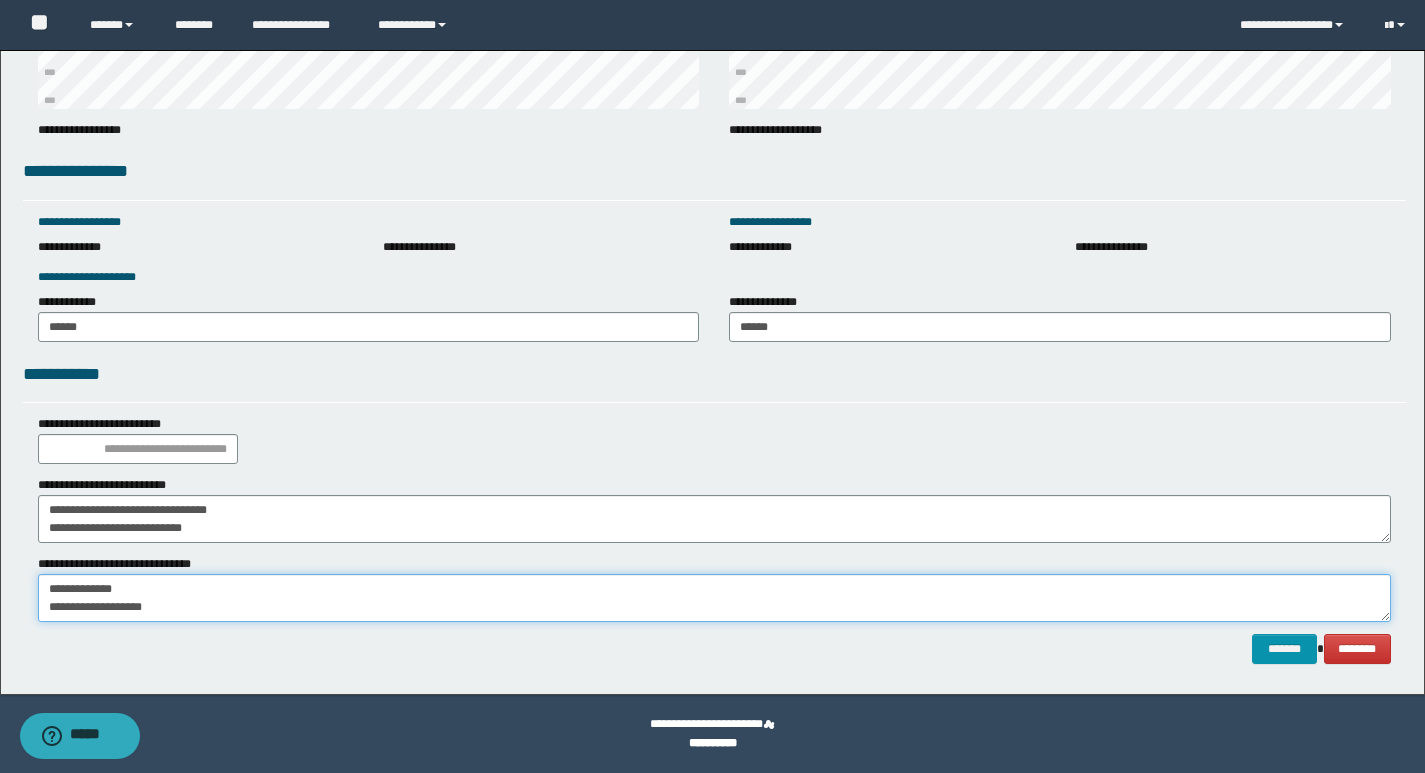 type on "**********" 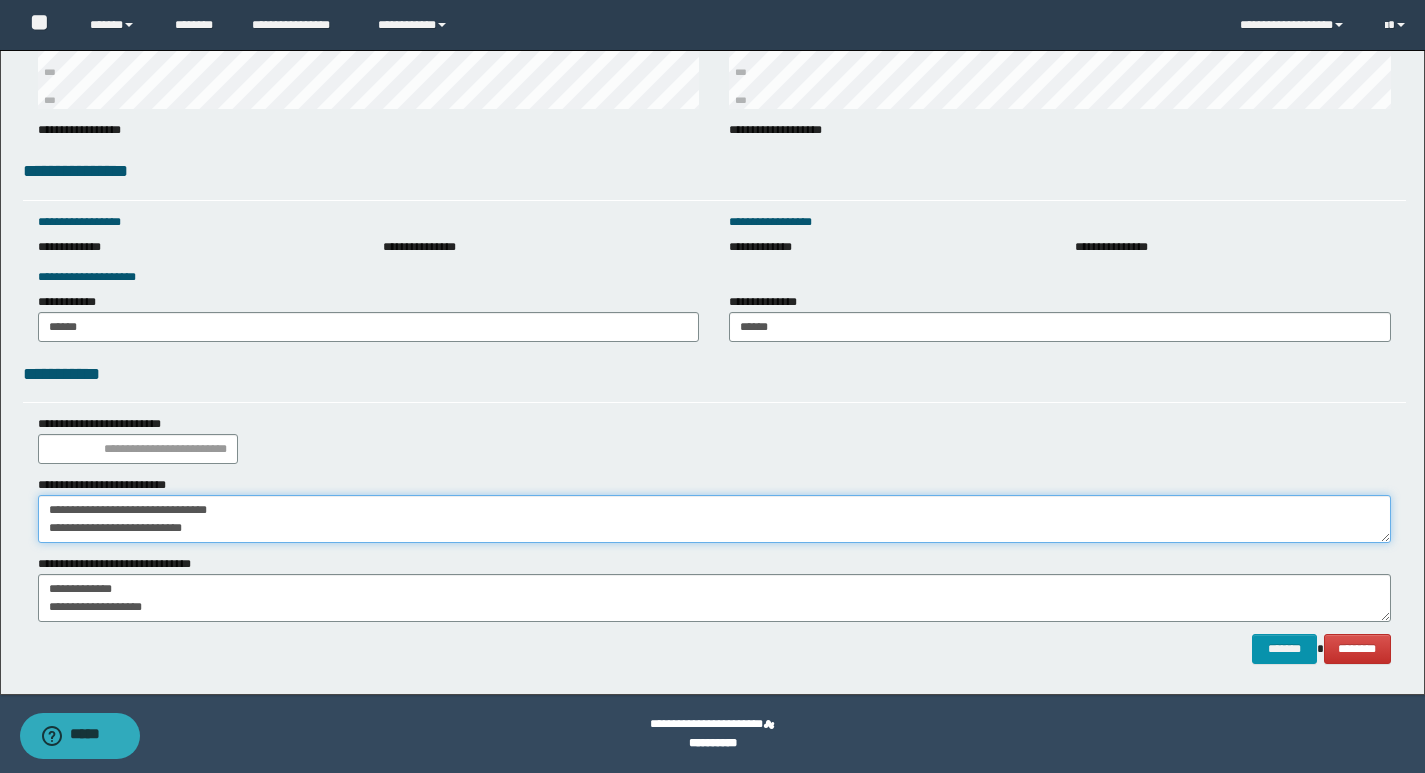drag, startPoint x: 240, startPoint y: 534, endPoint x: 43, endPoint y: 503, distance: 199.42416 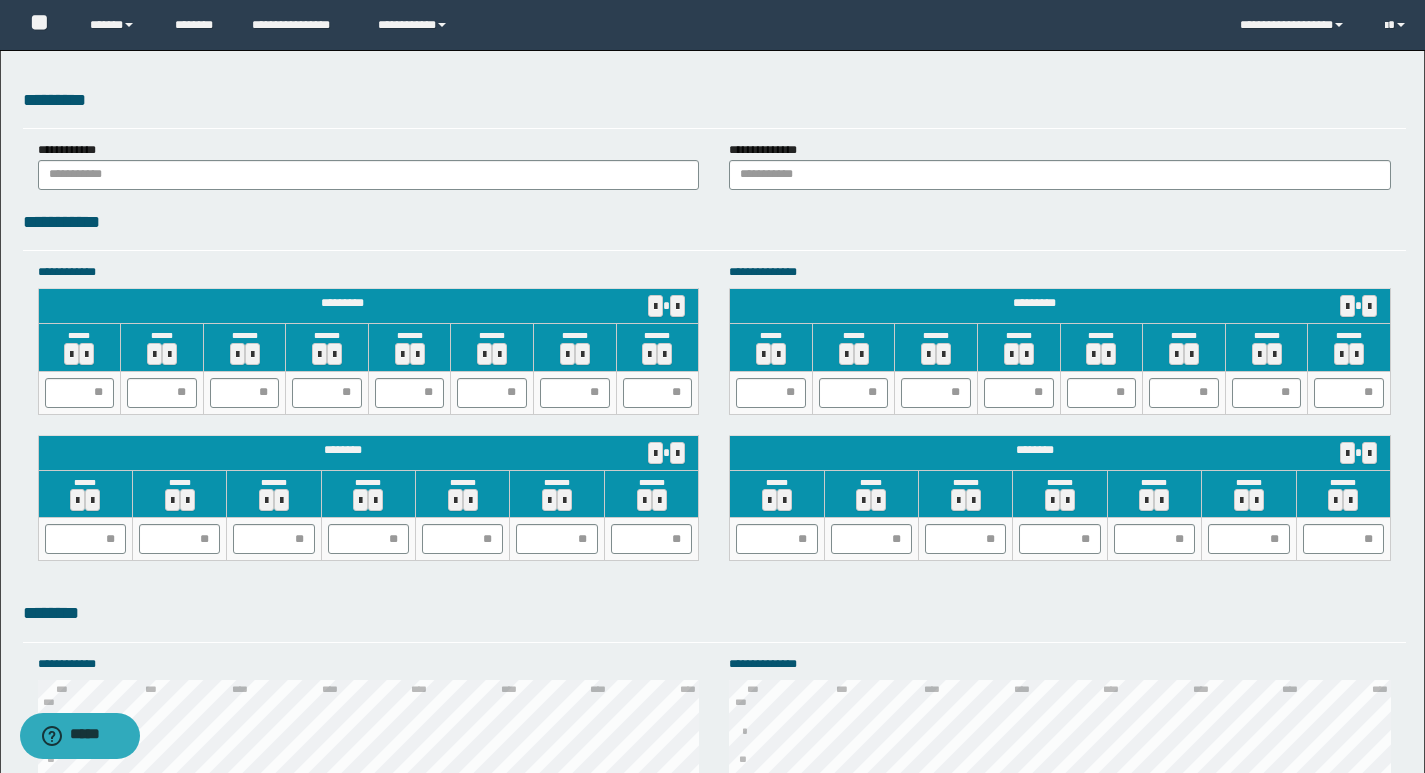scroll, scrollTop: 1595, scrollLeft: 0, axis: vertical 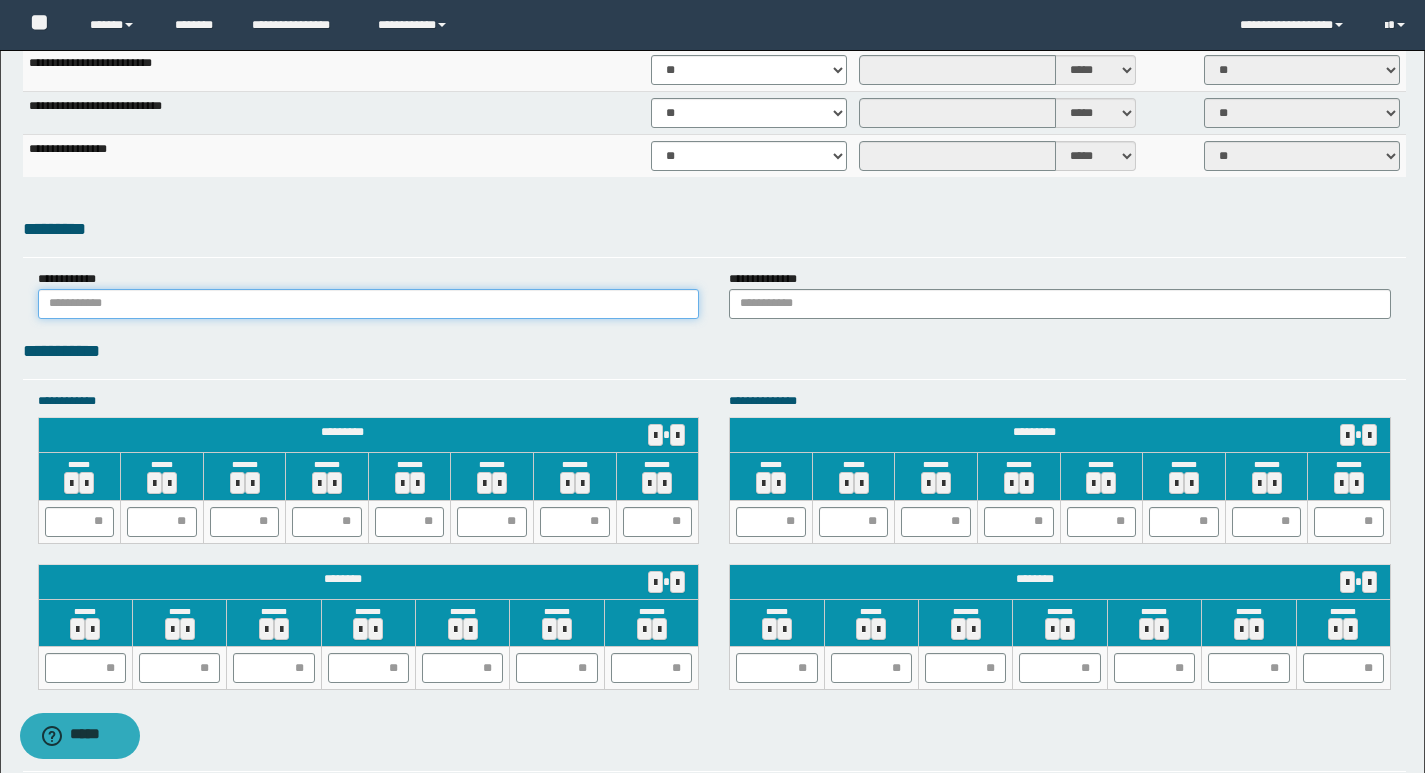 click at bounding box center (369, 304) 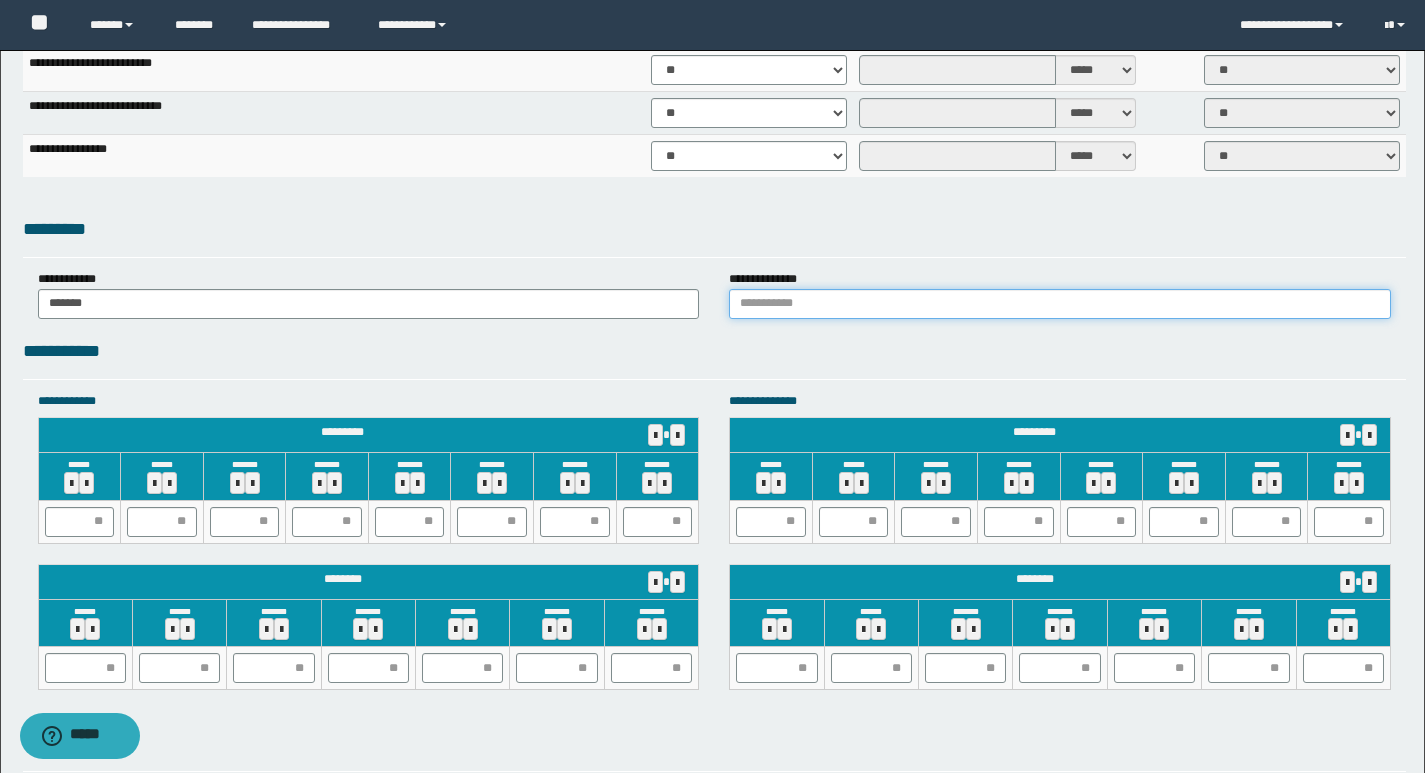 click at bounding box center [1060, 304] 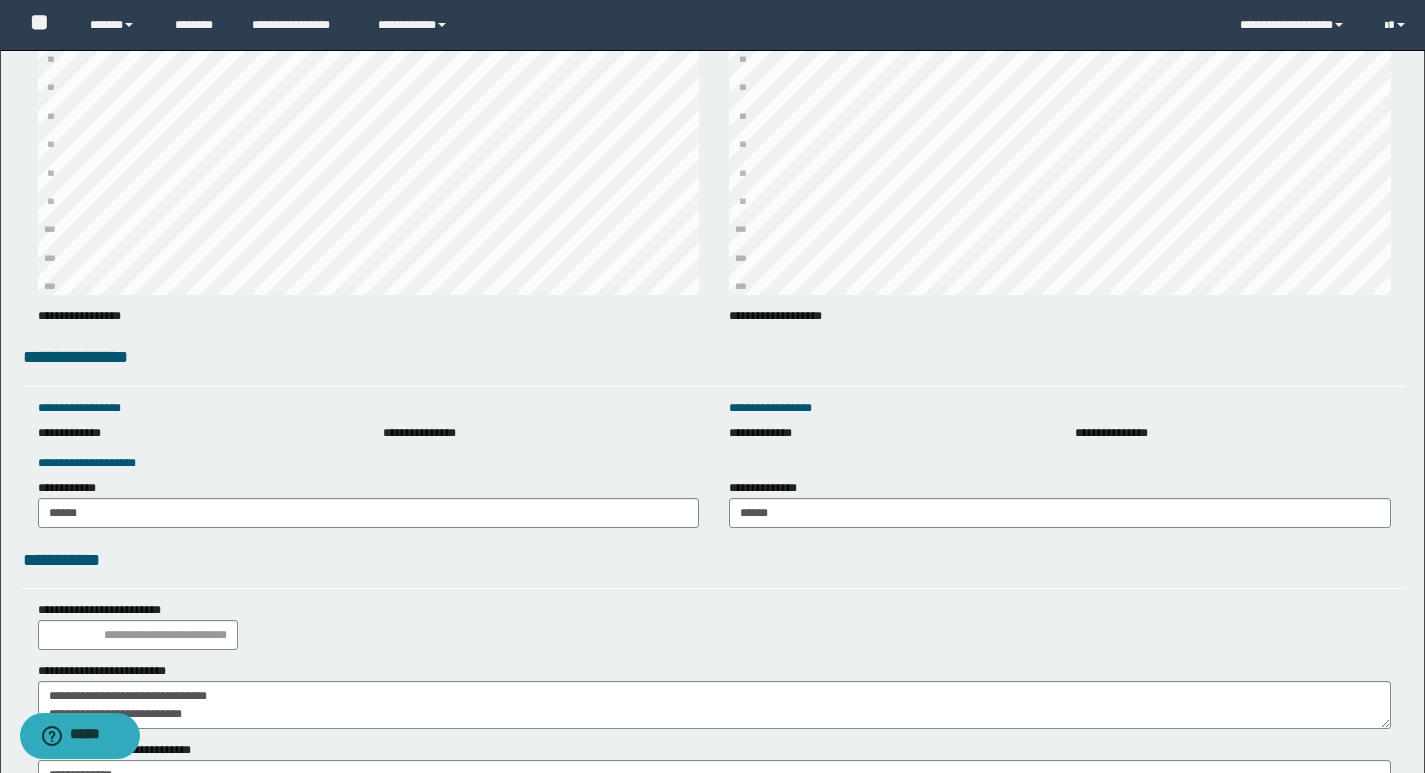 scroll, scrollTop: 2595, scrollLeft: 0, axis: vertical 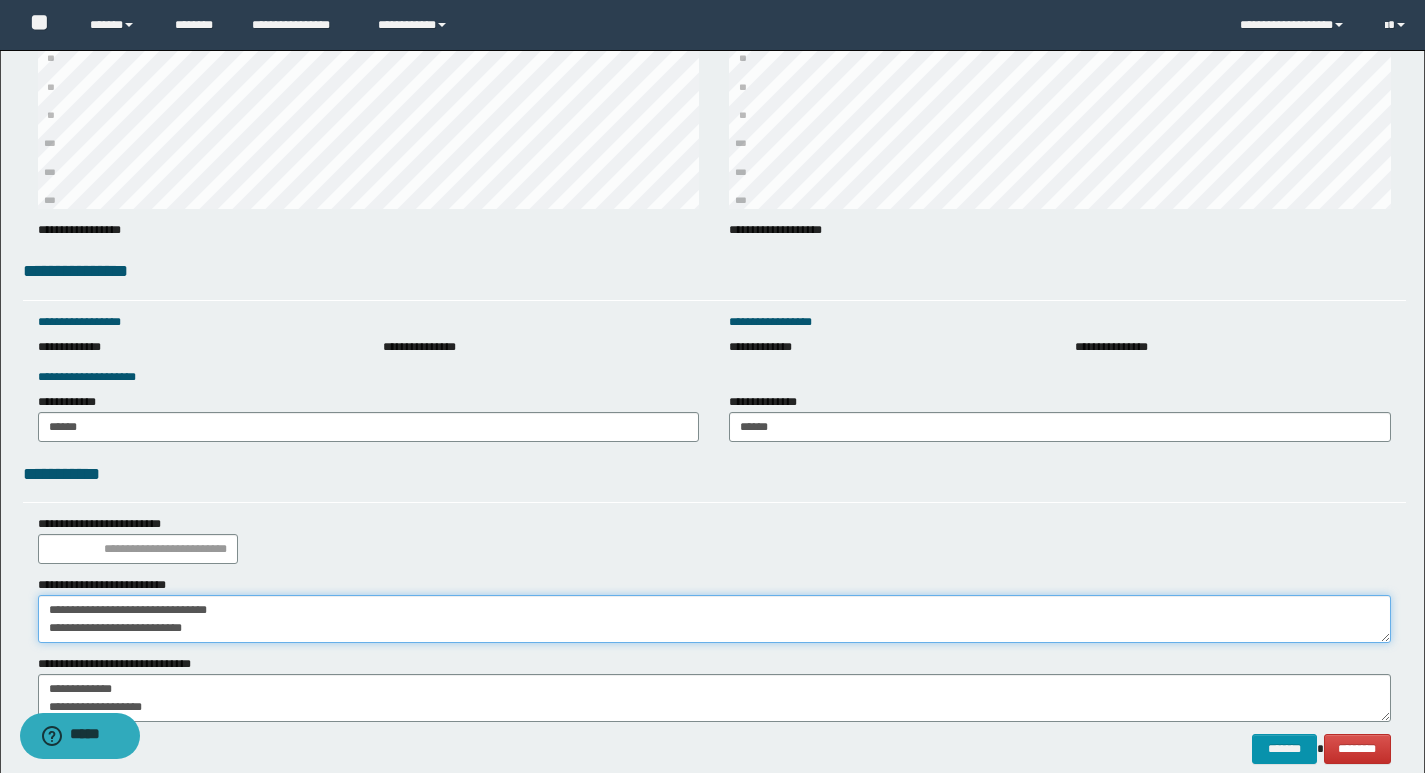 drag, startPoint x: 246, startPoint y: 630, endPoint x: 0, endPoint y: 693, distance: 253.93896 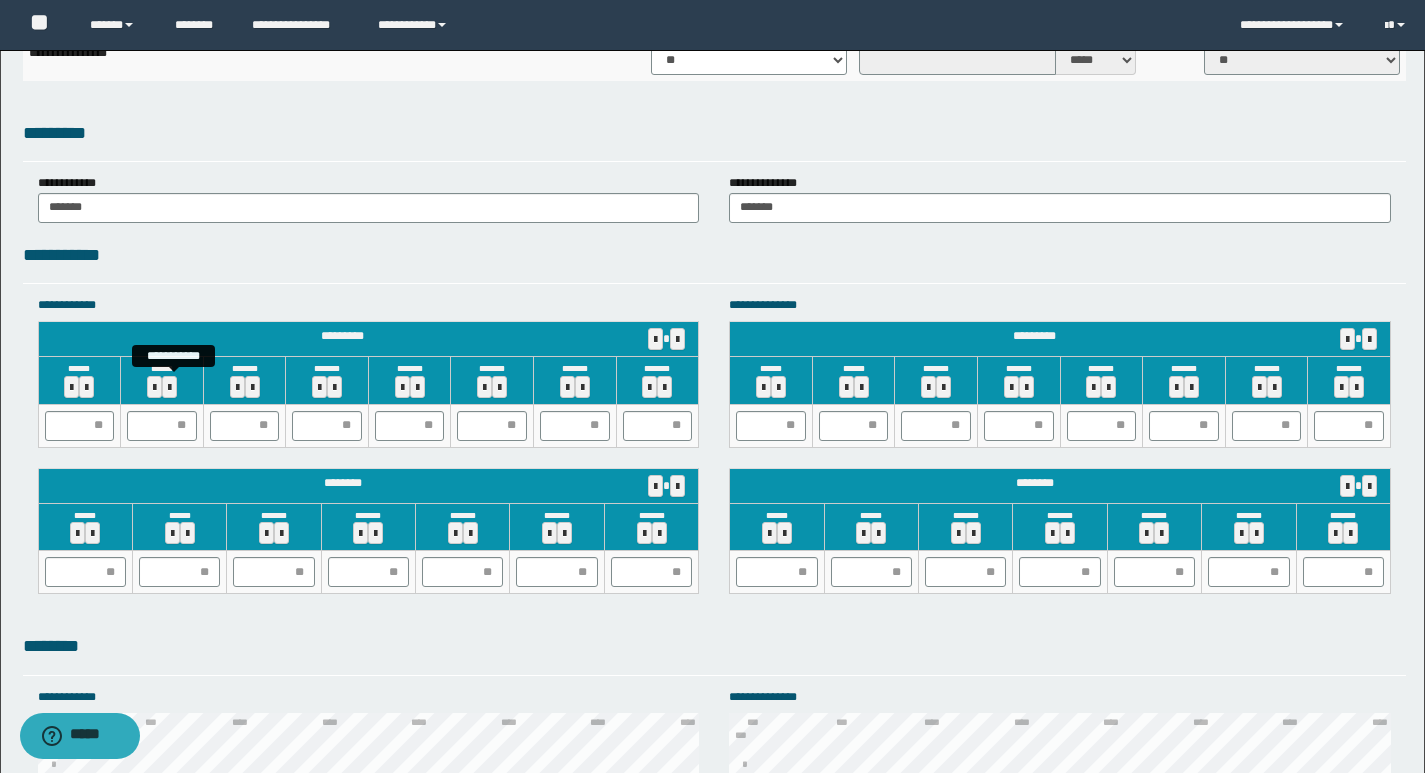 scroll, scrollTop: 1700, scrollLeft: 0, axis: vertical 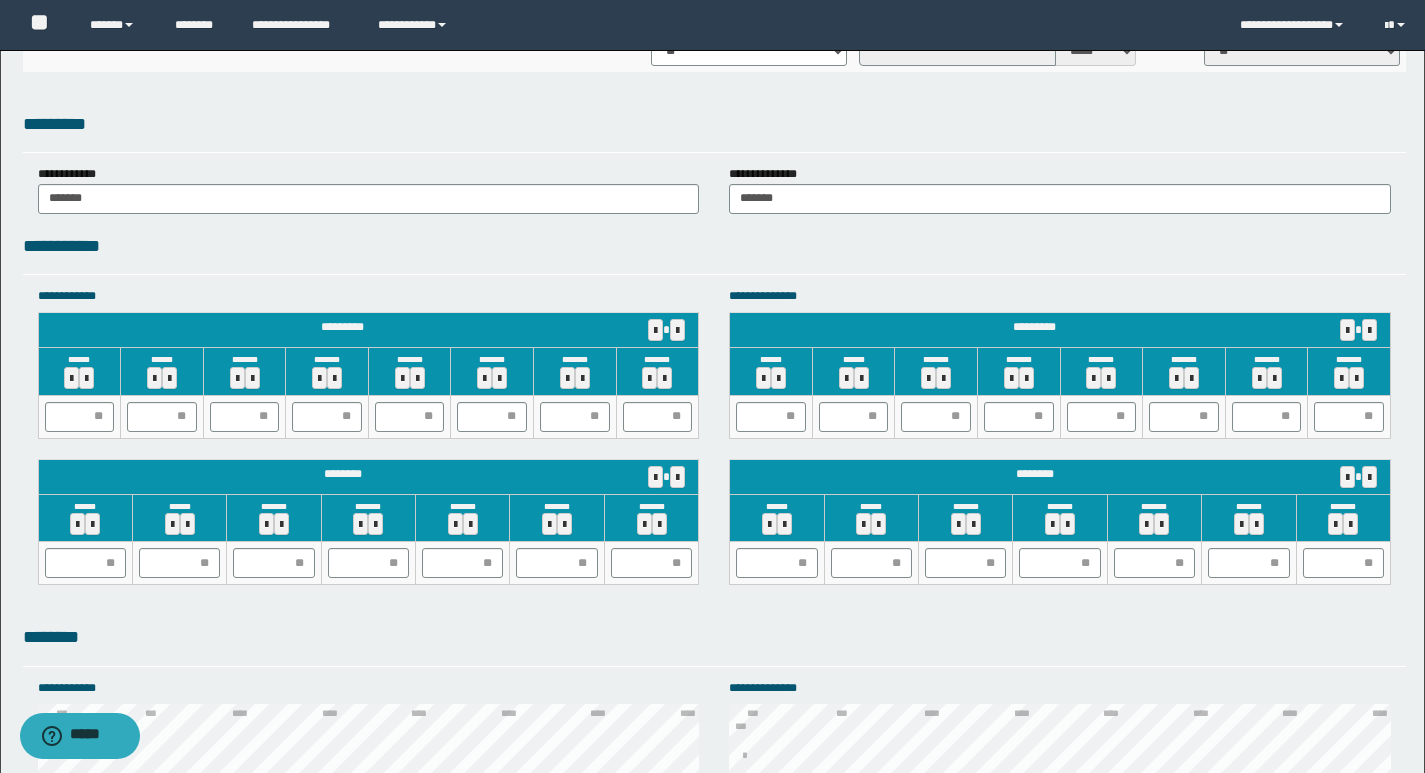 type on "**********" 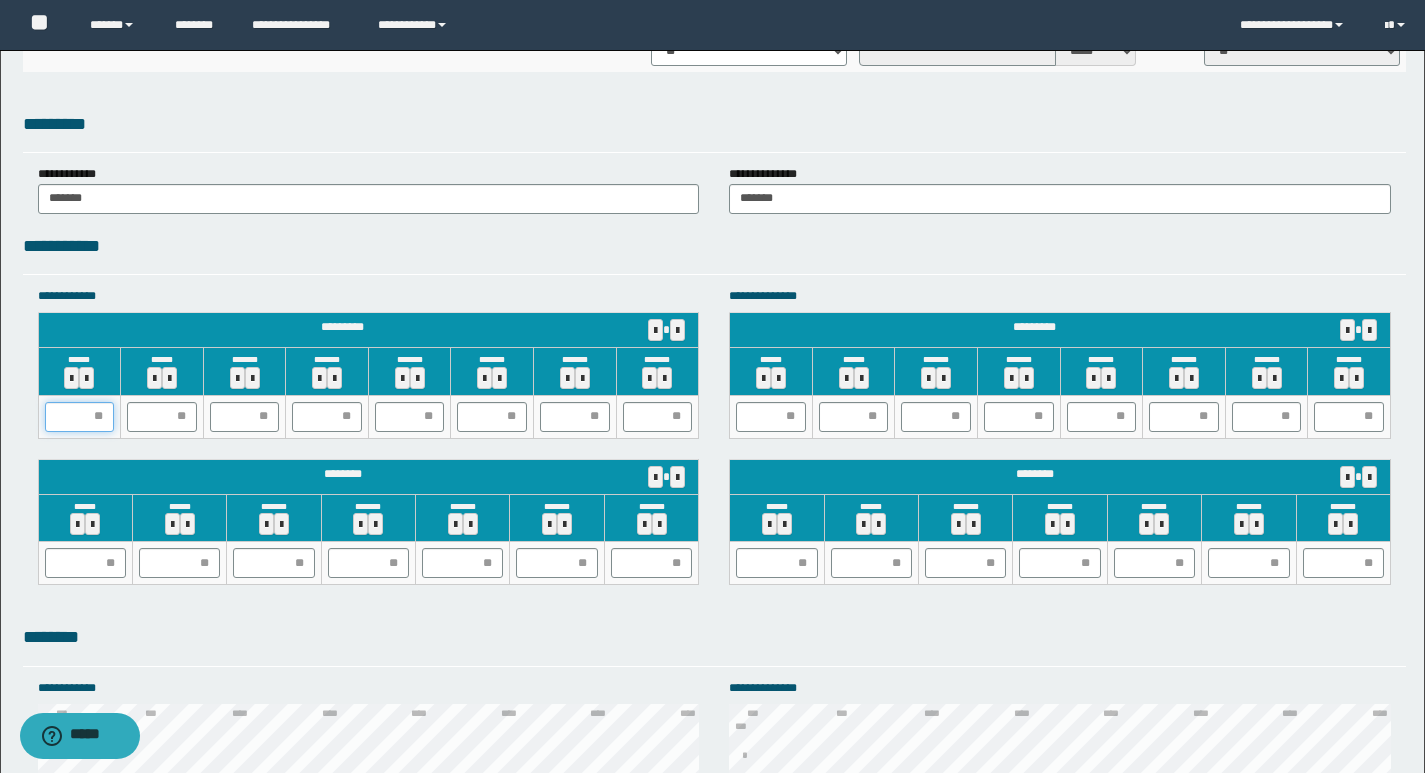 click at bounding box center (80, 417) 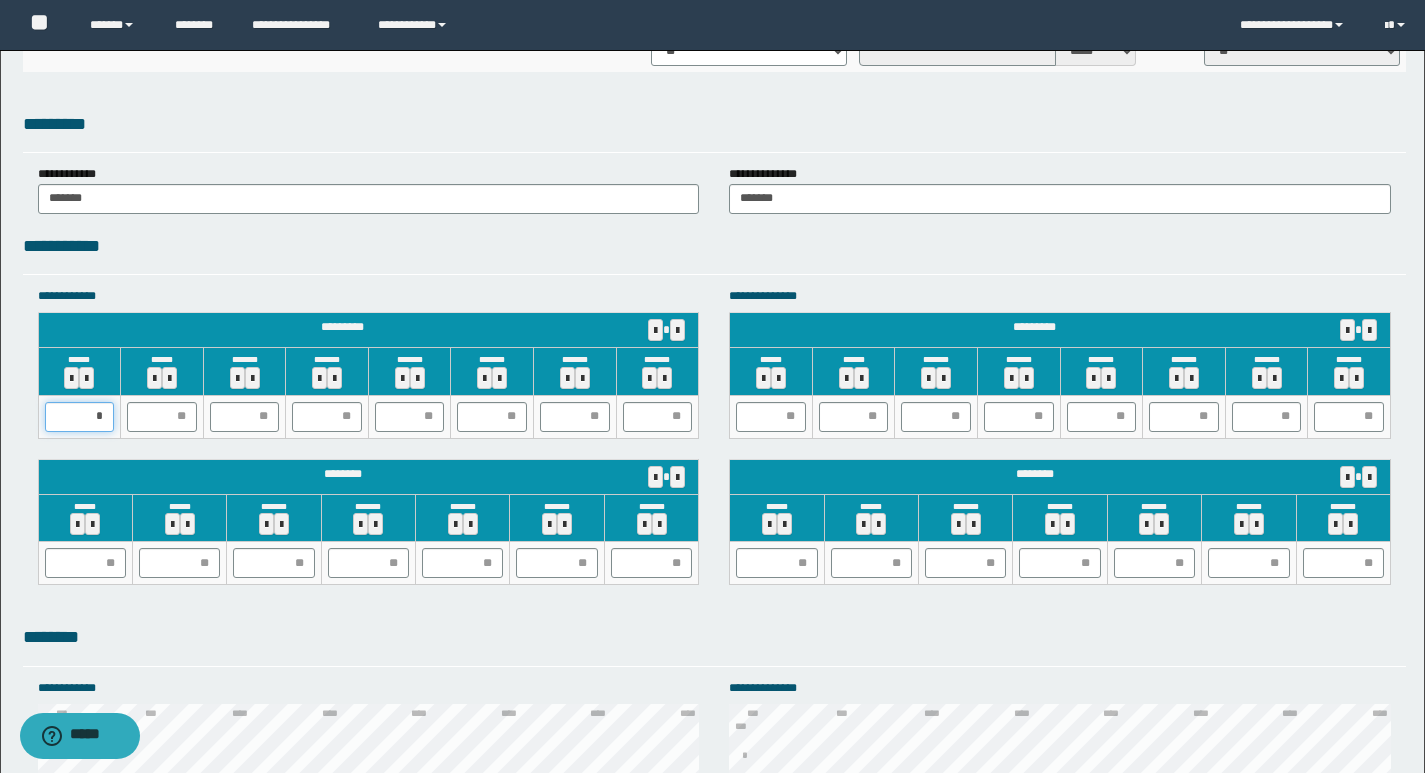 type on "**" 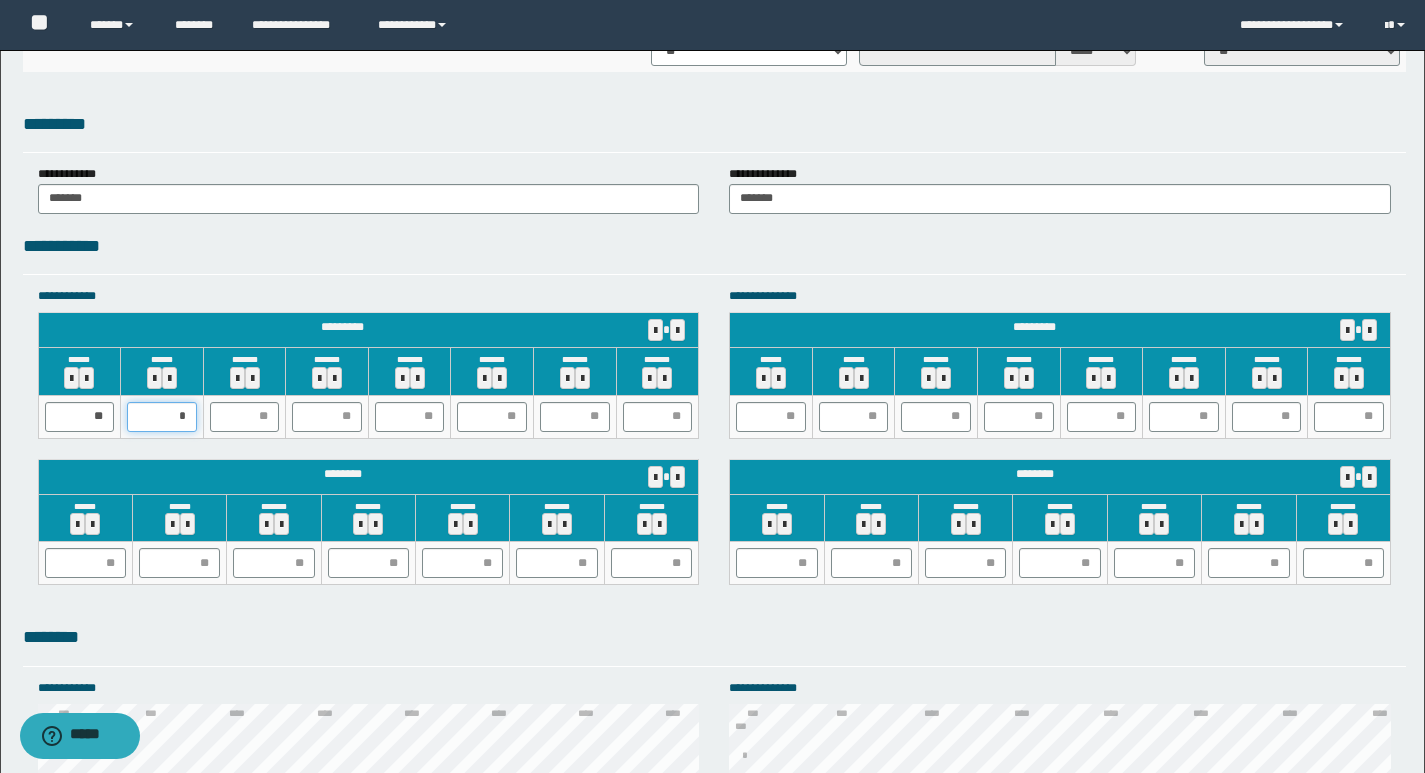 type on "**" 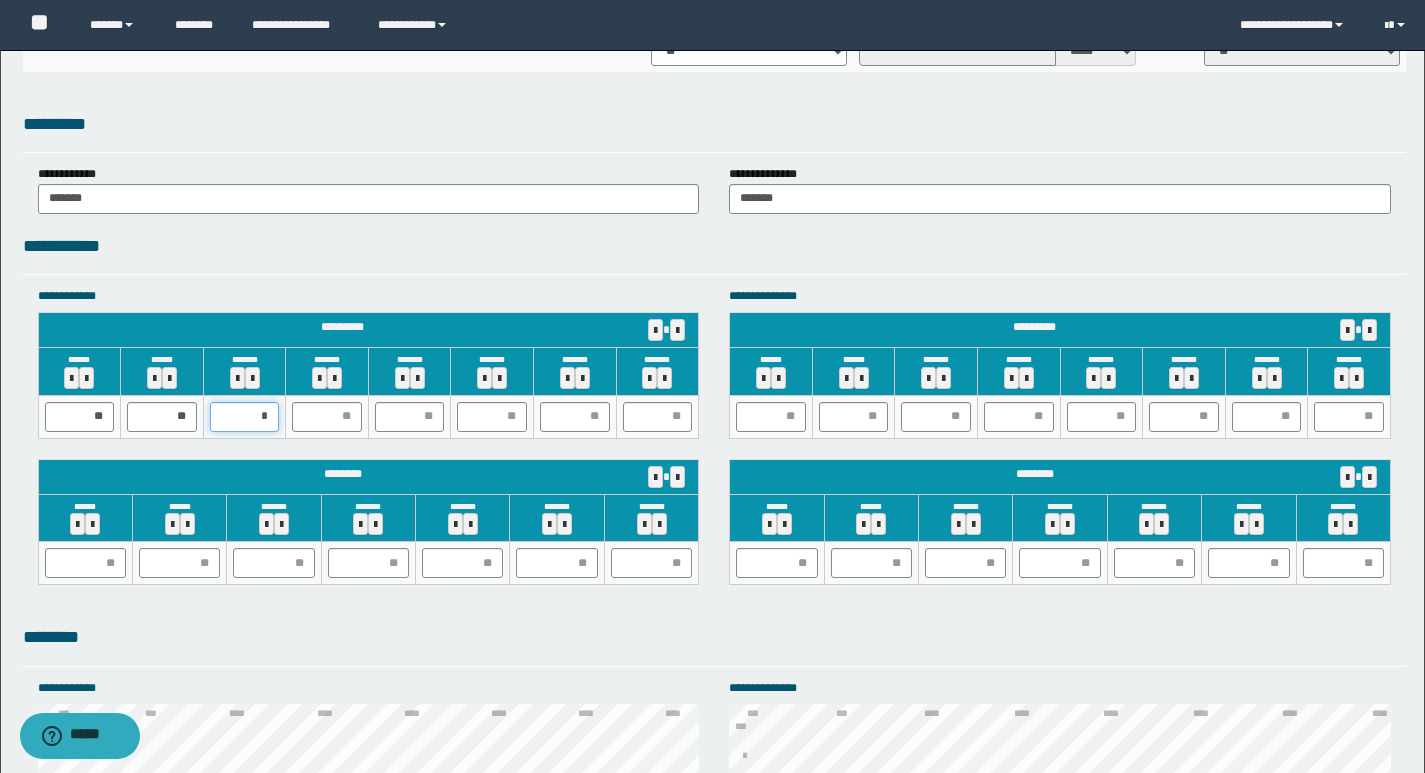 type on "**" 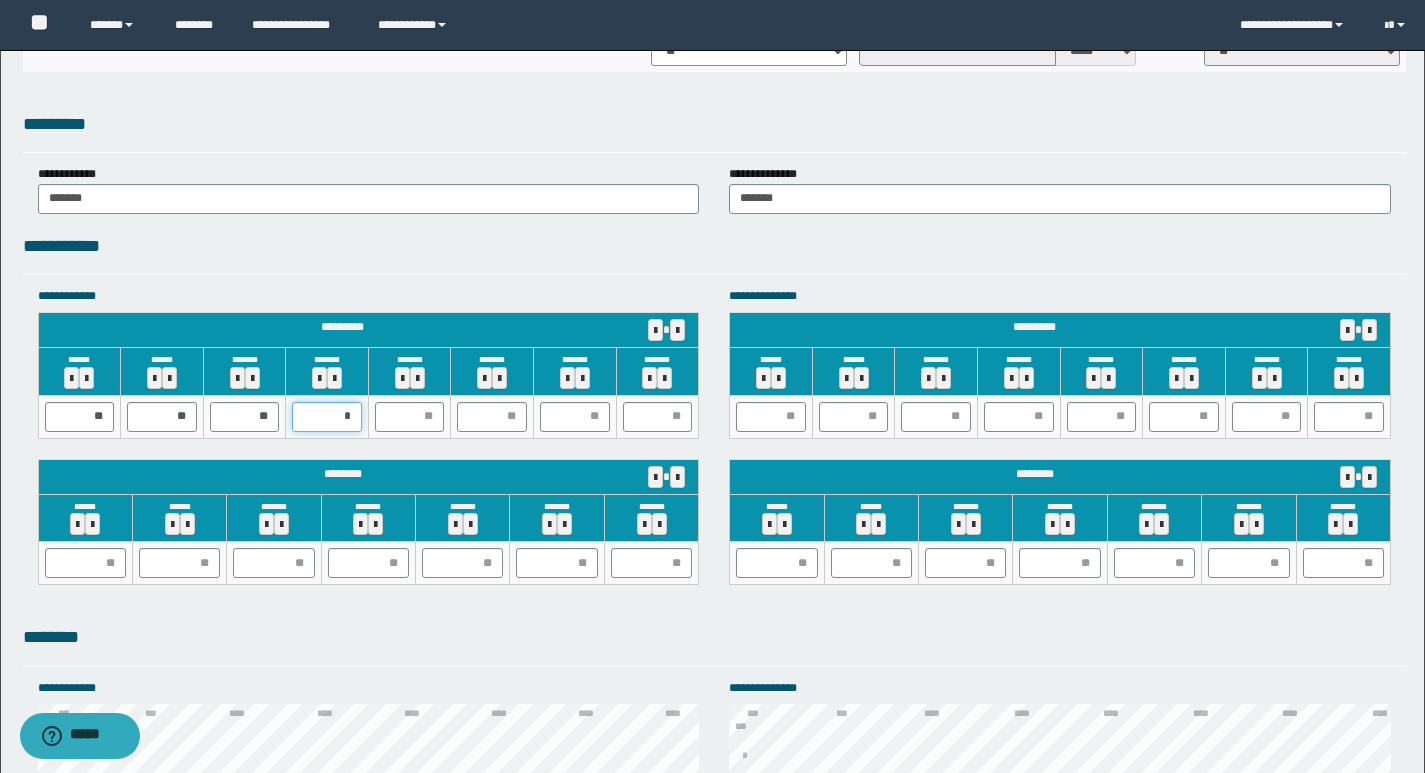 type on "**" 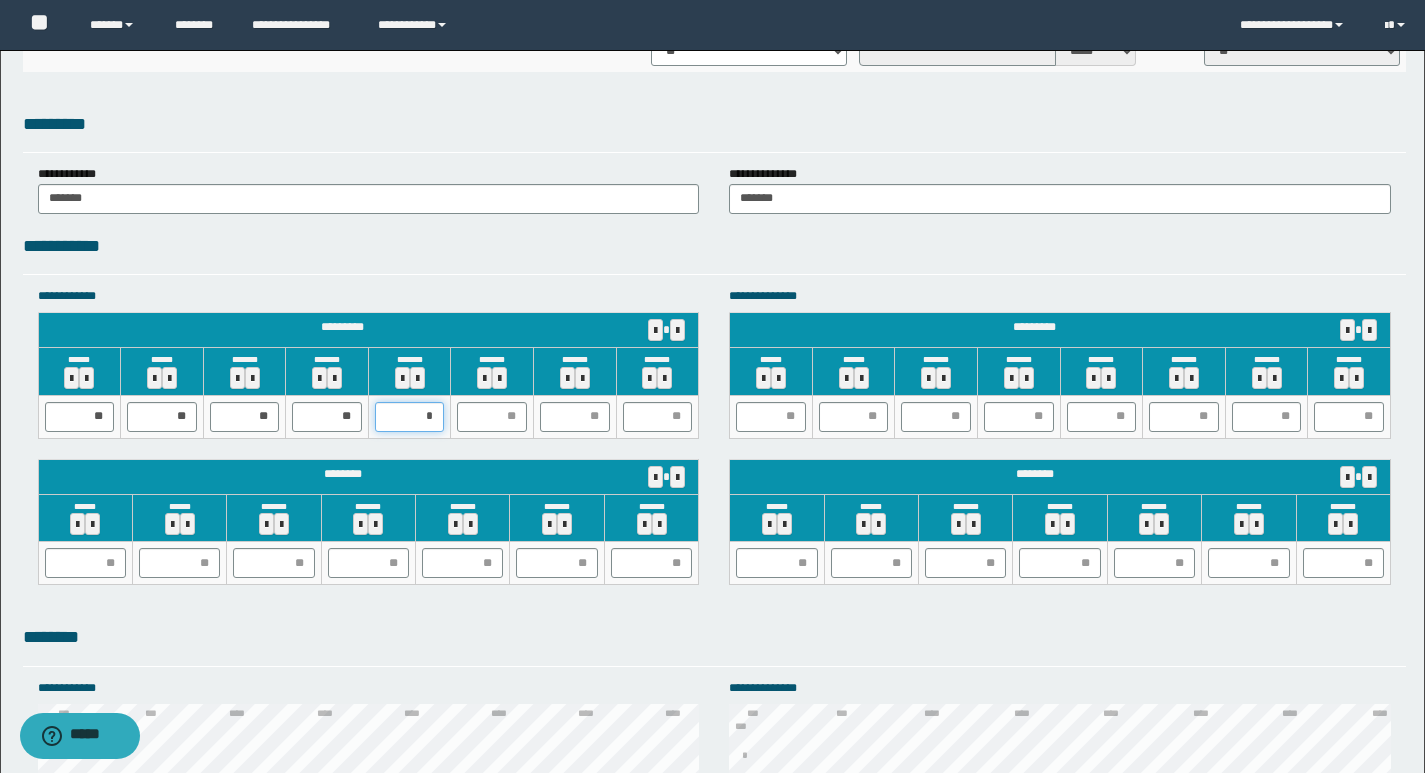 type on "**" 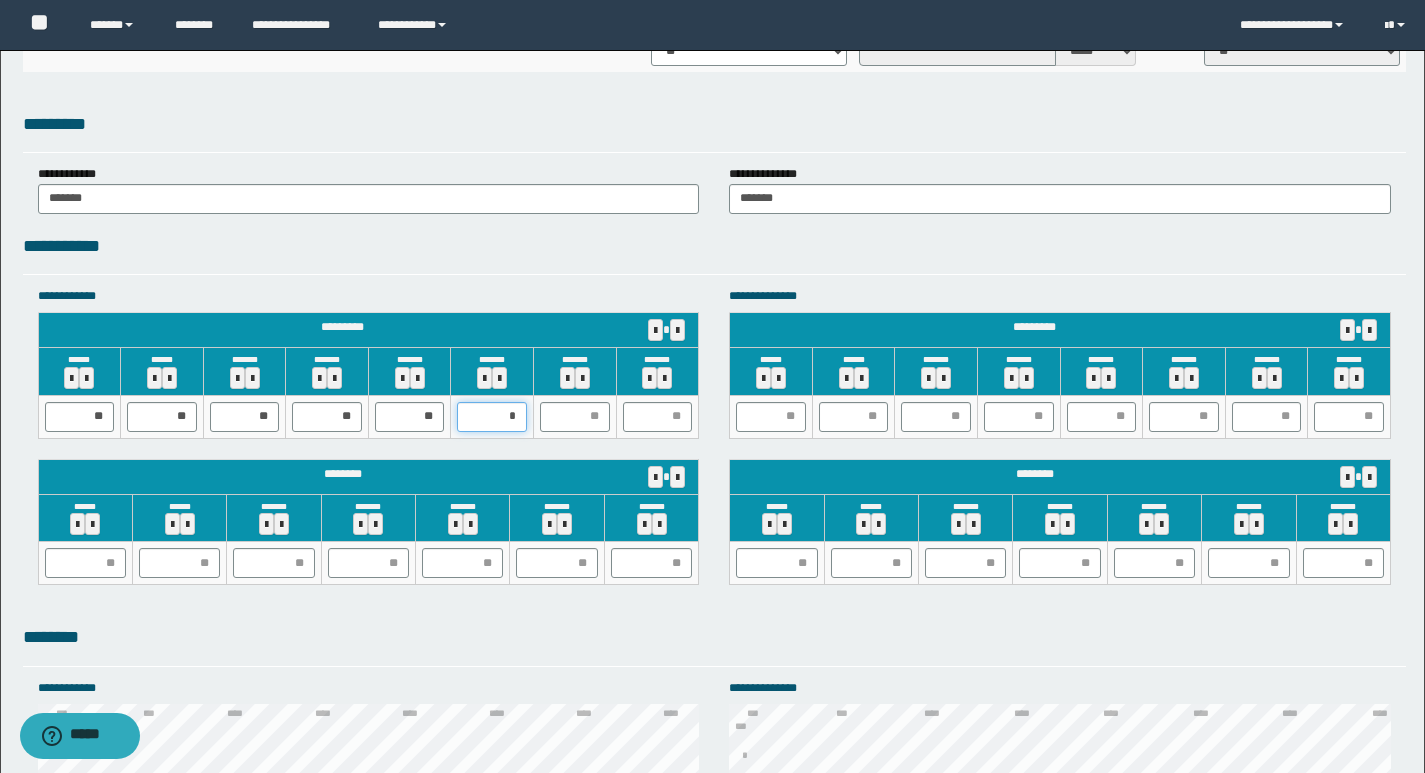 type on "**" 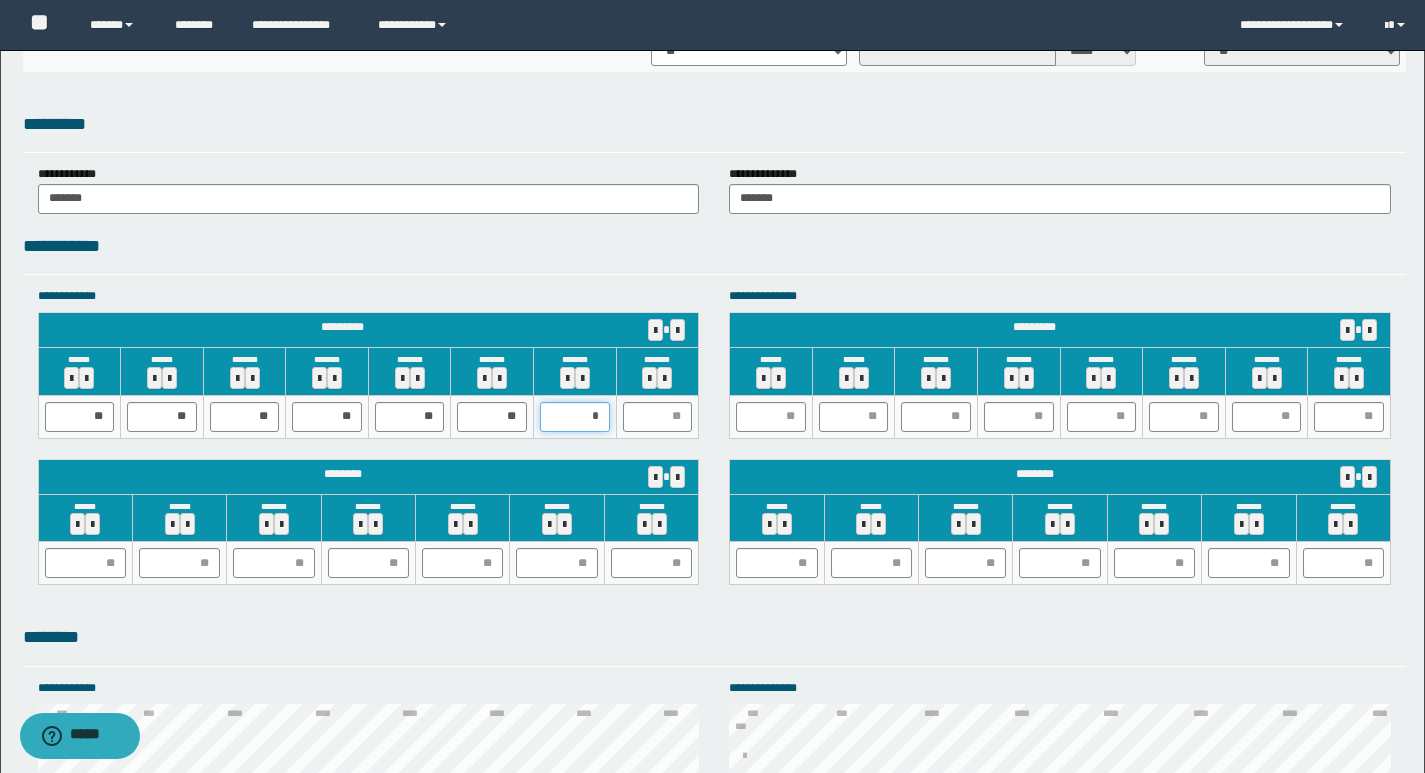 type on "**" 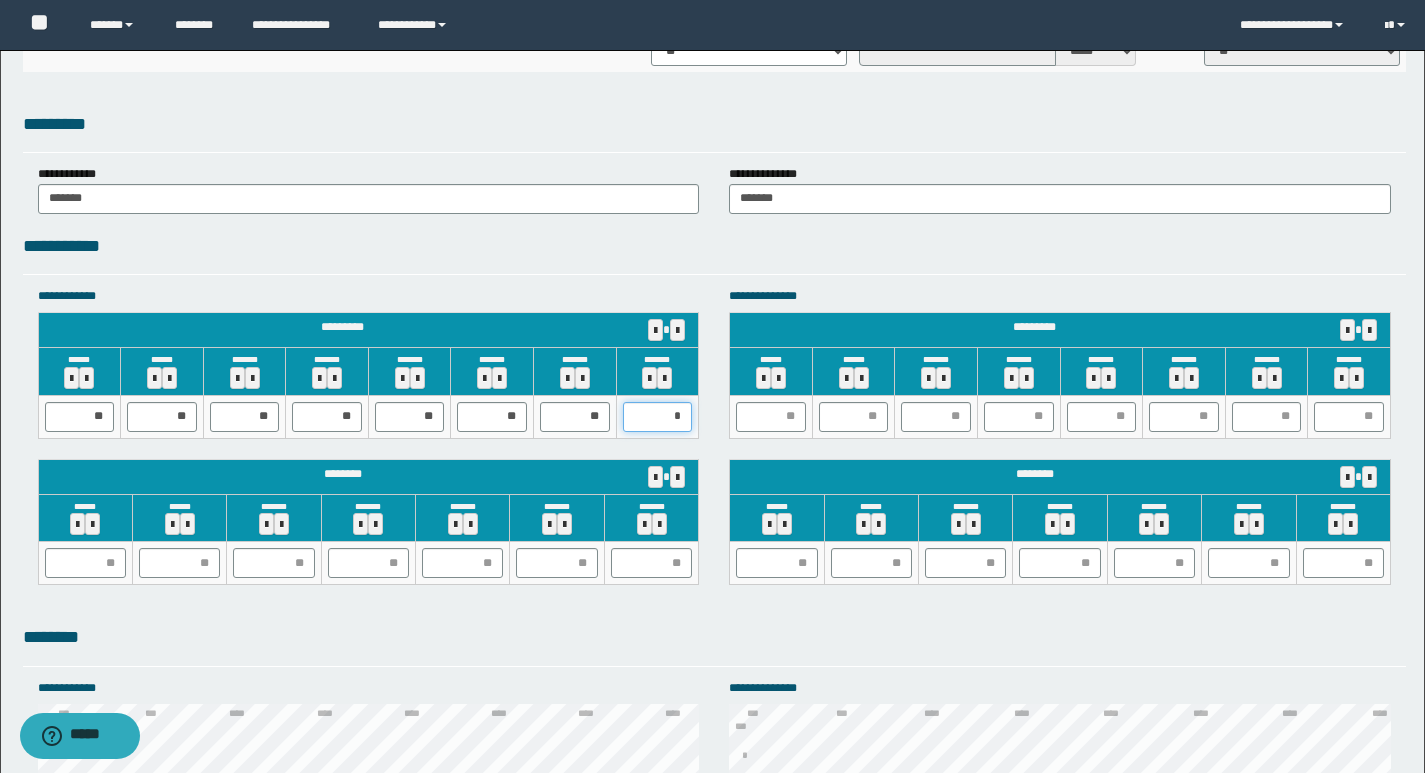 type on "**" 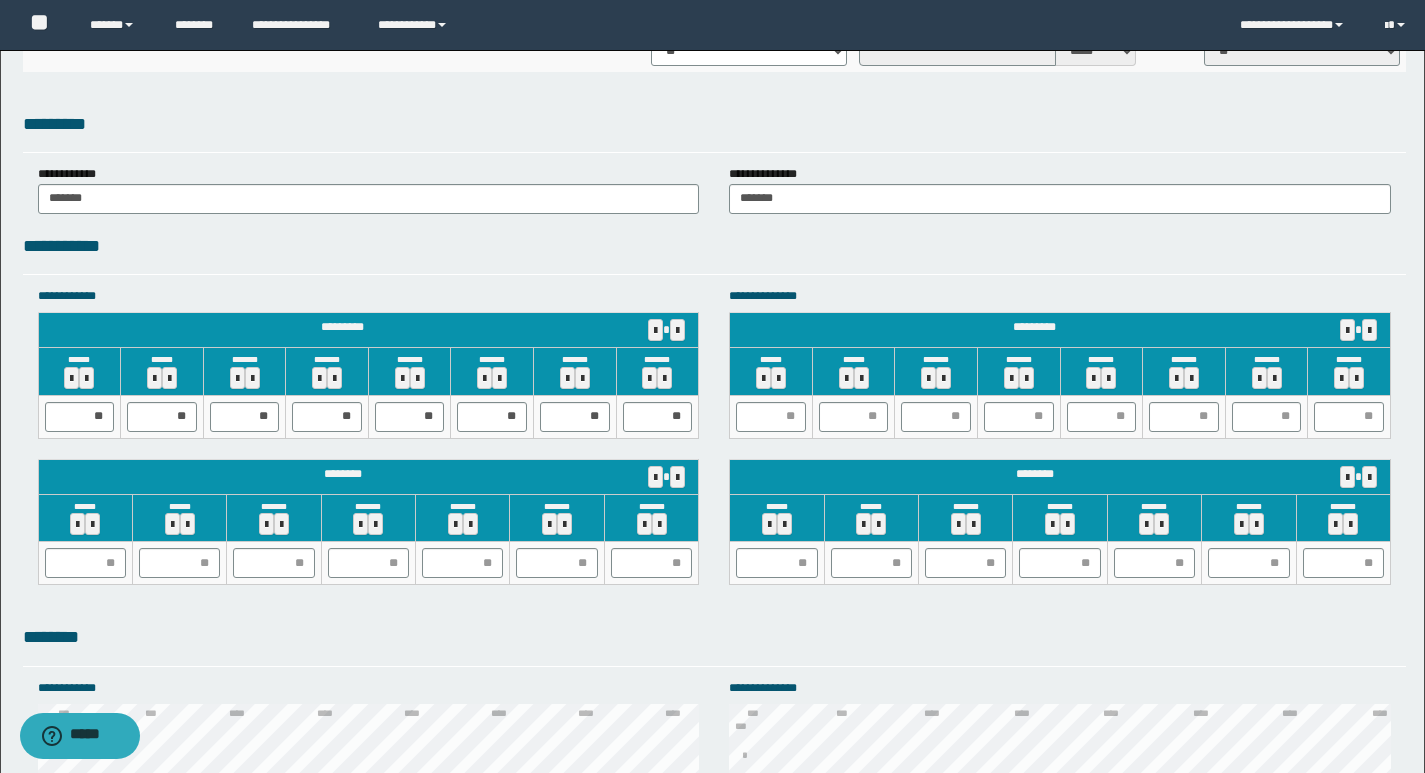 click at bounding box center [771, 416] 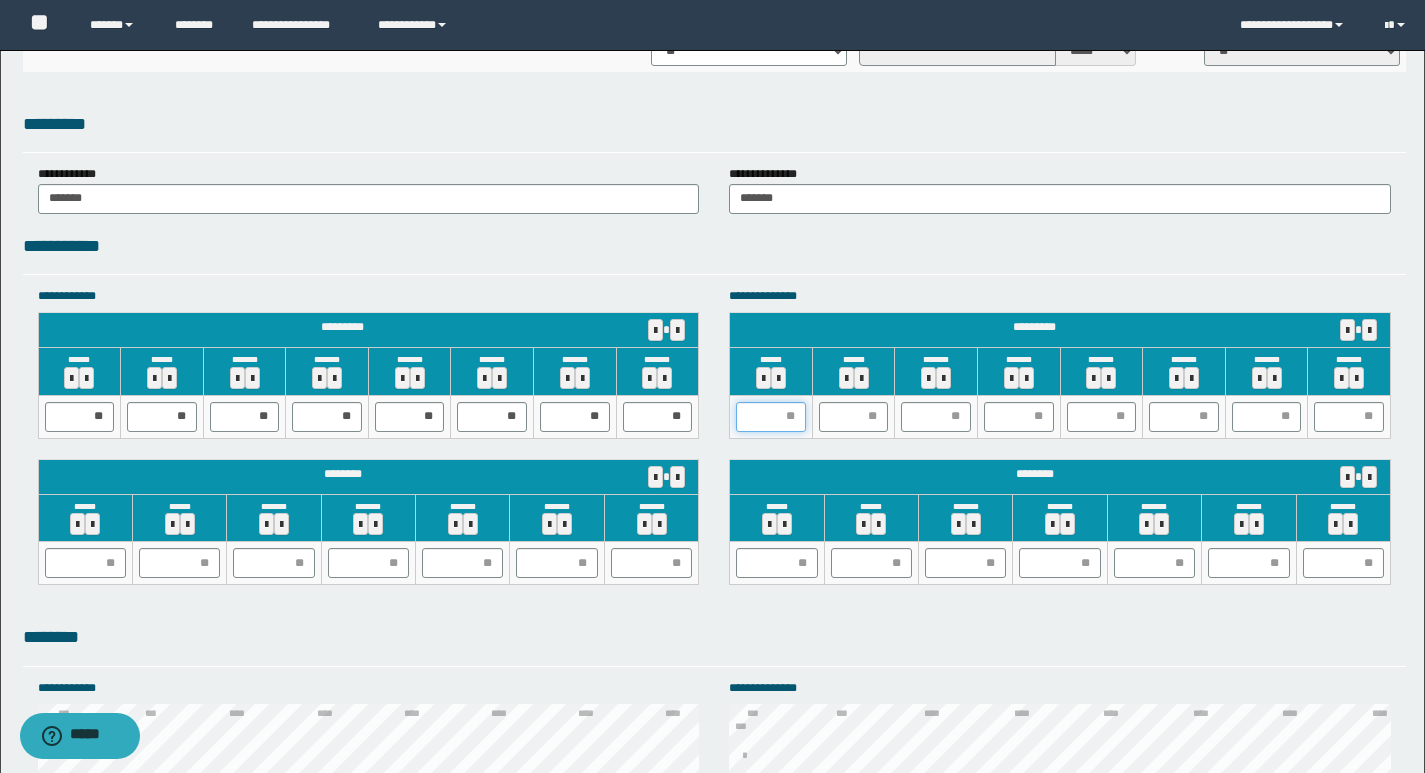 click at bounding box center [771, 417] 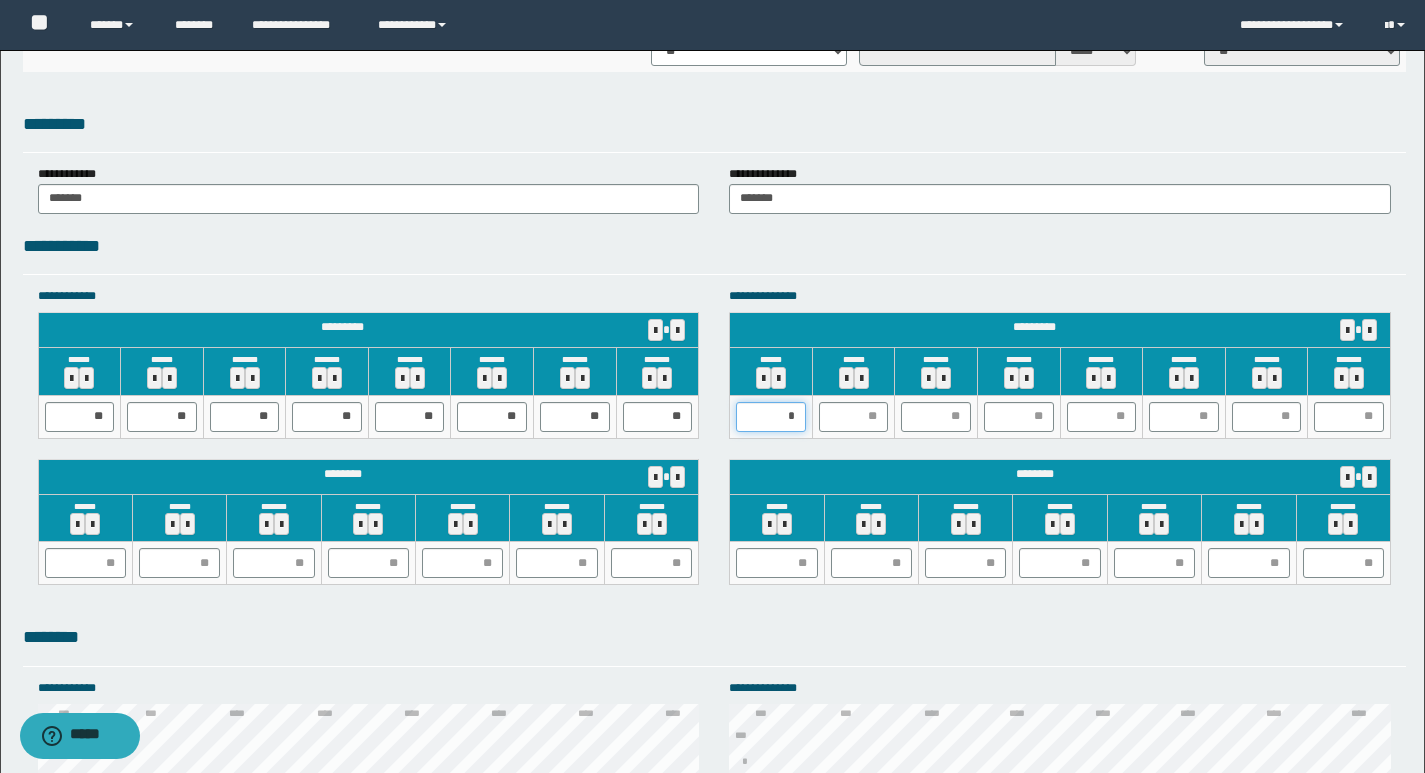 type on "**" 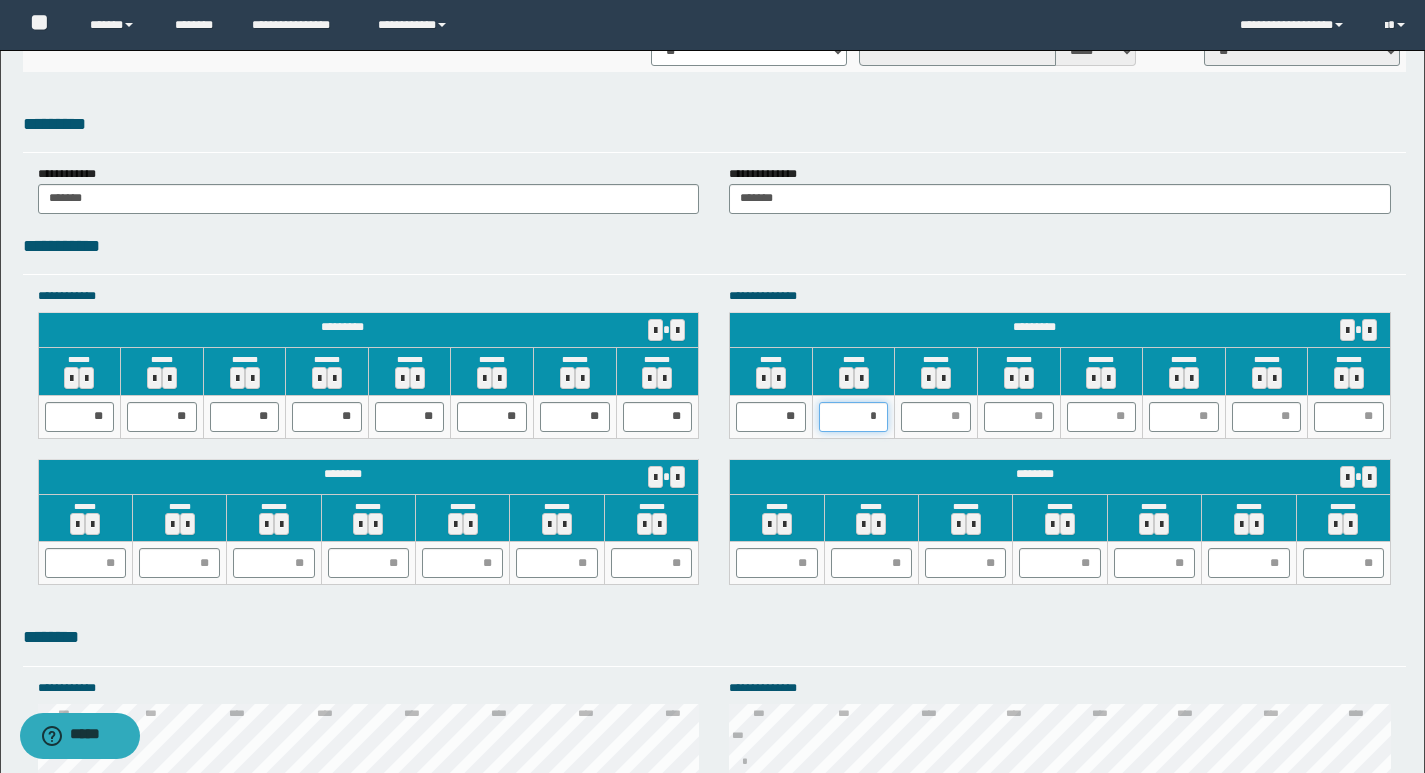 type on "**" 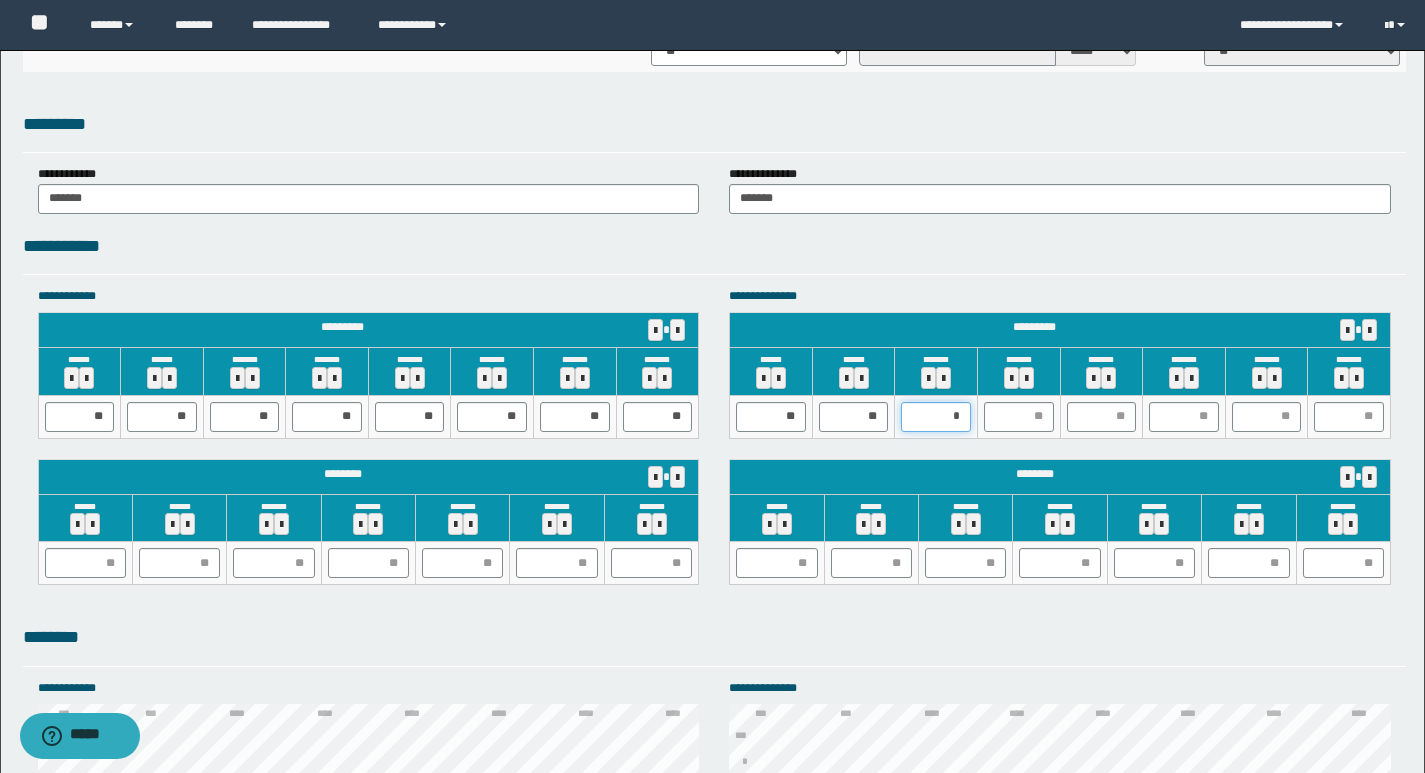 type on "**" 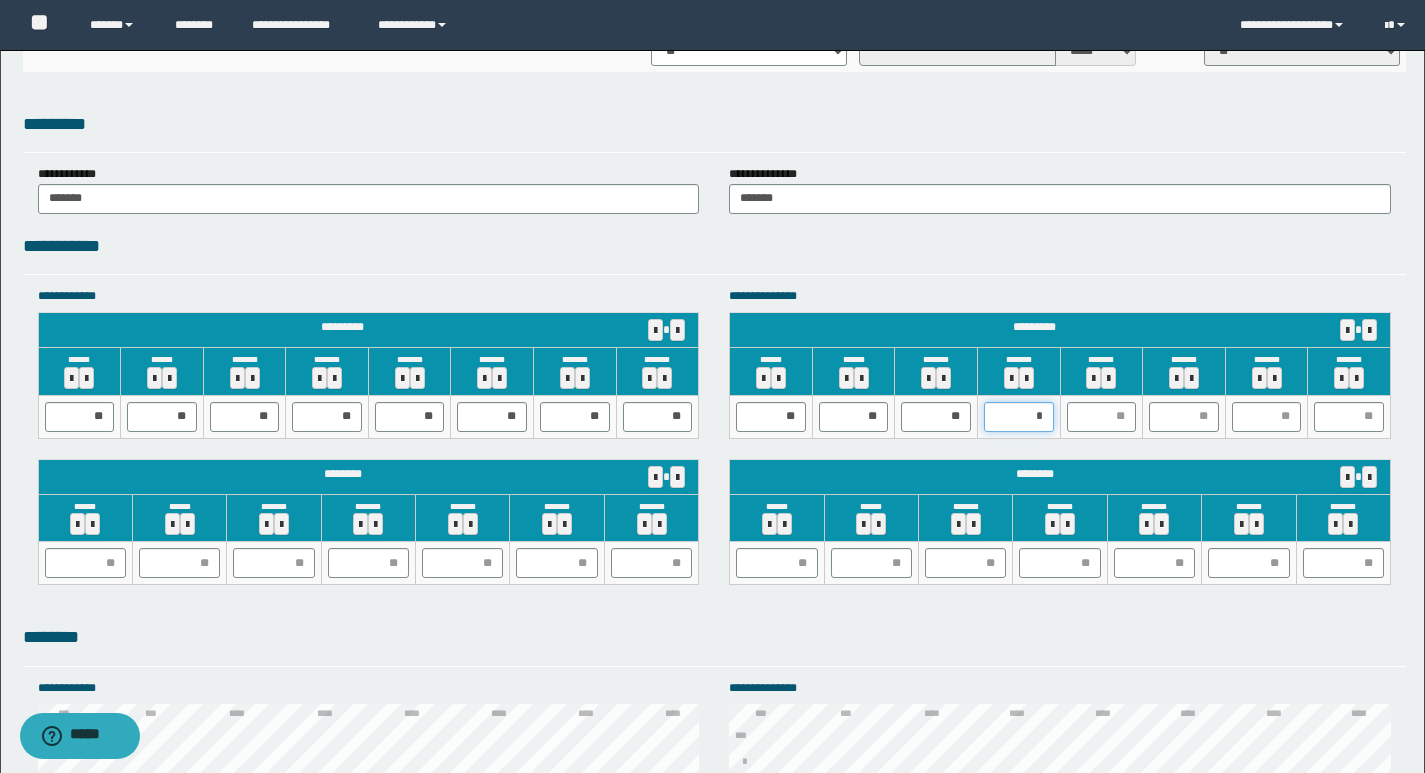 type on "**" 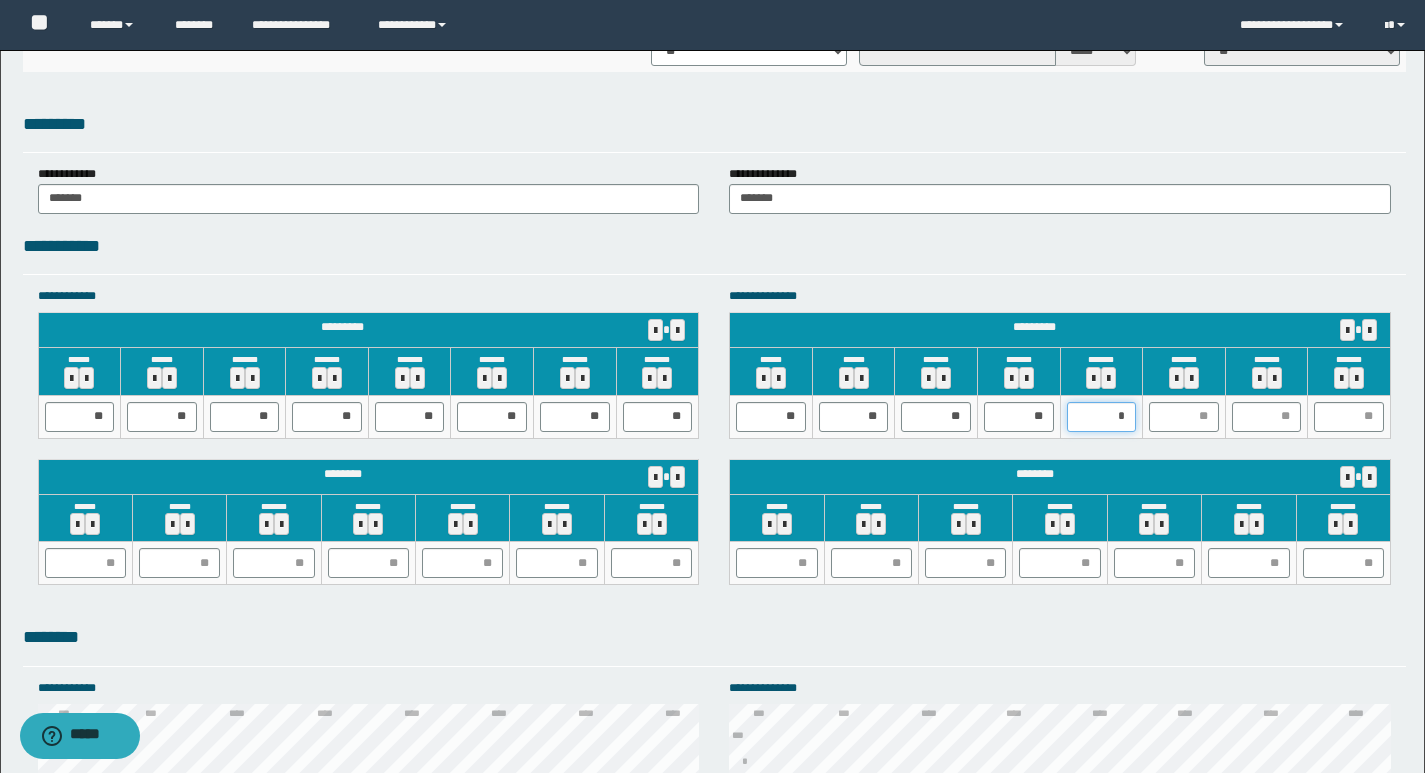 type on "**" 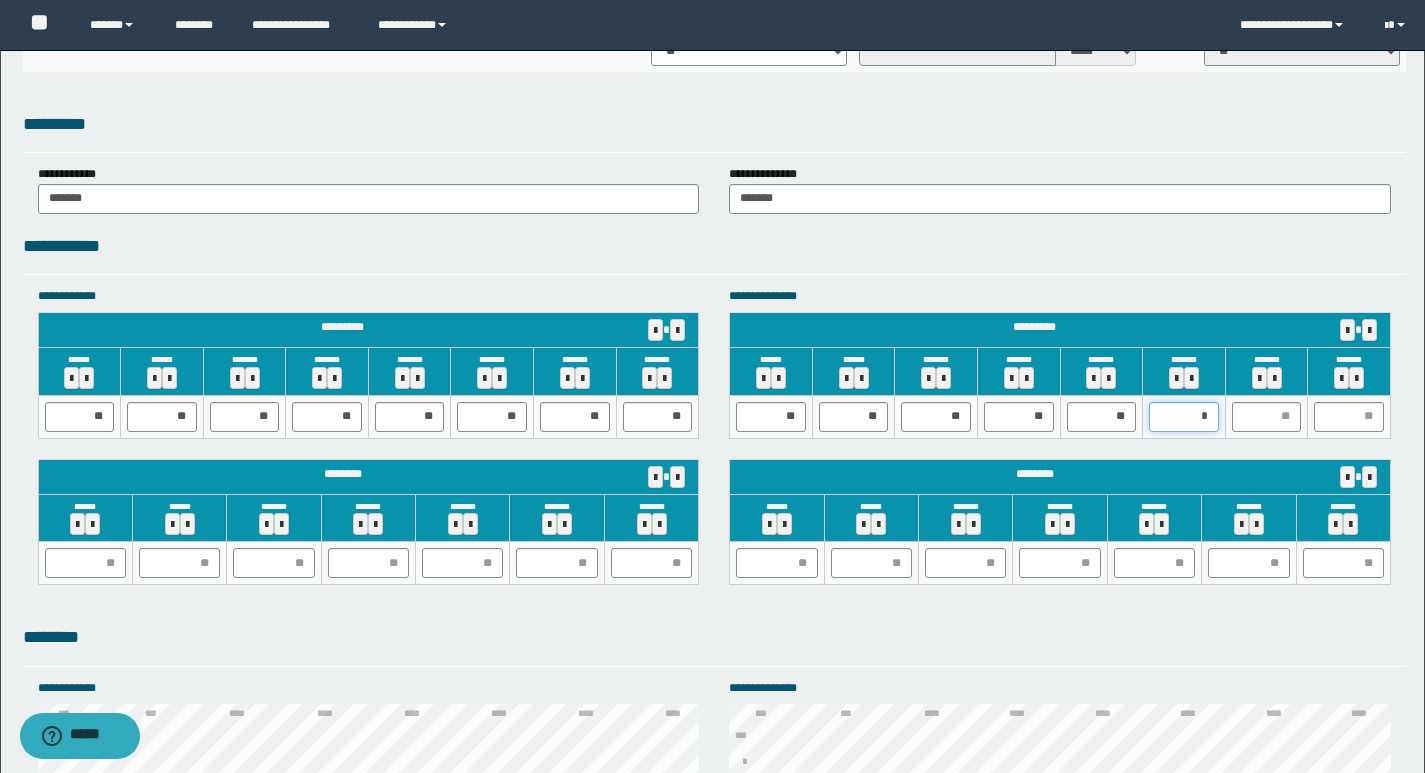 type on "**" 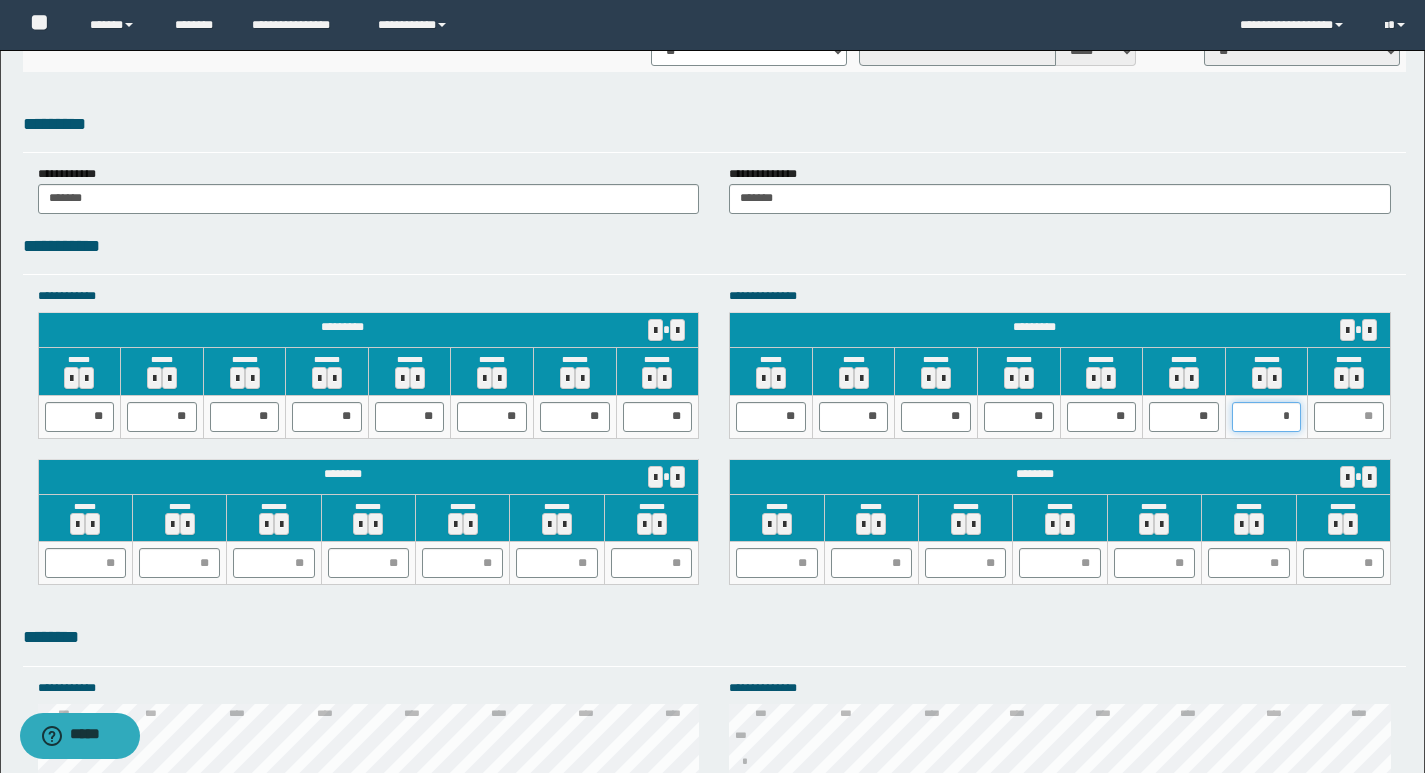 type on "**" 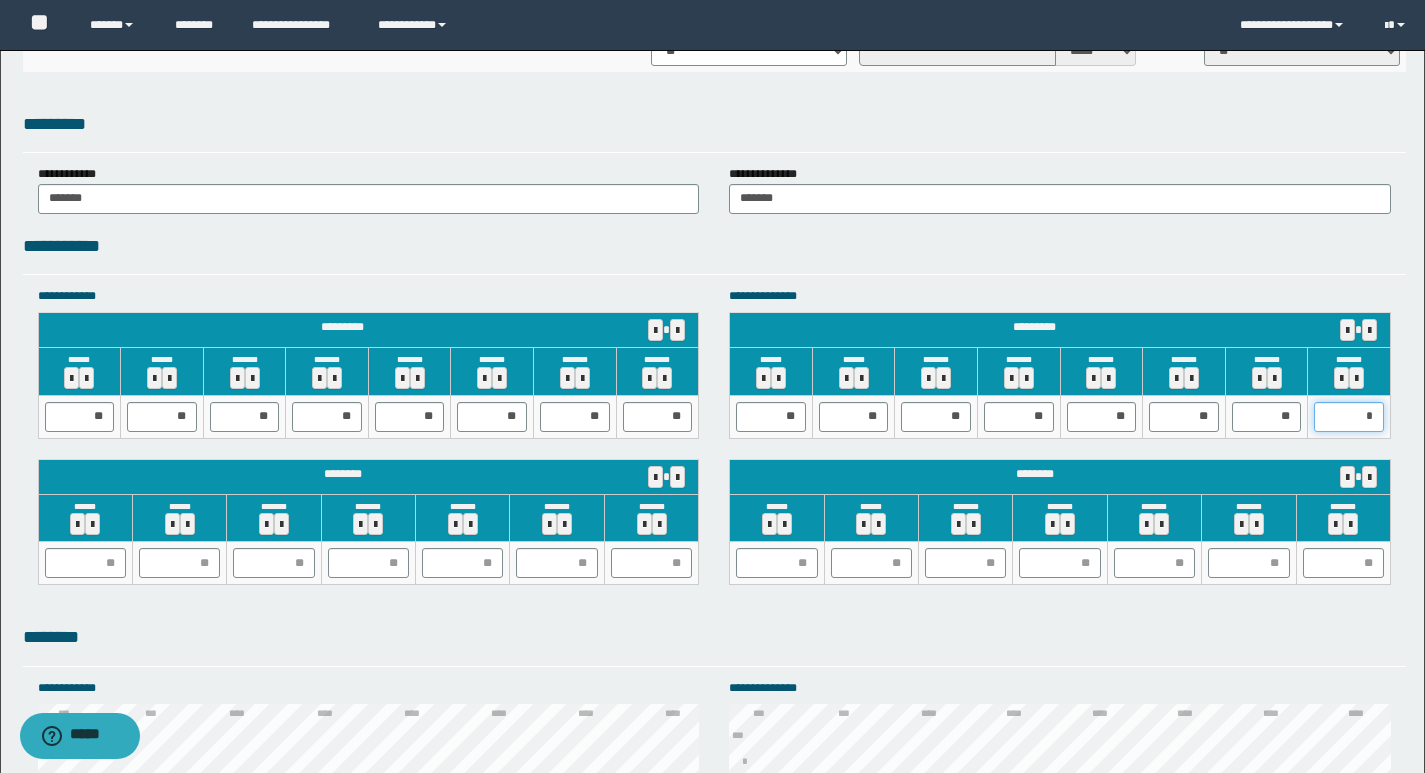 type on "**" 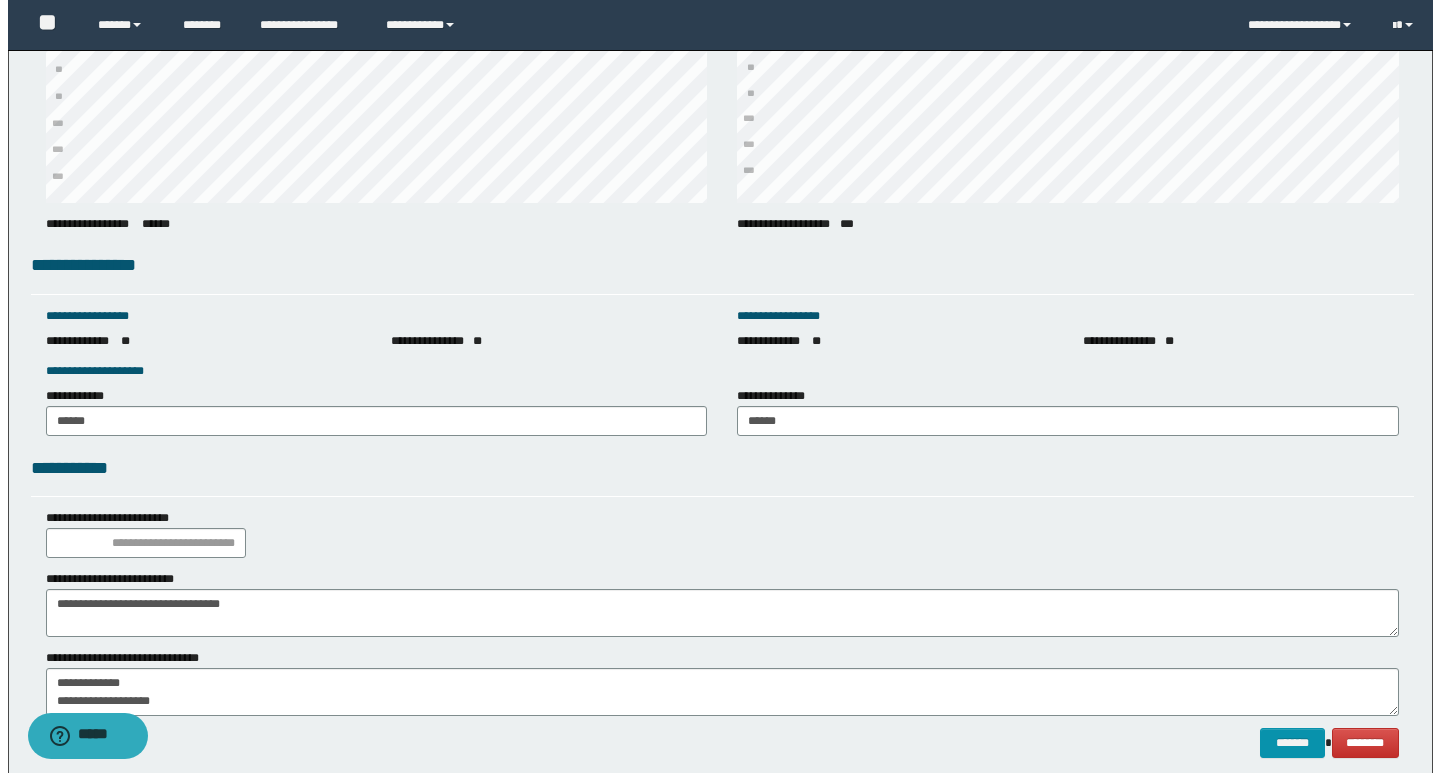 scroll, scrollTop: 2695, scrollLeft: 0, axis: vertical 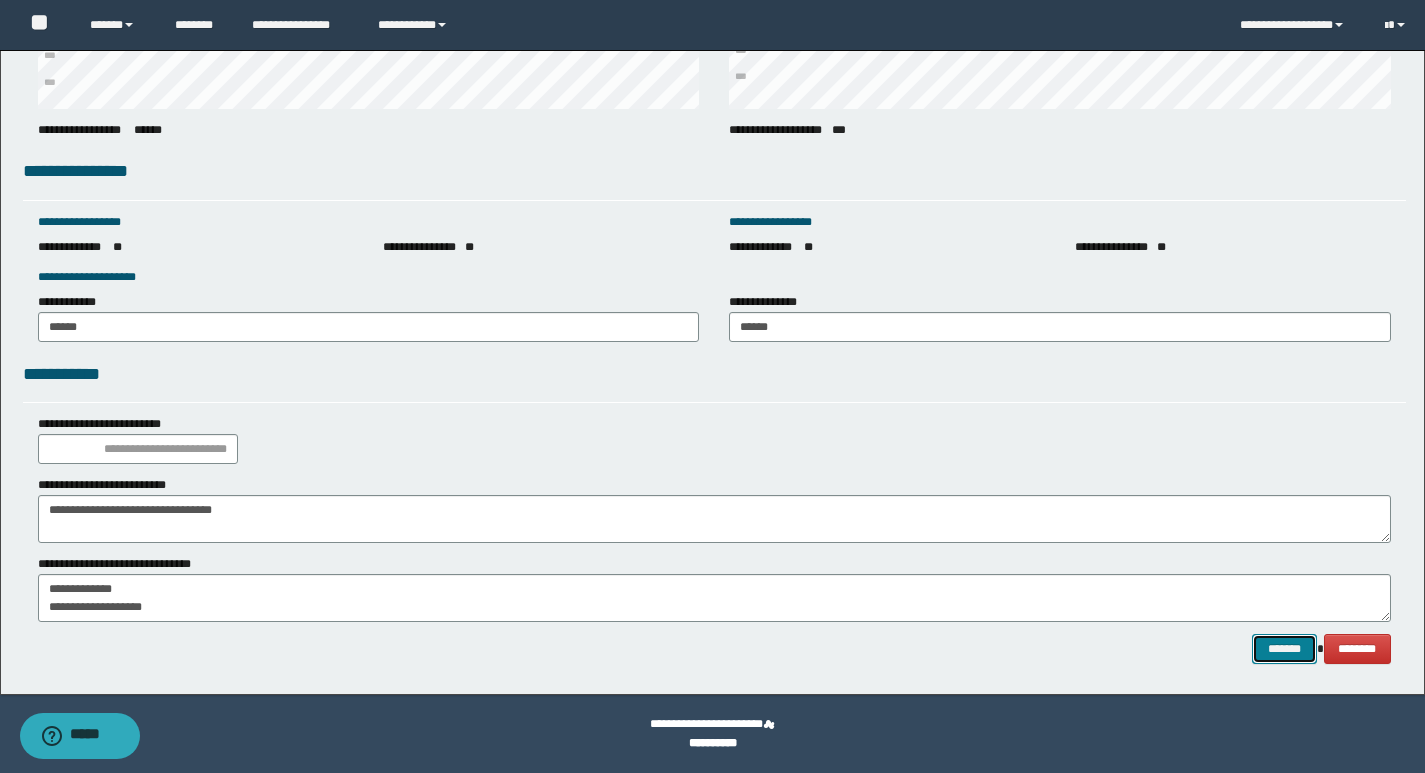 click on "*******" at bounding box center [1284, 649] 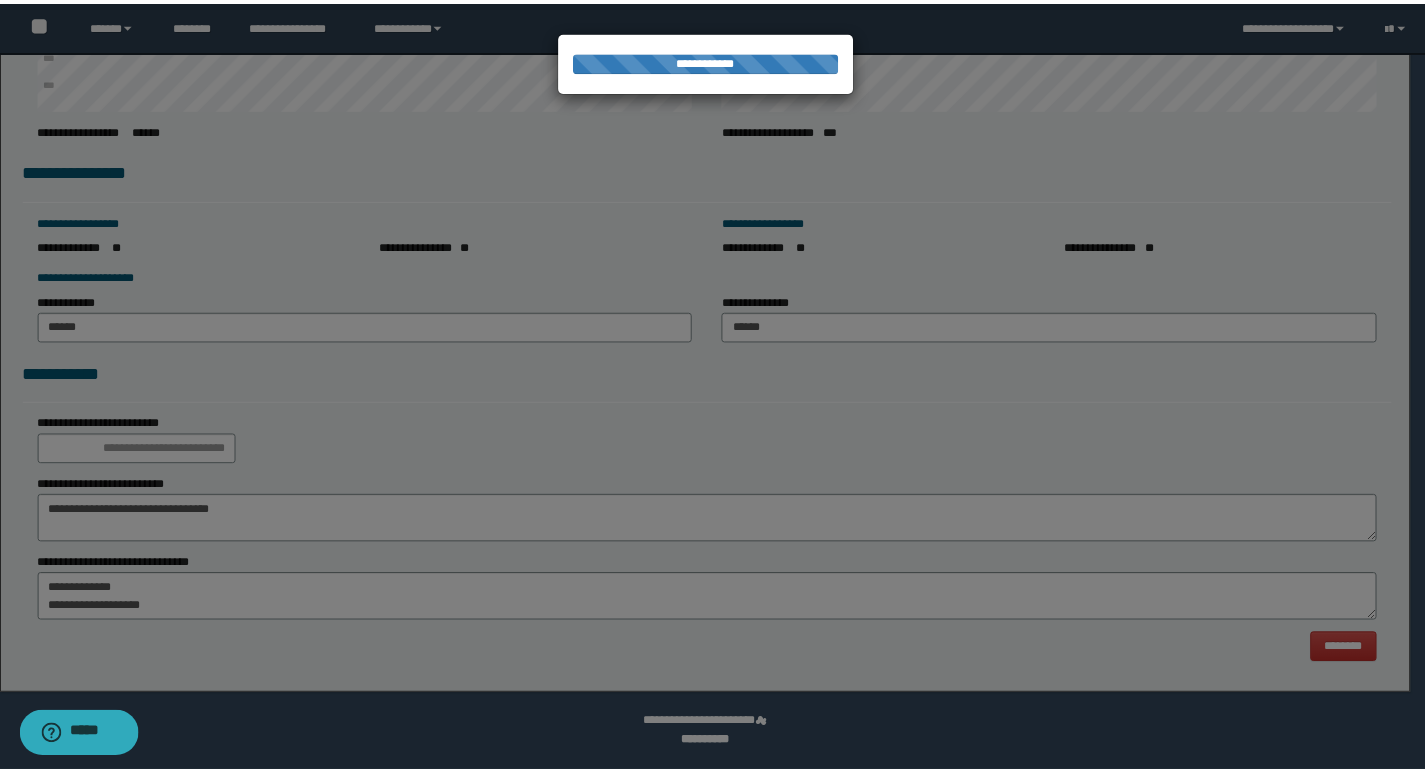 scroll, scrollTop: 0, scrollLeft: 0, axis: both 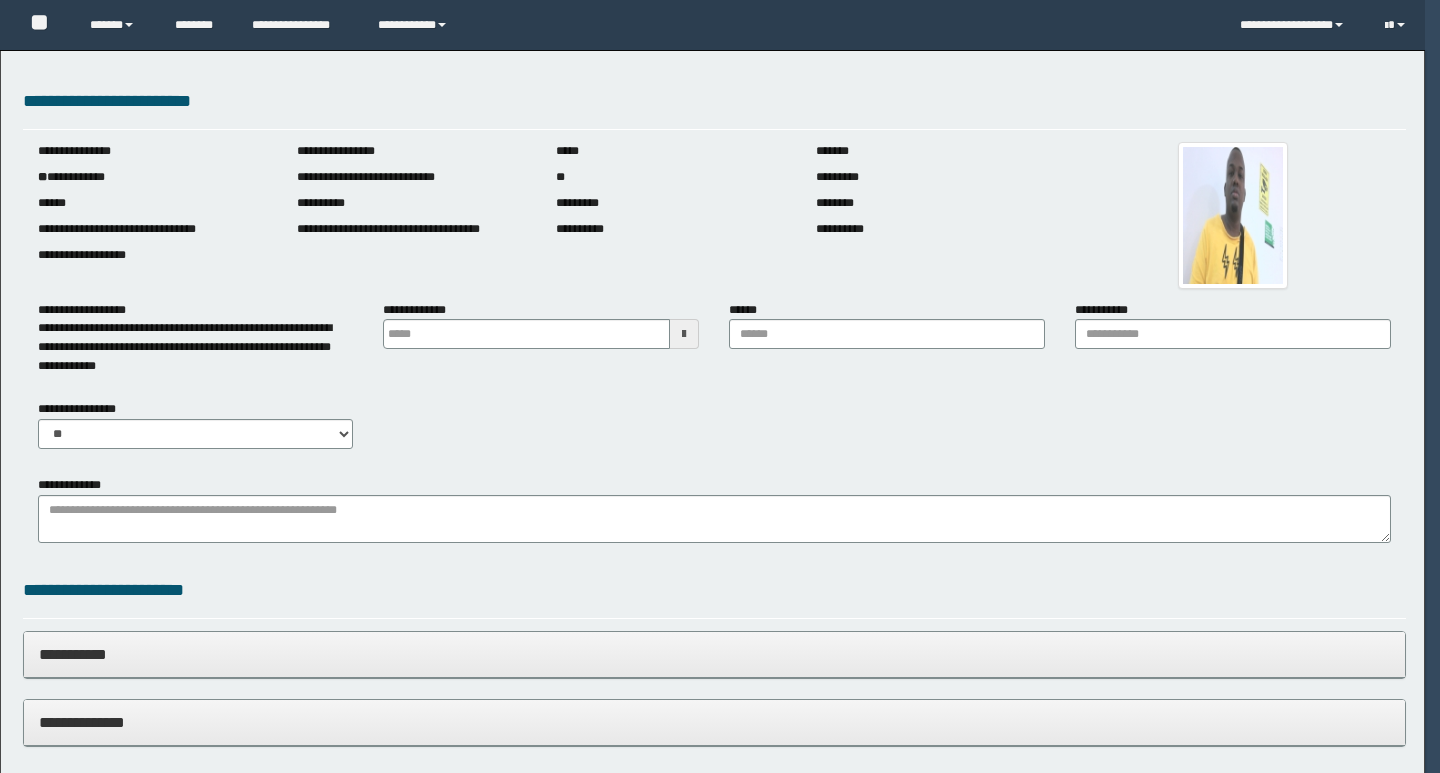 type 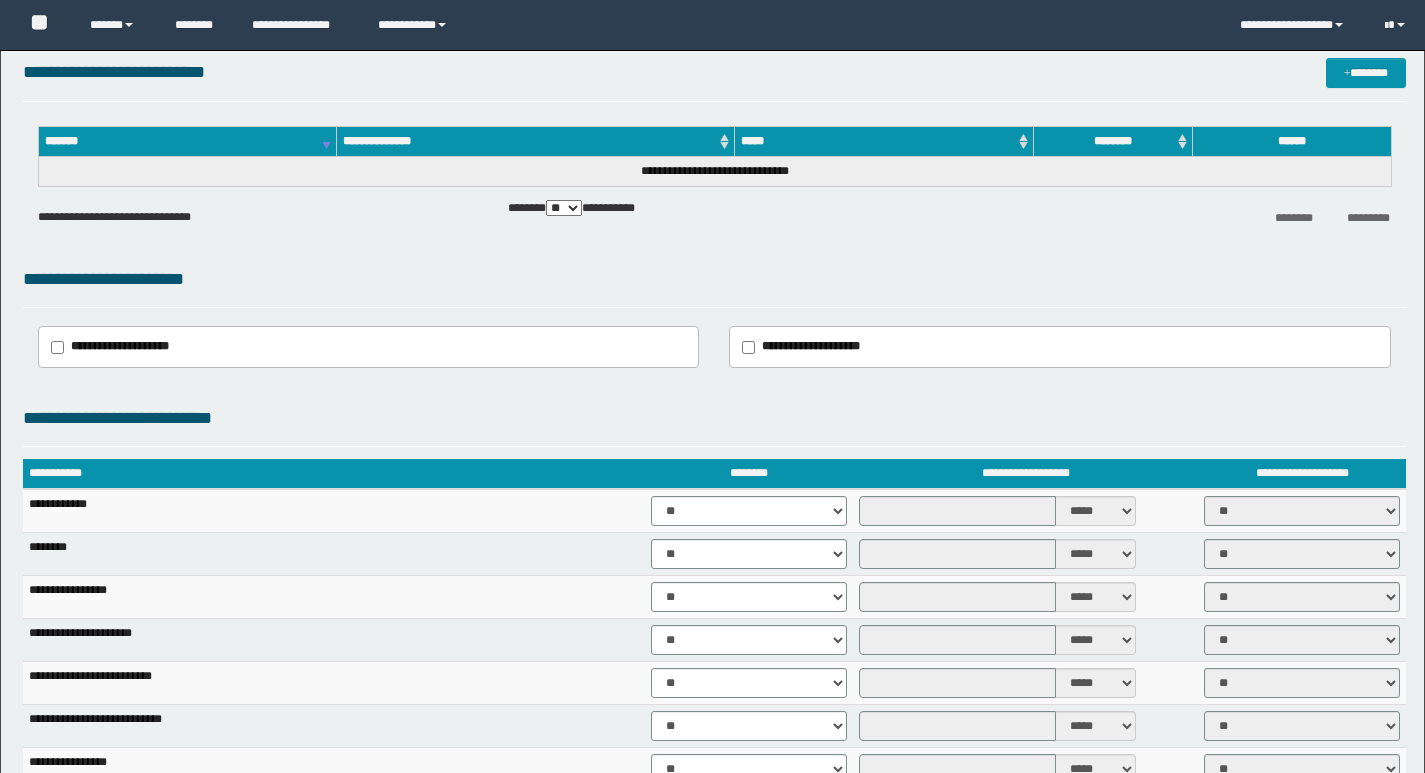 scroll, scrollTop: 522, scrollLeft: 0, axis: vertical 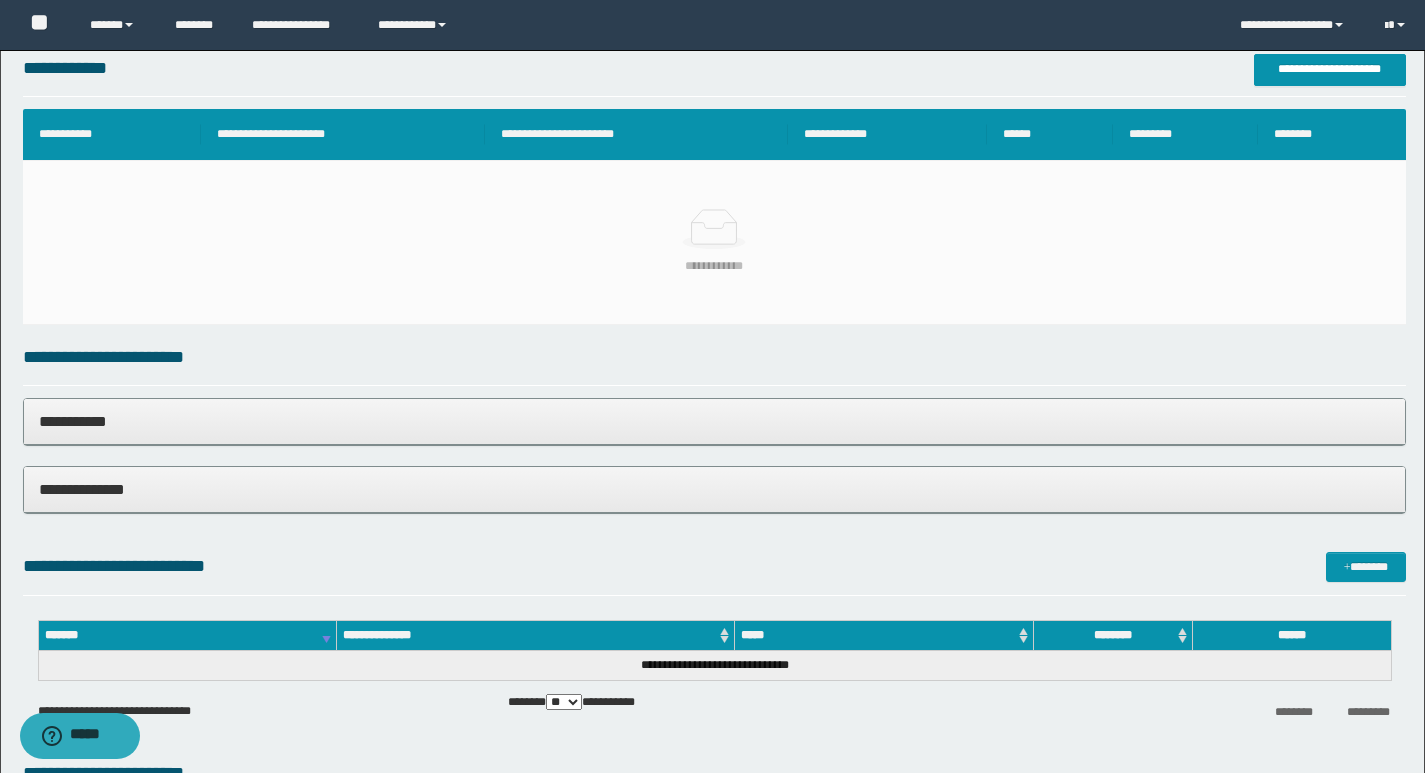 drag, startPoint x: 1439, startPoint y: 453, endPoint x: 1439, endPoint y: 194, distance: 259 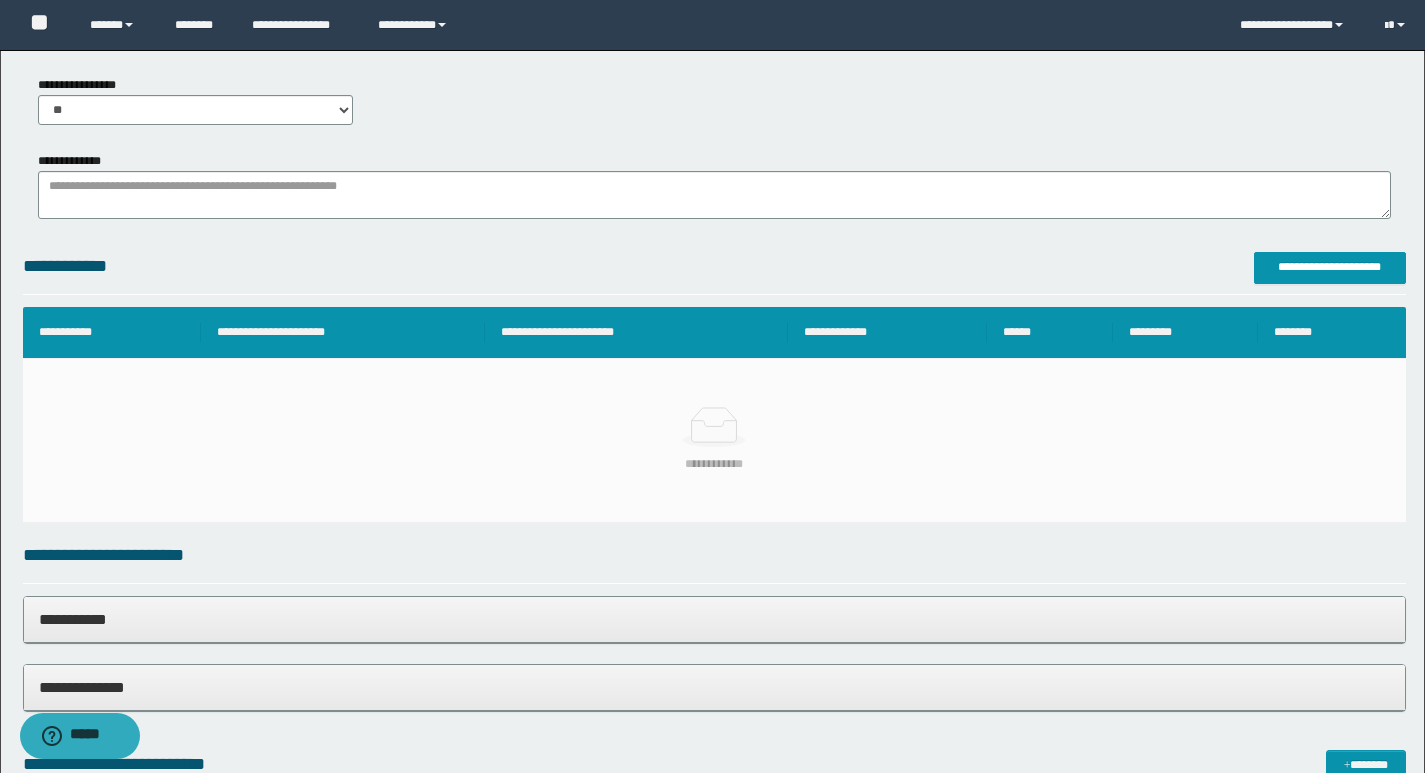 scroll, scrollTop: 322, scrollLeft: 0, axis: vertical 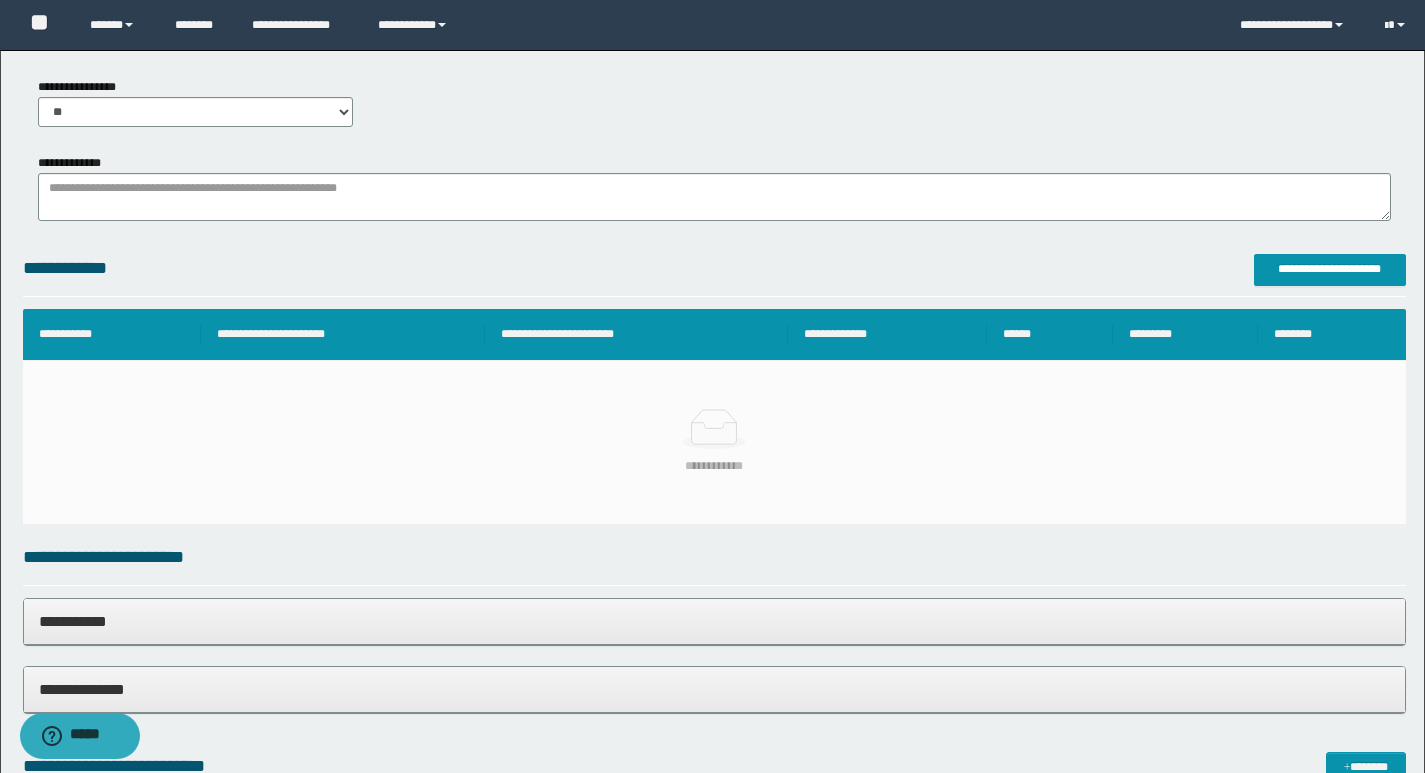 drag, startPoint x: 1415, startPoint y: 124, endPoint x: 1439, endPoint y: 111, distance: 27.294687 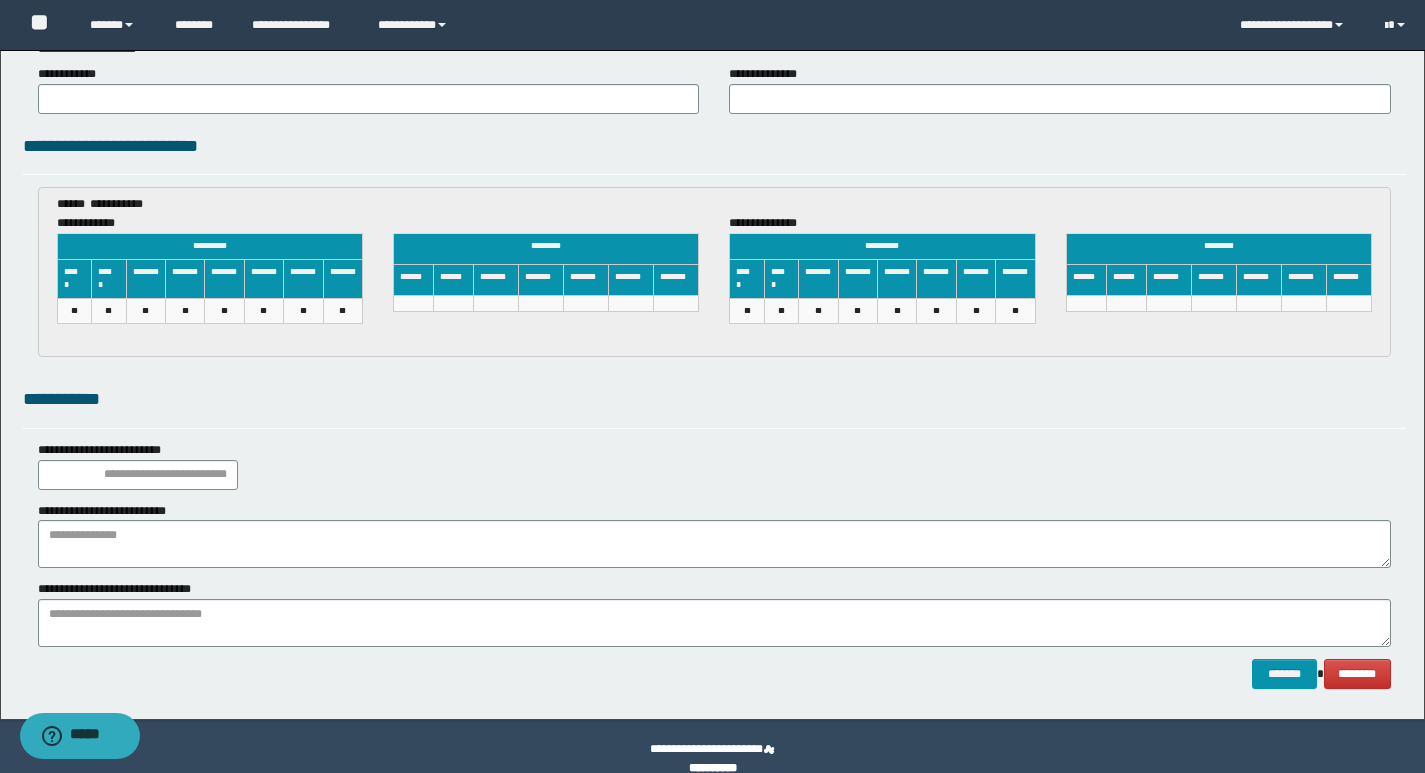 scroll, scrollTop: 2948, scrollLeft: 0, axis: vertical 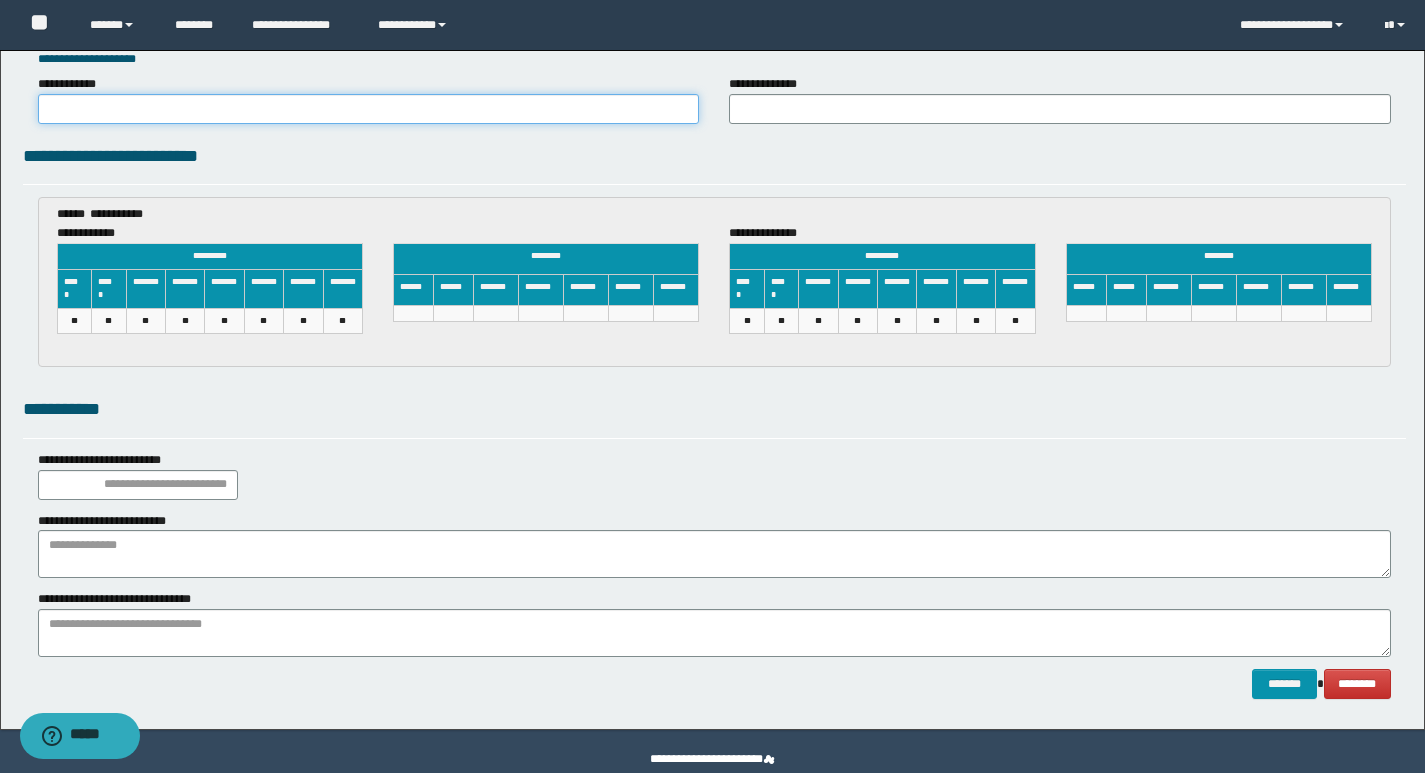 click on "**********" at bounding box center [369, 109] 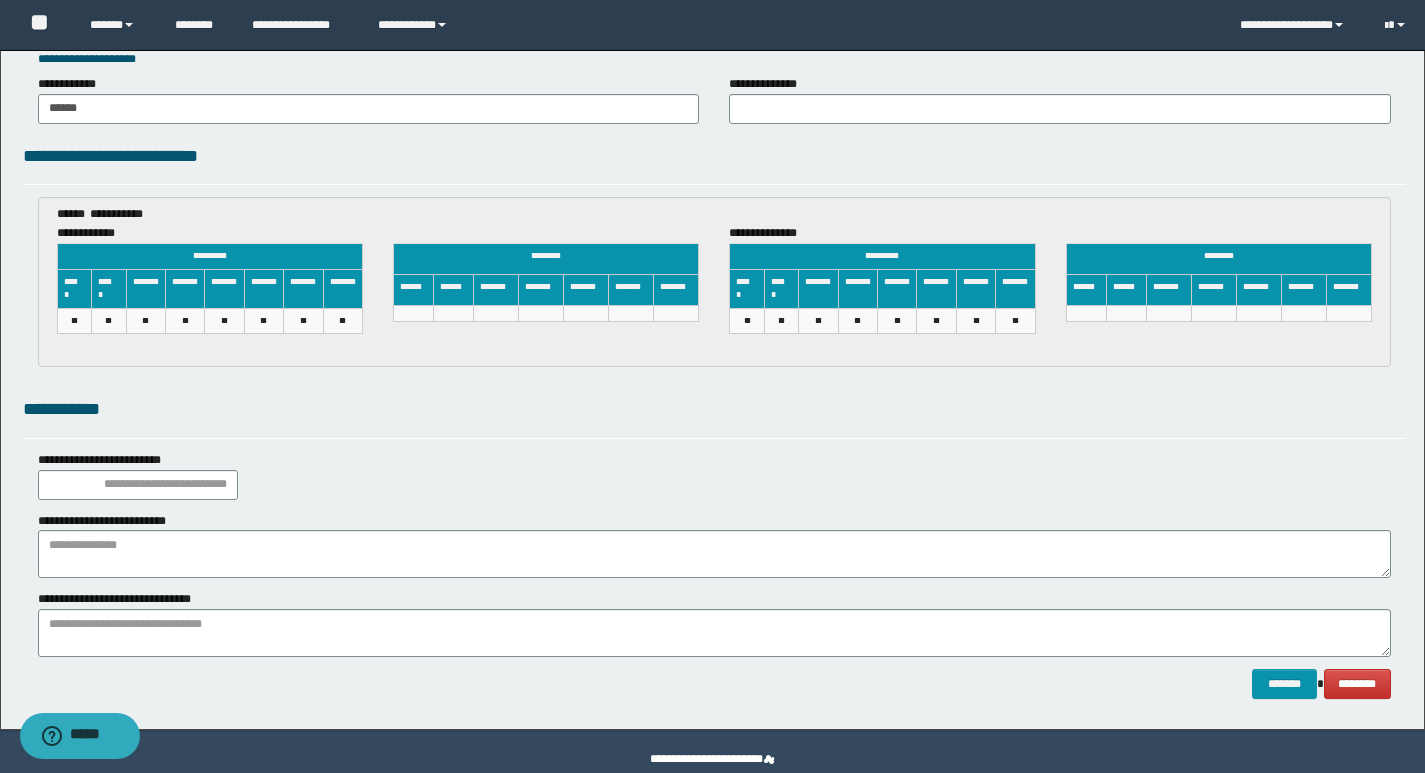 drag, startPoint x: 813, startPoint y: 73, endPoint x: 816, endPoint y: 93, distance: 20.22375 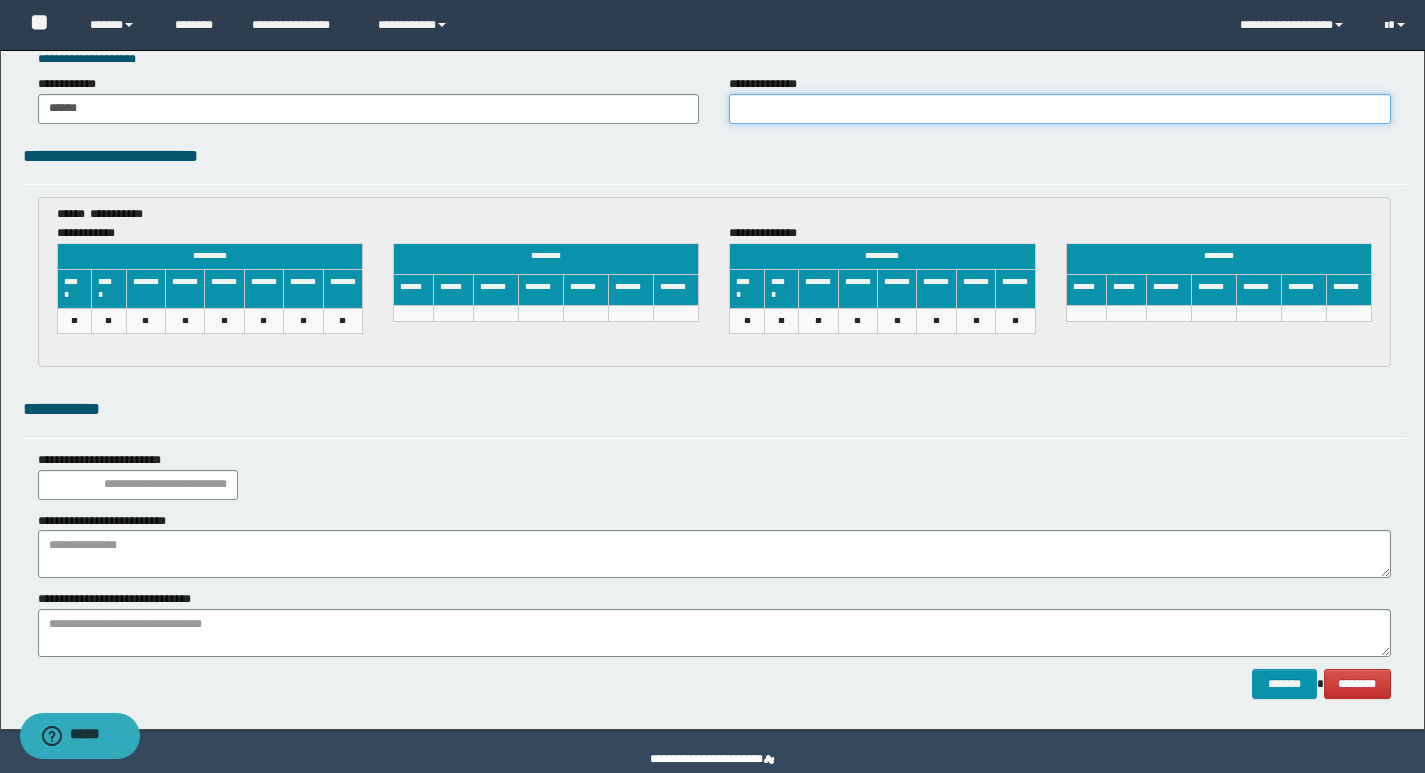 click on "**********" at bounding box center [1060, 109] 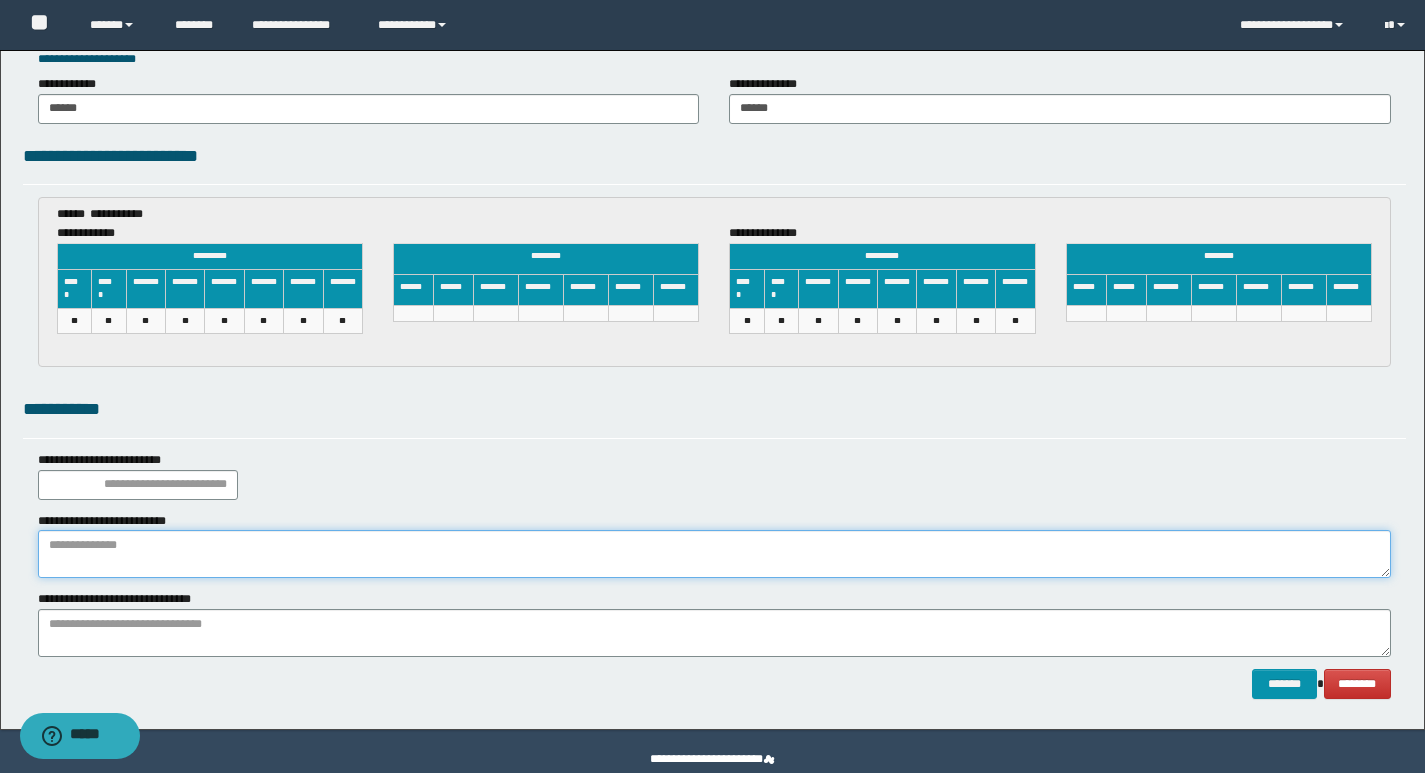 paste on "**********" 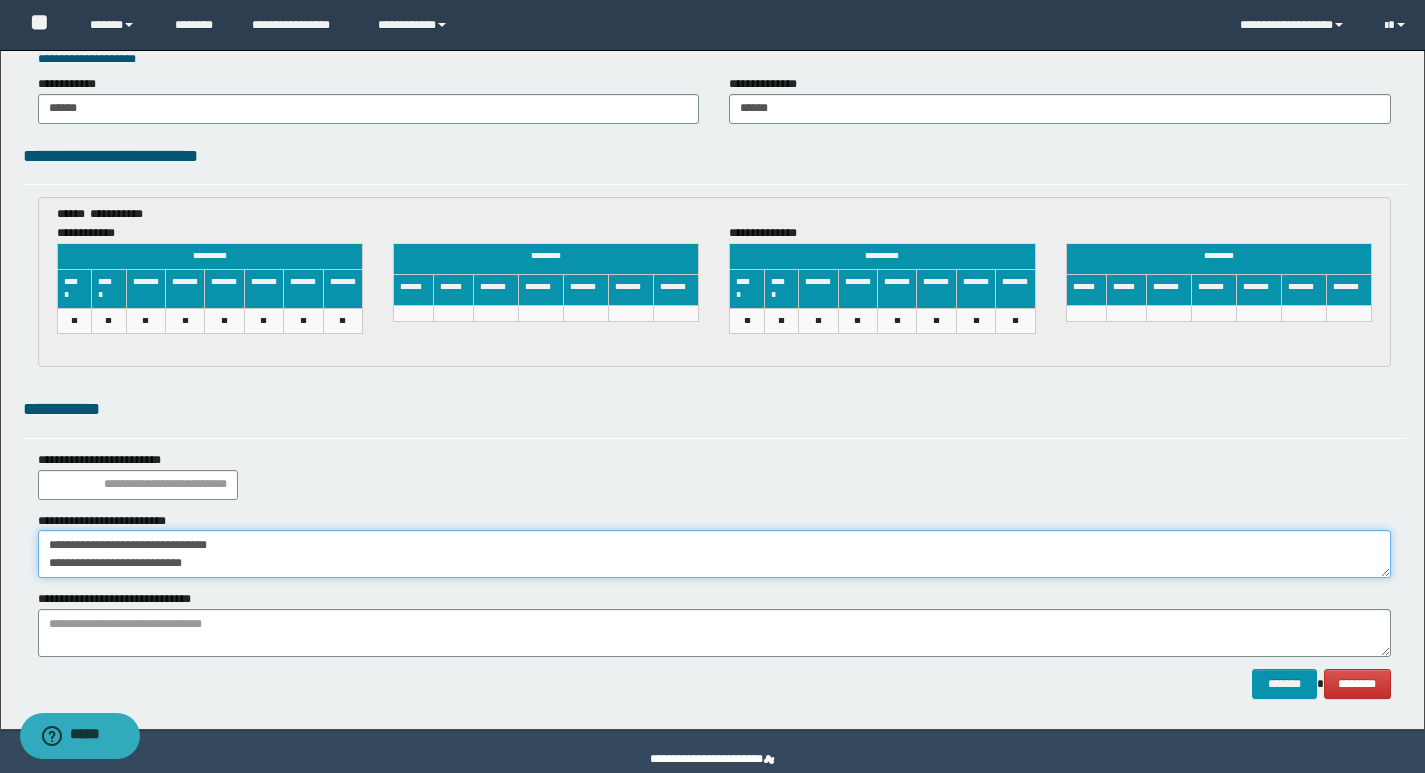 type on "**********" 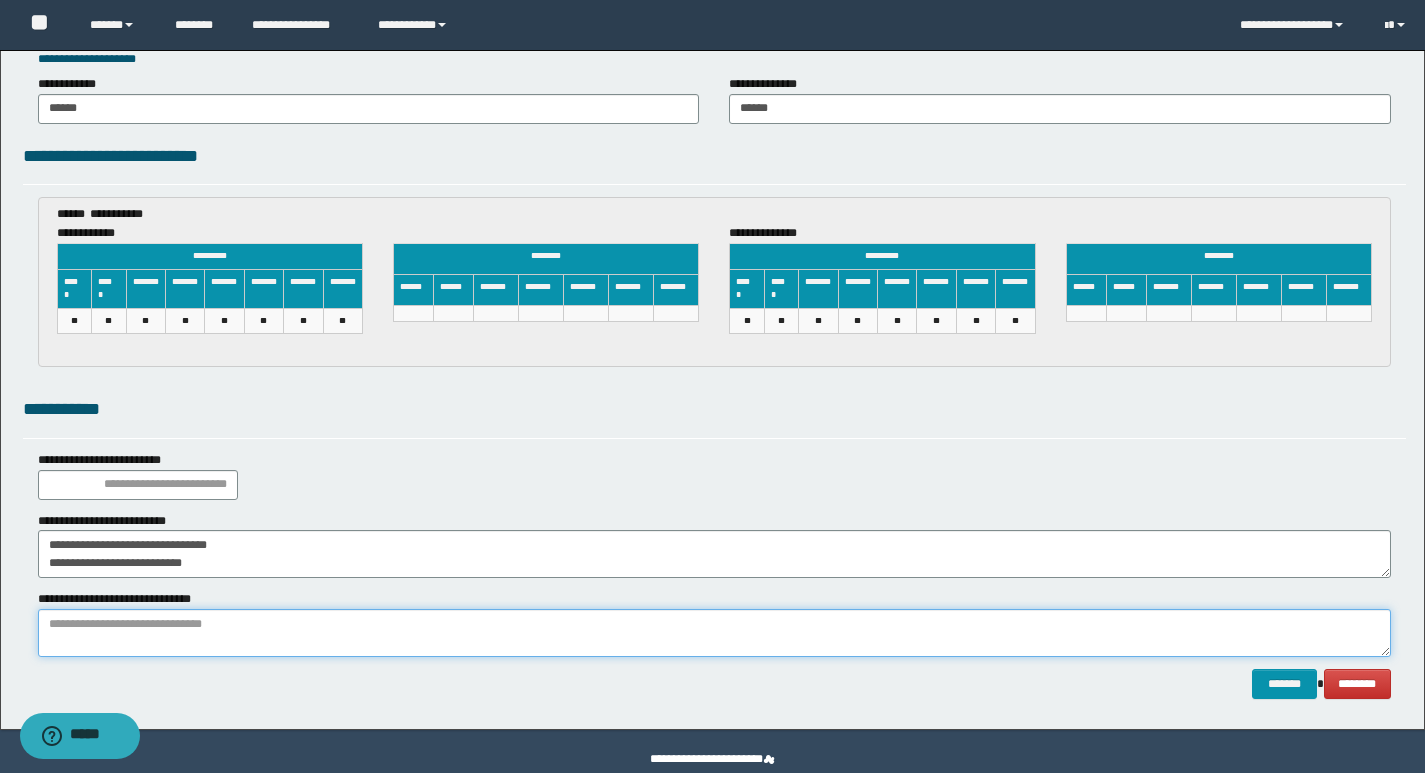click at bounding box center (714, 633) 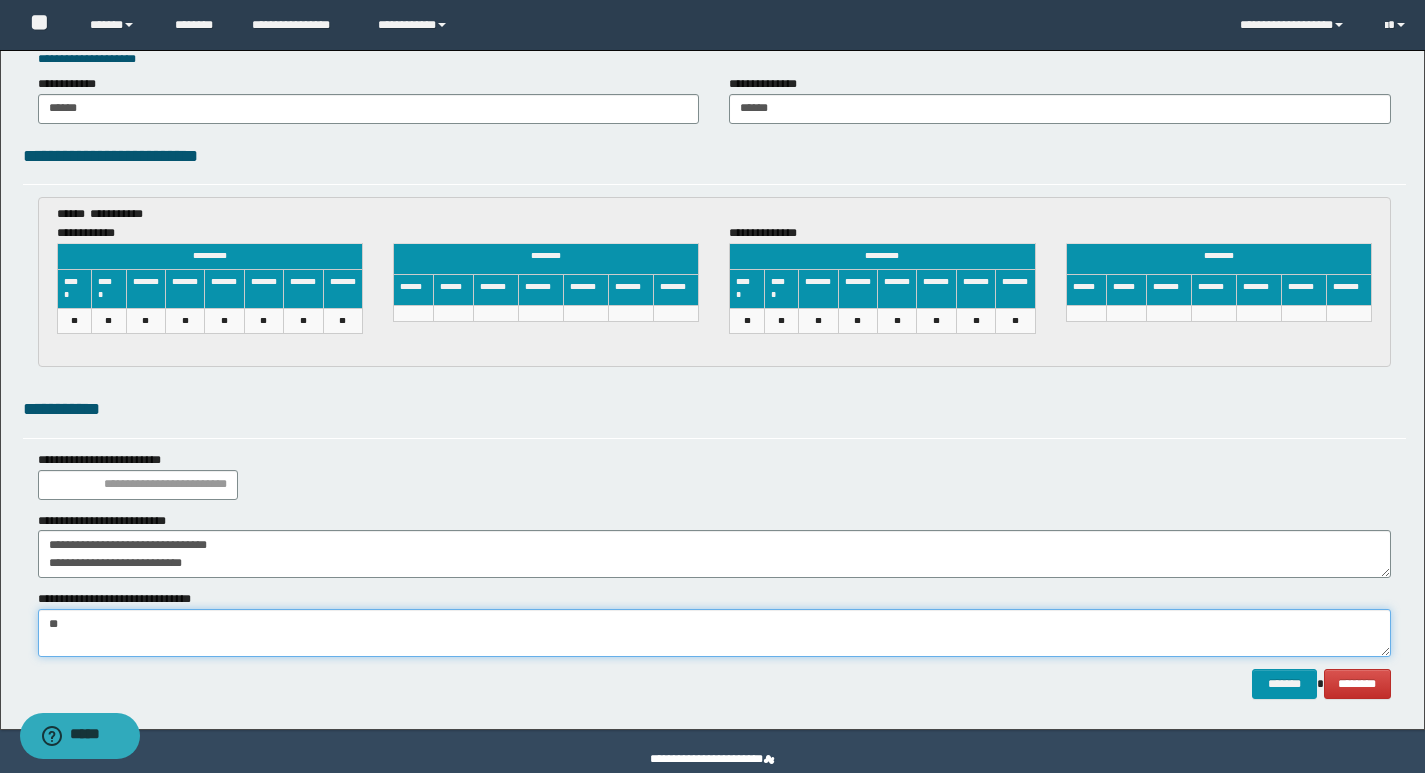 type on "*" 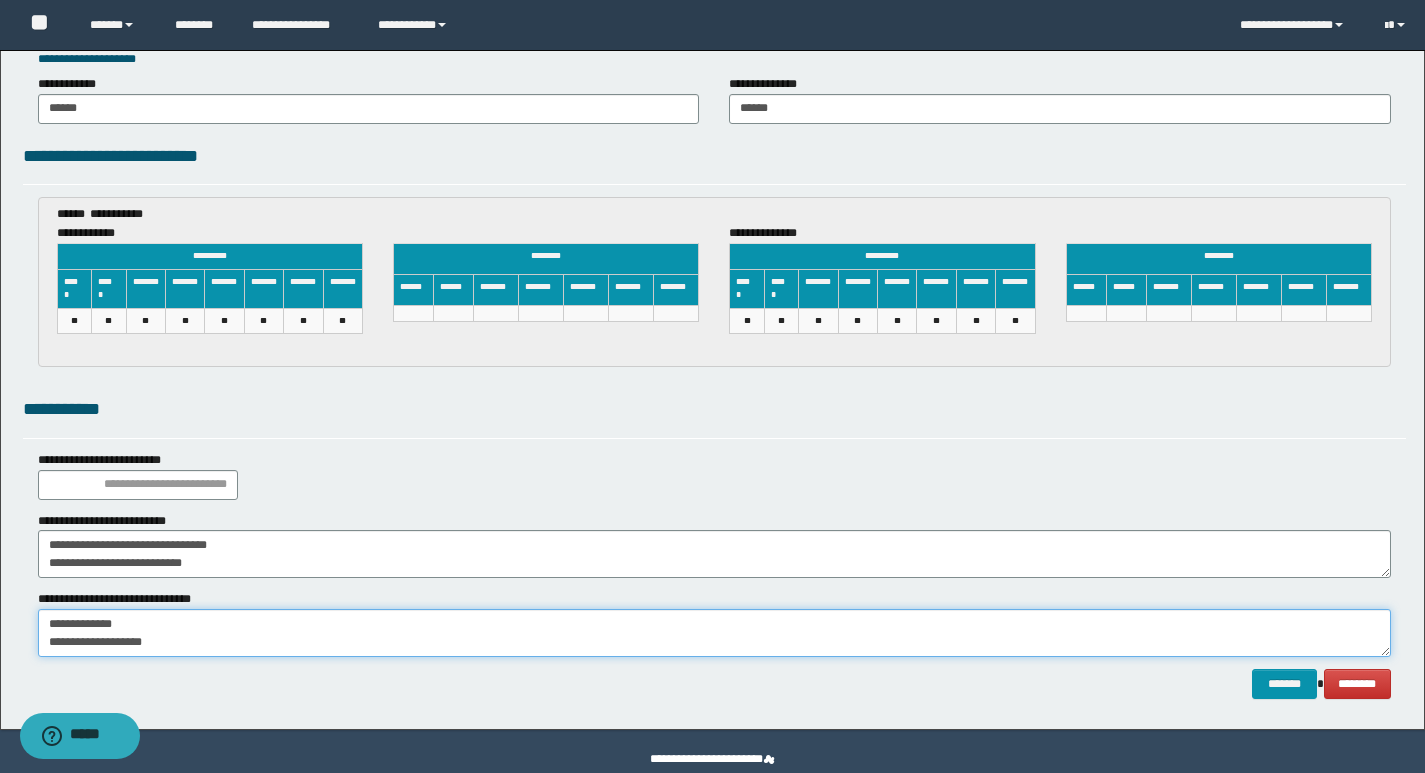 type on "**********" 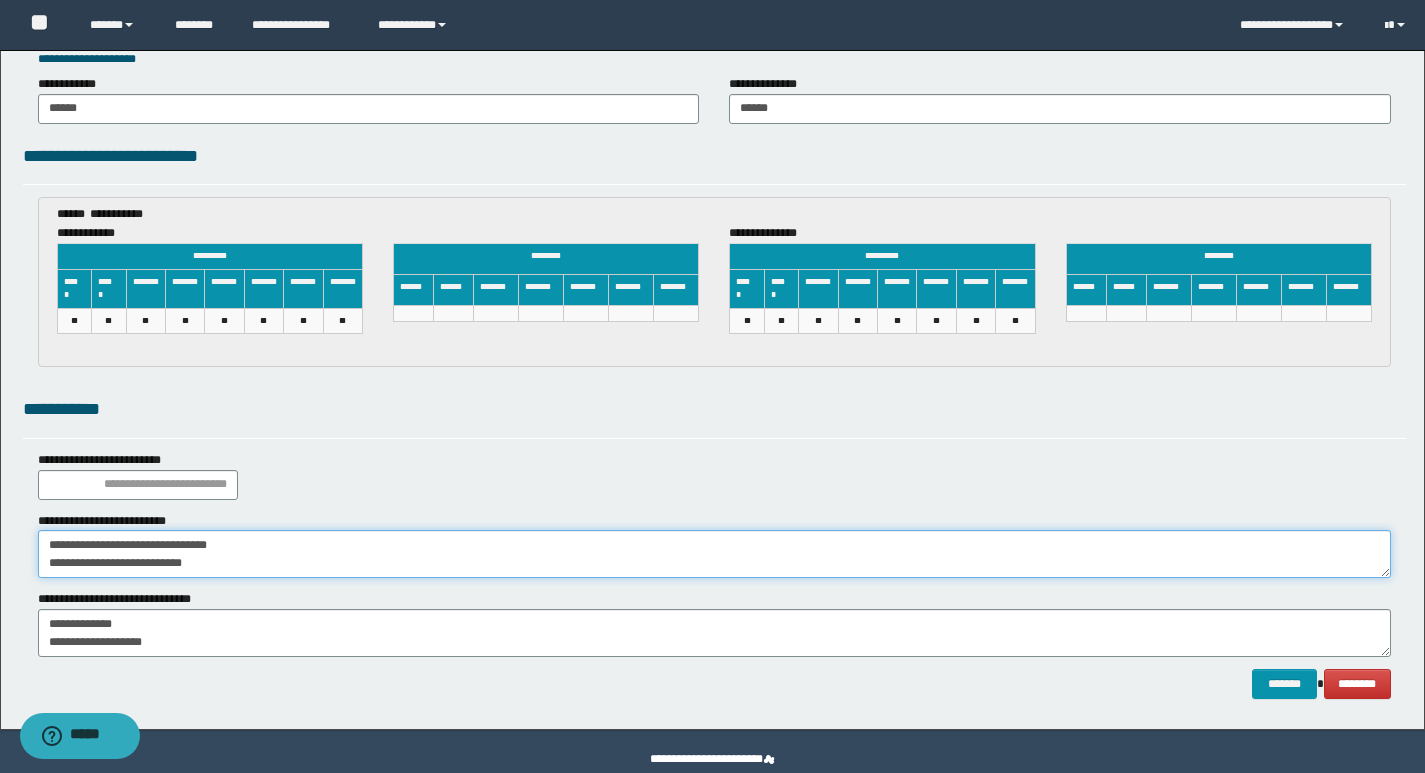 drag, startPoint x: 246, startPoint y: 571, endPoint x: 0, endPoint y: 584, distance: 246.34326 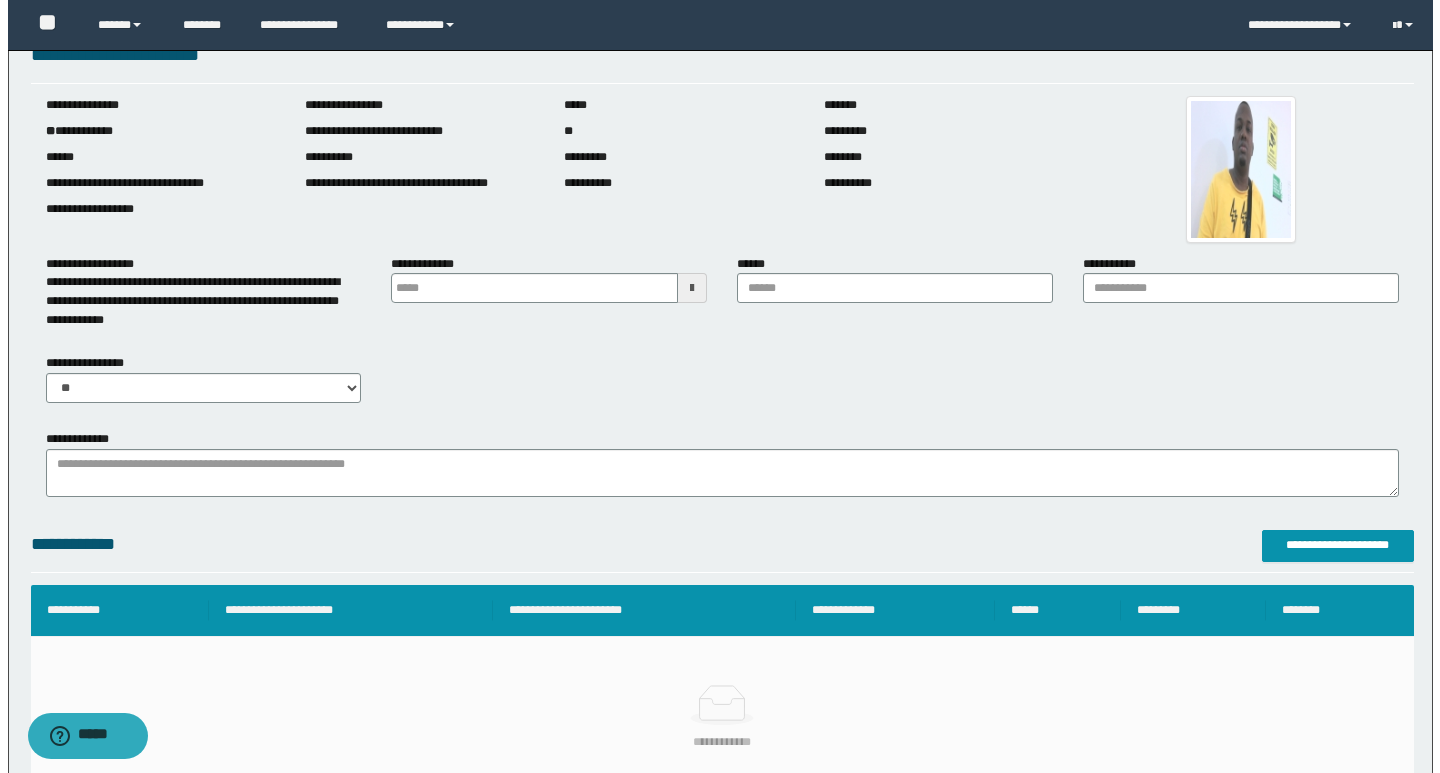scroll, scrollTop: 0, scrollLeft: 0, axis: both 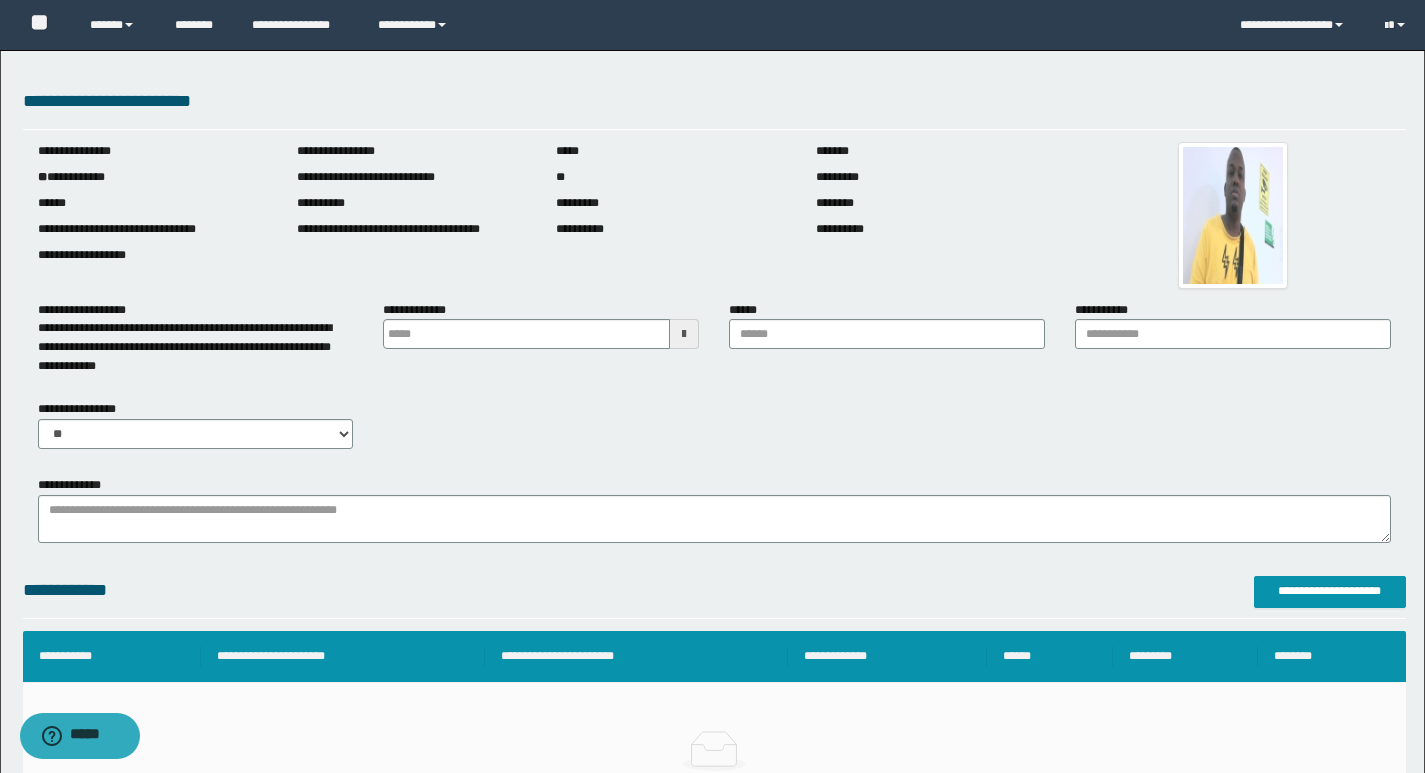 type 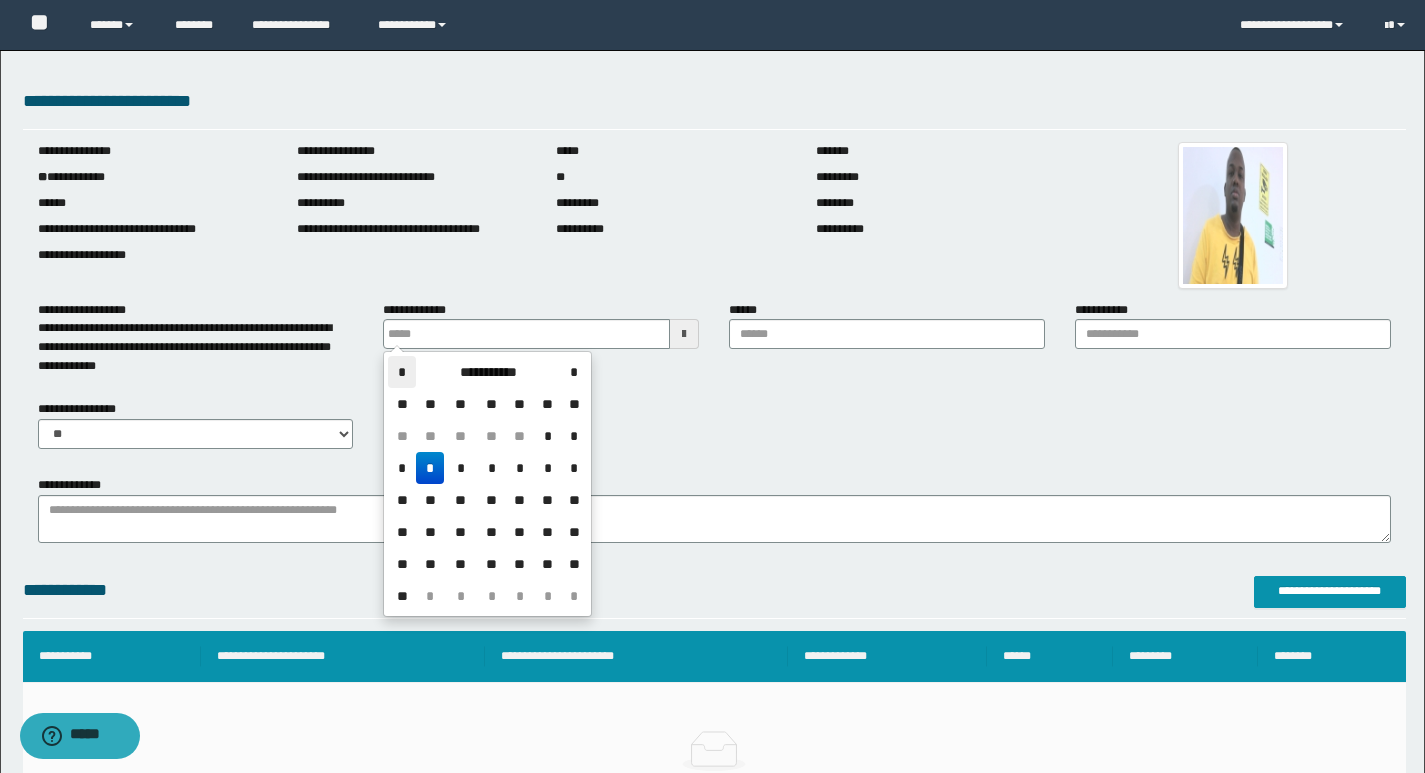 click on "*" at bounding box center (402, 372) 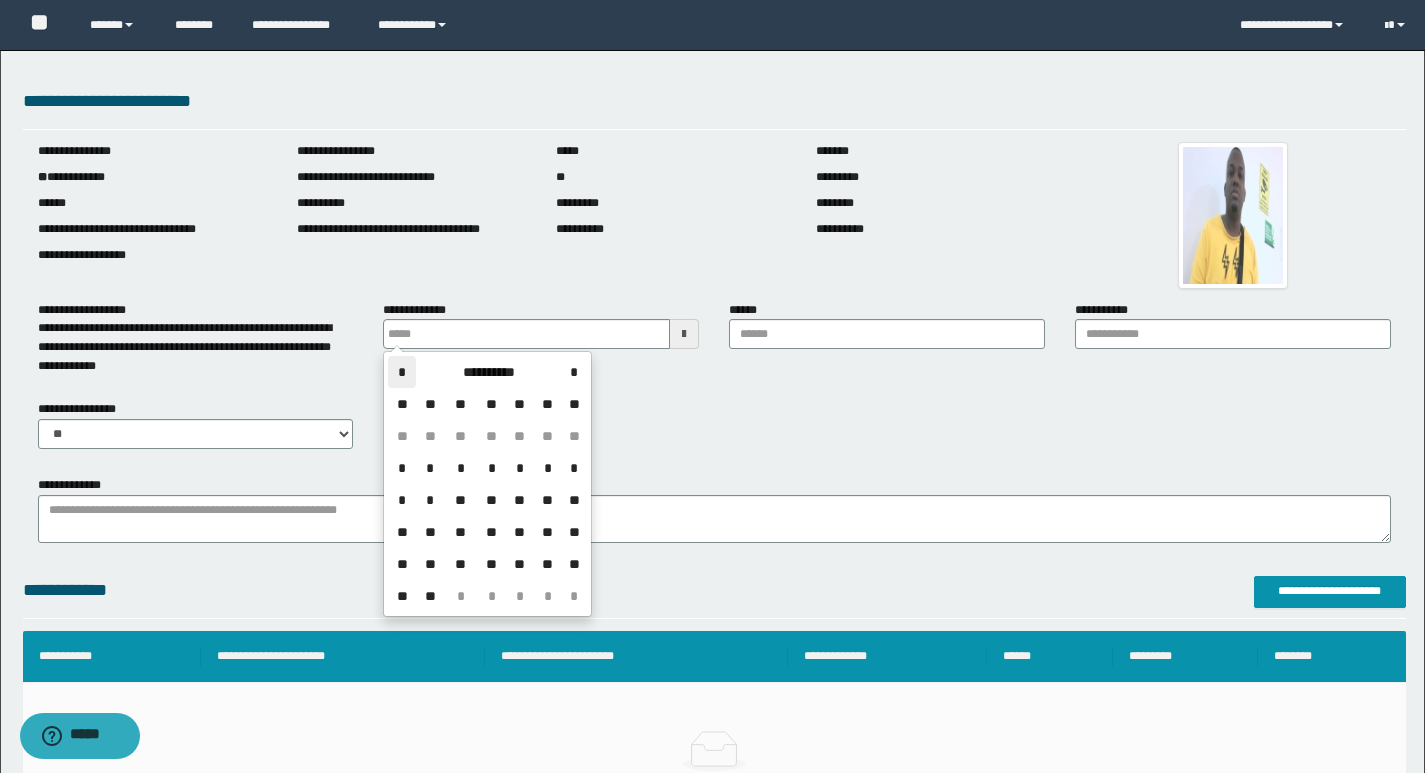 click on "*" at bounding box center [402, 372] 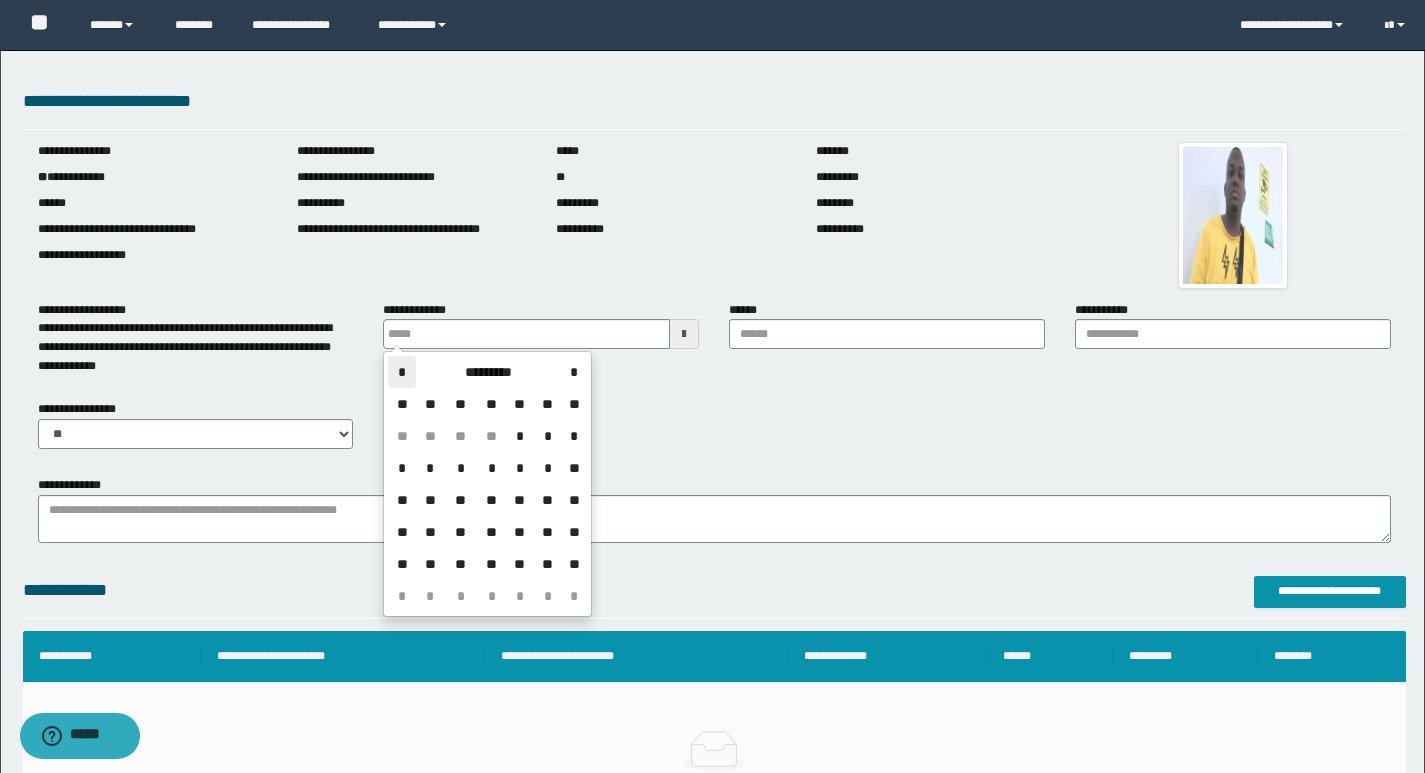 click on "*" at bounding box center (402, 372) 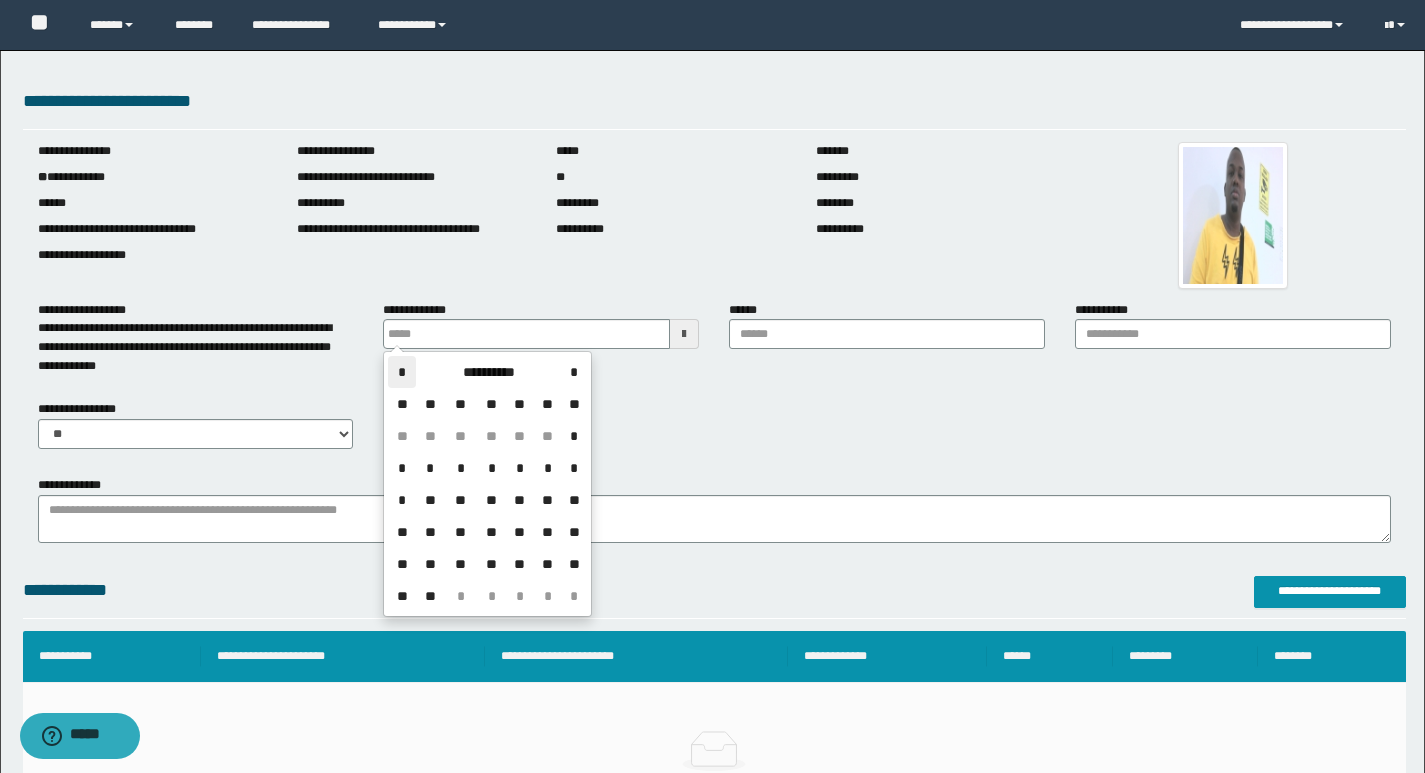 click on "*" at bounding box center [402, 372] 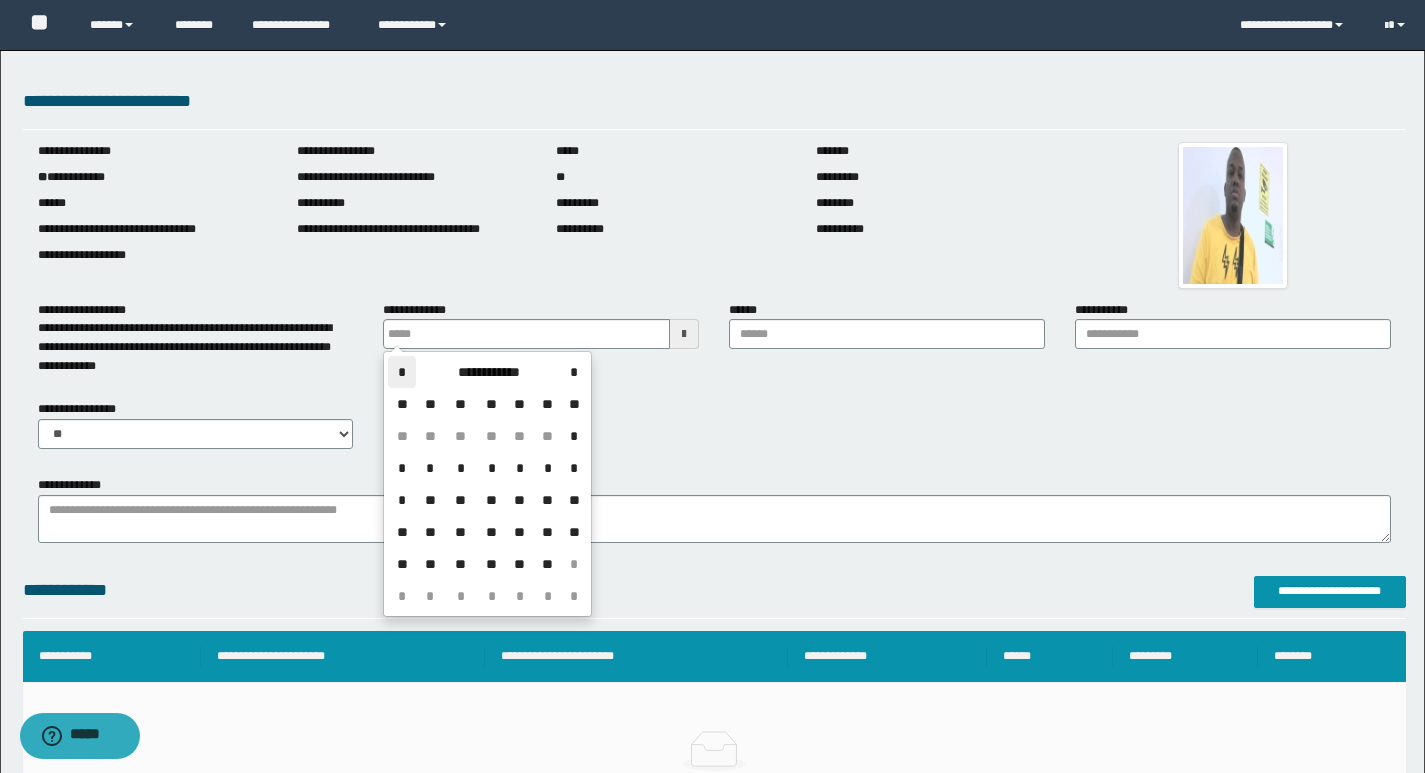 click on "*" at bounding box center [402, 372] 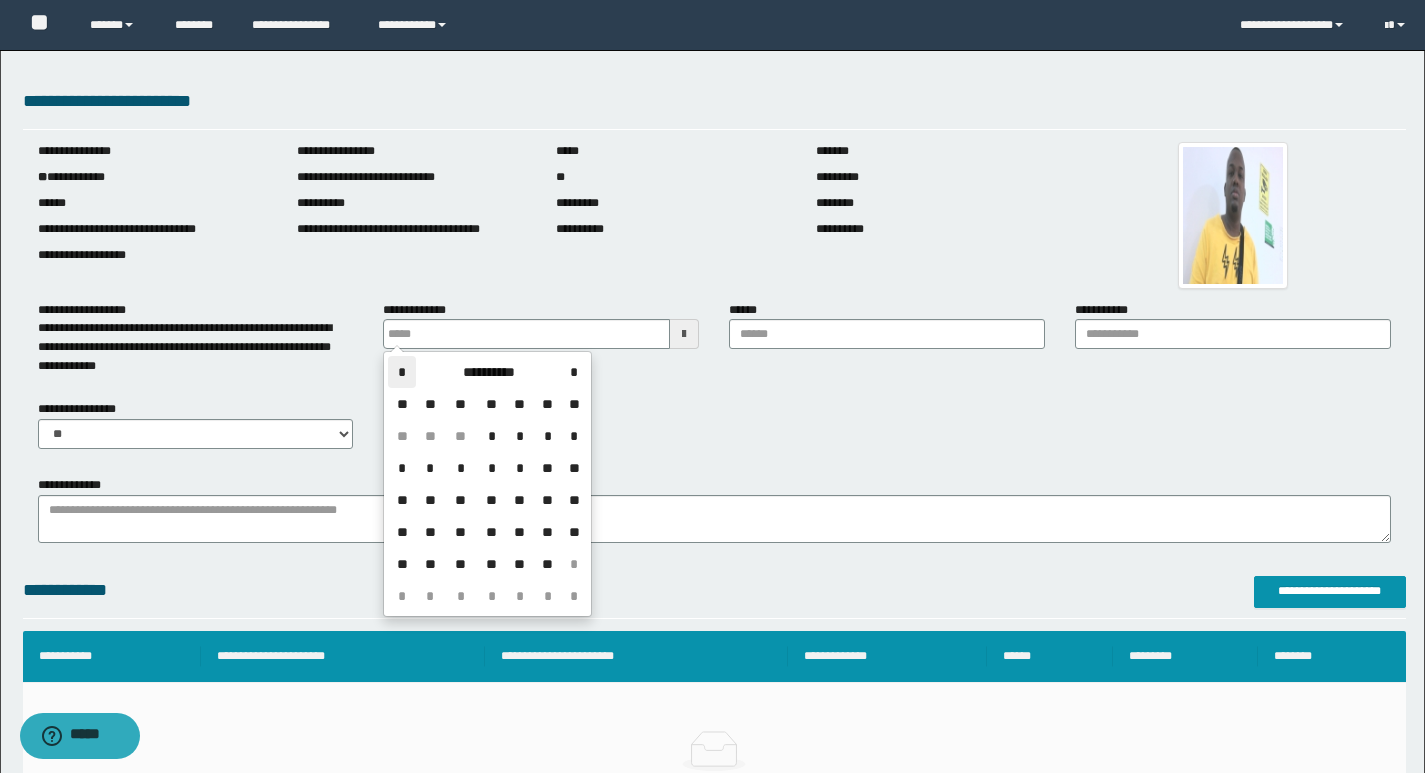 click on "*" at bounding box center (402, 372) 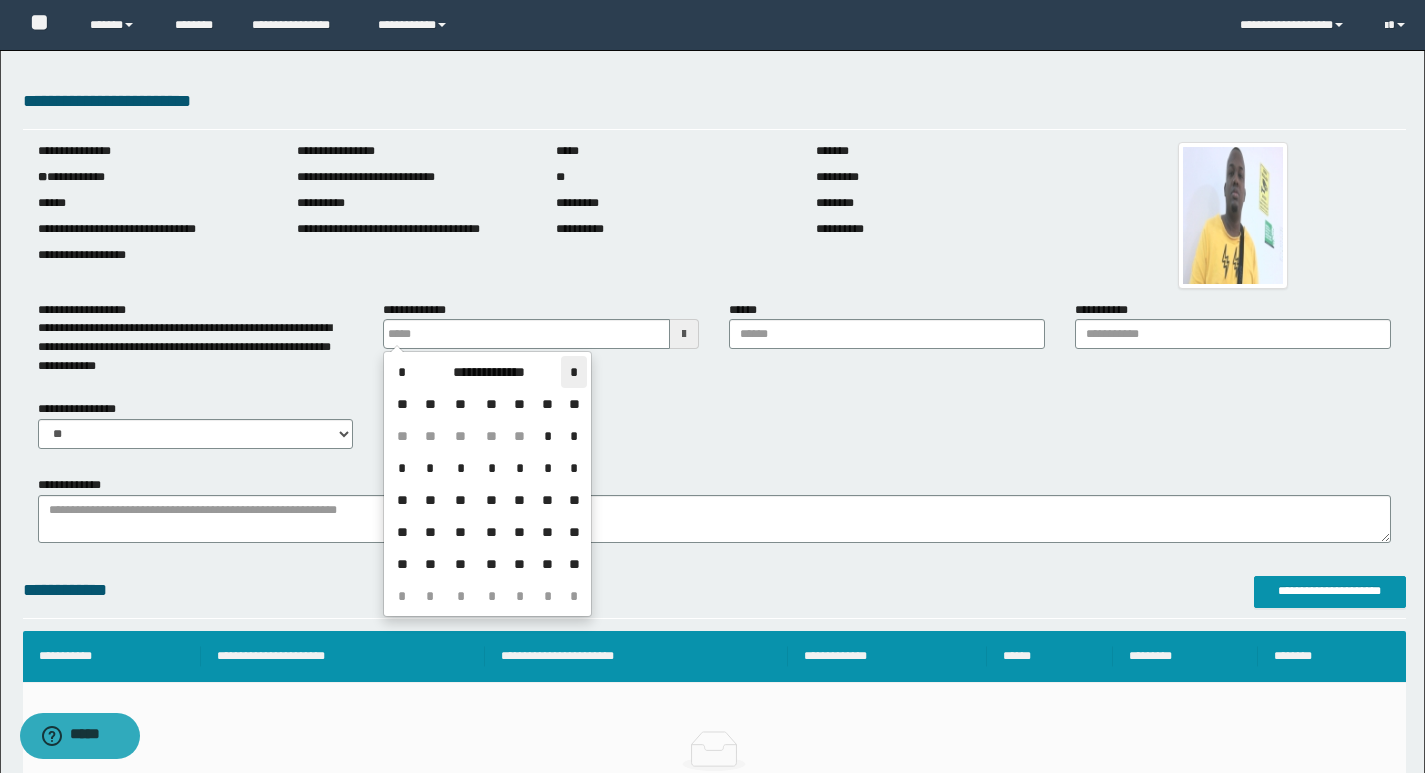 click on "*" at bounding box center [573, 372] 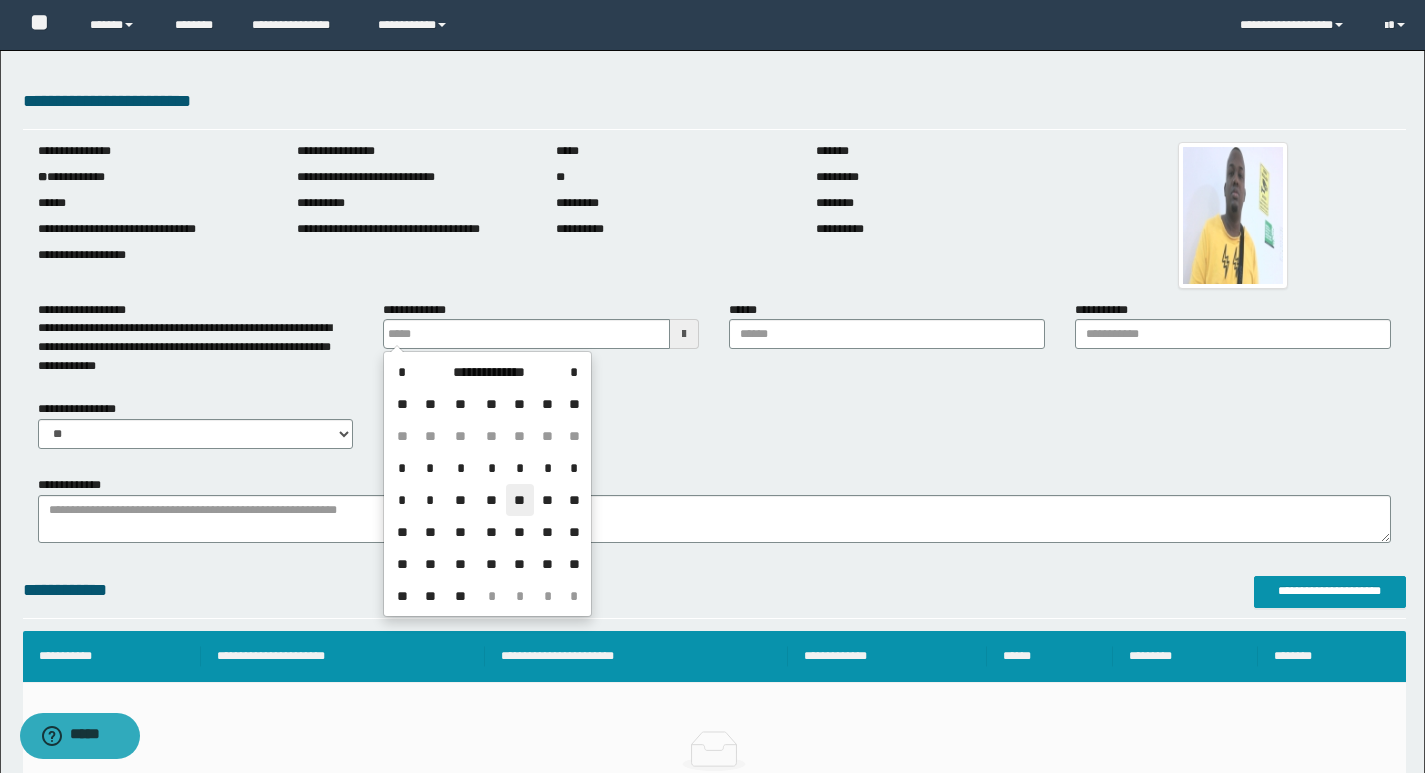 click on "**" at bounding box center [520, 500] 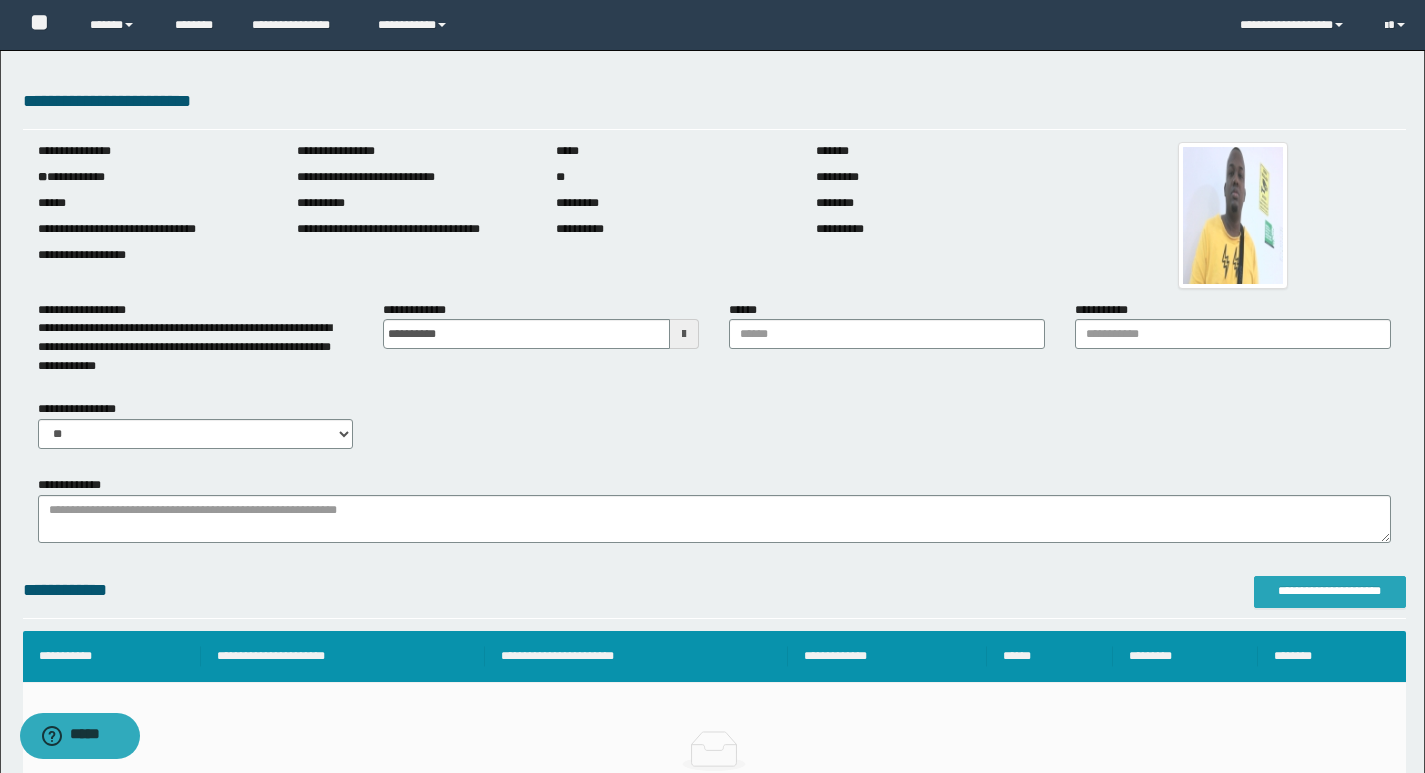 click on "**********" at bounding box center [1330, 591] 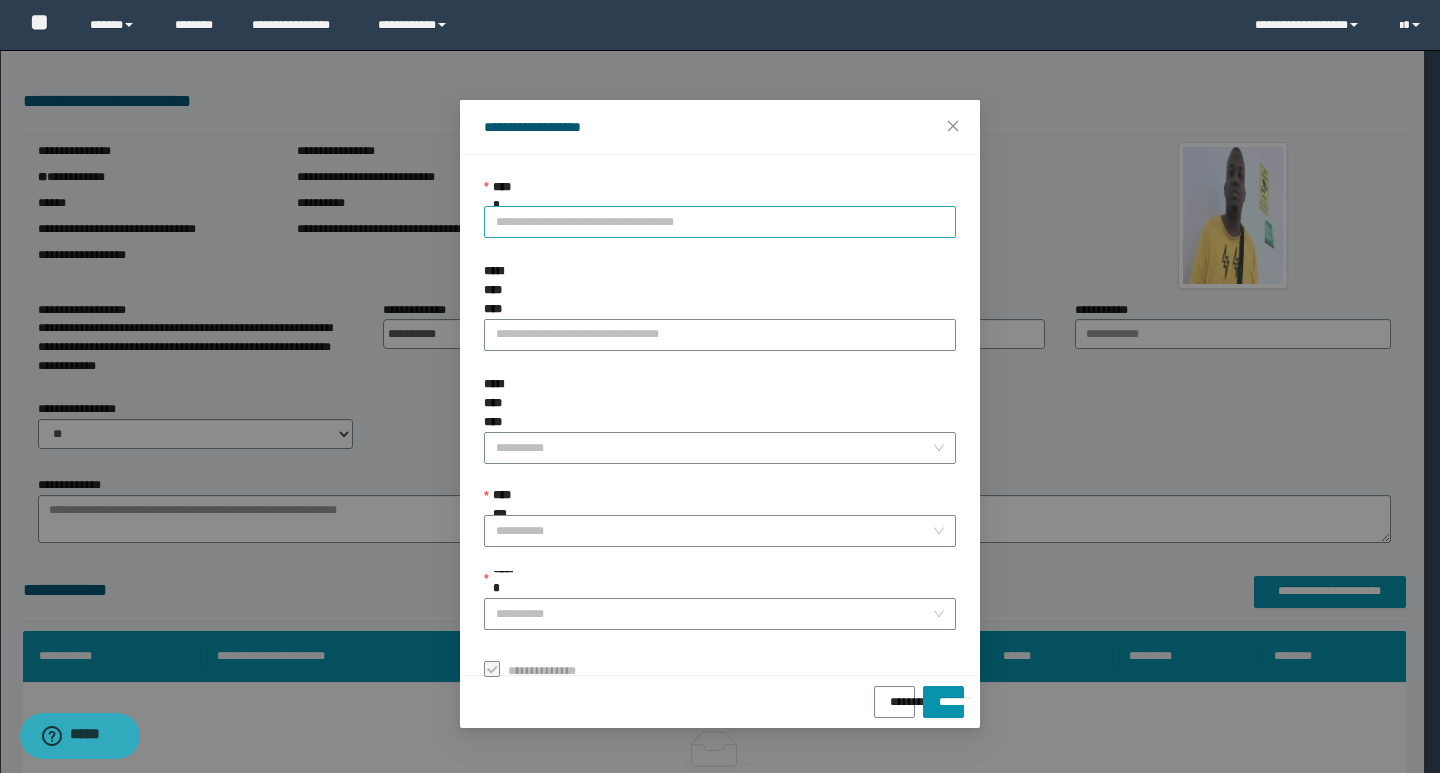 click on "**********" at bounding box center [720, 222] 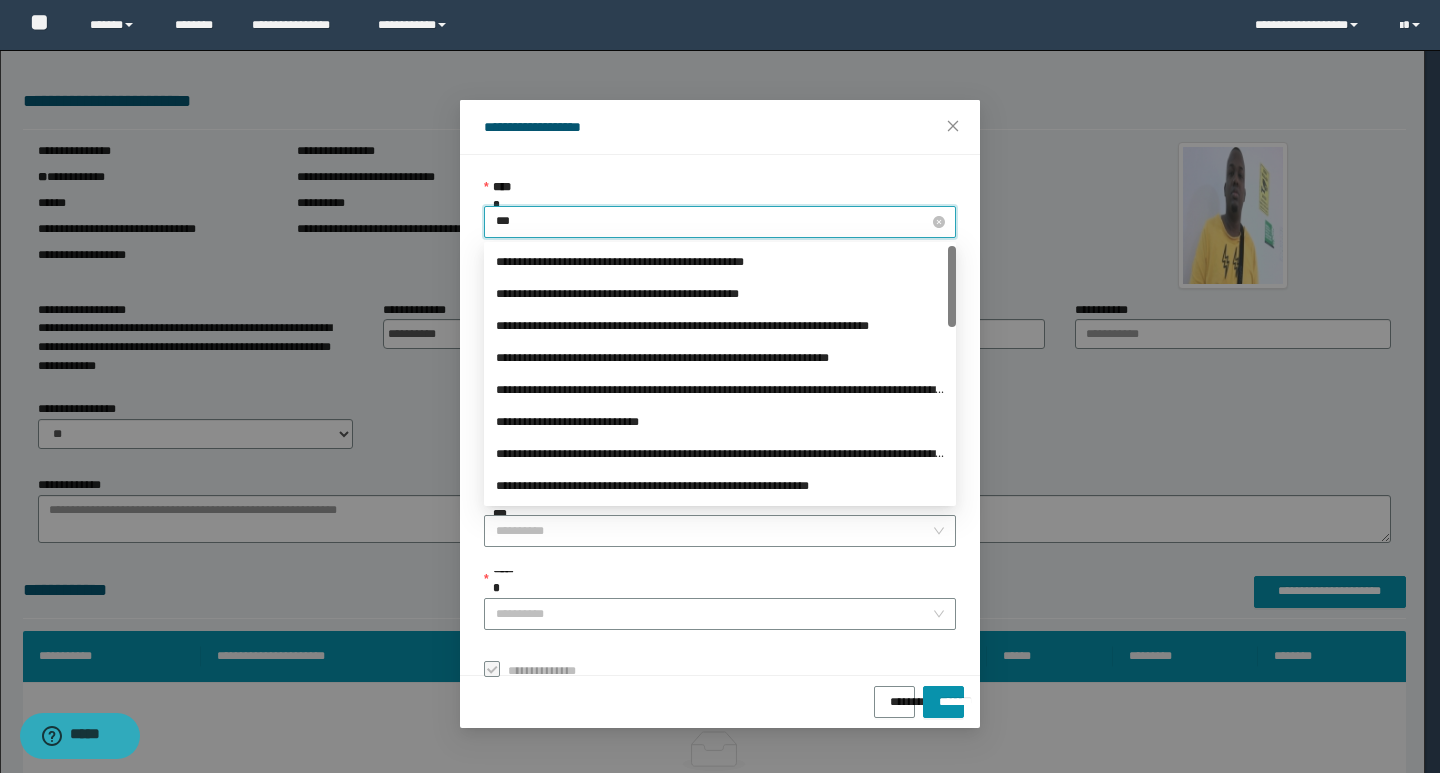 type on "****" 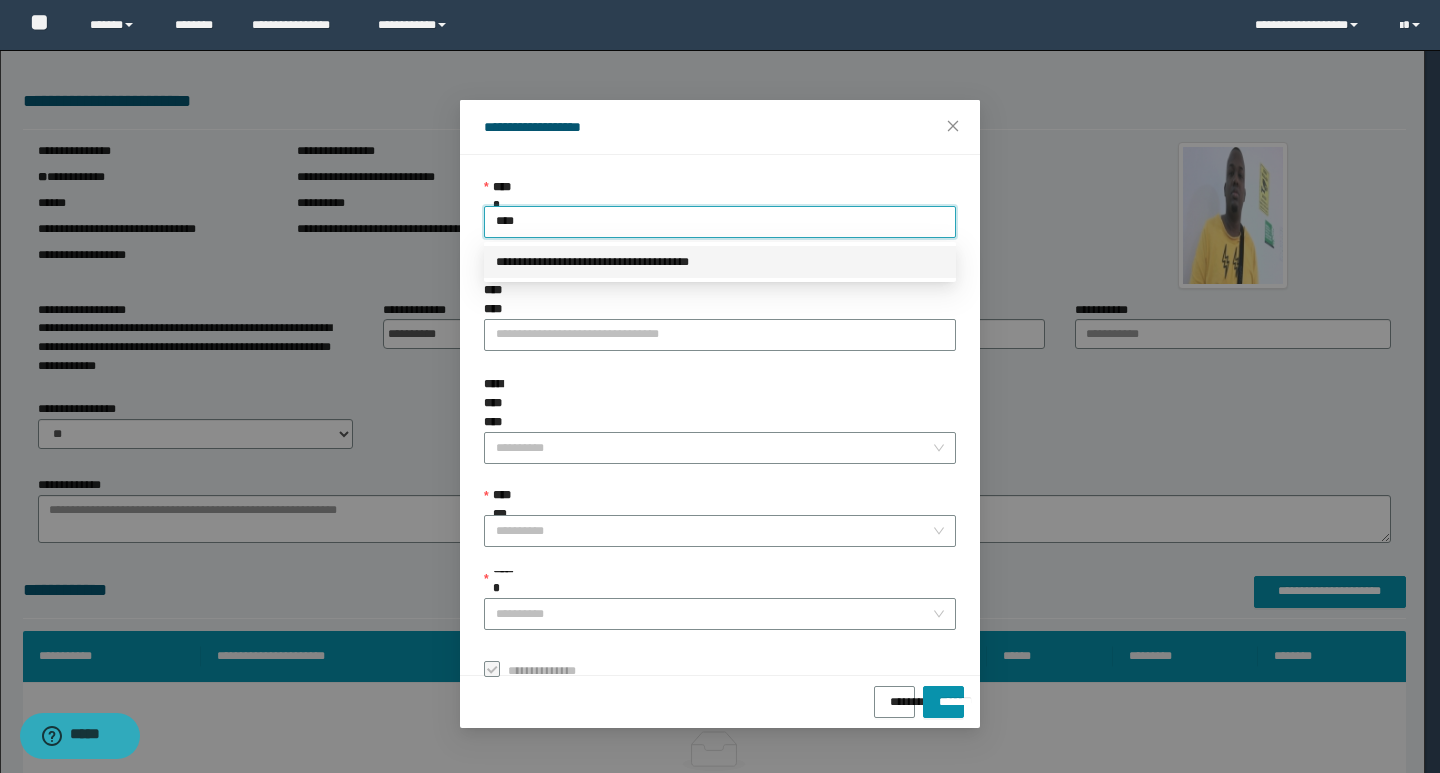click on "**********" at bounding box center [720, 262] 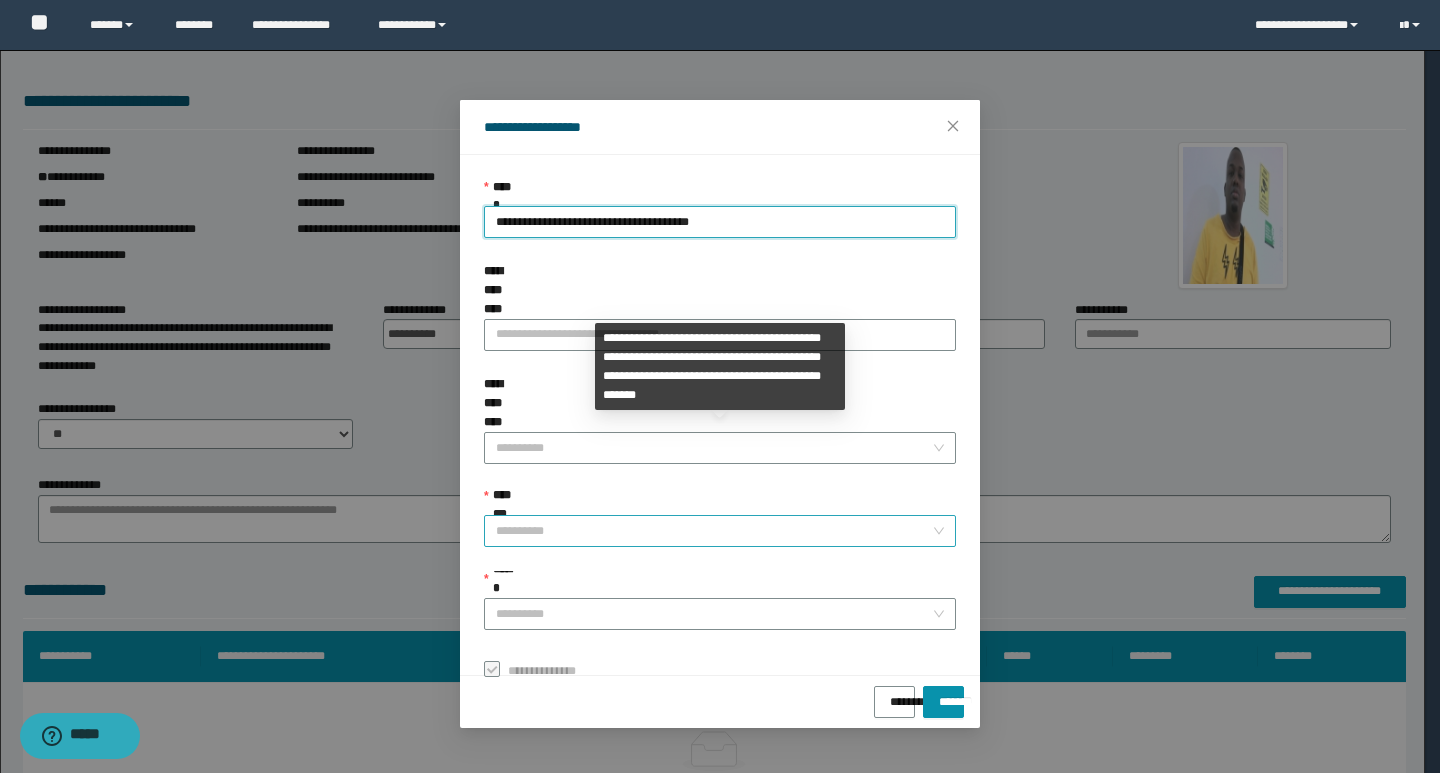 click on "**********" at bounding box center [714, 531] 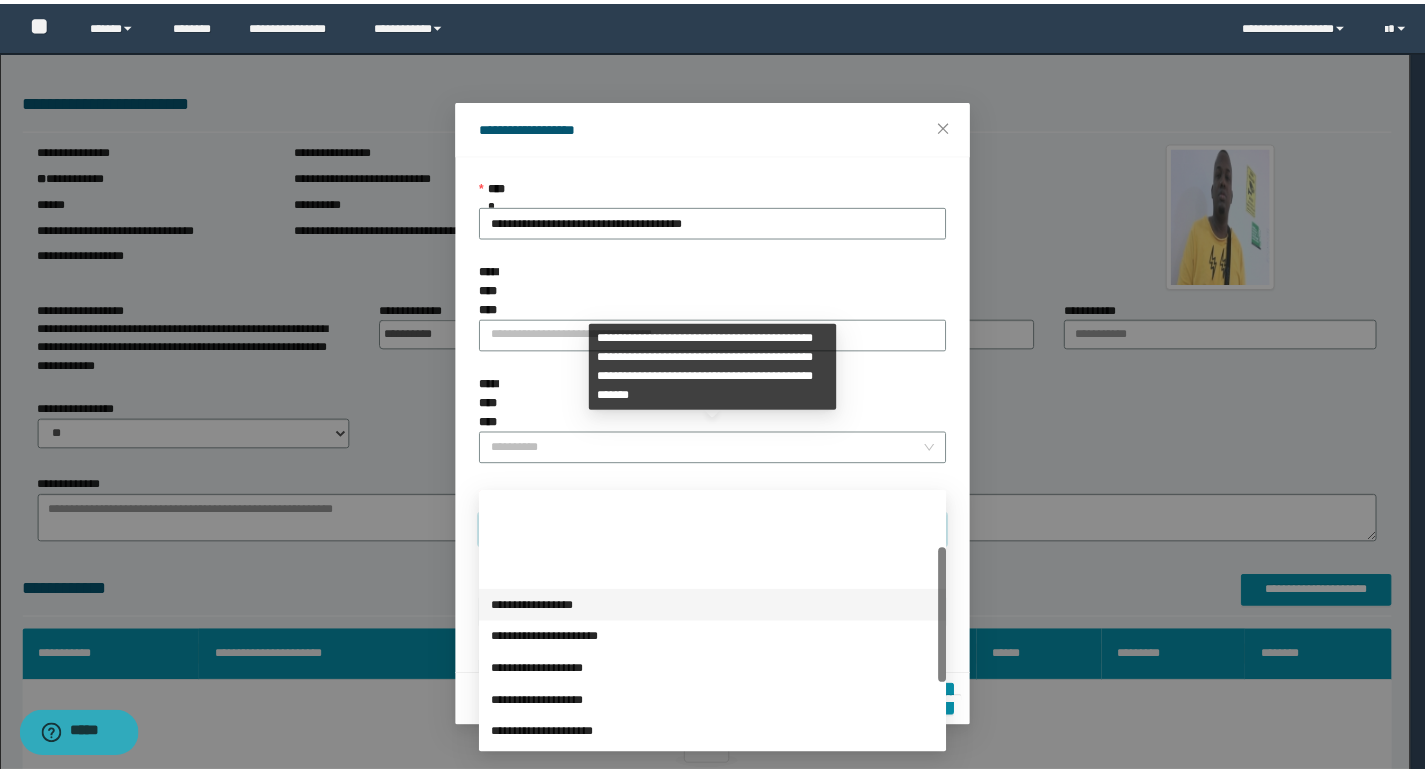 scroll, scrollTop: 224, scrollLeft: 0, axis: vertical 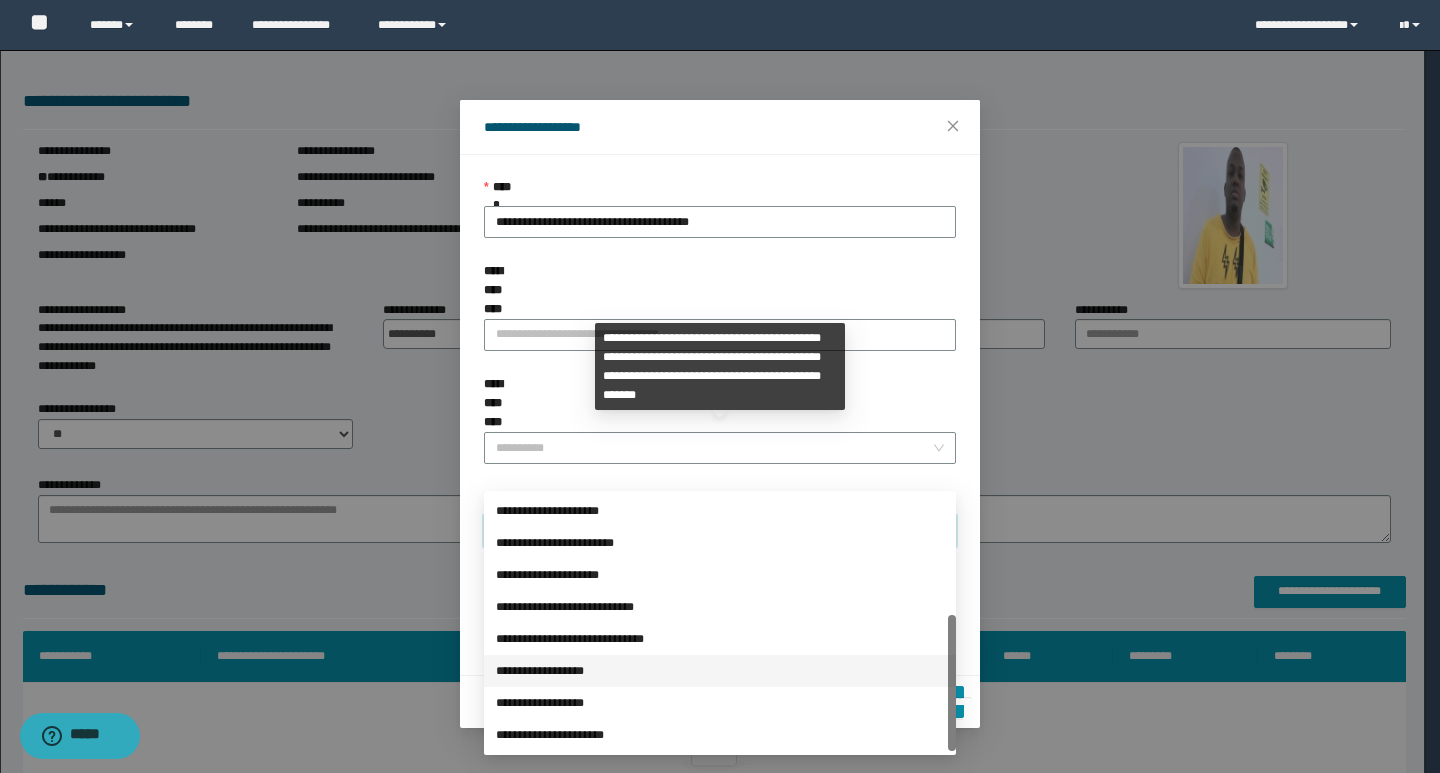 click on "**********" at bounding box center (720, 671) 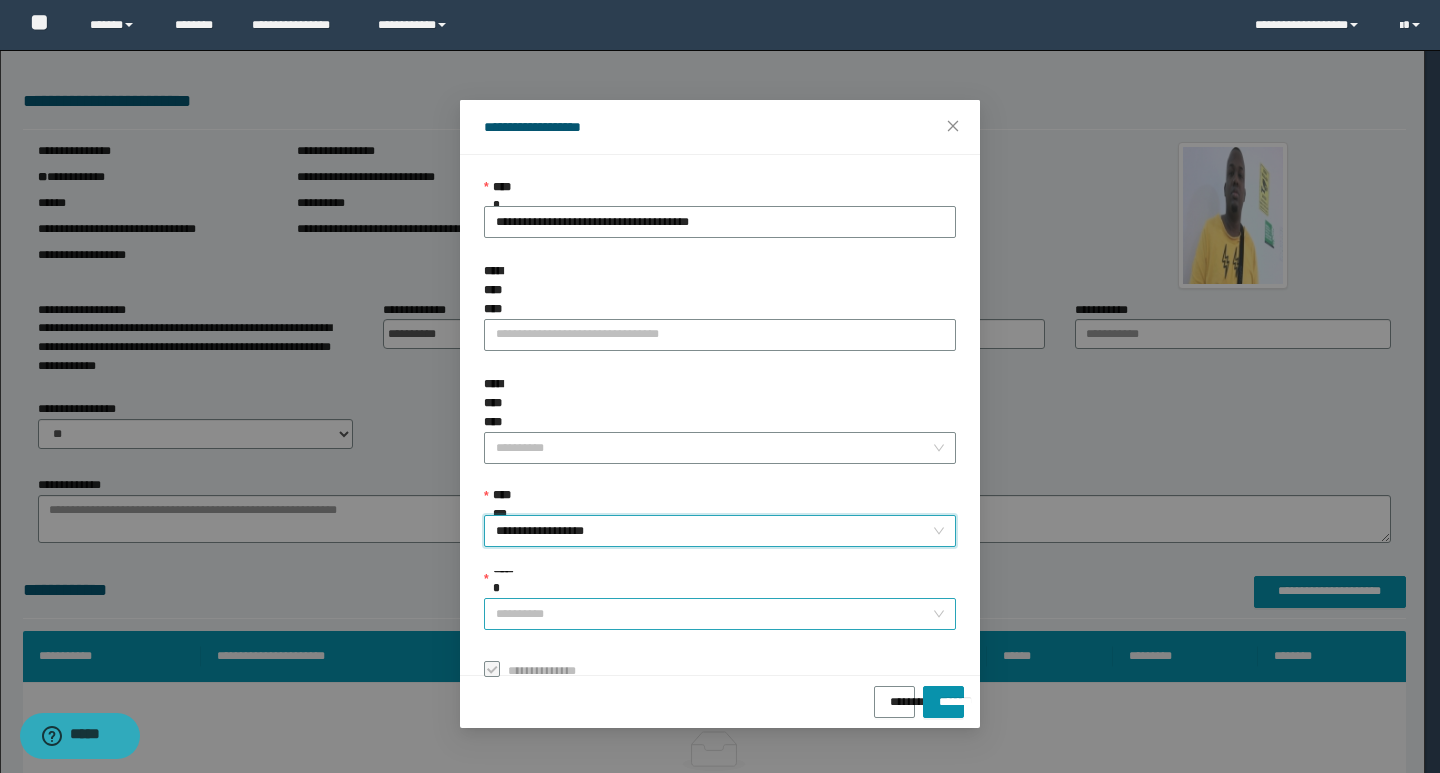 click on "******" at bounding box center [714, 614] 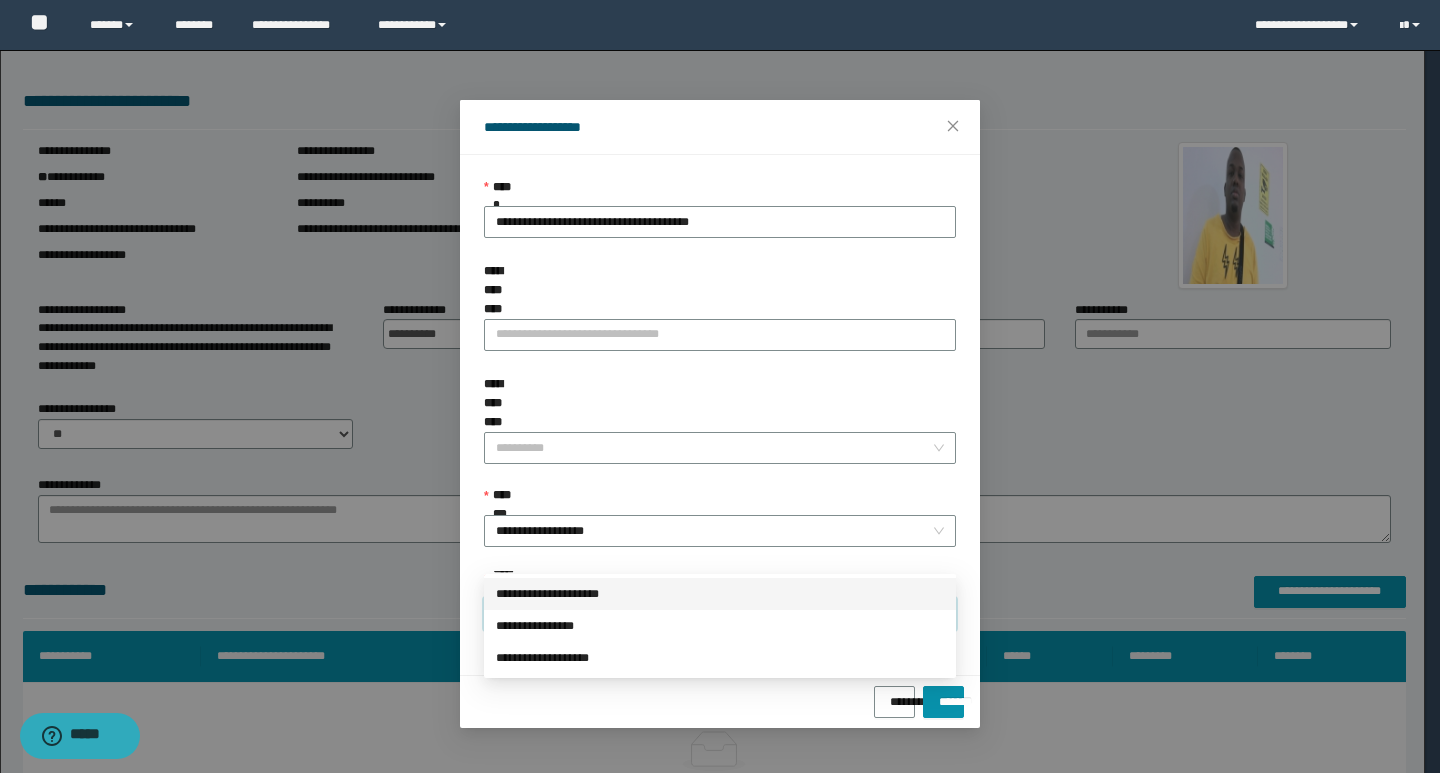 click on "**********" at bounding box center (720, 594) 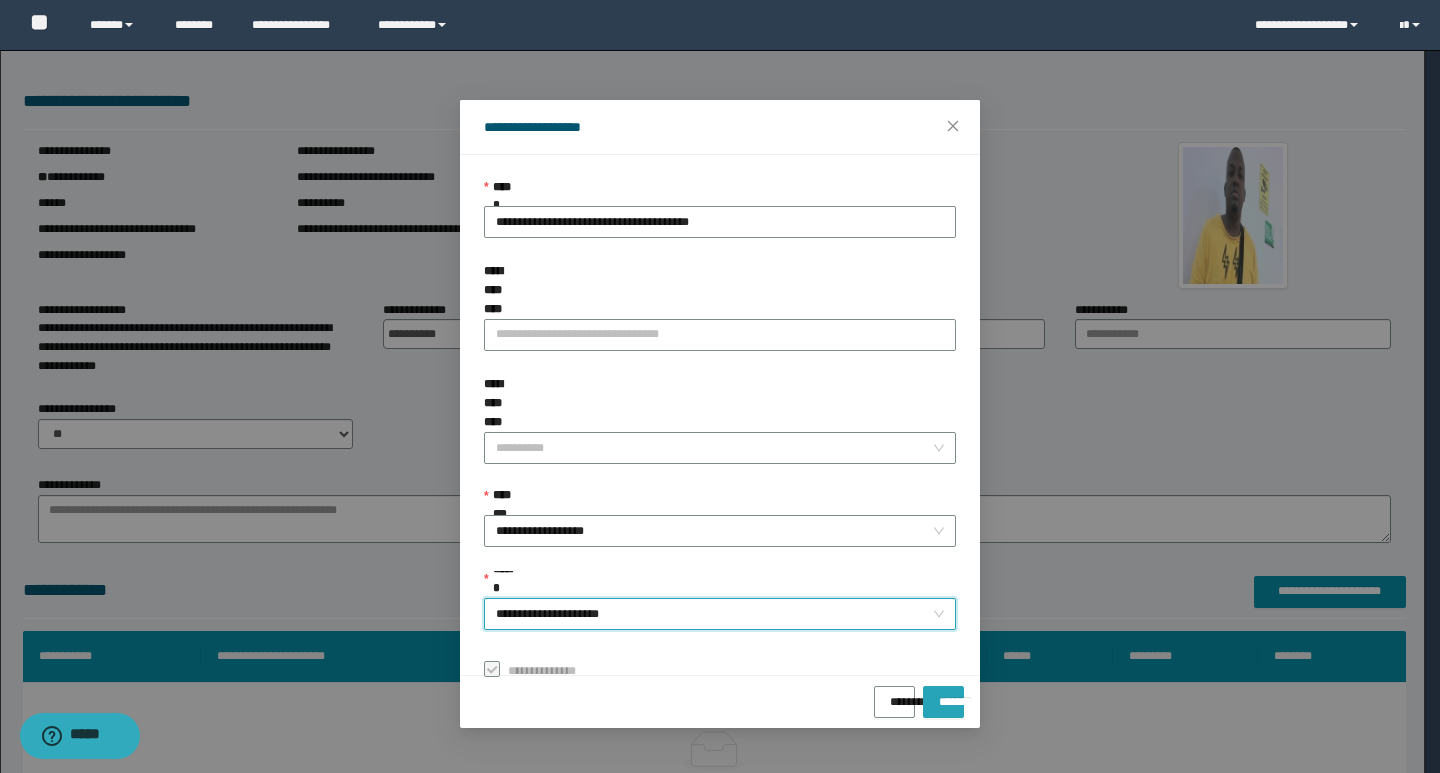 click on "*******" at bounding box center [943, 702] 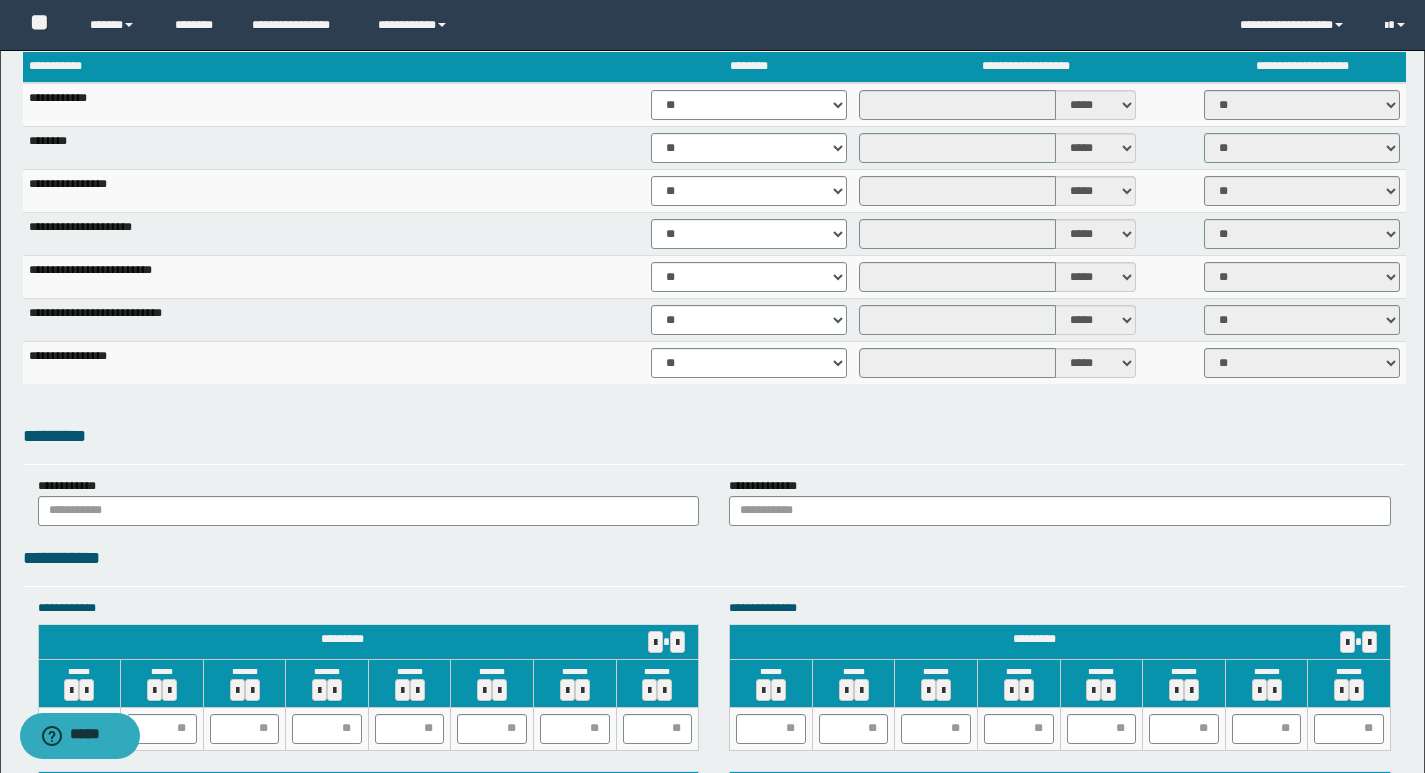 scroll, scrollTop: 1600, scrollLeft: 0, axis: vertical 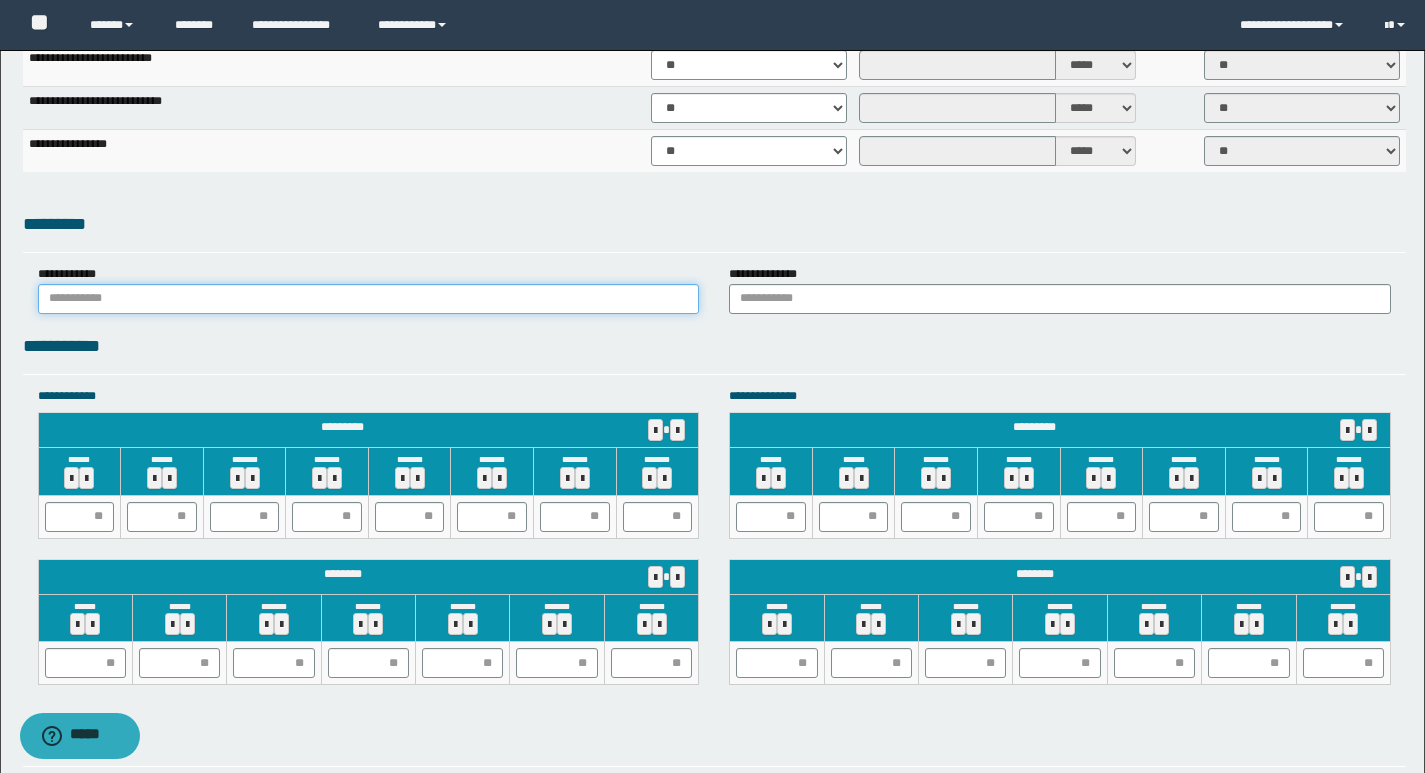 click at bounding box center (369, 299) 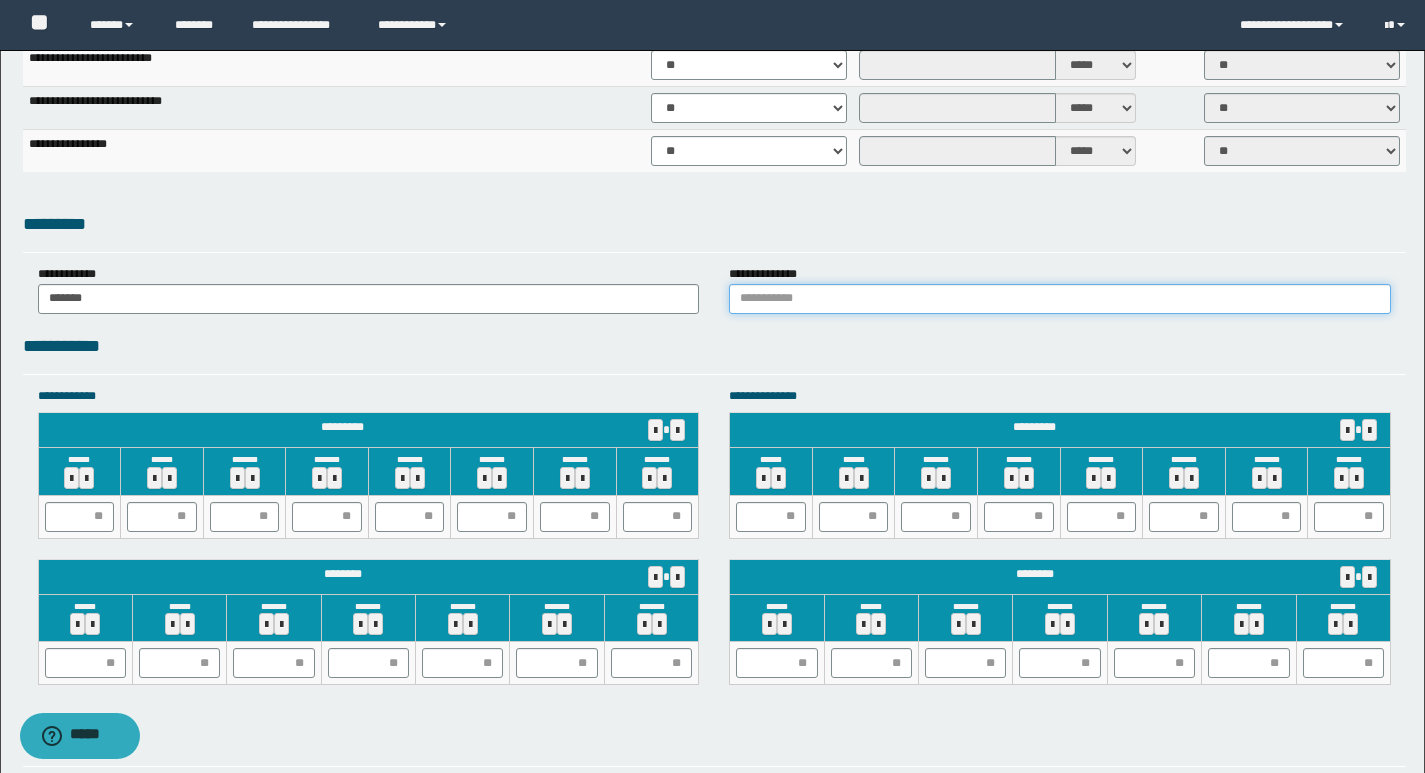 click at bounding box center [1060, 299] 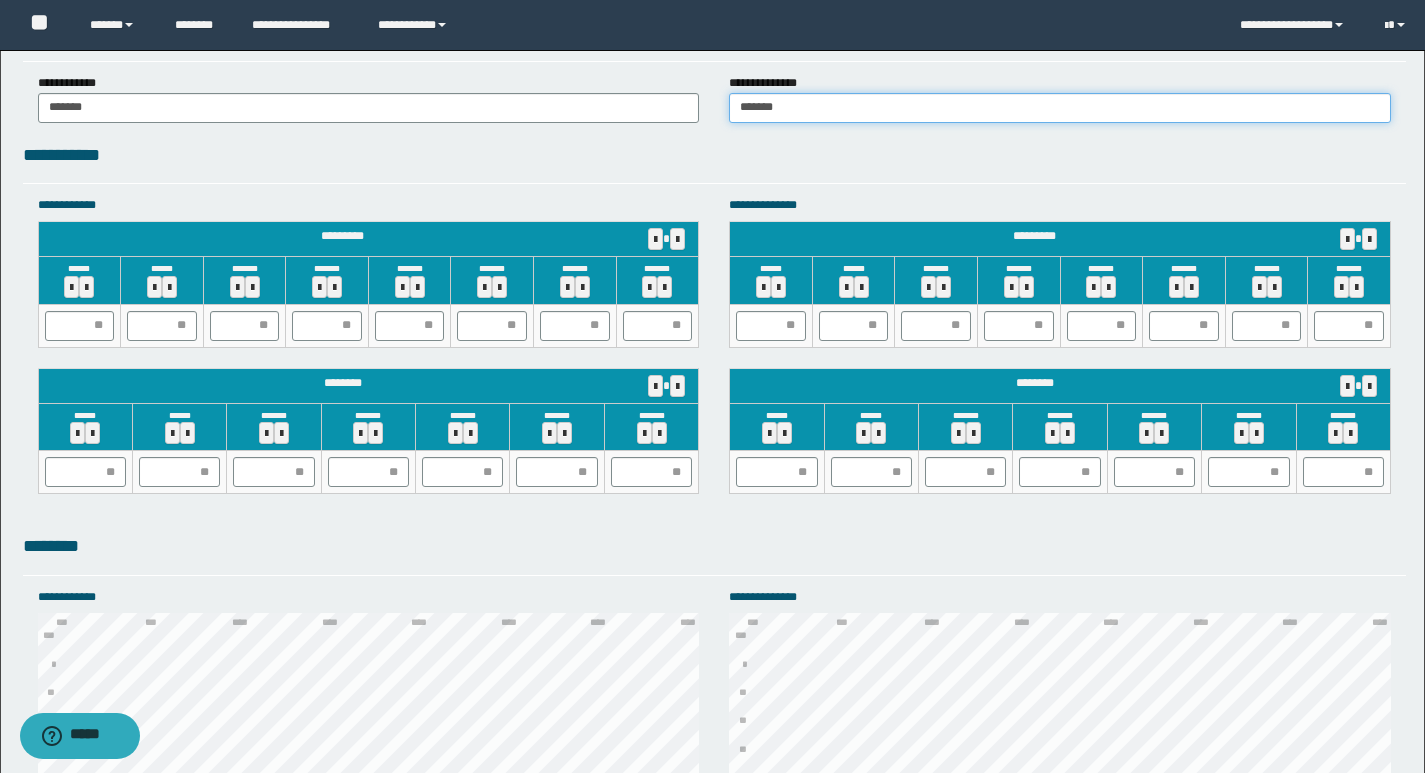 scroll, scrollTop: 1800, scrollLeft: 0, axis: vertical 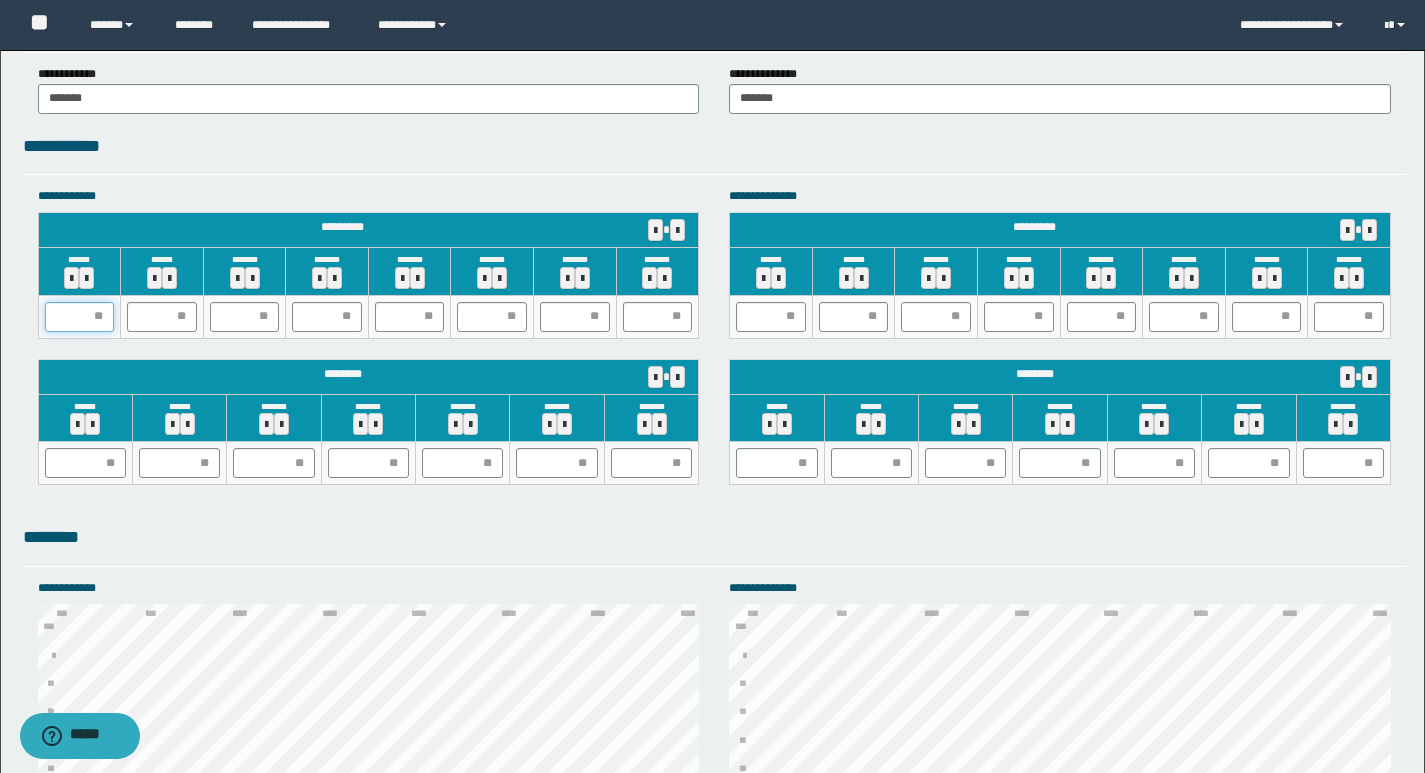 click at bounding box center [80, 317] 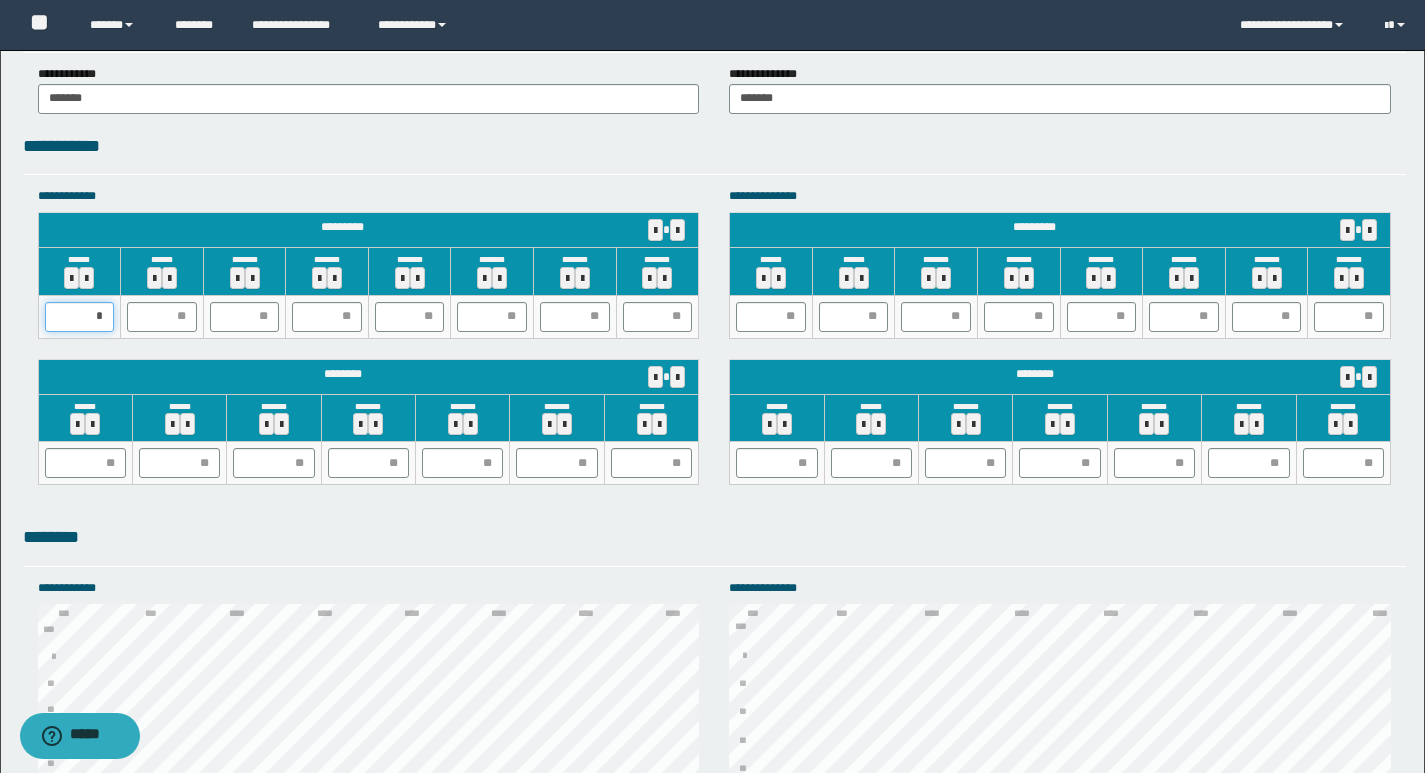 type on "**" 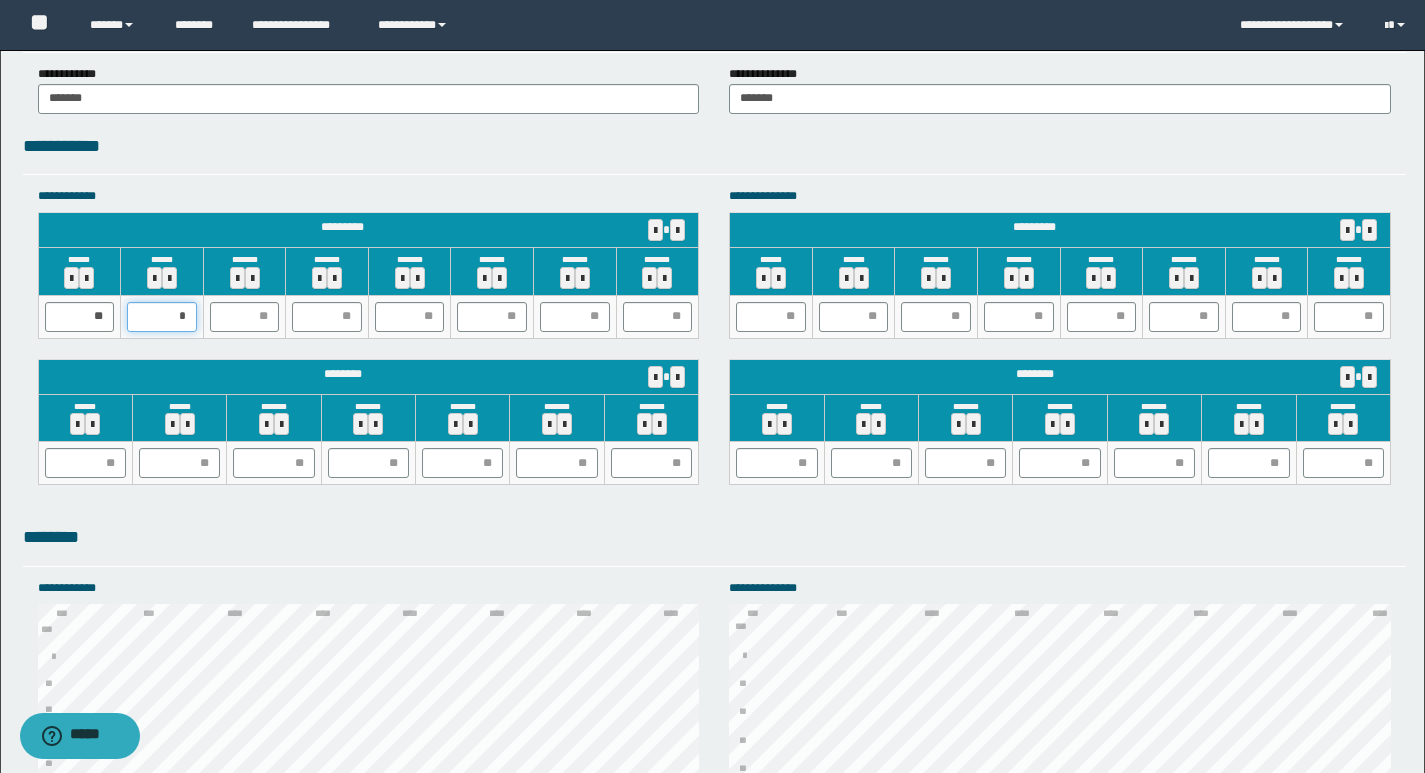 type on "**" 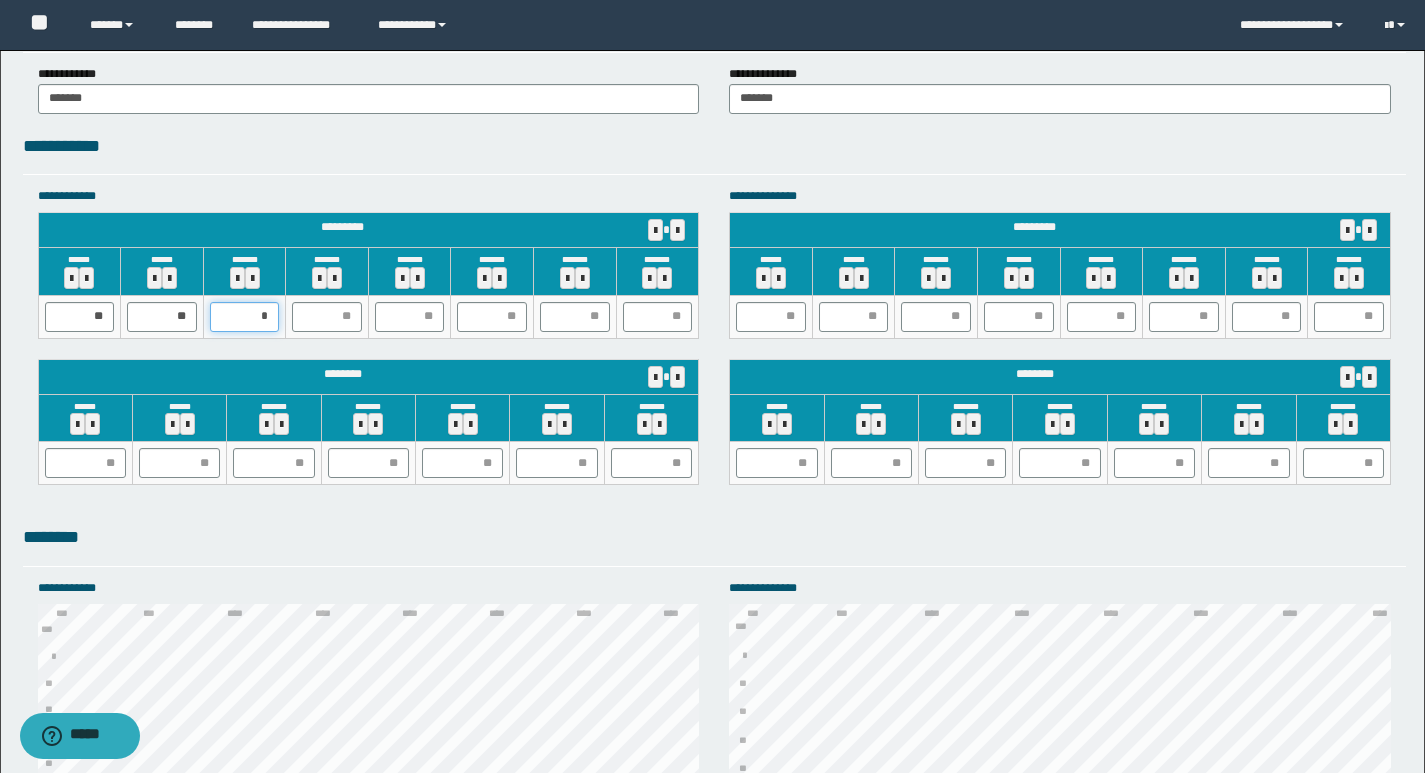 type on "**" 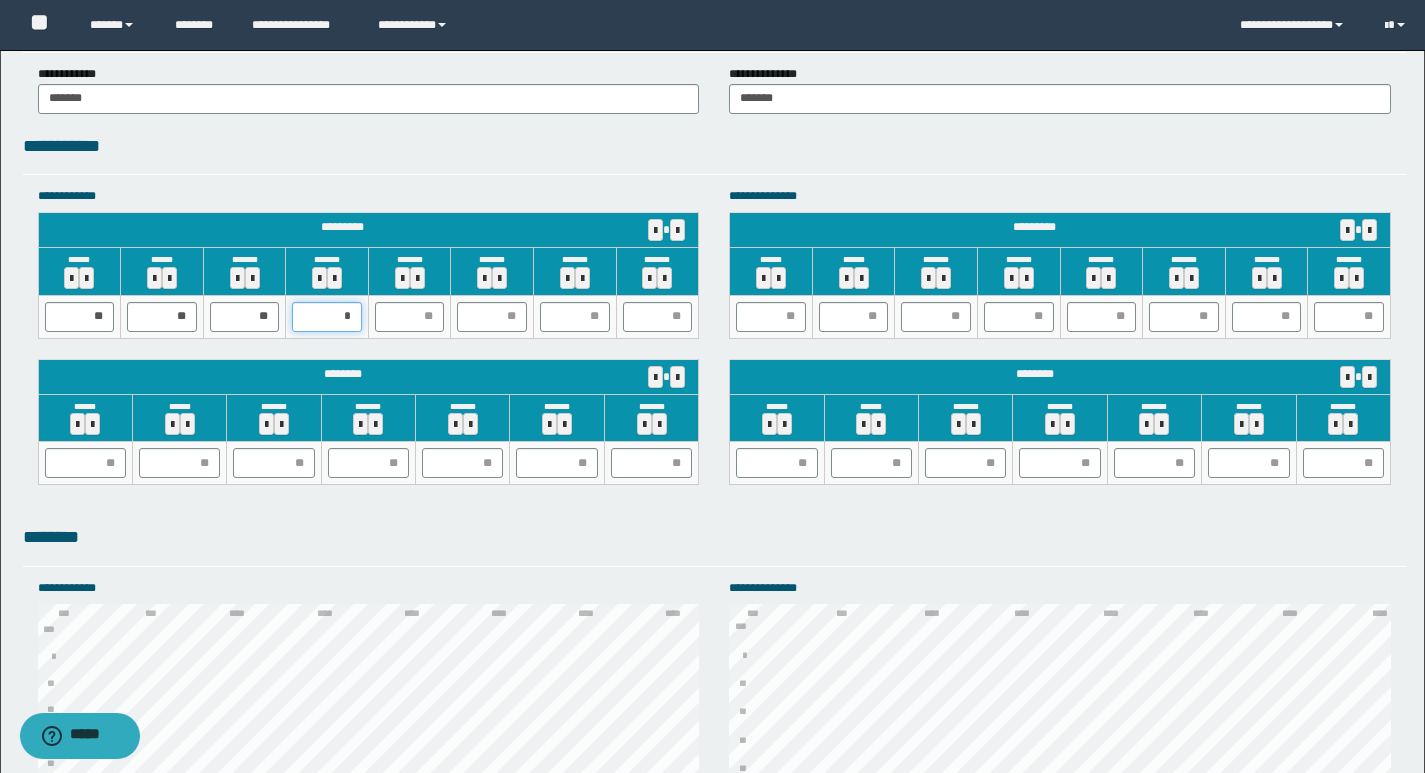 type on "**" 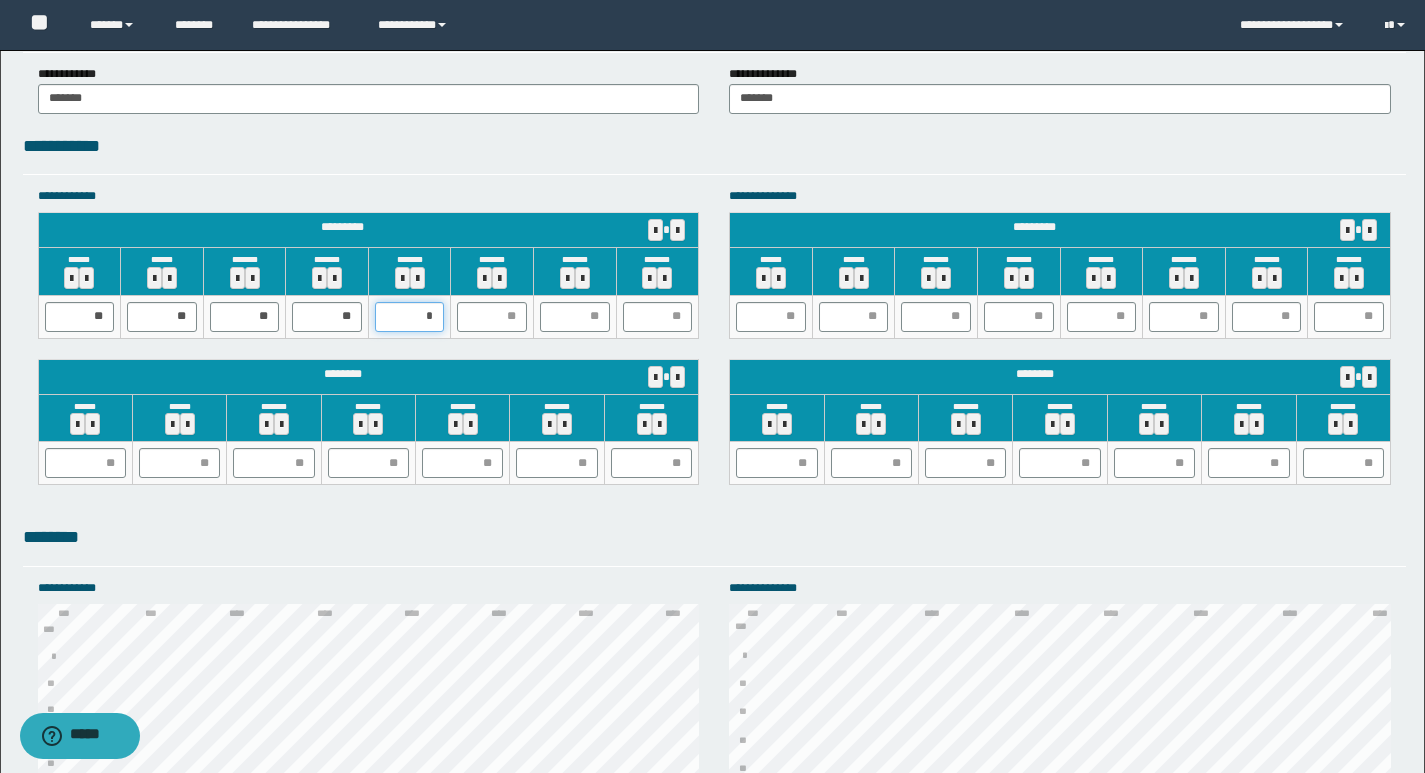 type on "**" 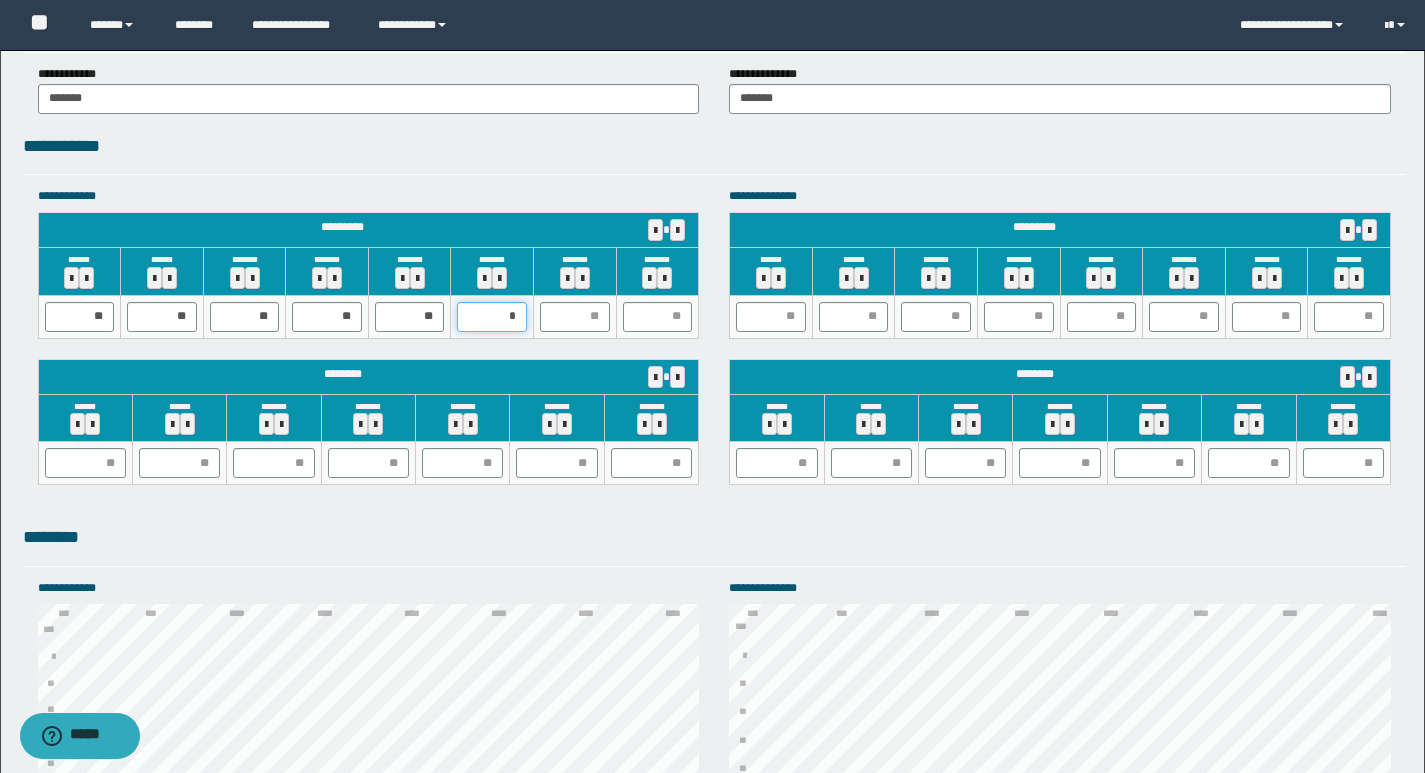 type on "**" 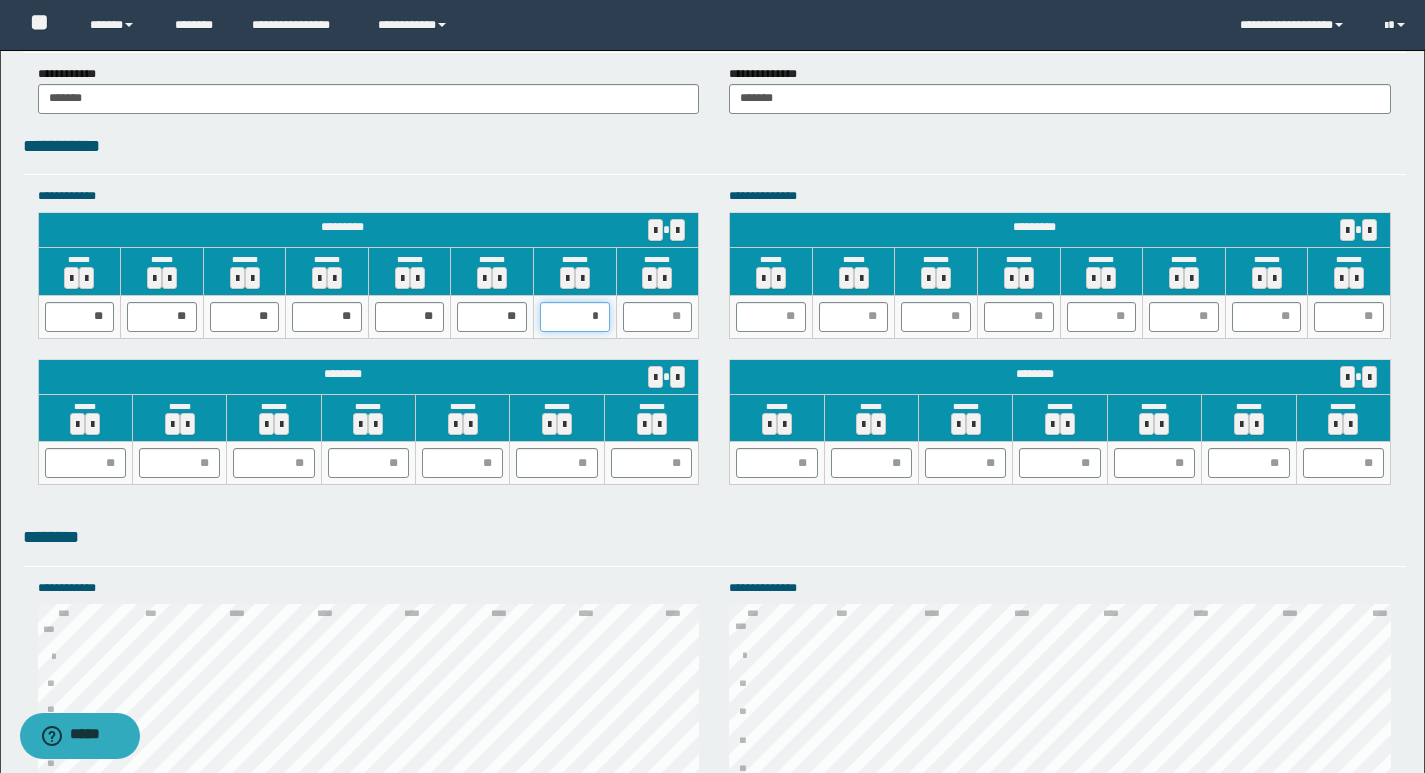 type on "**" 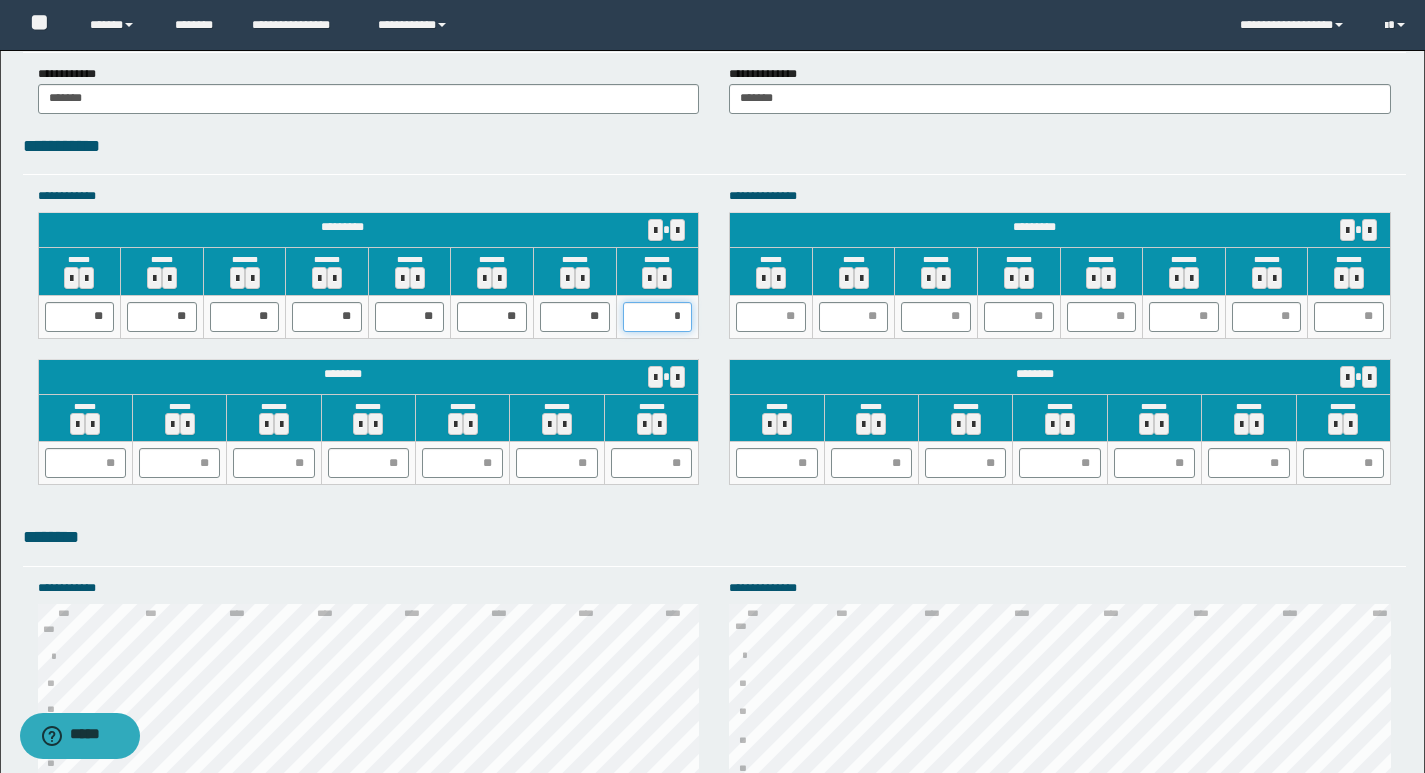 type on "**" 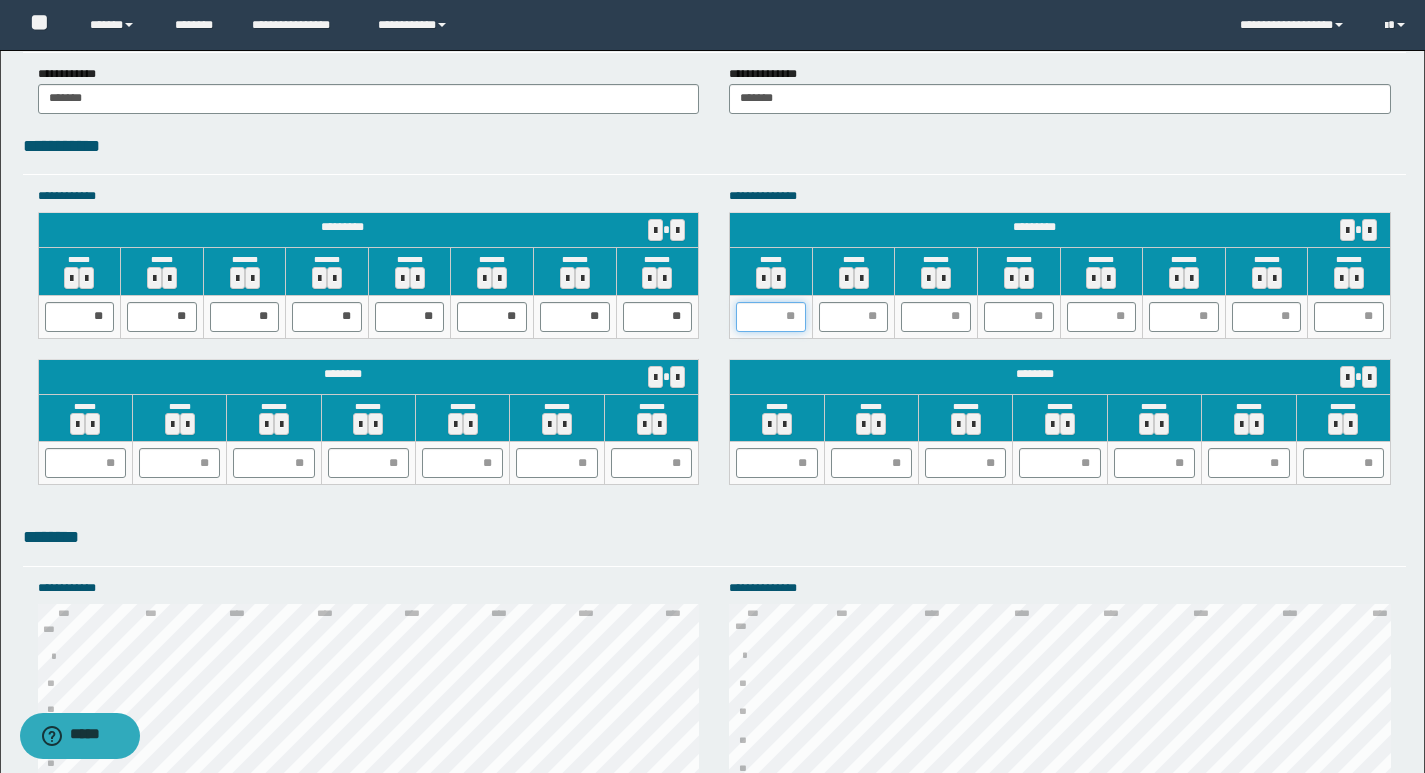 click at bounding box center [771, 317] 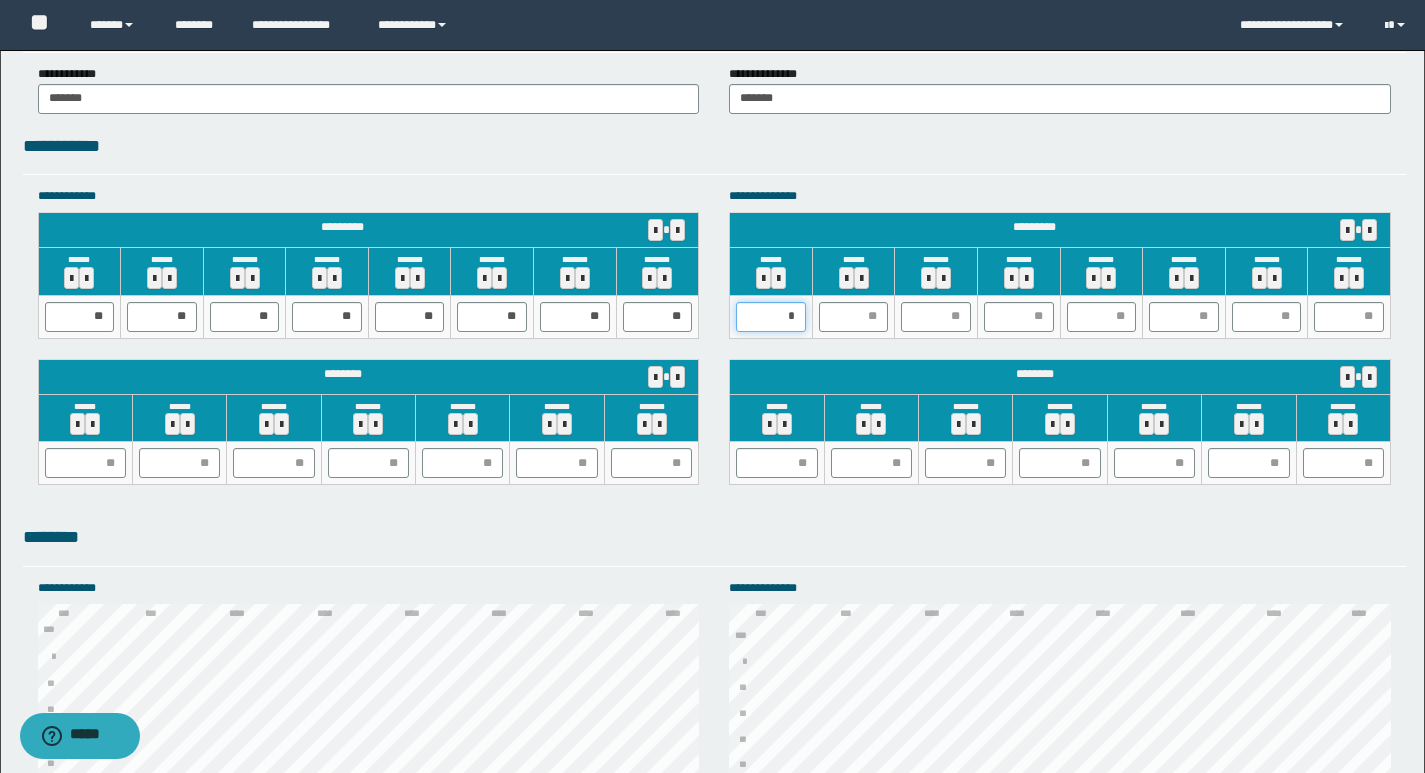 type on "**" 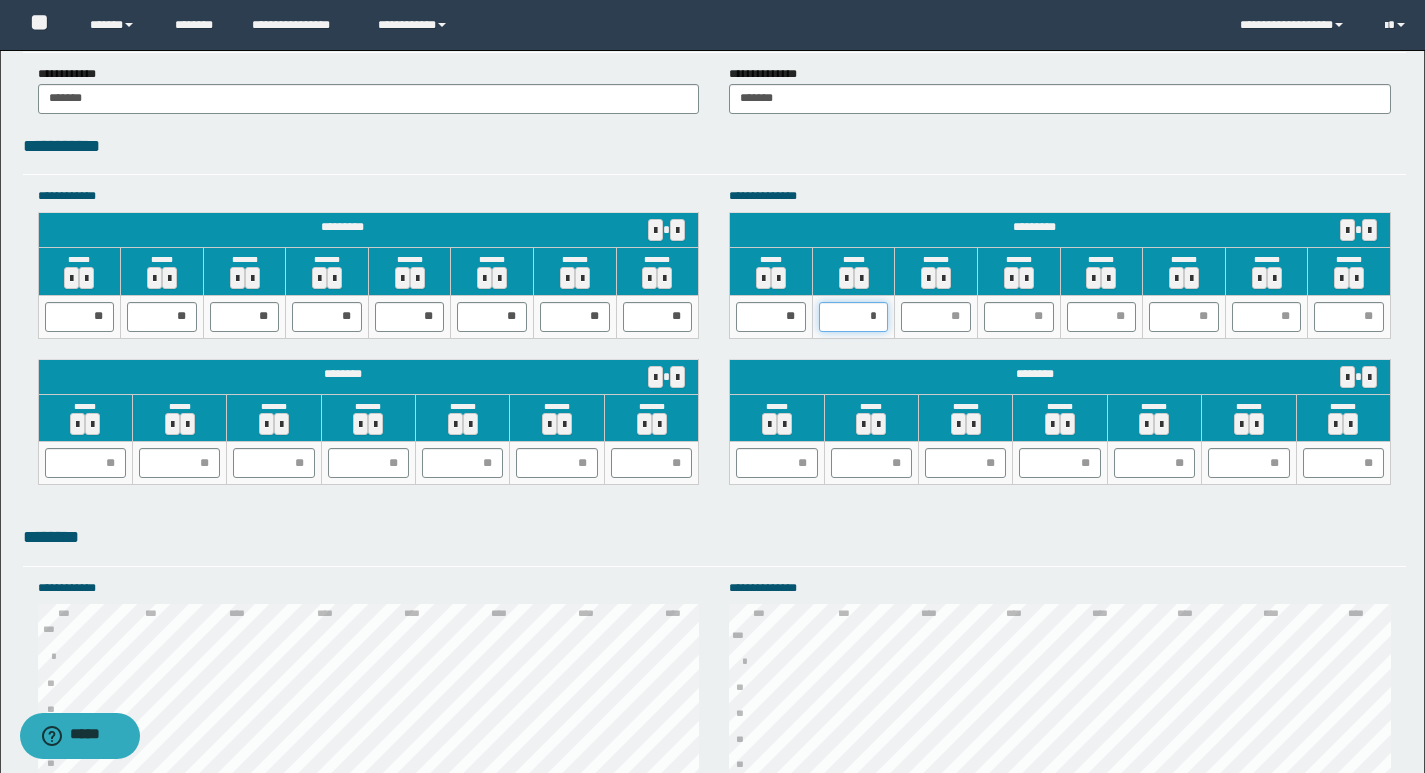 type on "**" 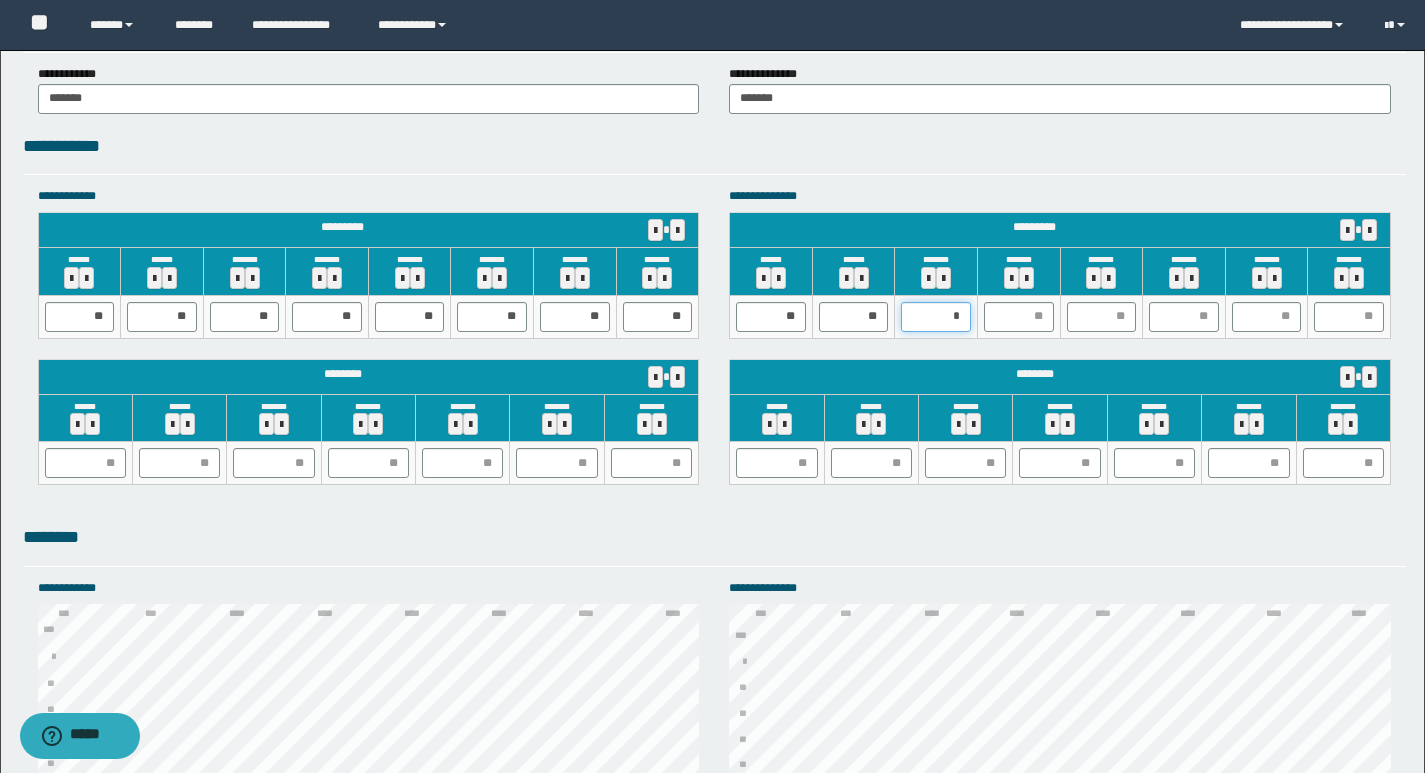 type on "**" 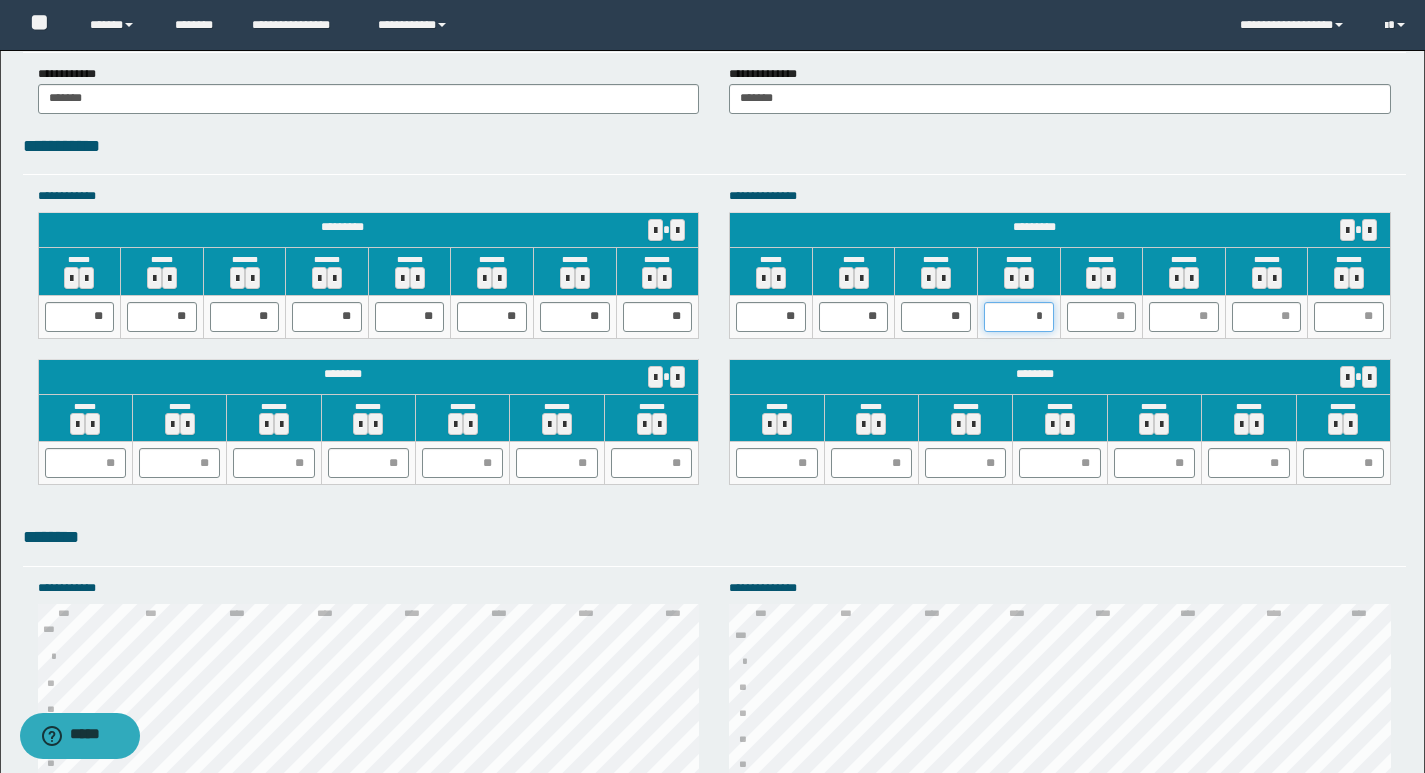 type on "**" 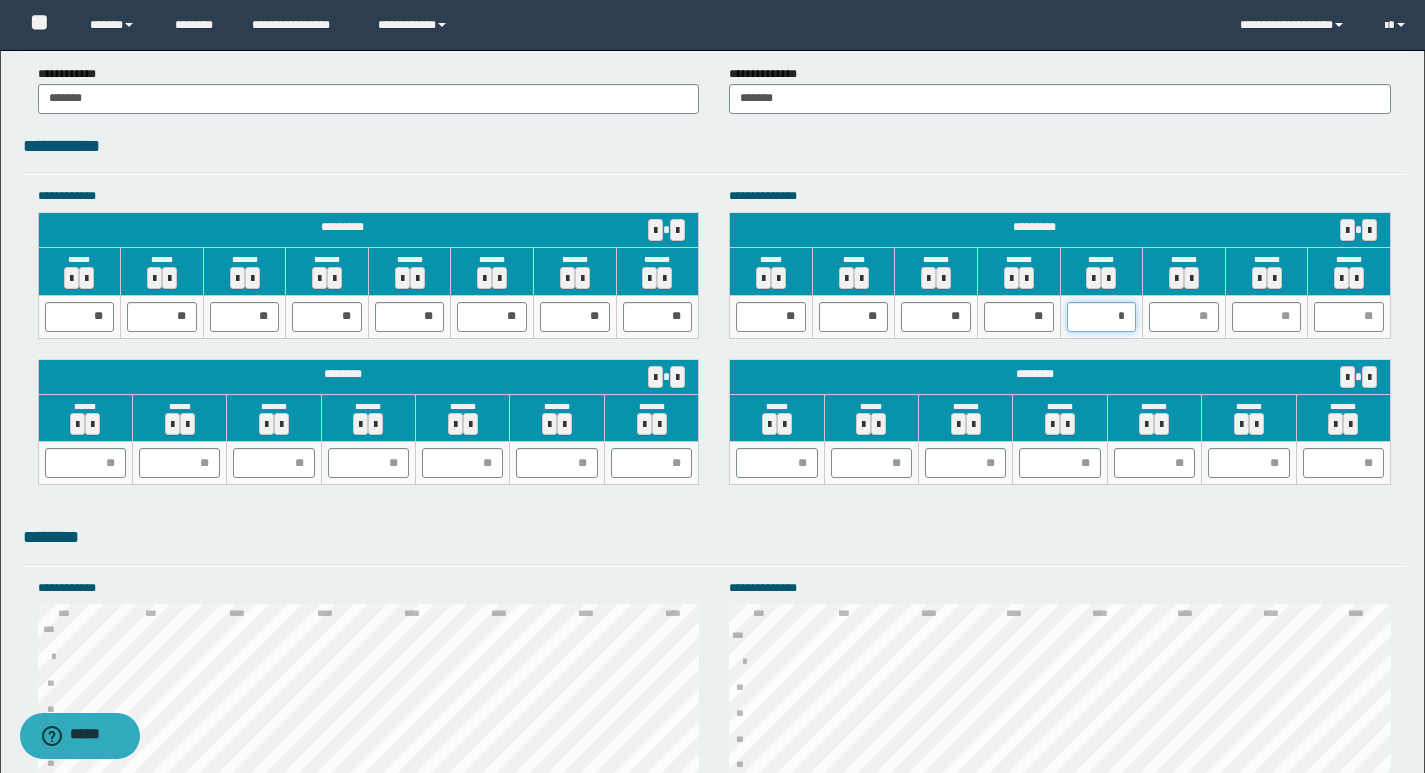 type on "**" 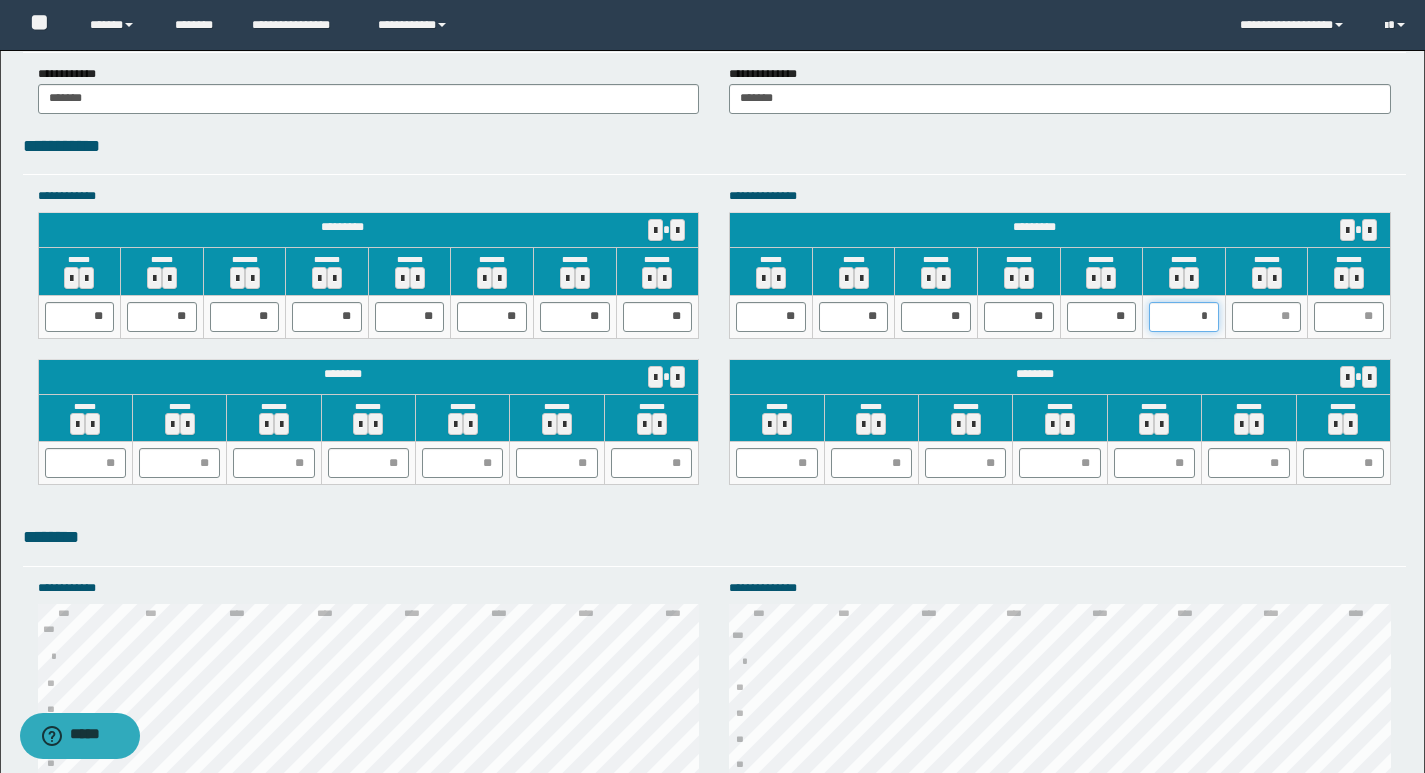 type on "**" 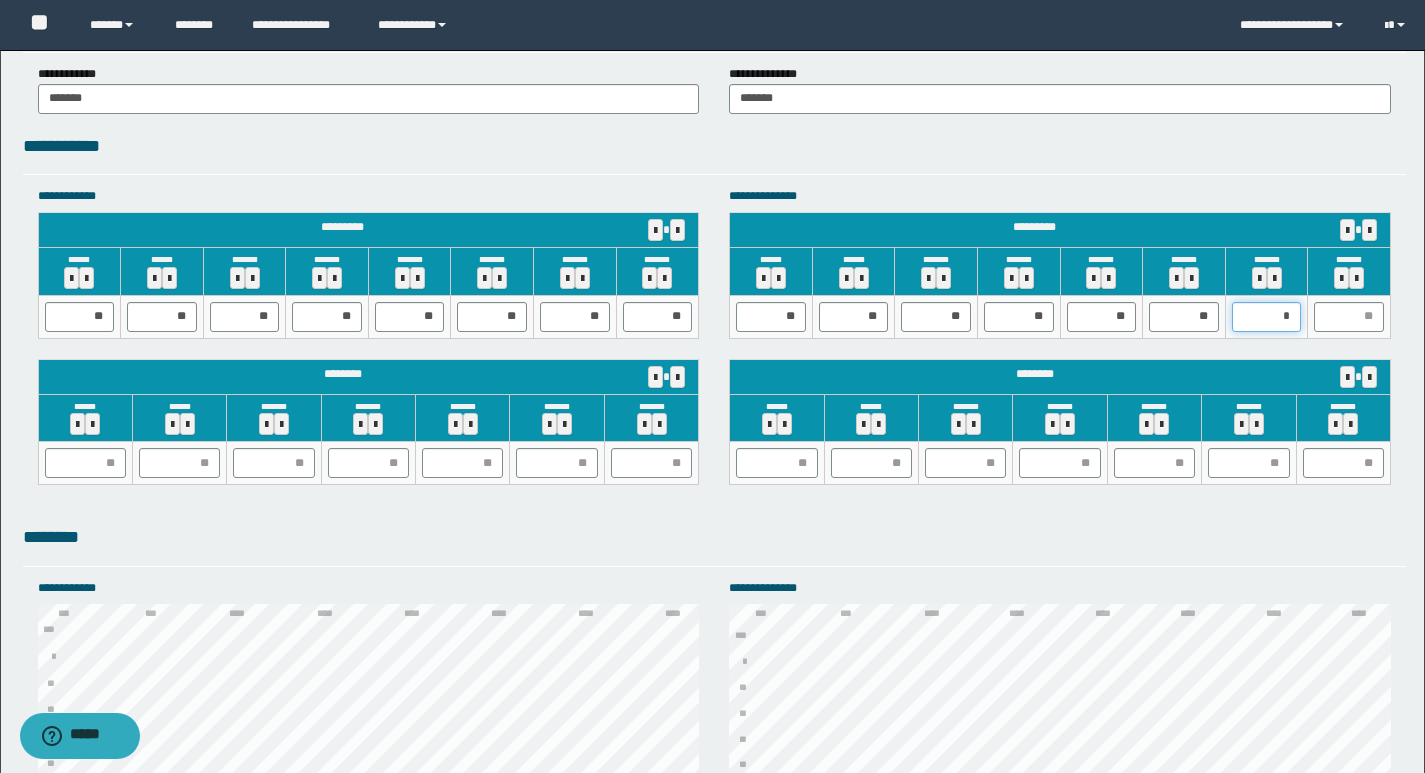 type on "**" 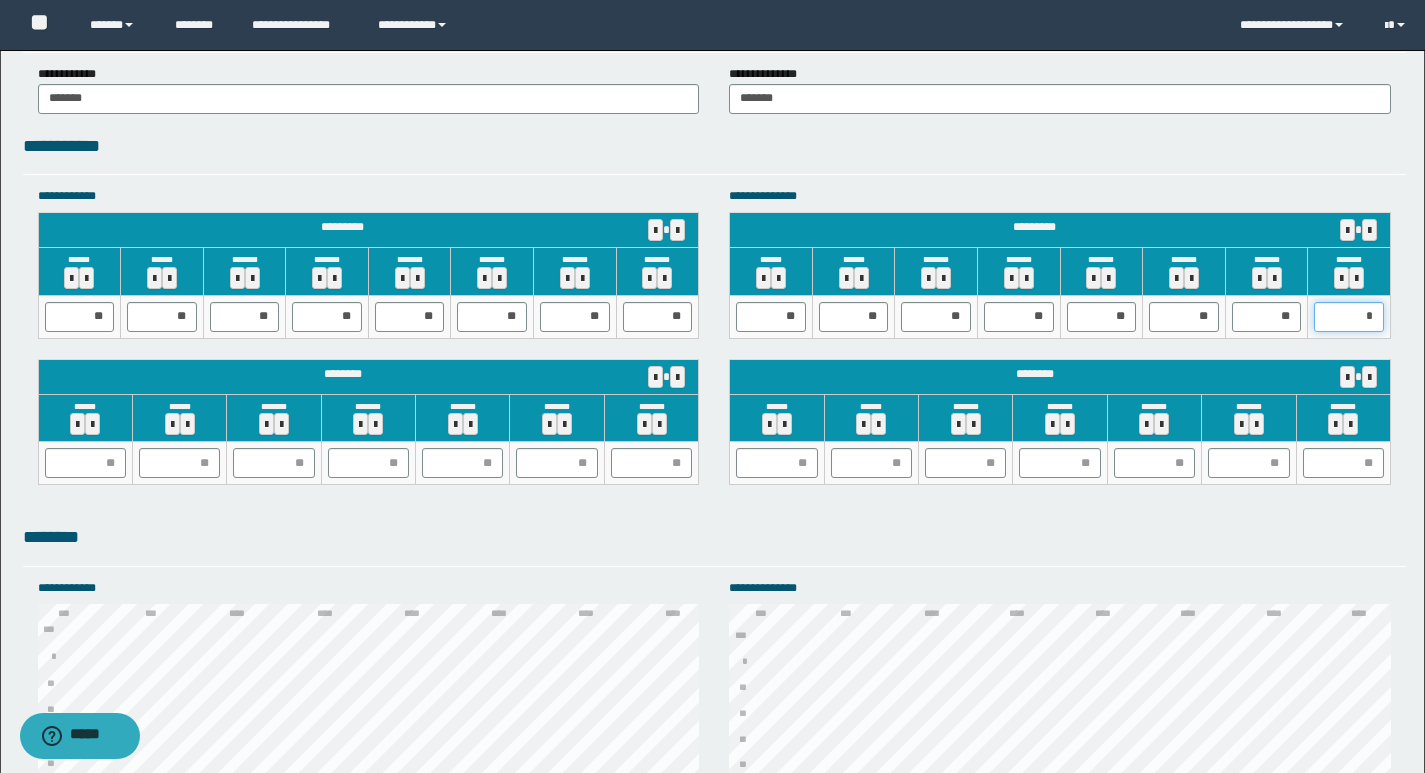 type on "**" 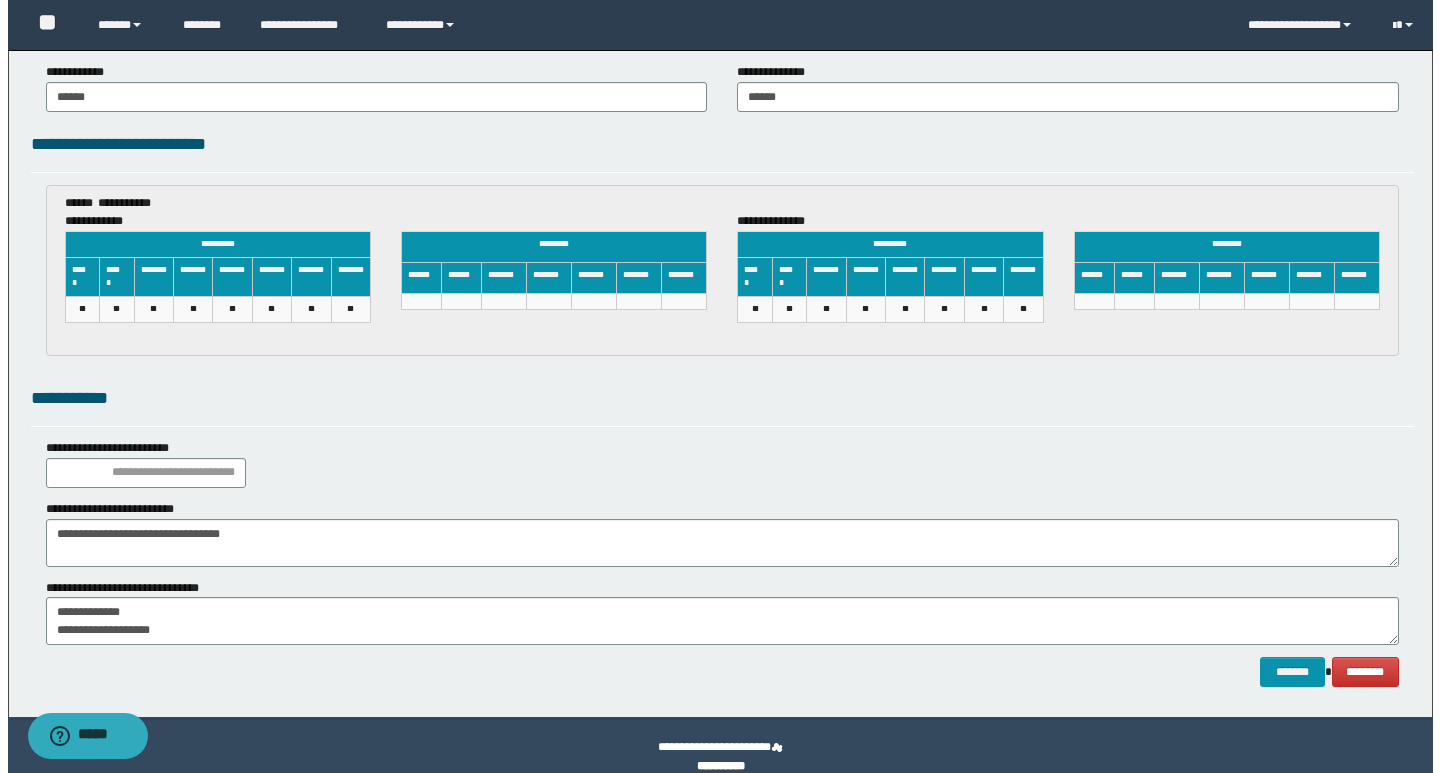 scroll, scrollTop: 2948, scrollLeft: 0, axis: vertical 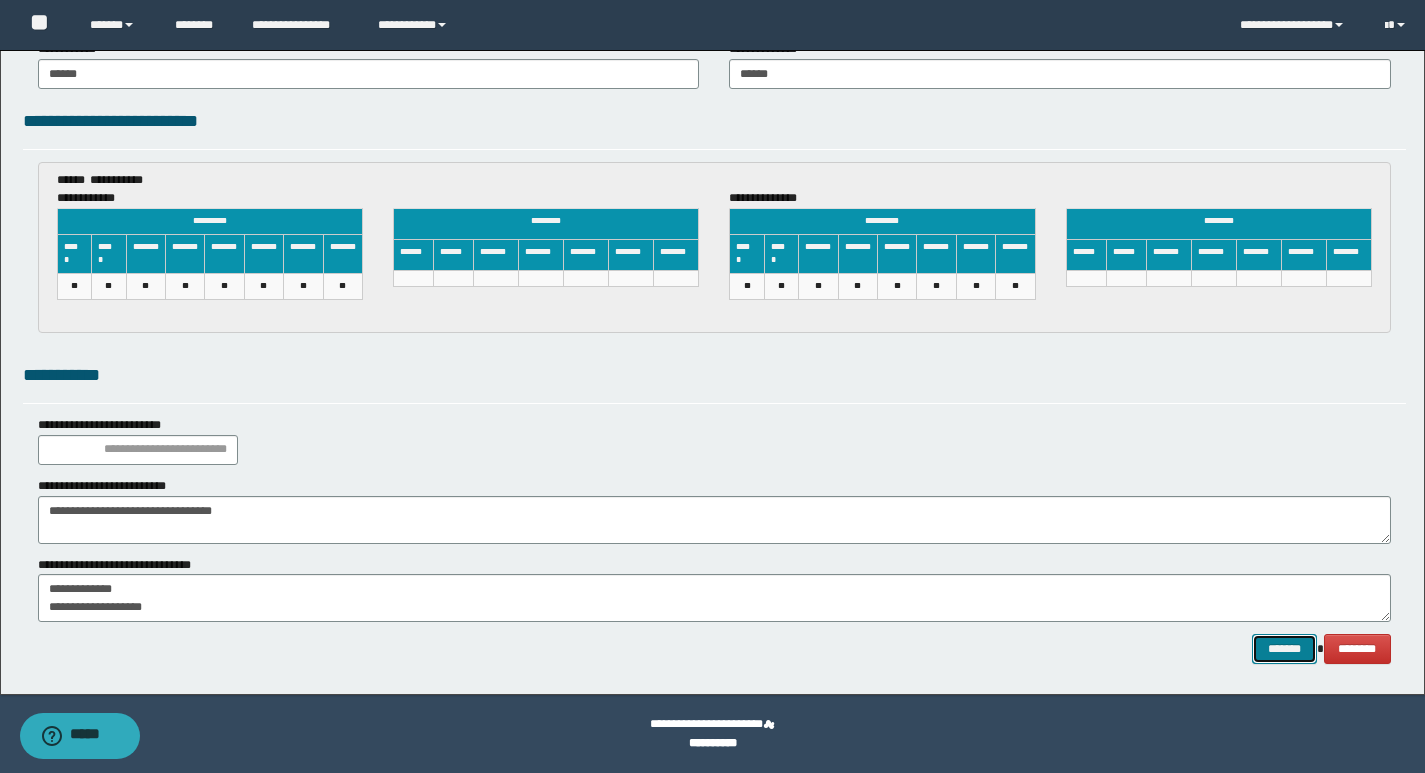 click on "*******" at bounding box center (1284, 649) 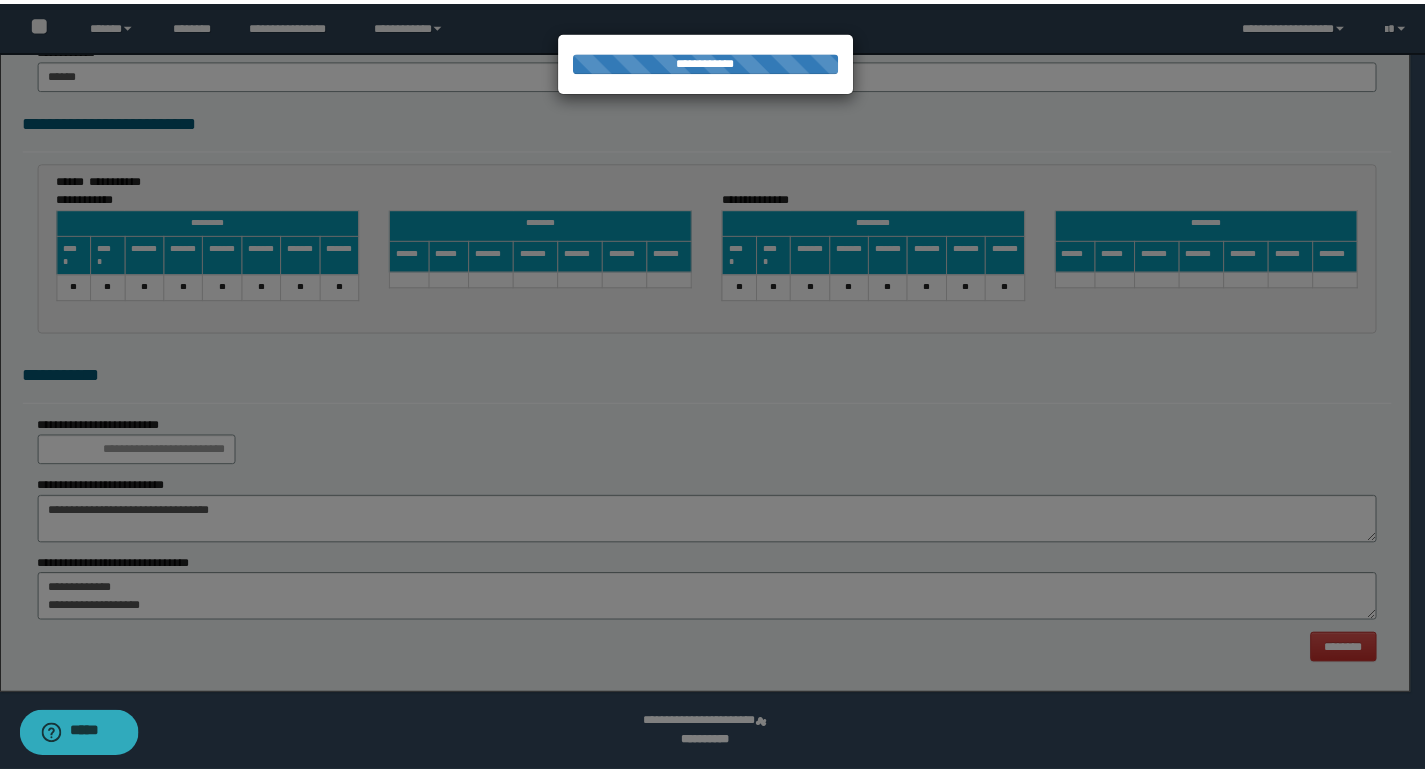 scroll, scrollTop: 0, scrollLeft: 0, axis: both 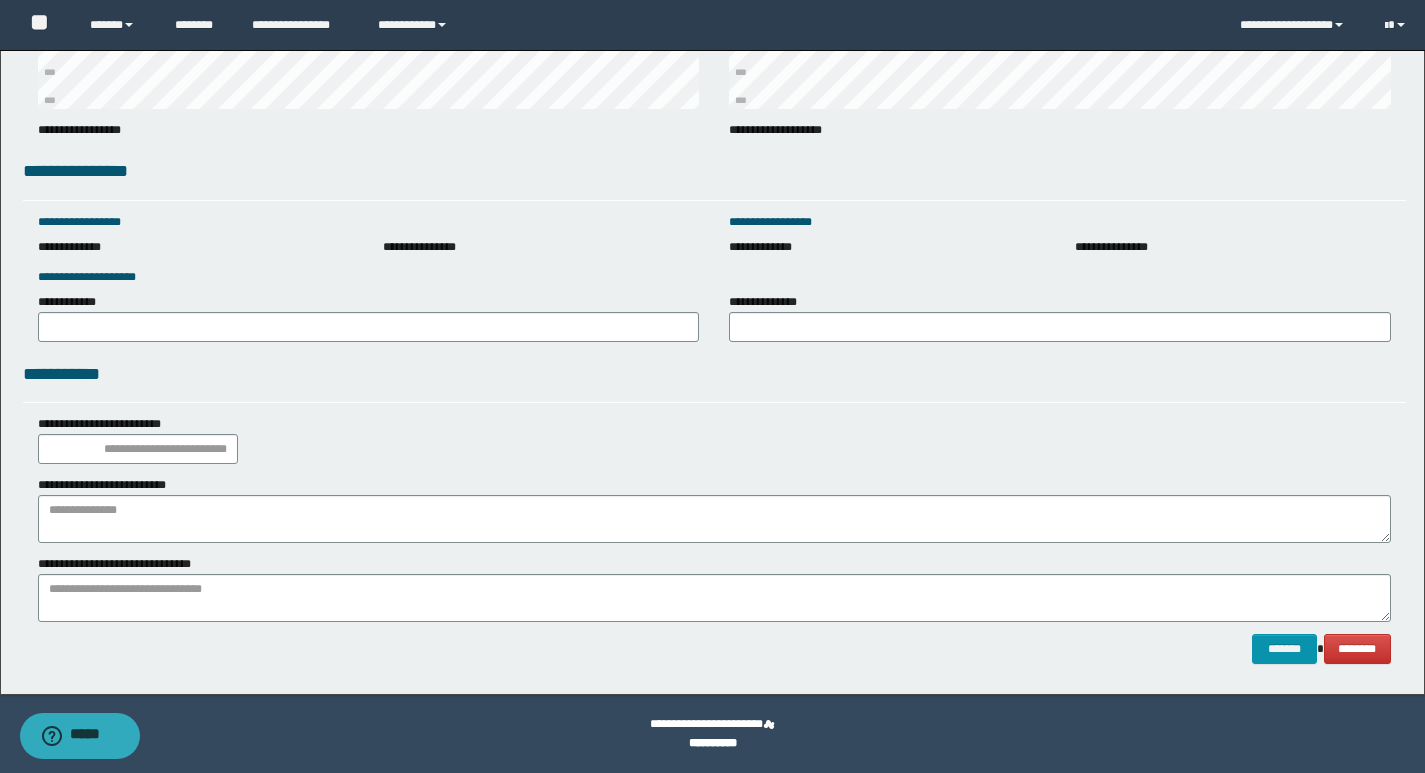 drag, startPoint x: 1439, startPoint y: 79, endPoint x: 895, endPoint y: 143, distance: 547.7518 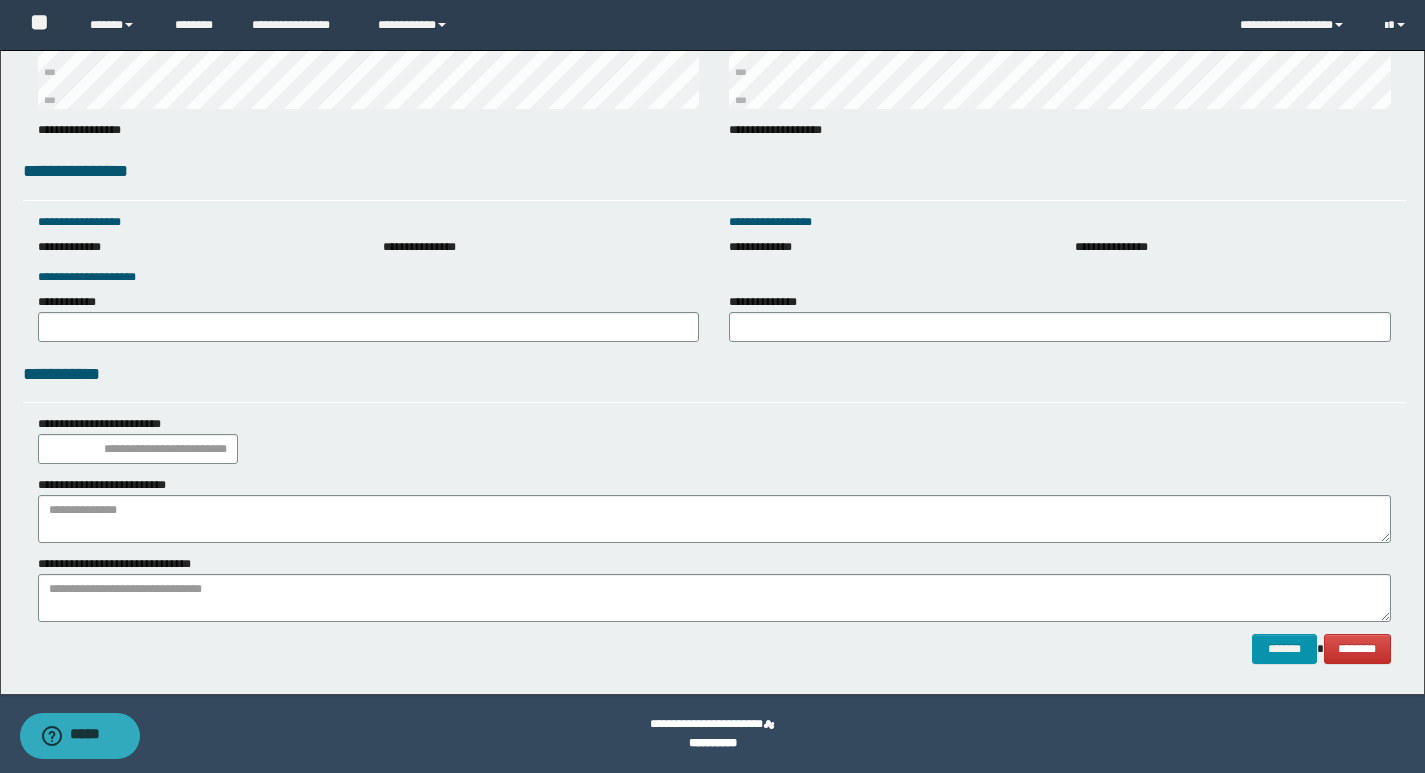 click on "**********" at bounding box center [712, -2325] 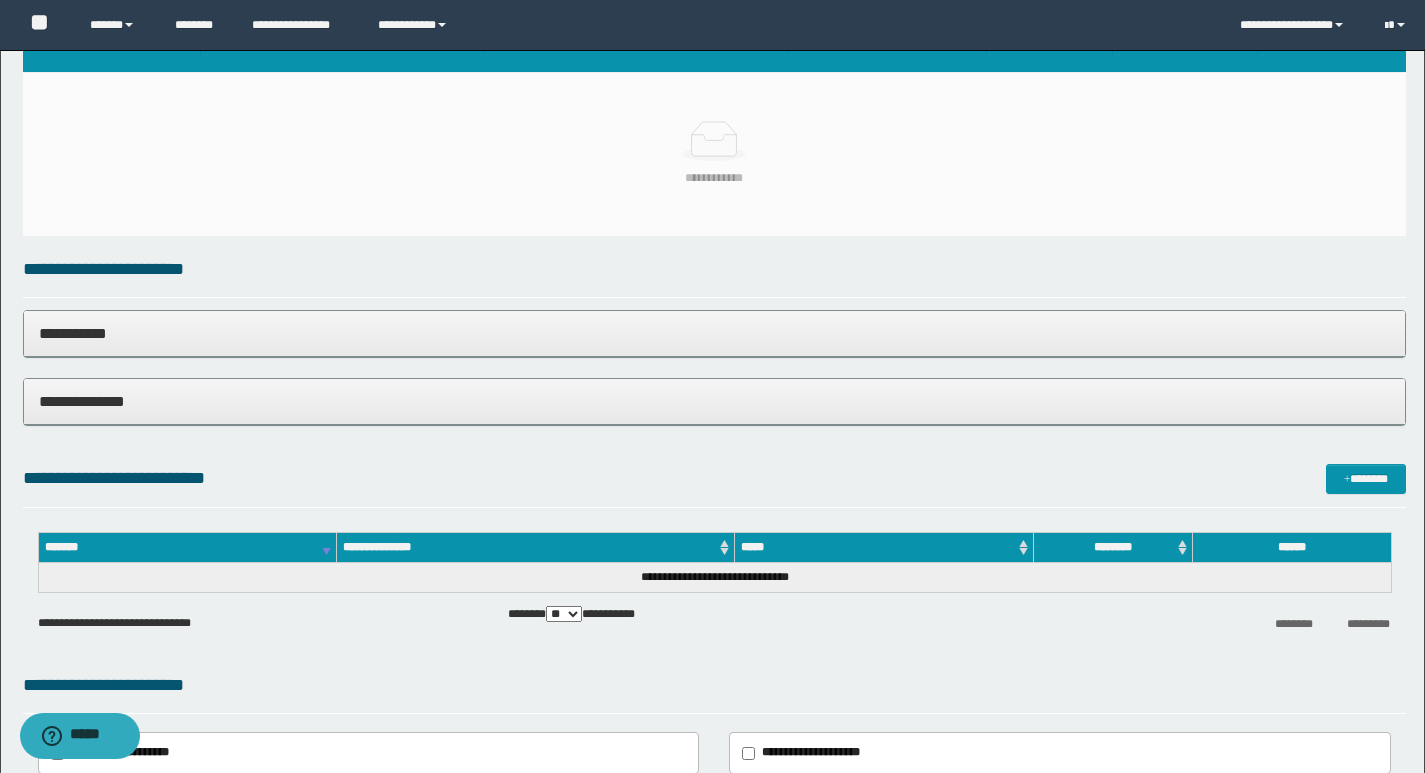 scroll, scrollTop: 0, scrollLeft: 0, axis: both 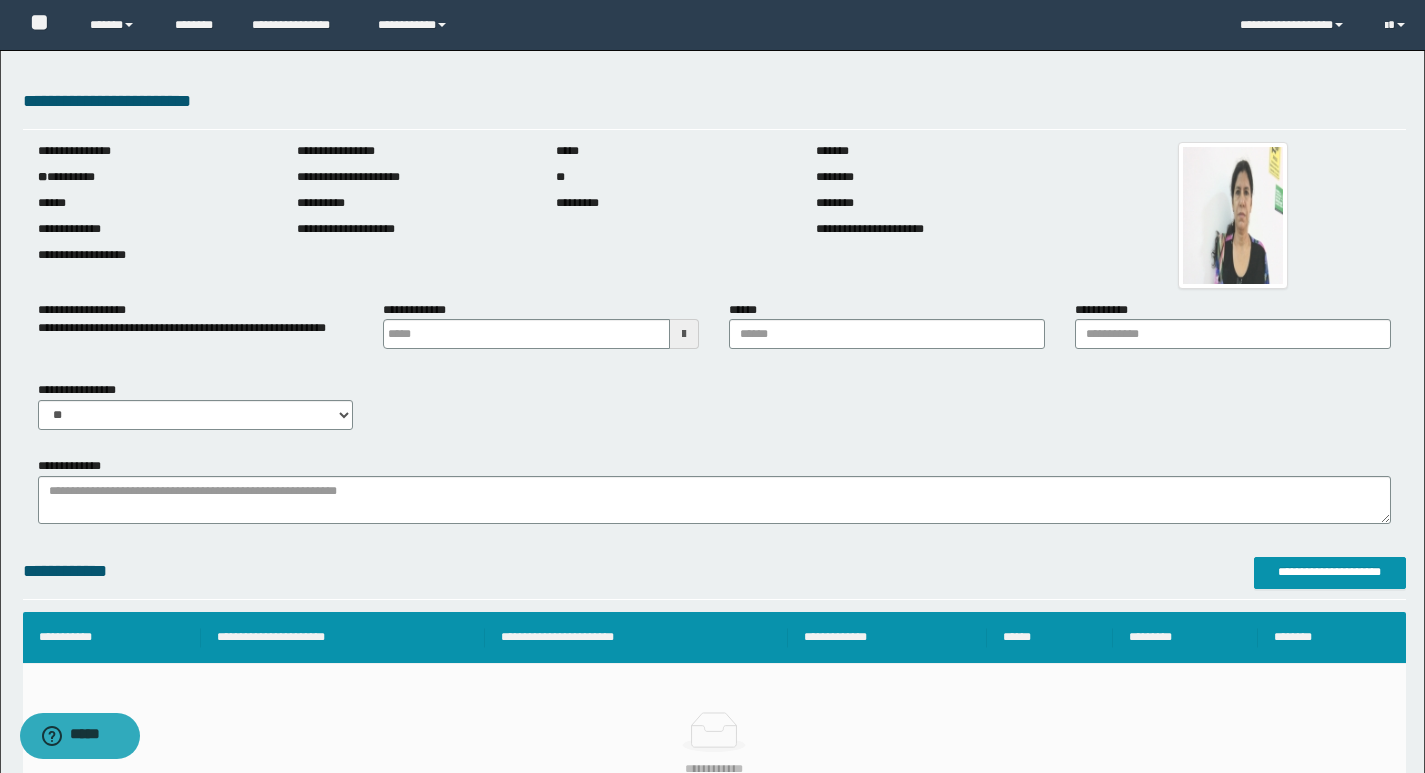 click at bounding box center [684, 334] 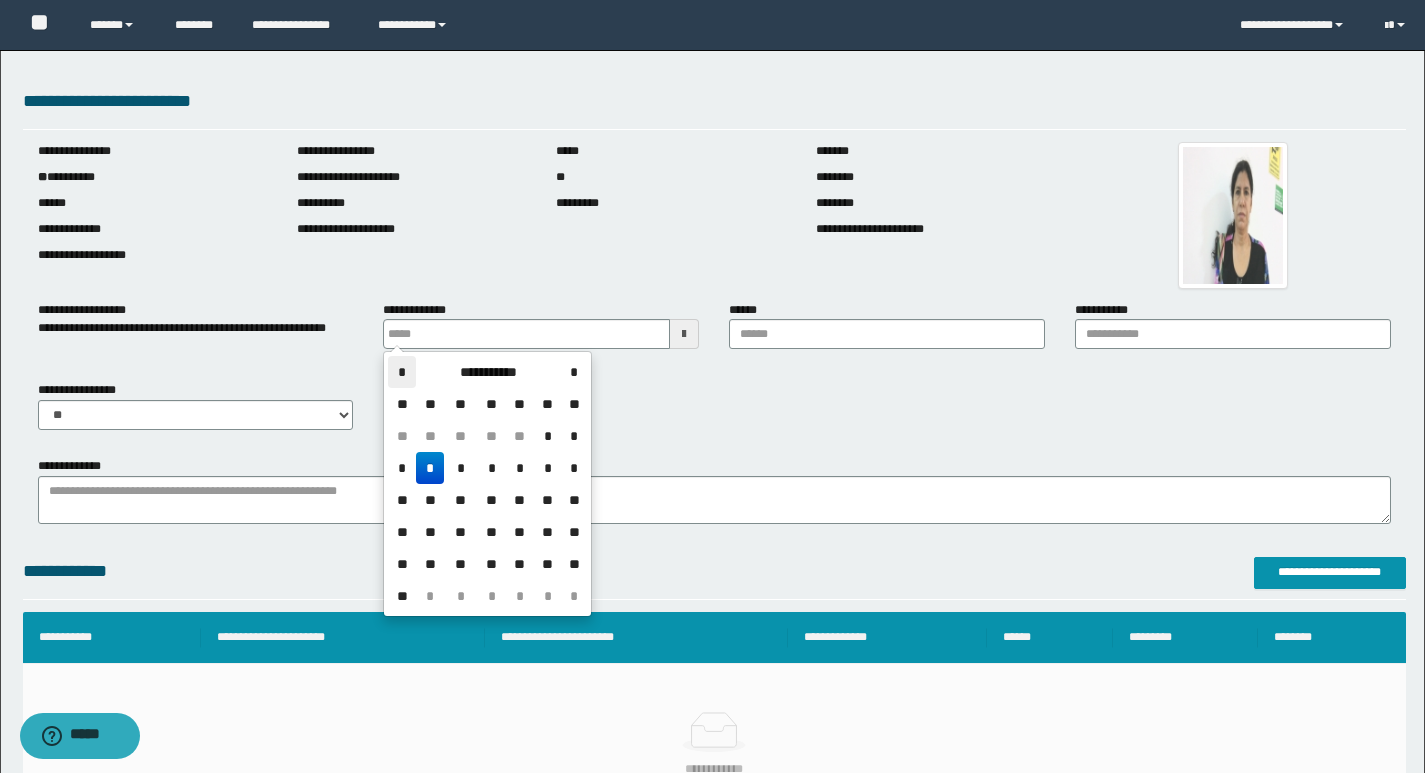 click on "*" at bounding box center (402, 372) 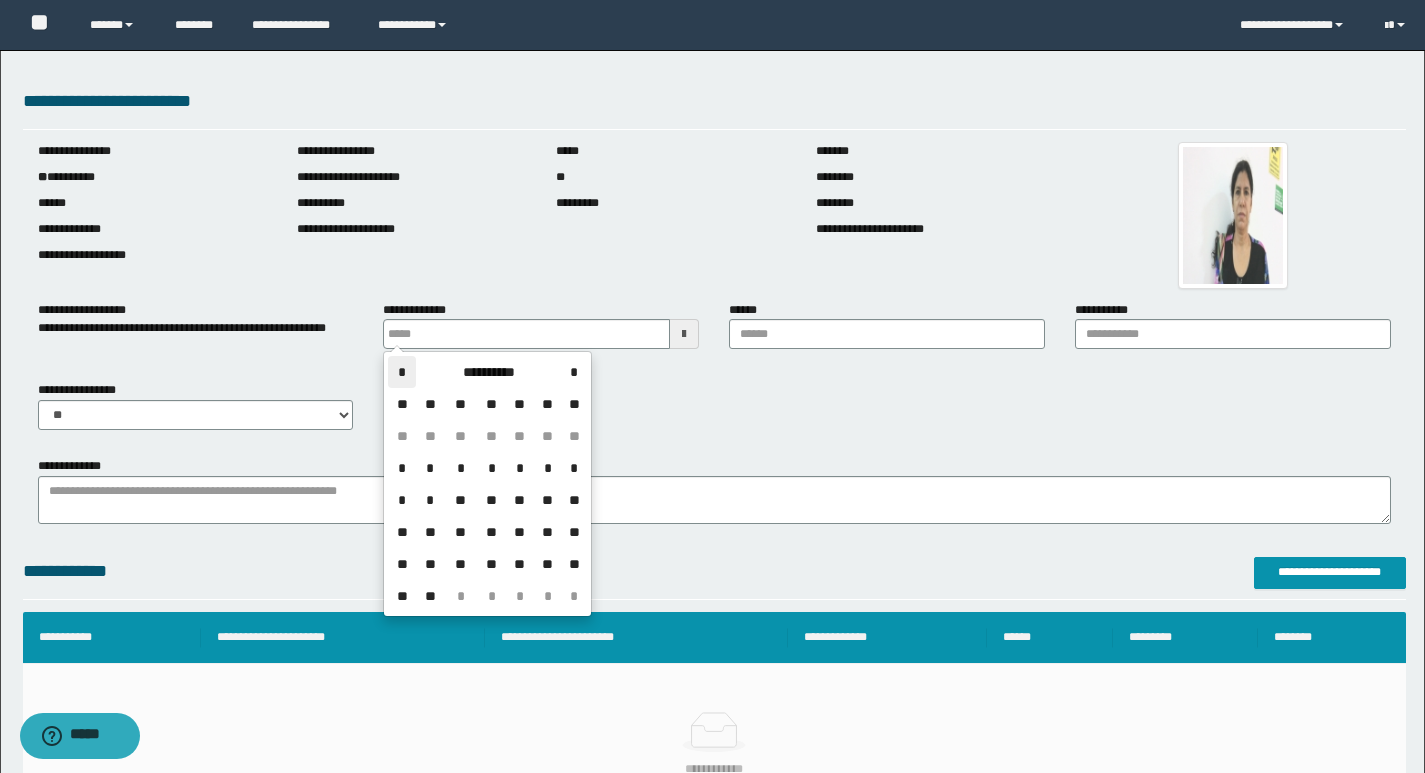 click on "*" at bounding box center (402, 372) 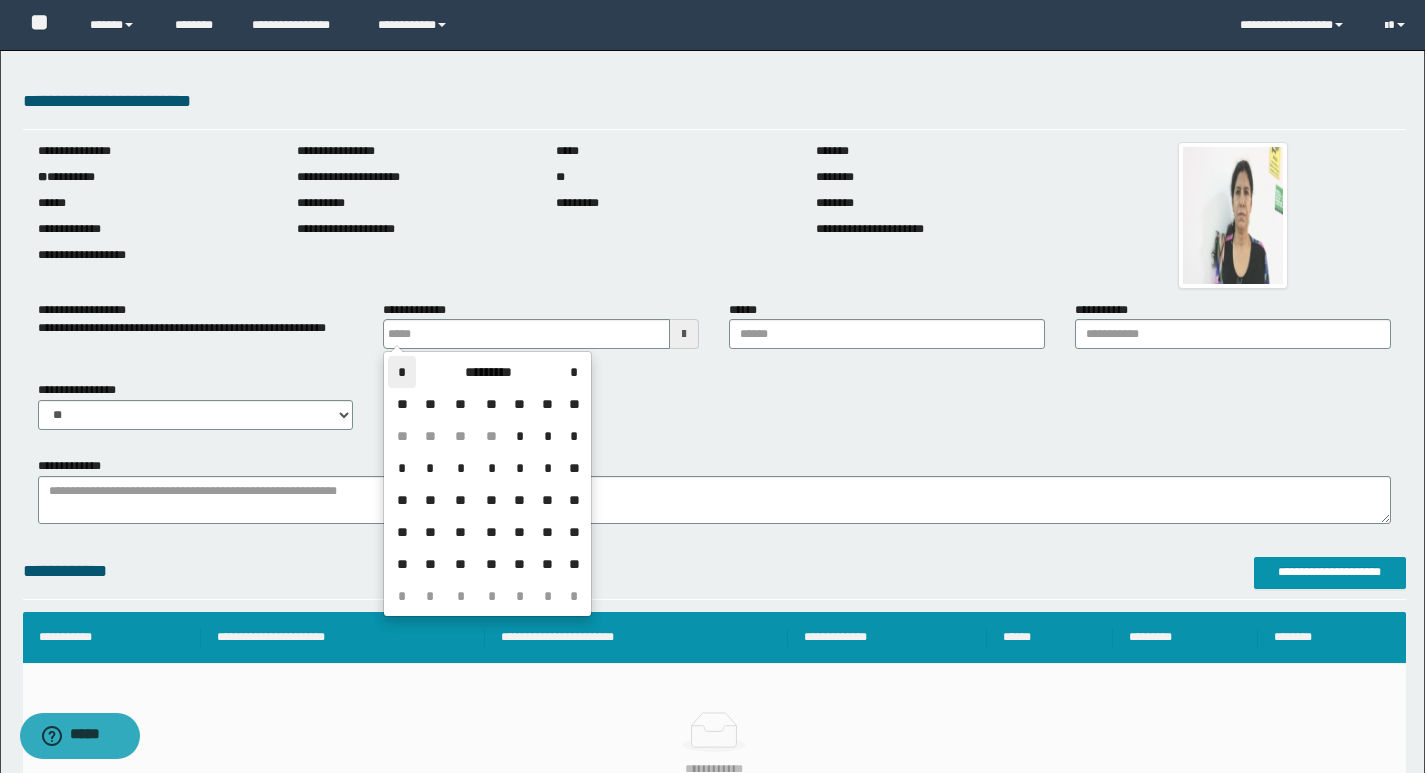 click on "*" at bounding box center (402, 372) 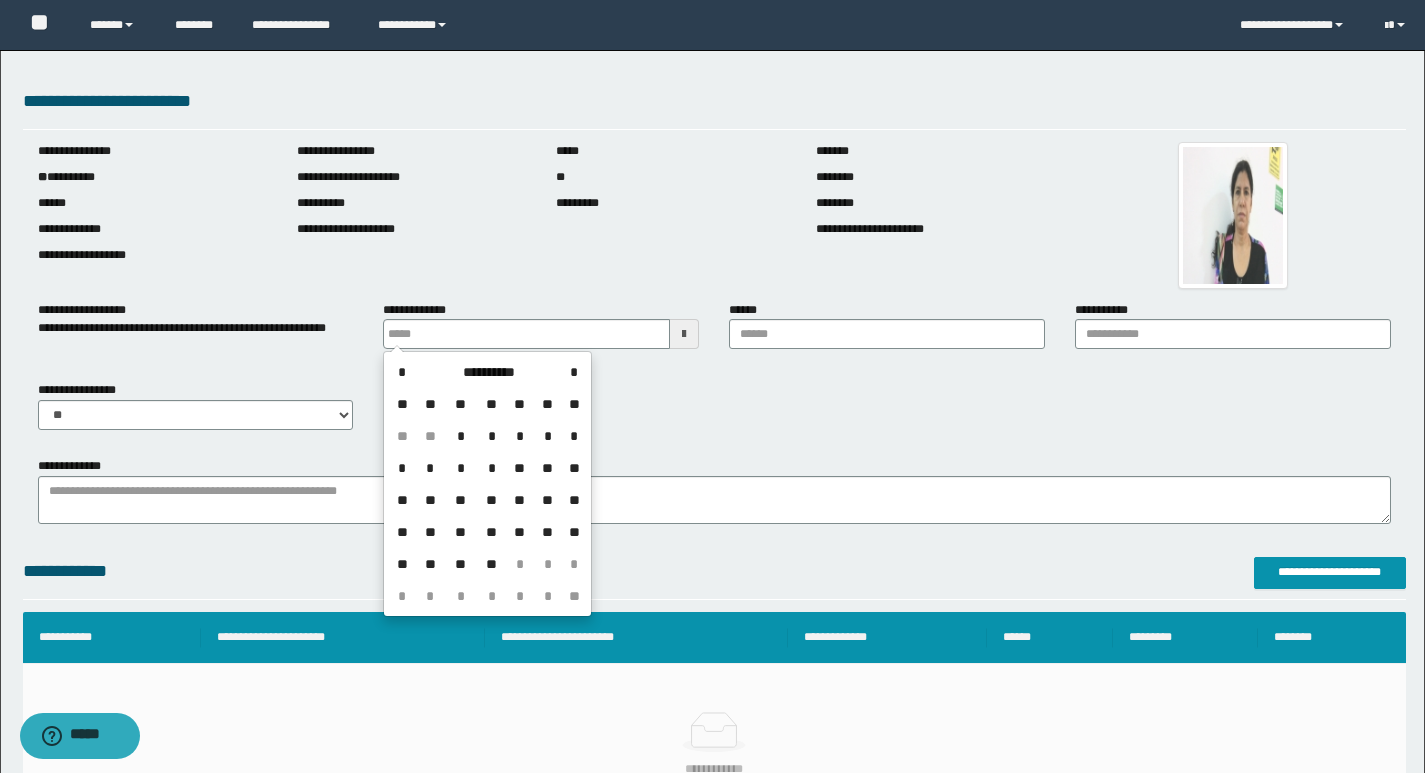 click on "**********" at bounding box center [714, 413] 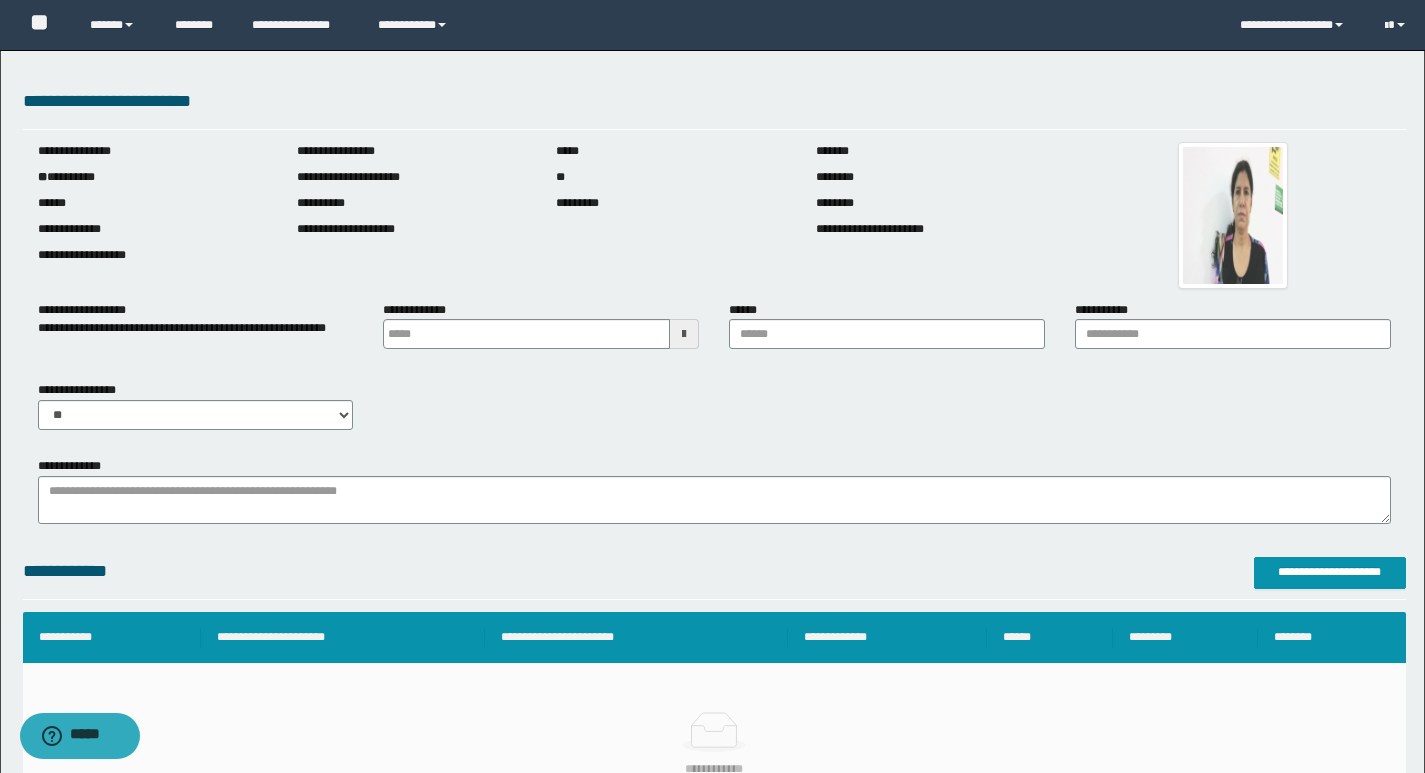 click on "**********" at bounding box center [541, 333] 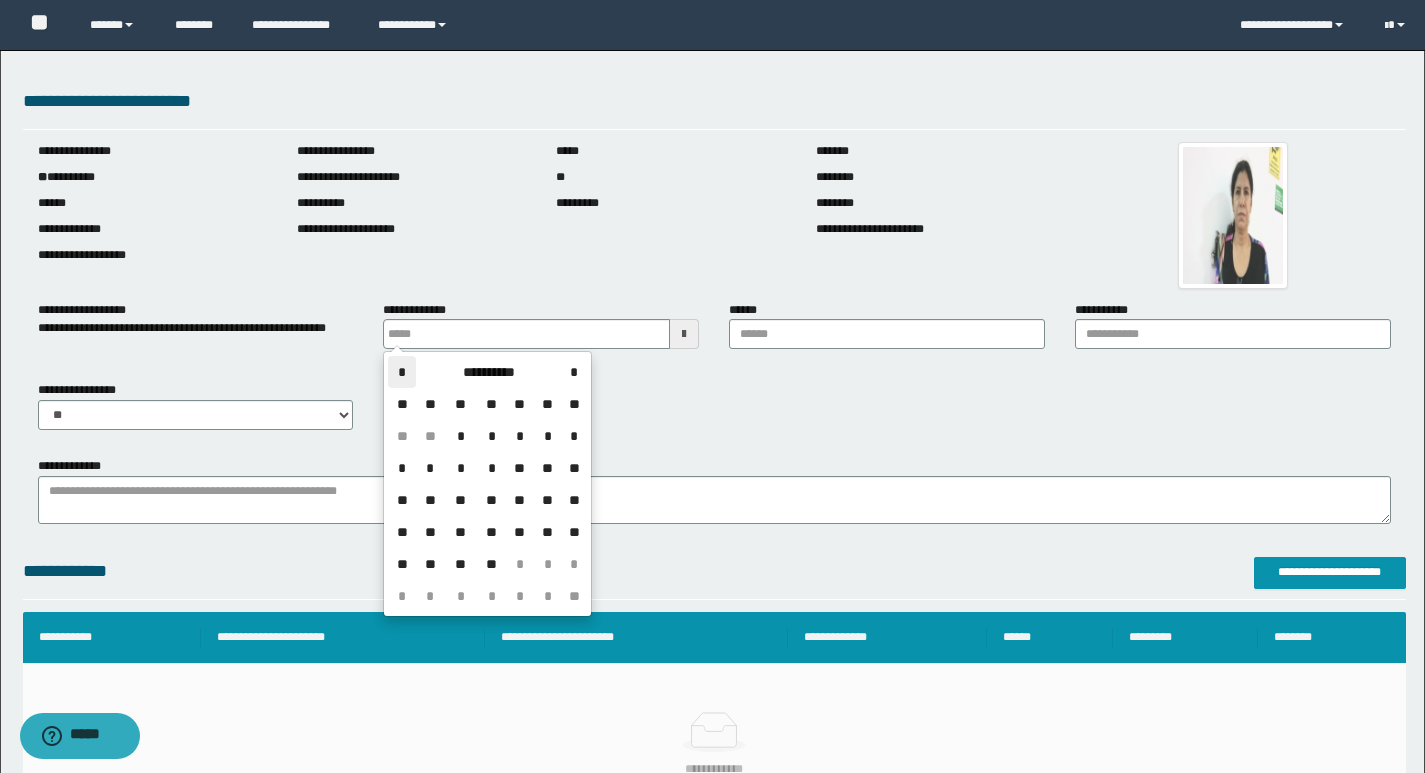 click on "*" at bounding box center (402, 372) 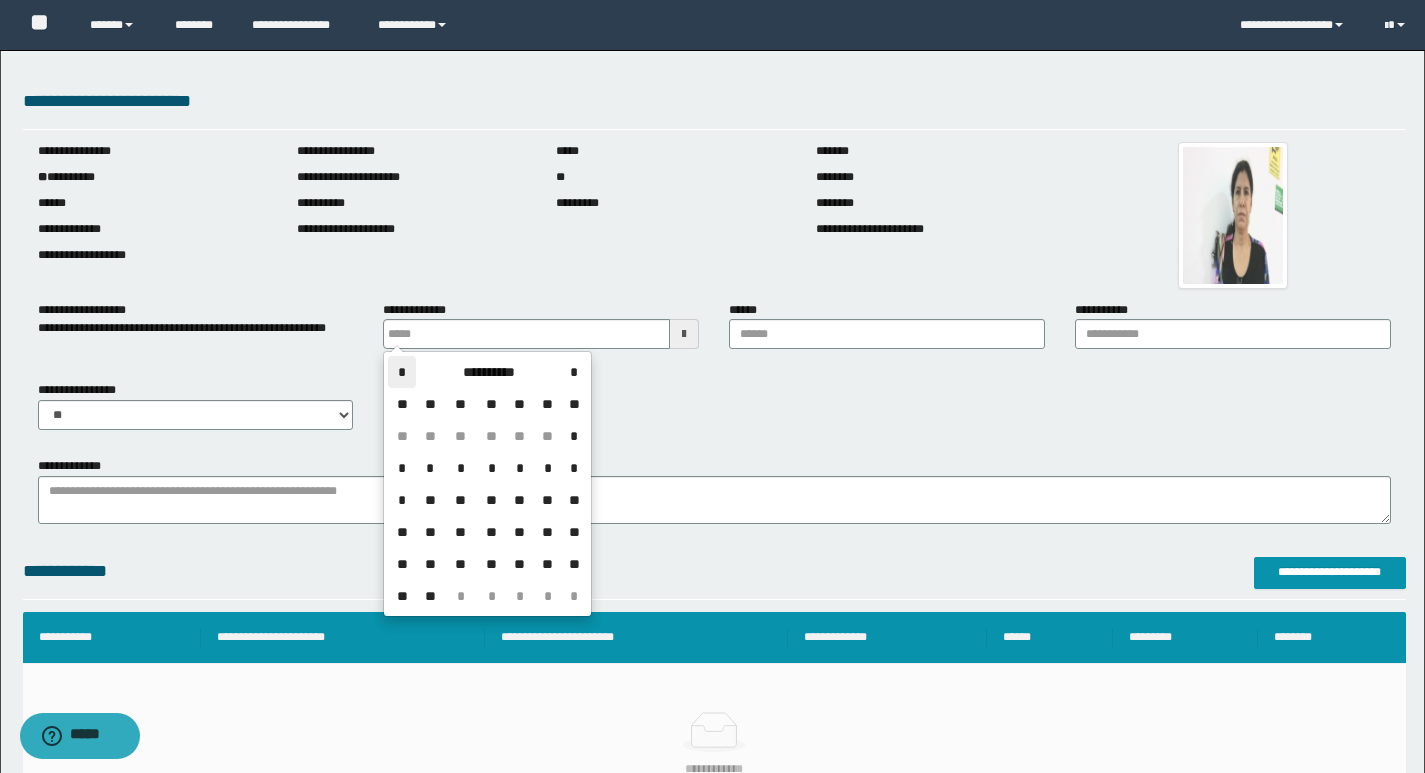 click on "*" at bounding box center (402, 372) 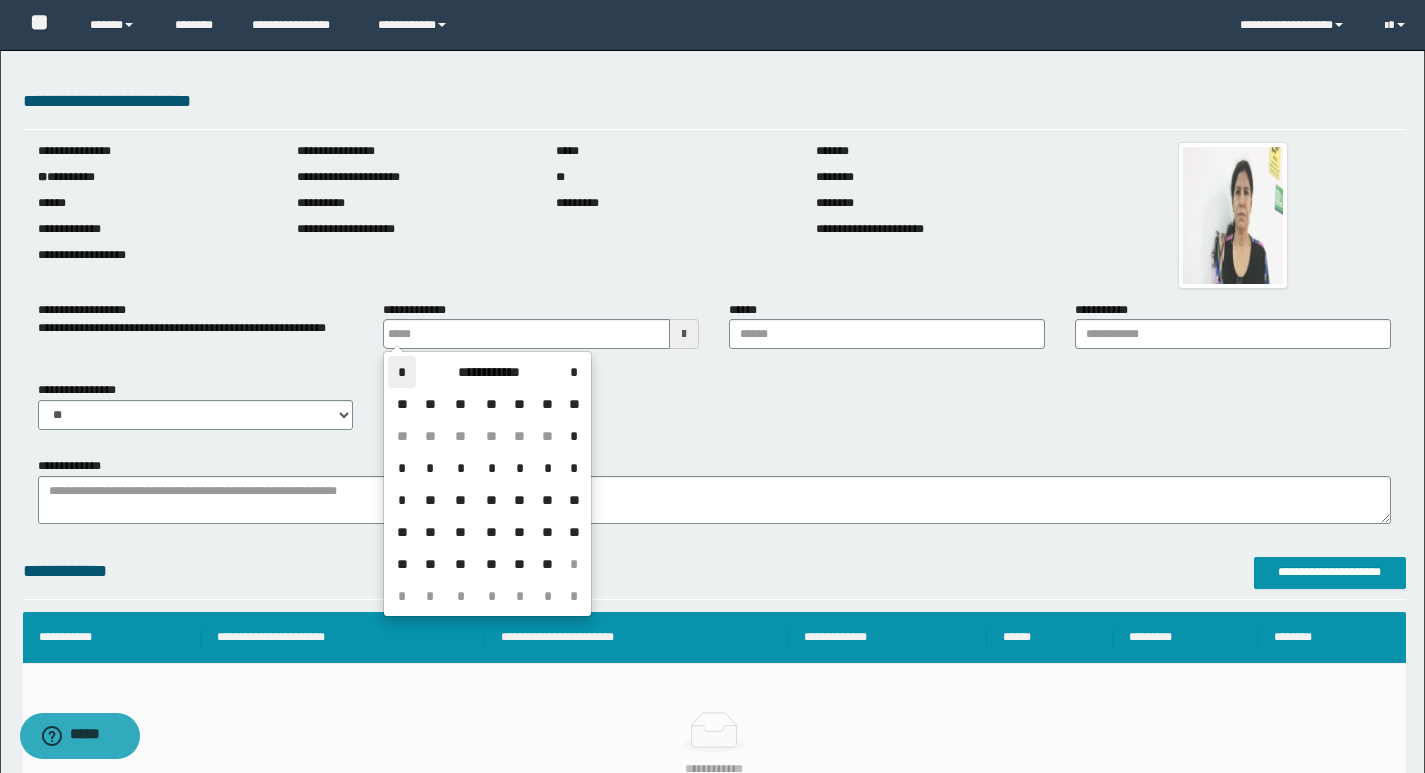 click on "*" at bounding box center [402, 372] 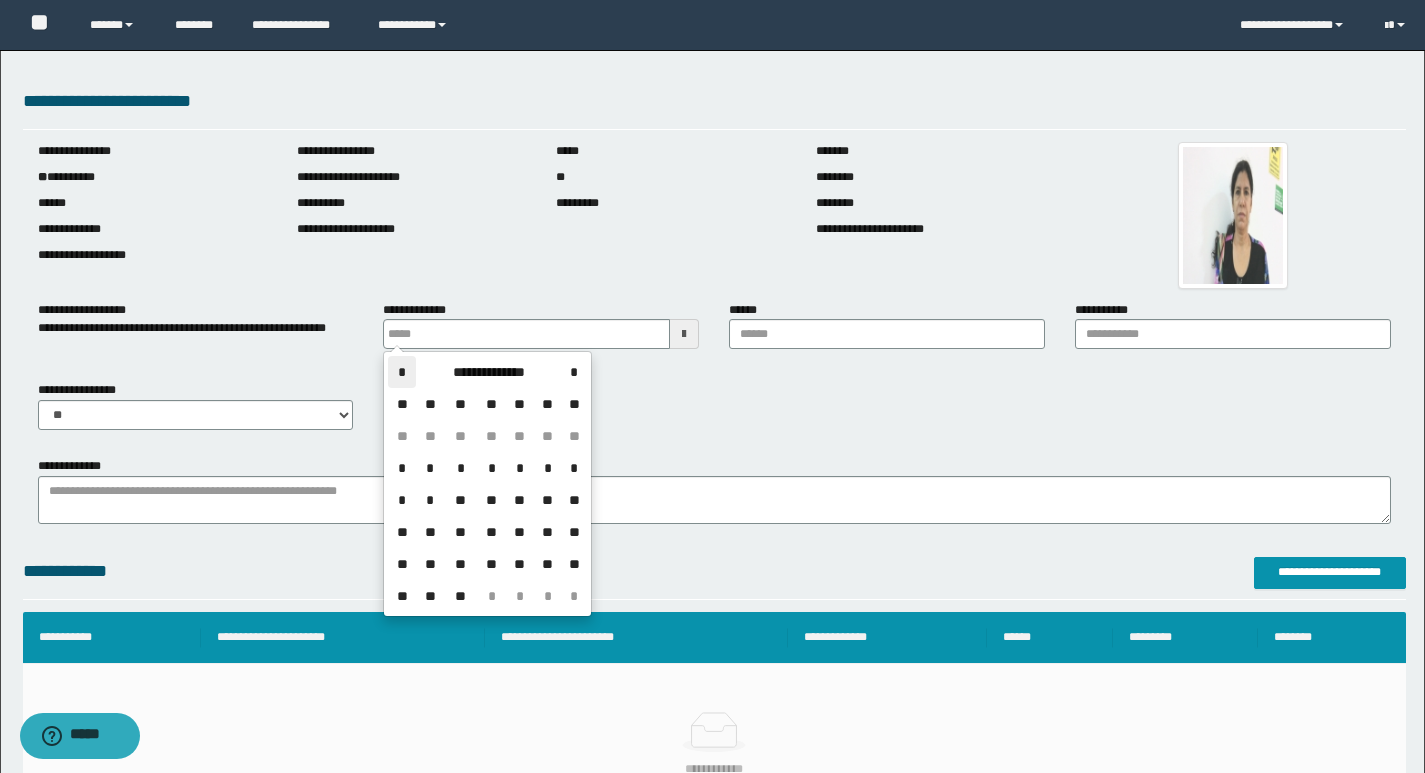 click on "*" at bounding box center (402, 372) 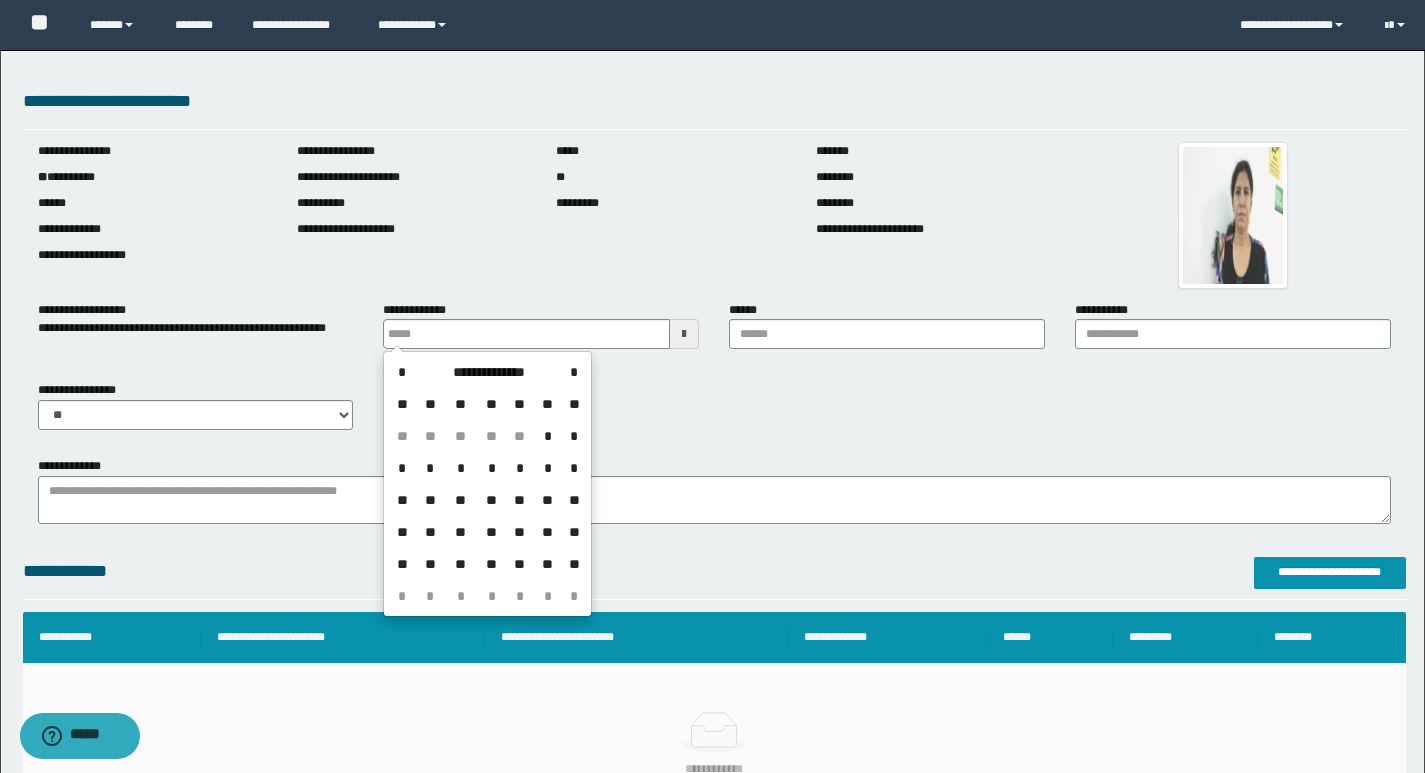 click on "*" at bounding box center [520, 468] 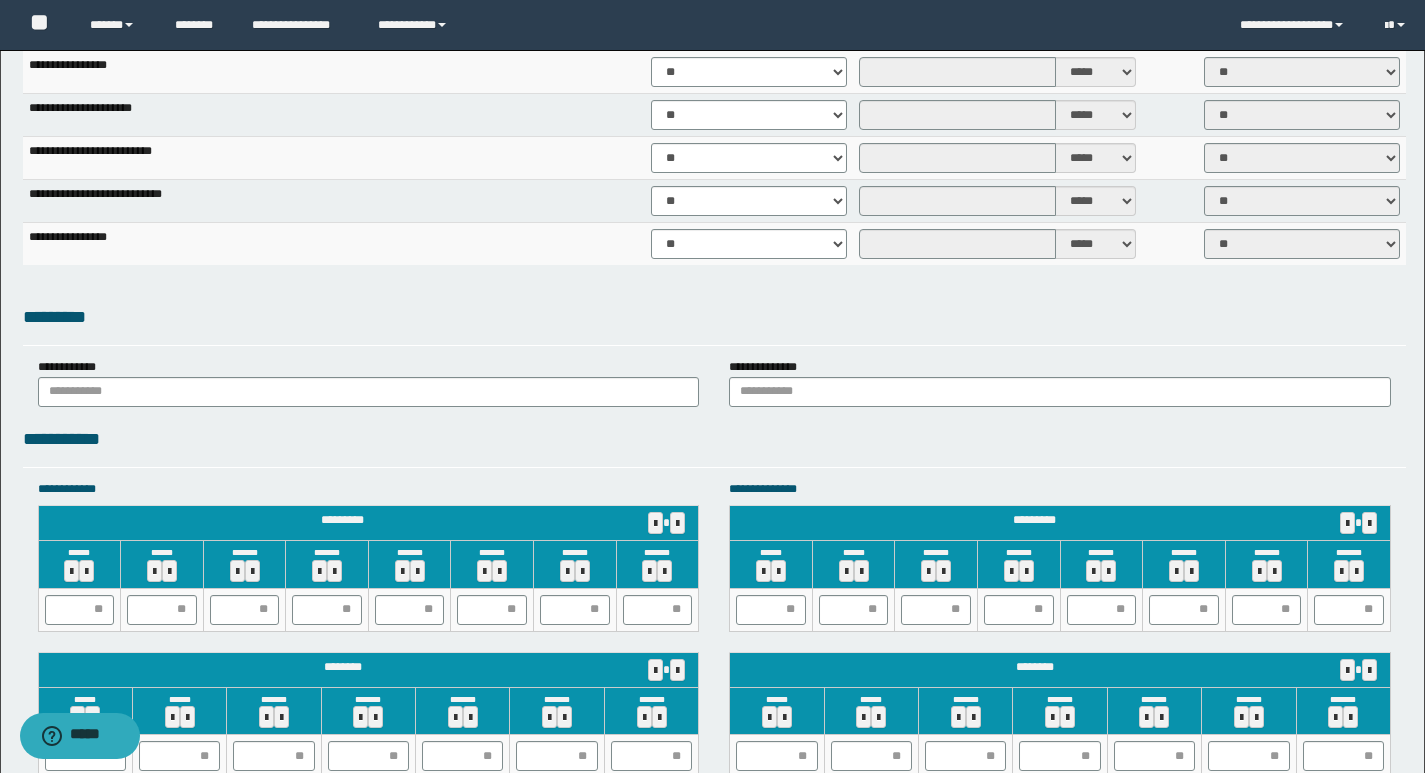 scroll, scrollTop: 1533, scrollLeft: 0, axis: vertical 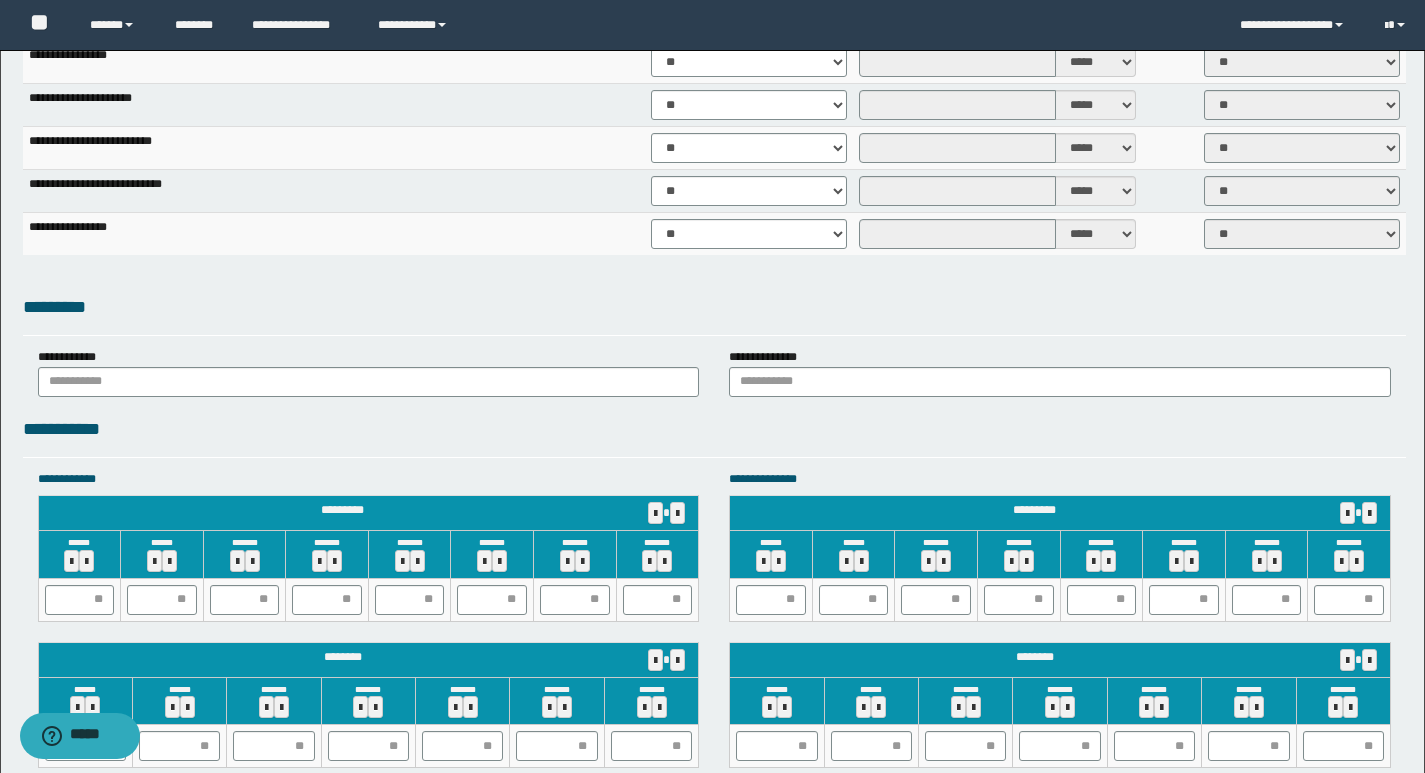 click on "**********" at bounding box center [74, 357] 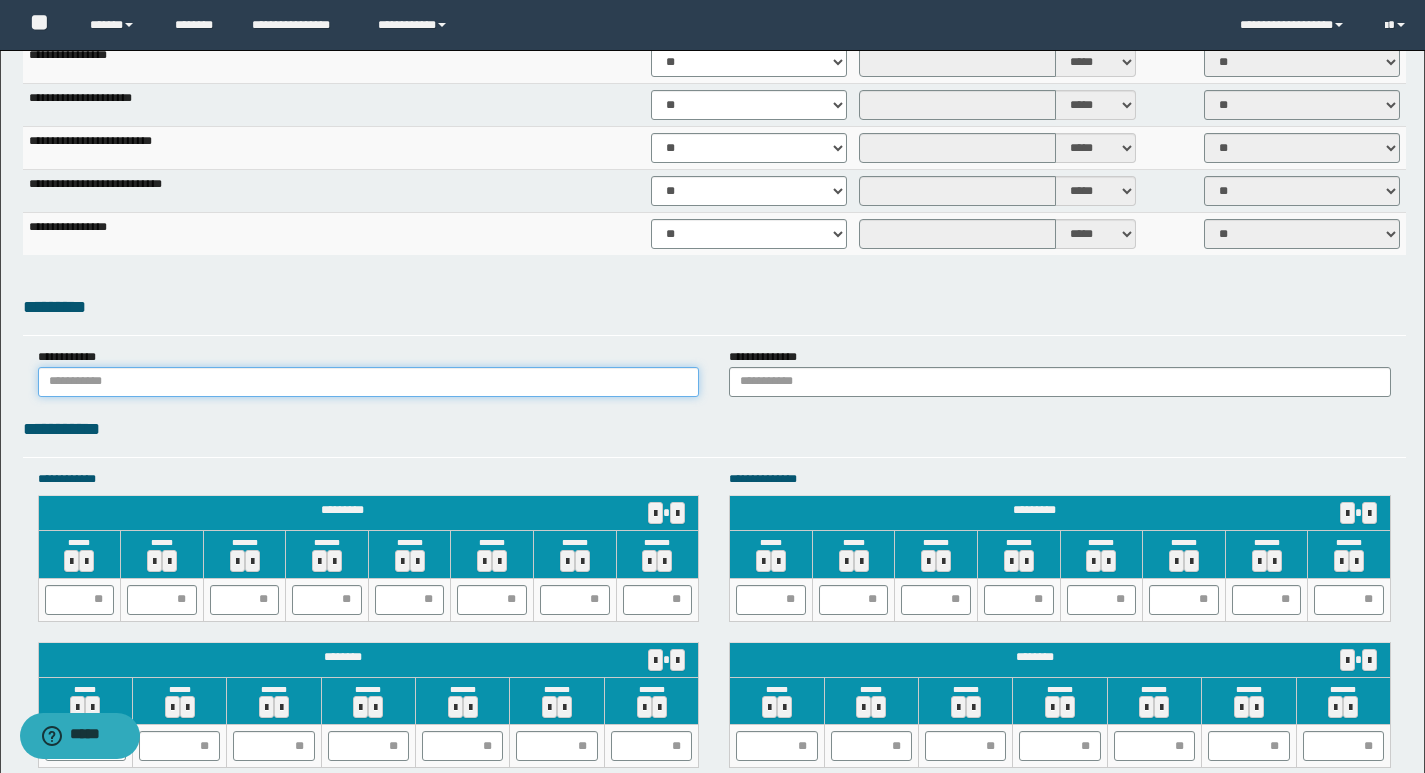 click at bounding box center [369, 382] 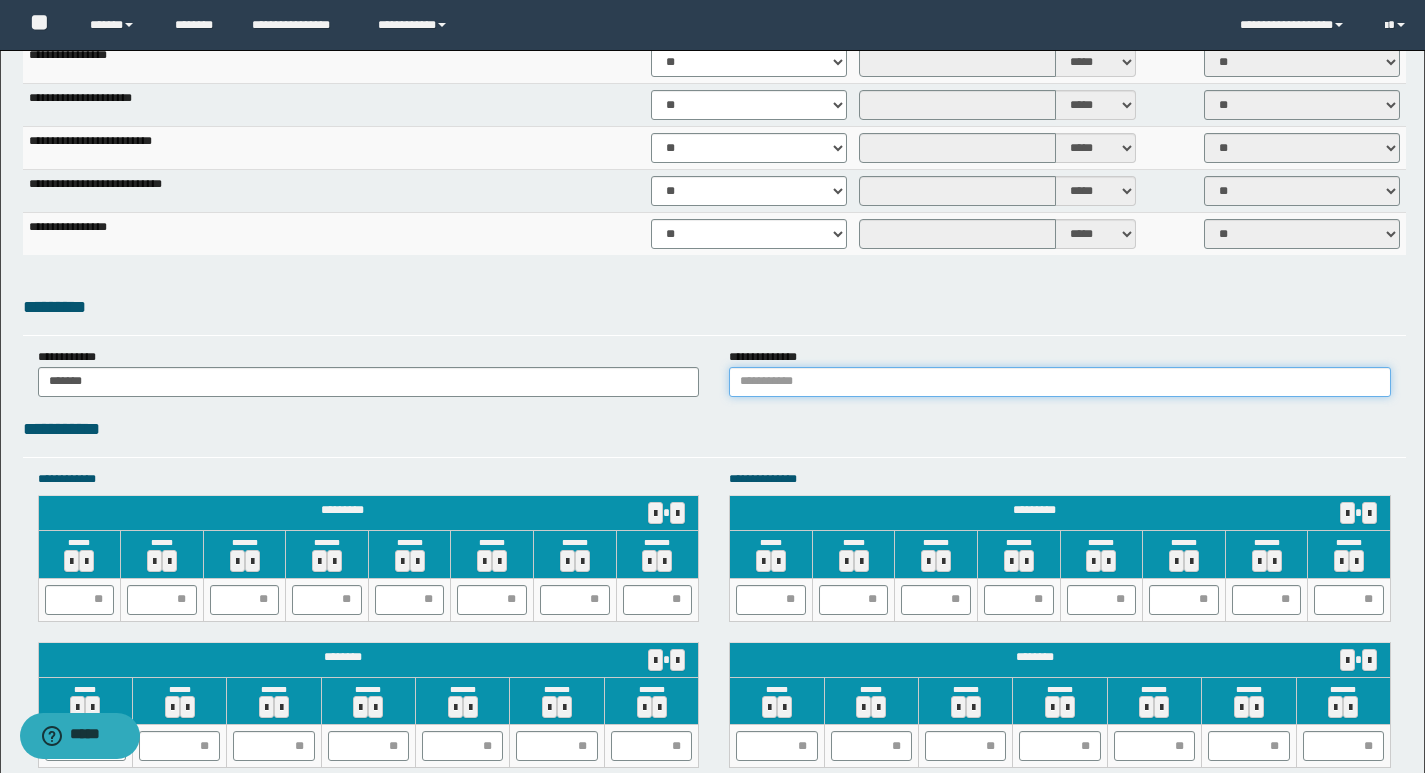 click at bounding box center [1060, 382] 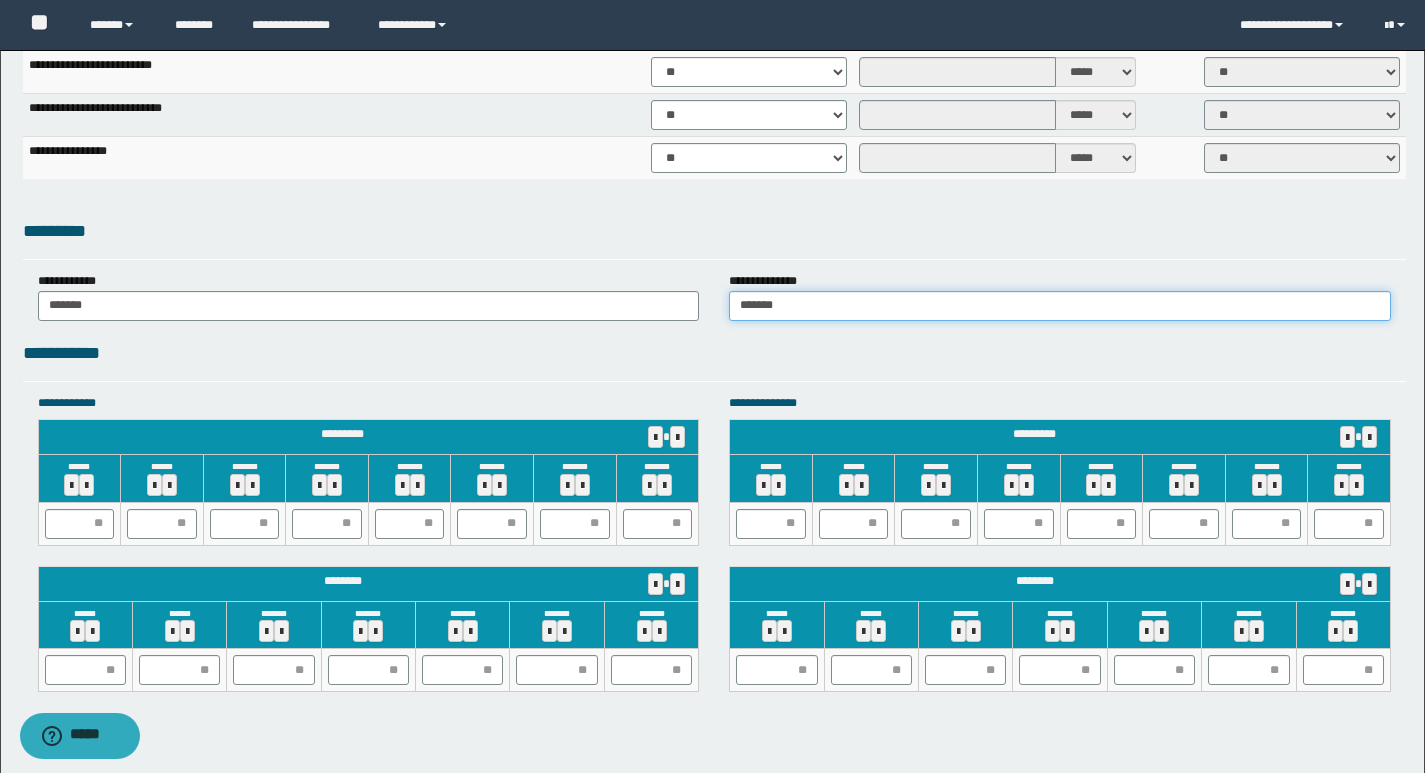 scroll, scrollTop: 1733, scrollLeft: 0, axis: vertical 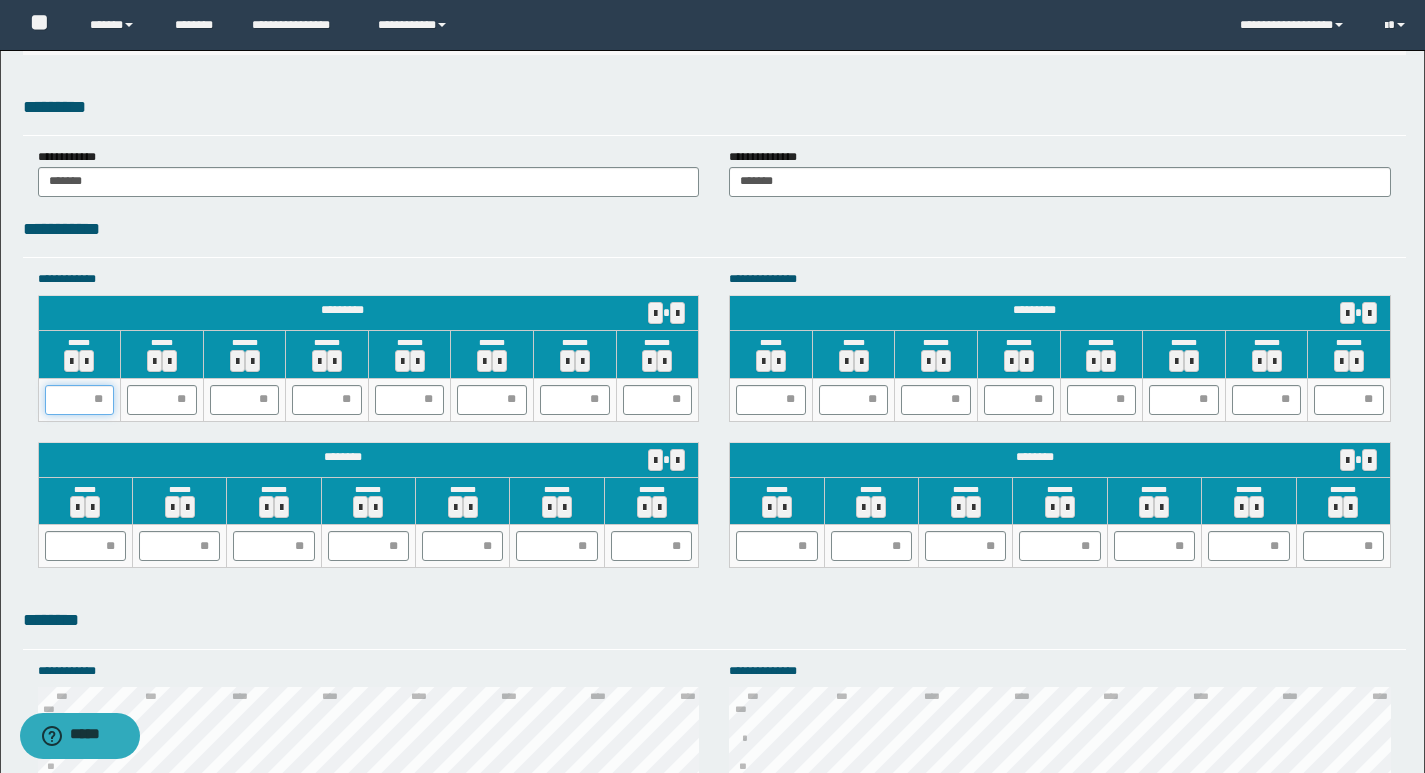 click at bounding box center [80, 400] 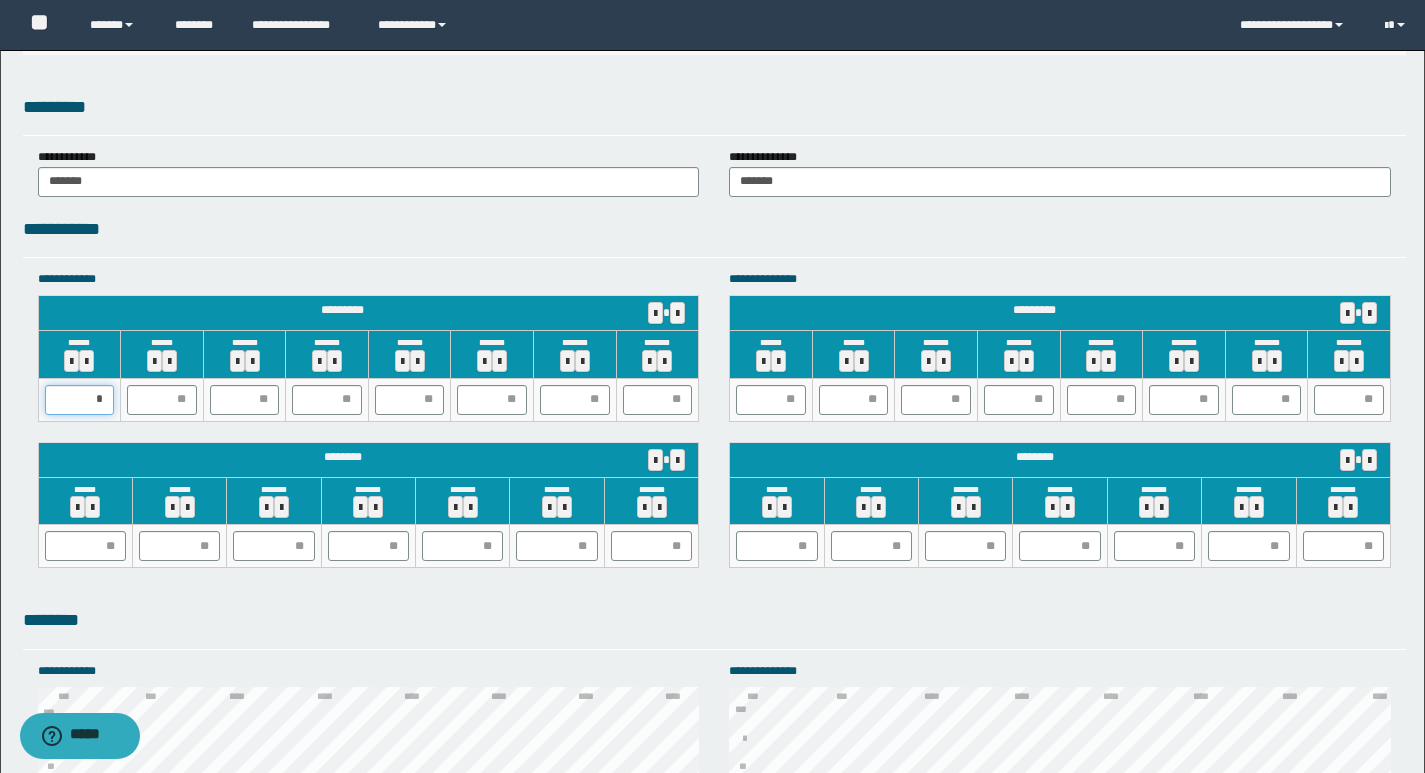 type on "**" 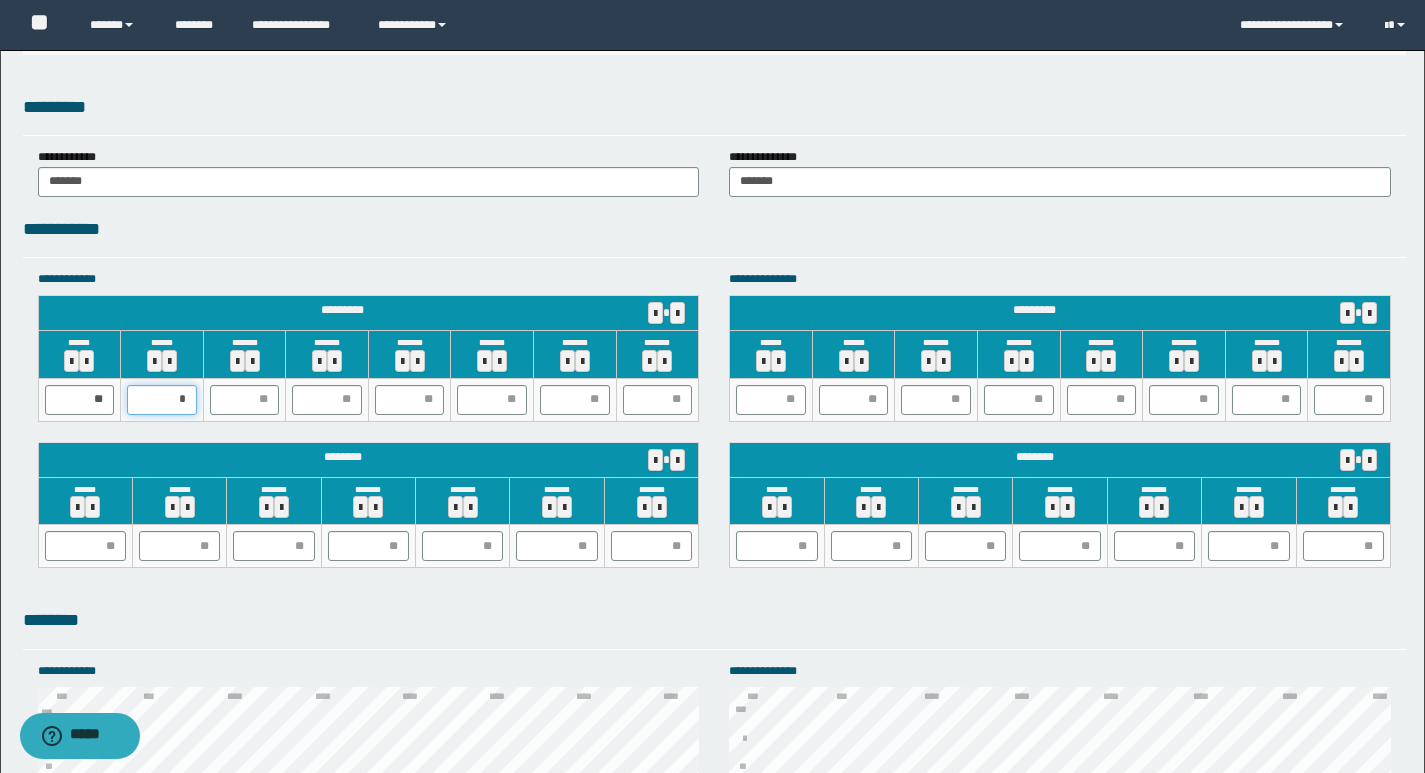 type on "**" 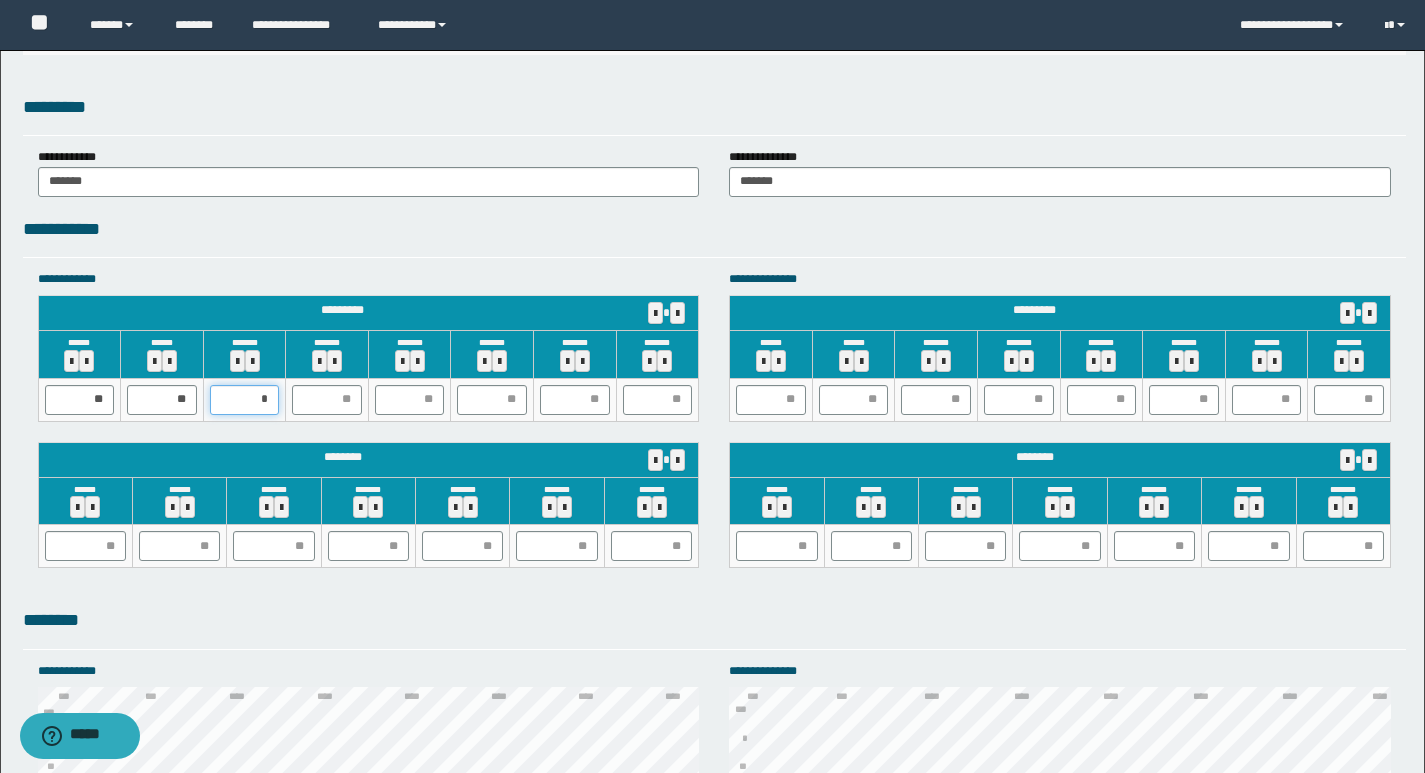 type on "**" 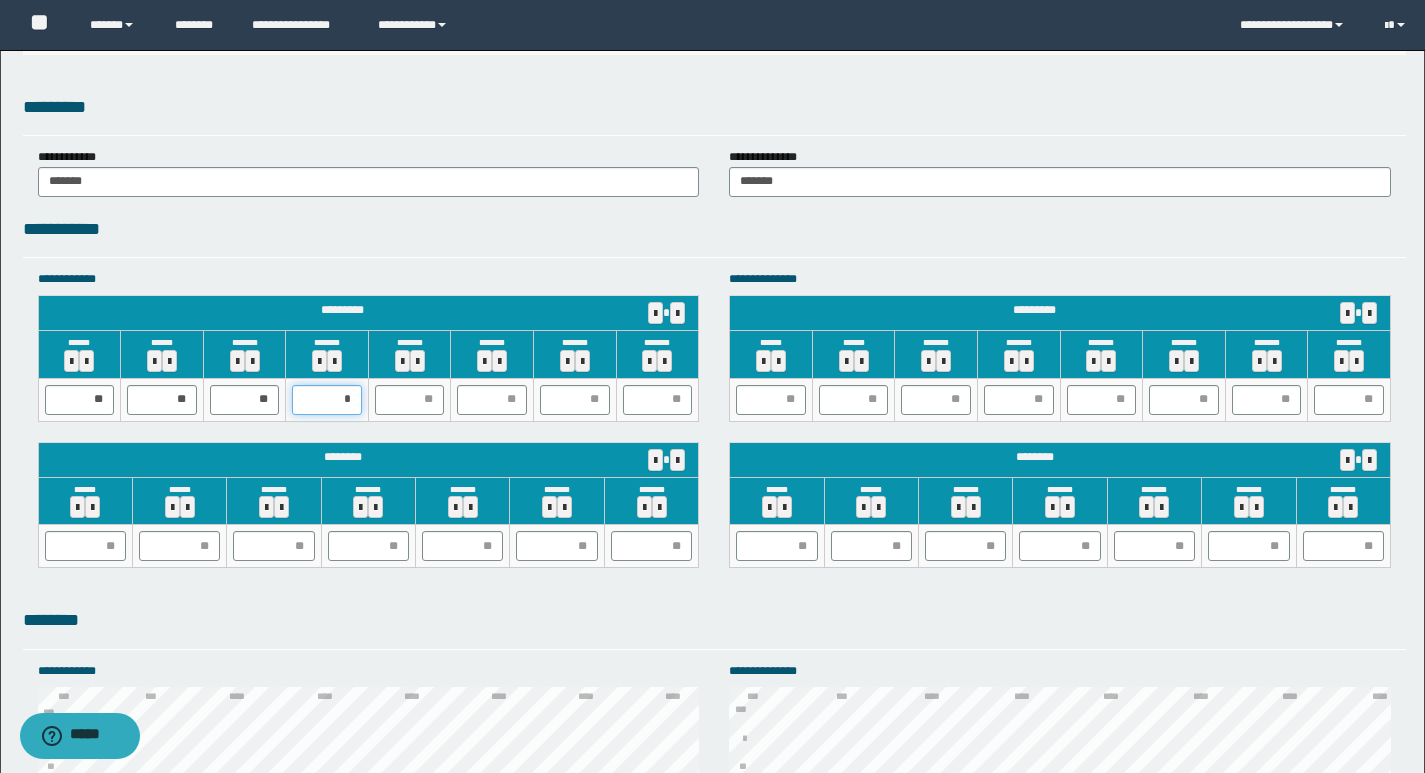 type on "**" 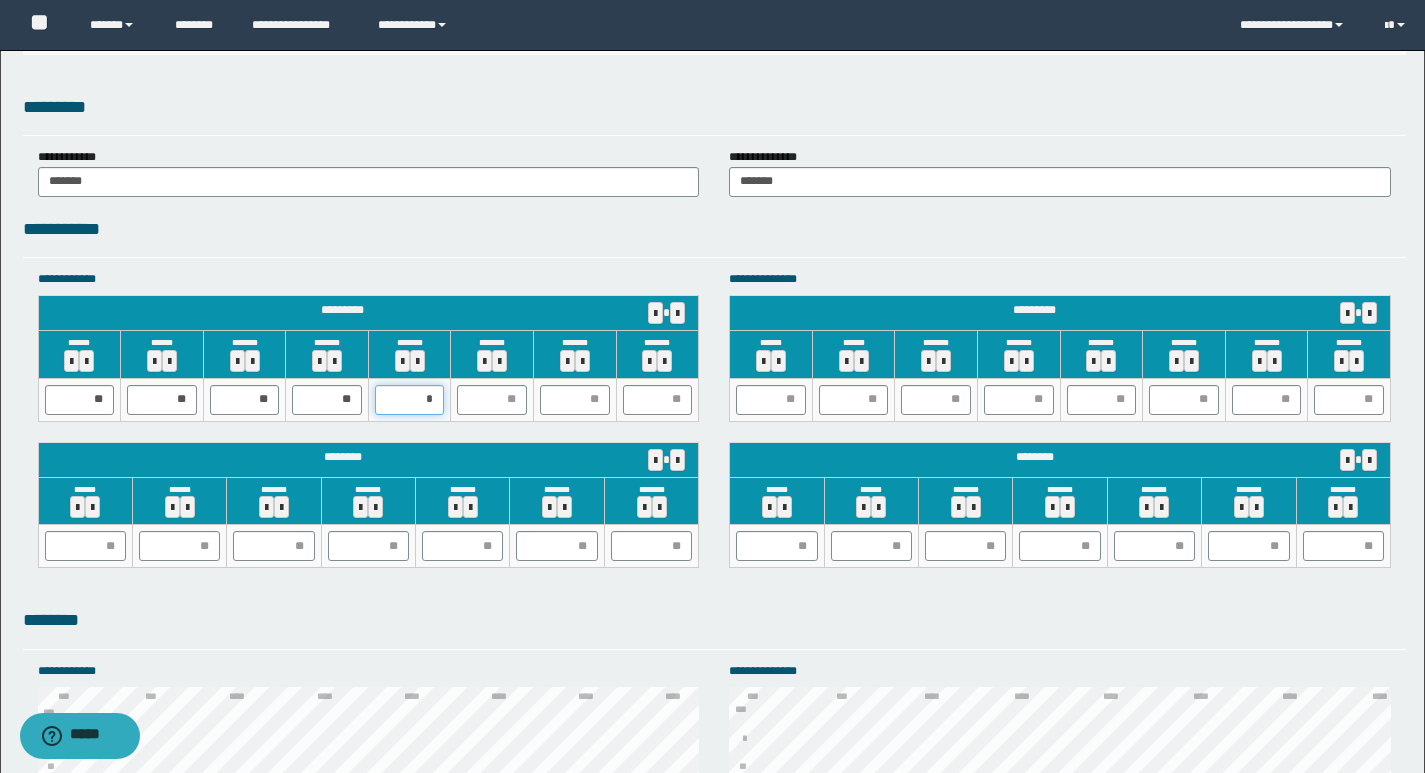 type on "**" 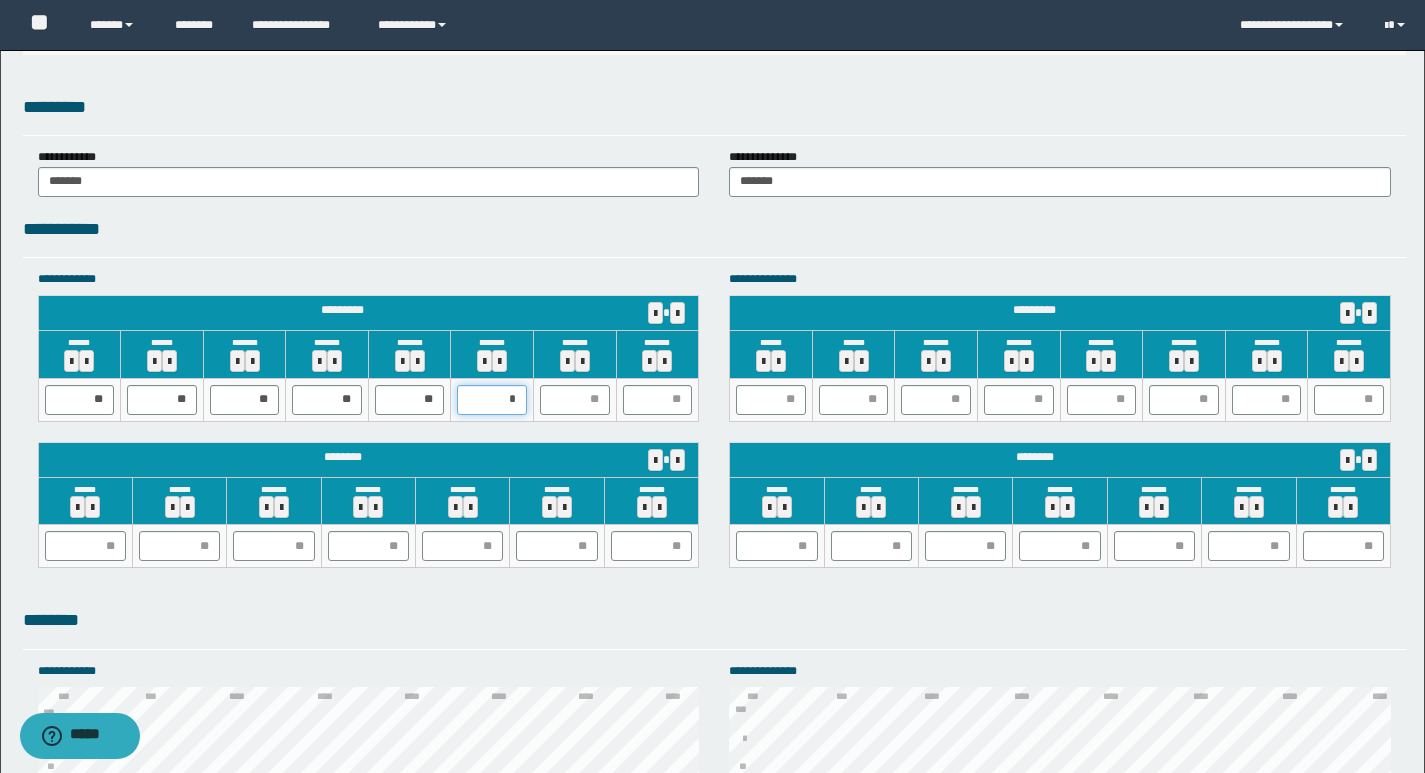 type on "**" 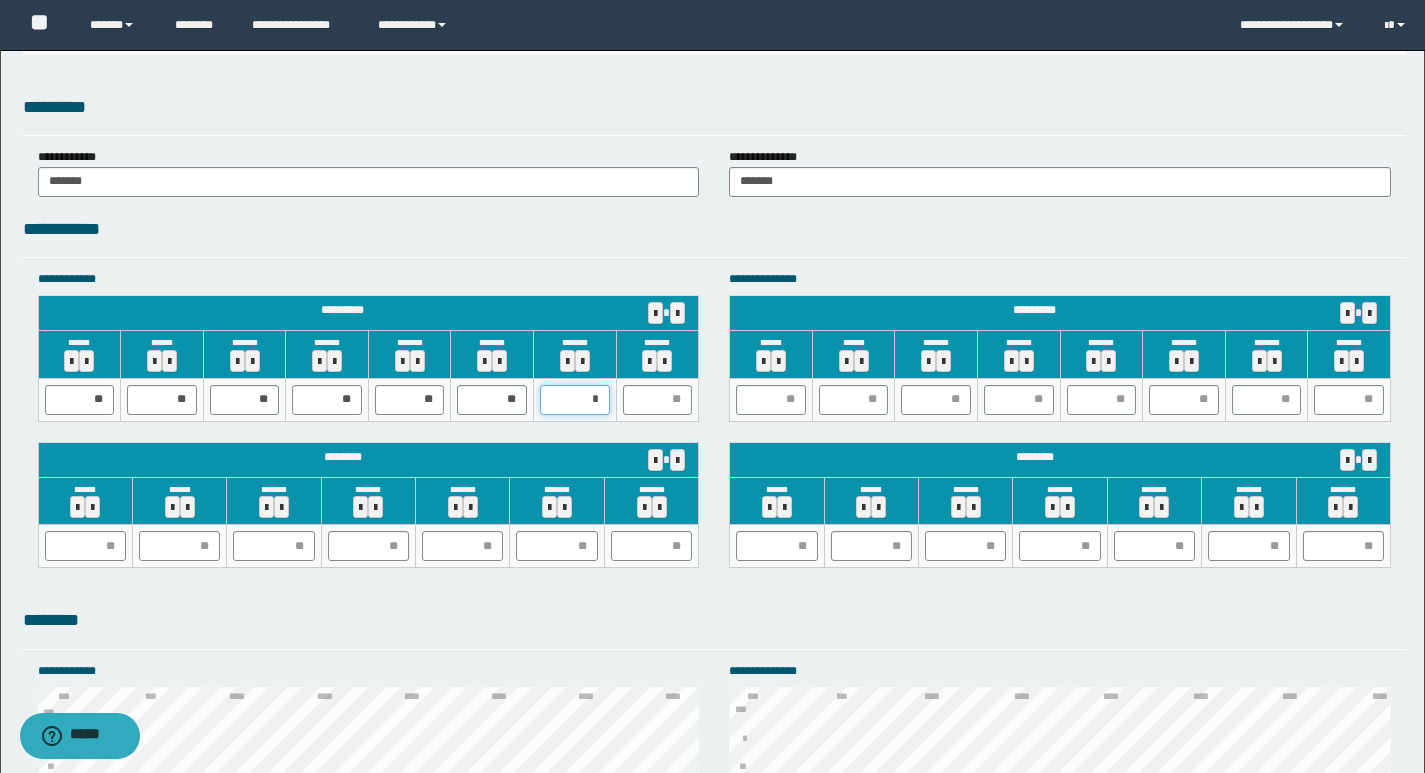 type on "**" 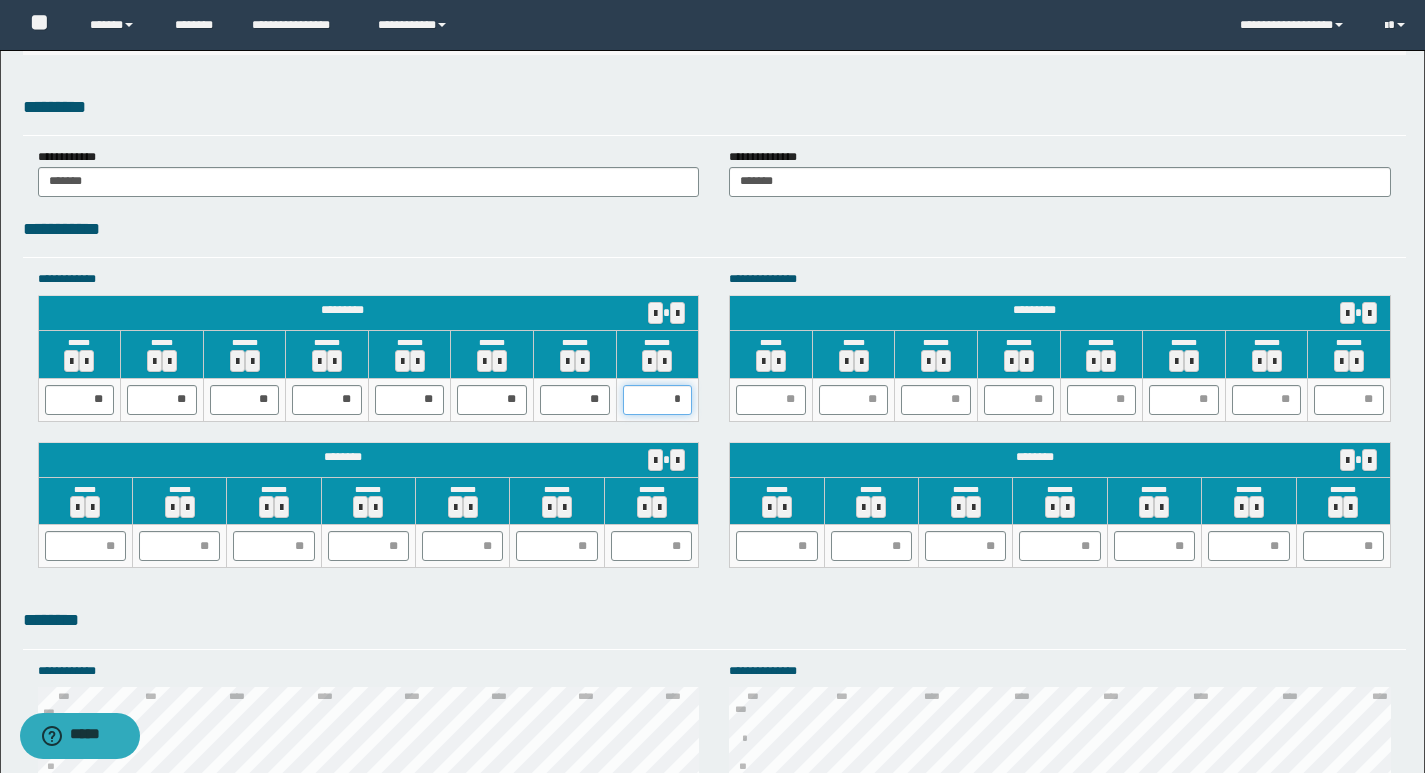 type on "**" 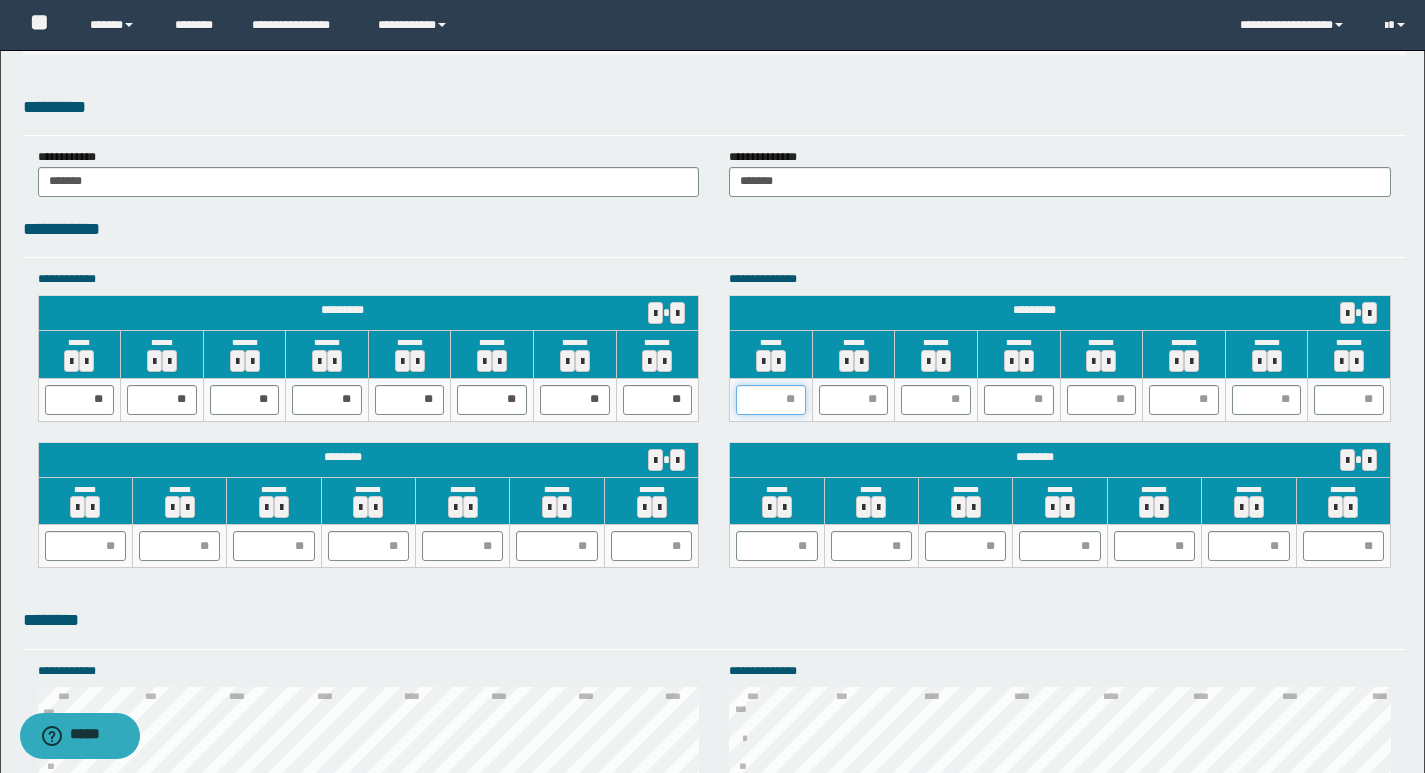 click at bounding box center [771, 400] 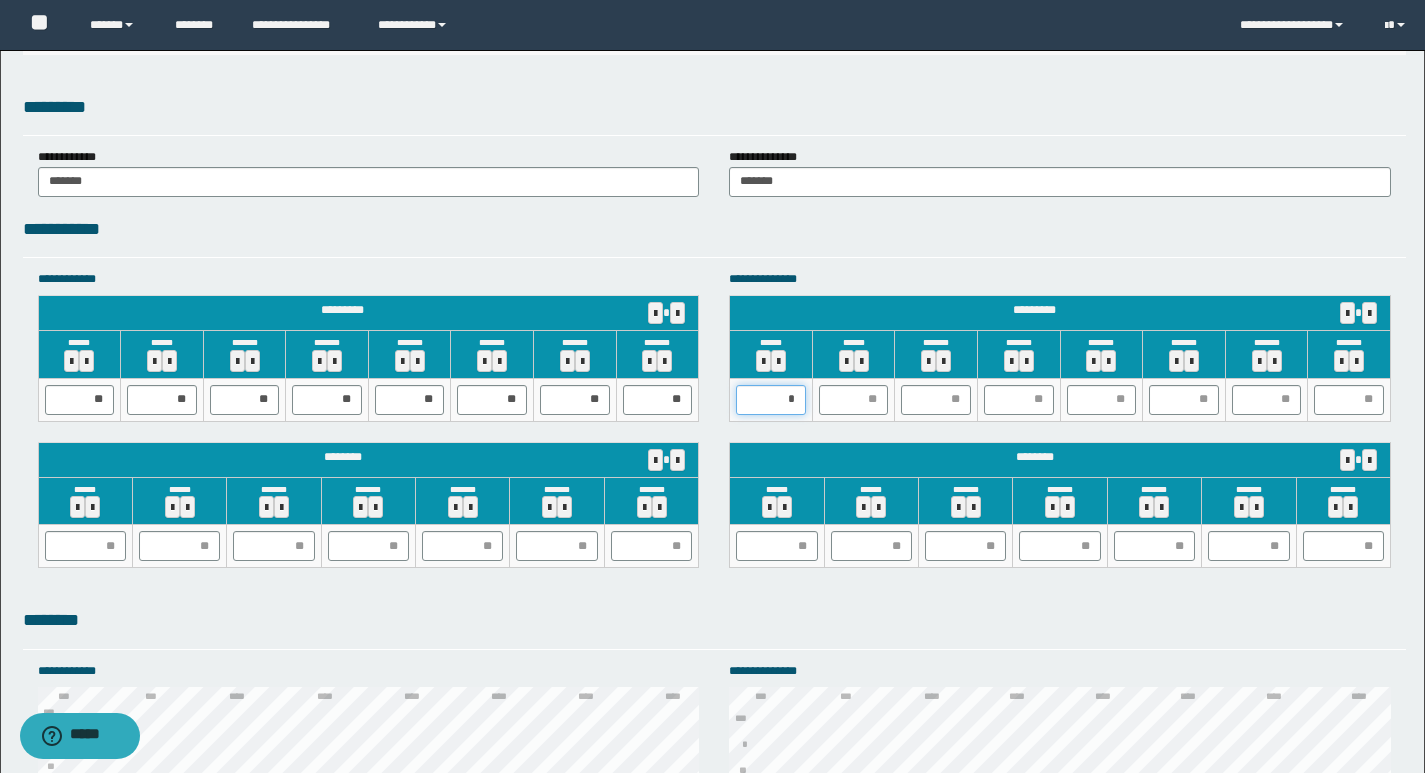 type on "**" 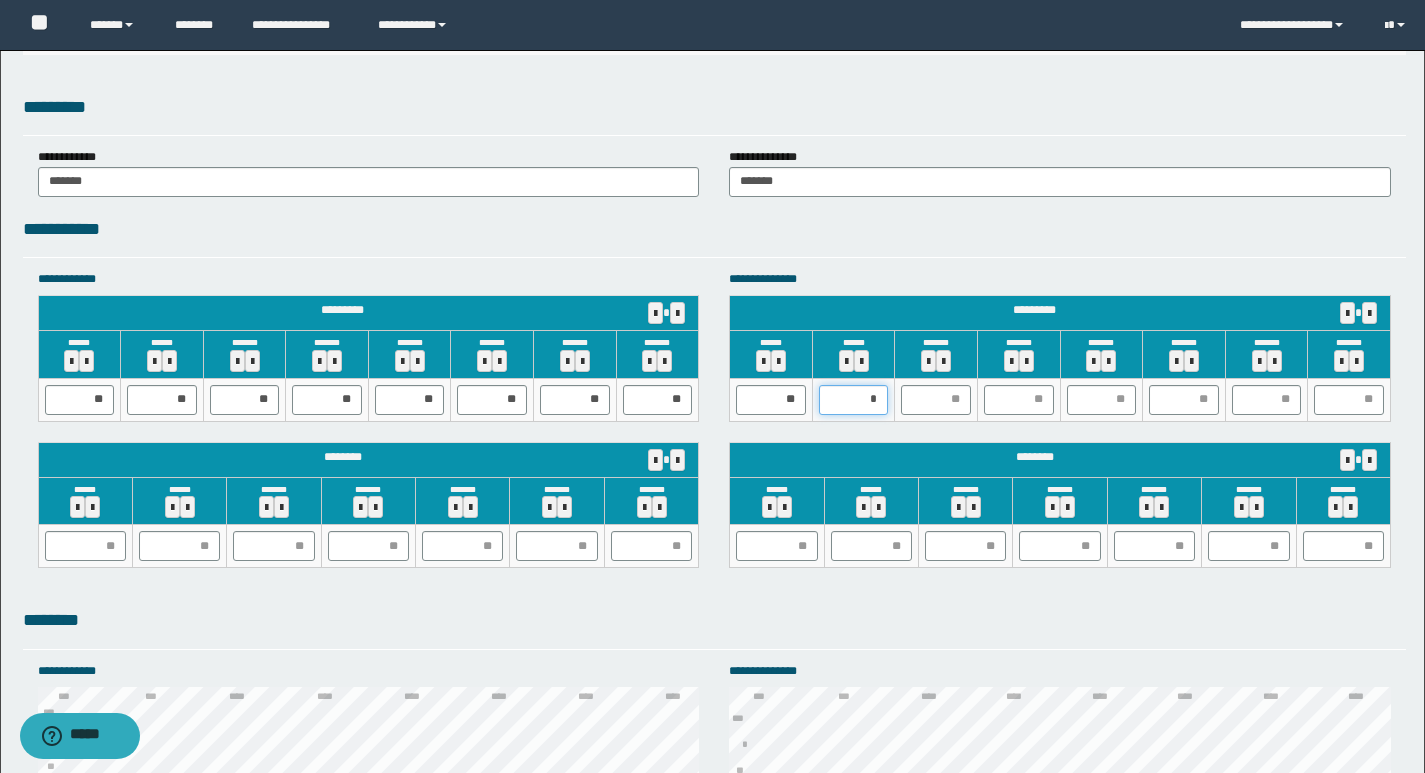 type on "**" 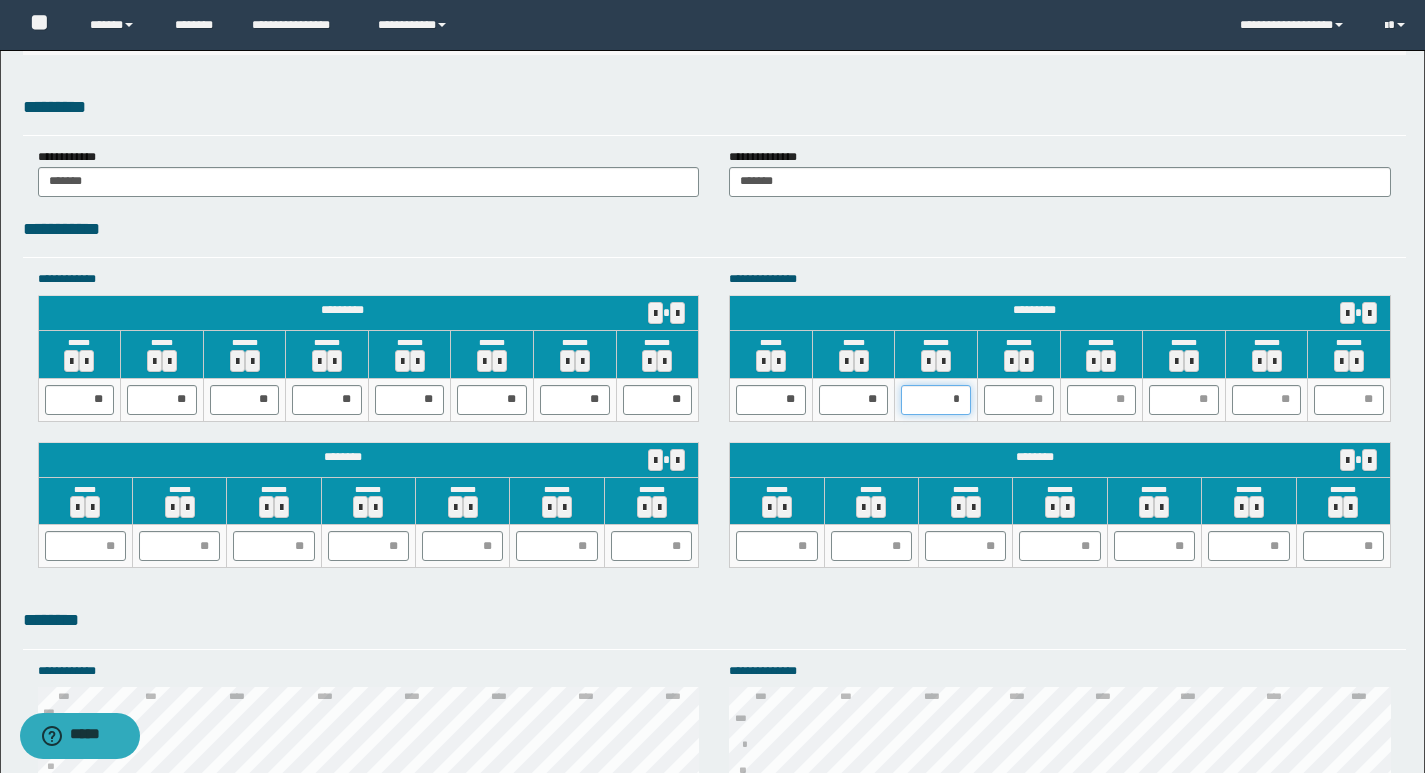 type on "**" 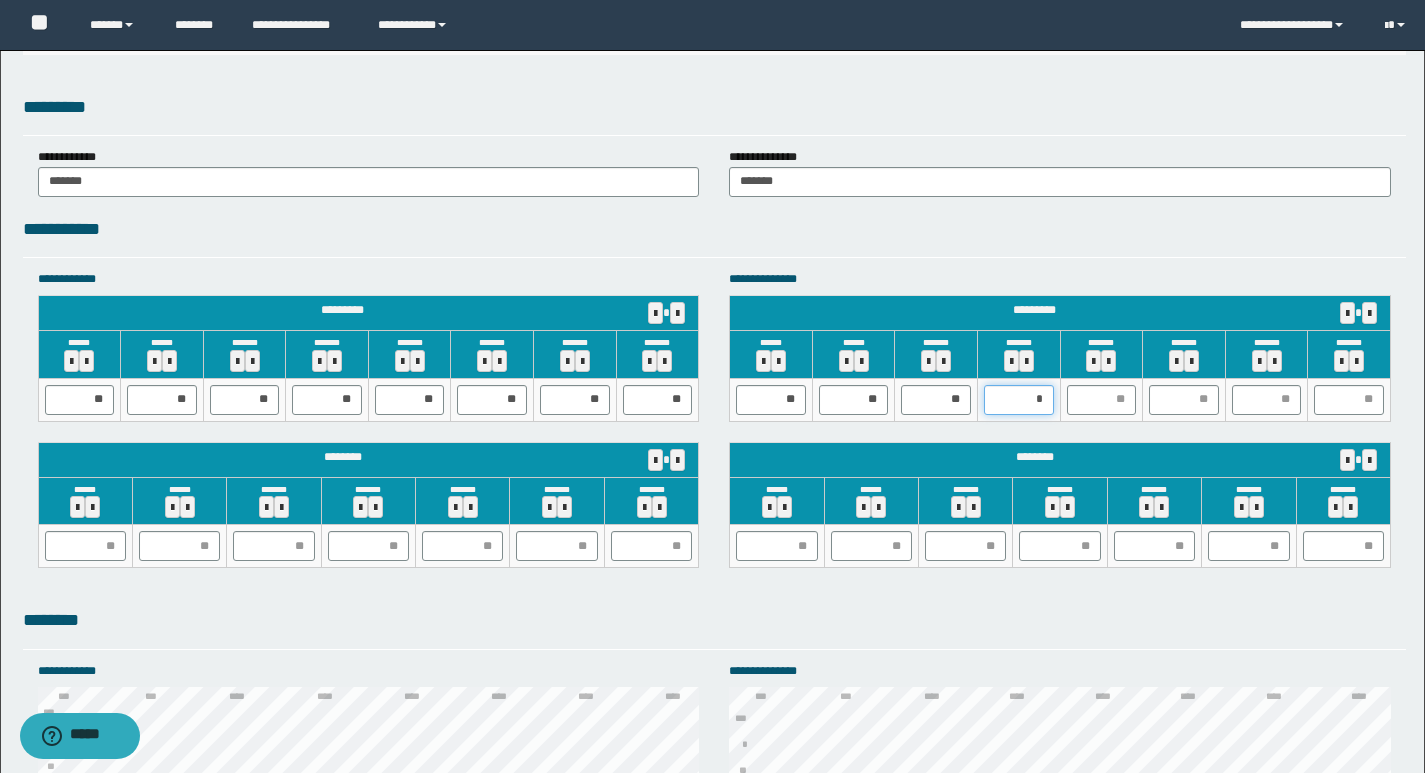type on "**" 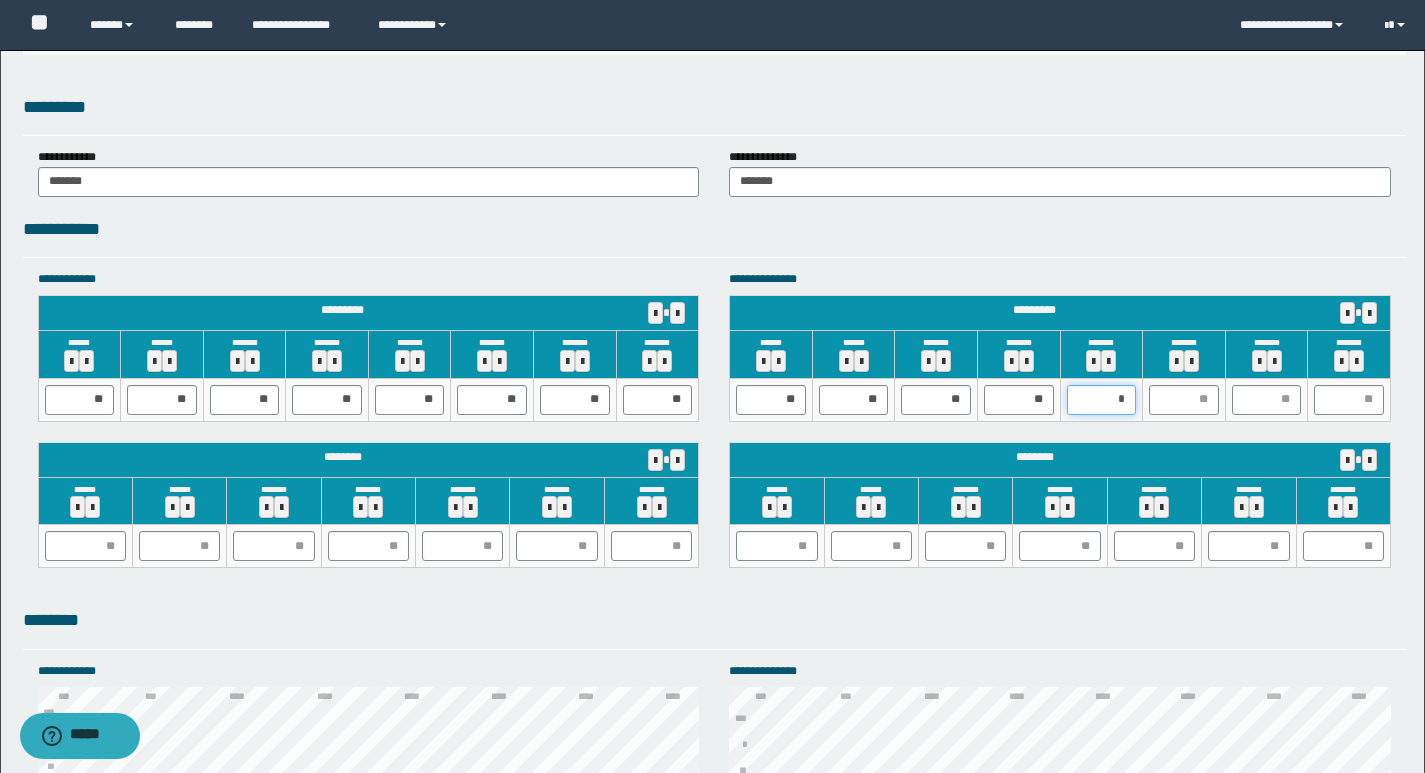 type on "**" 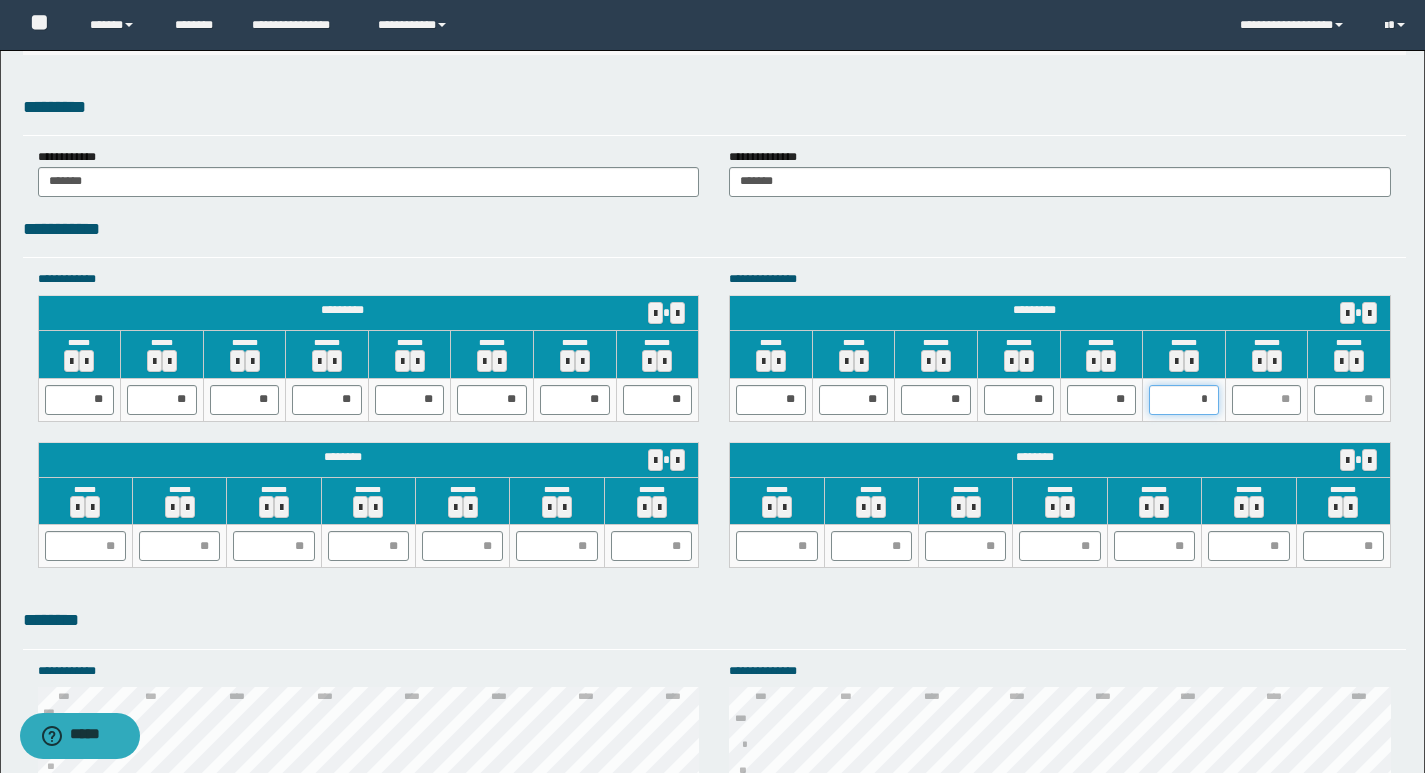 type on "**" 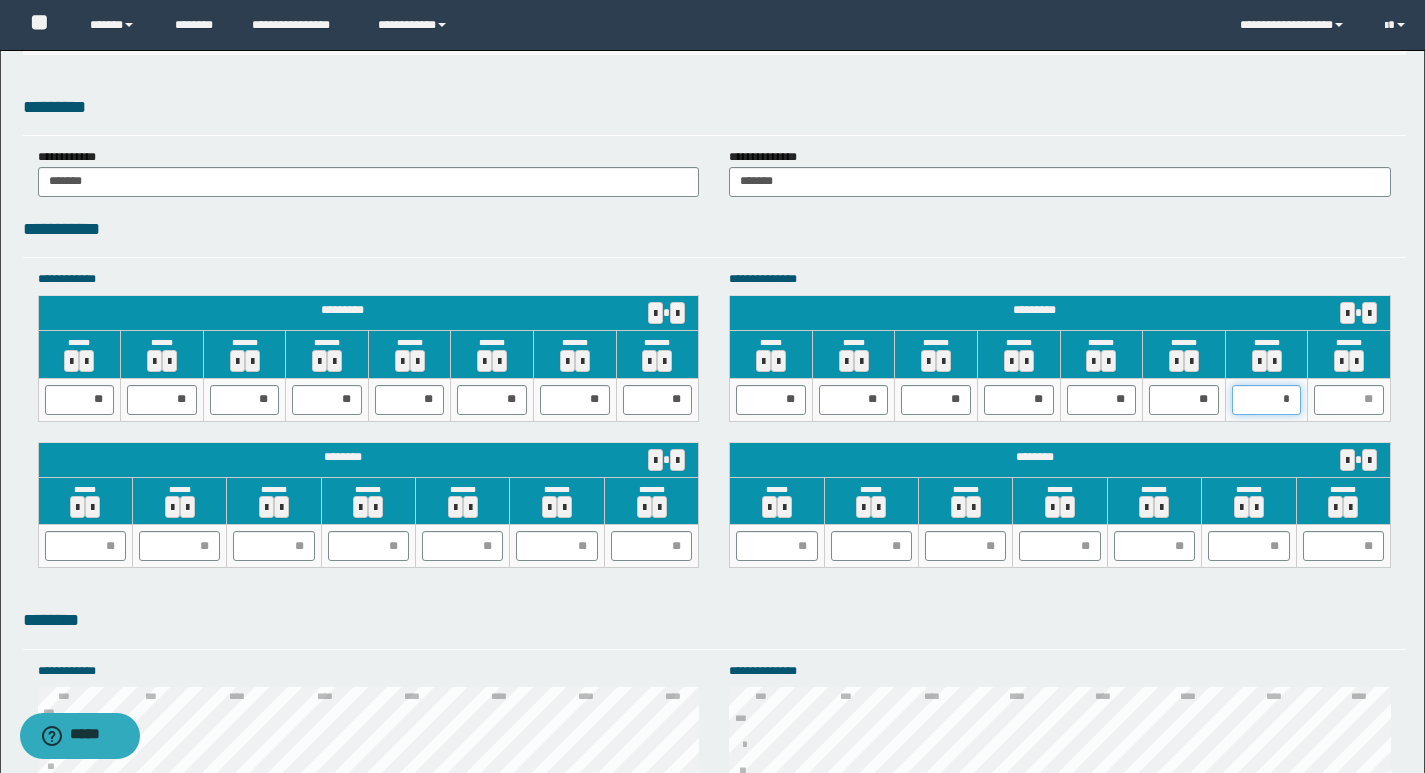 type on "**" 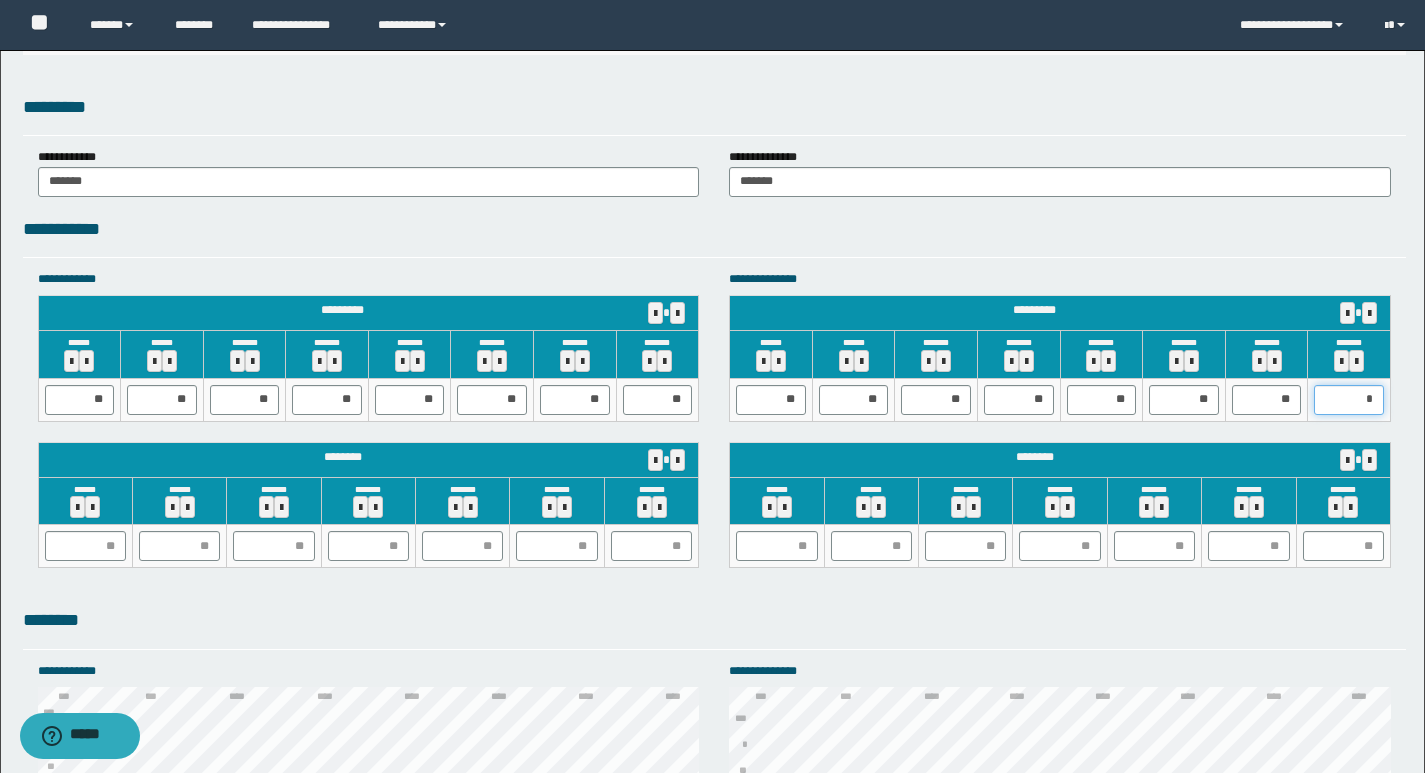 type on "**" 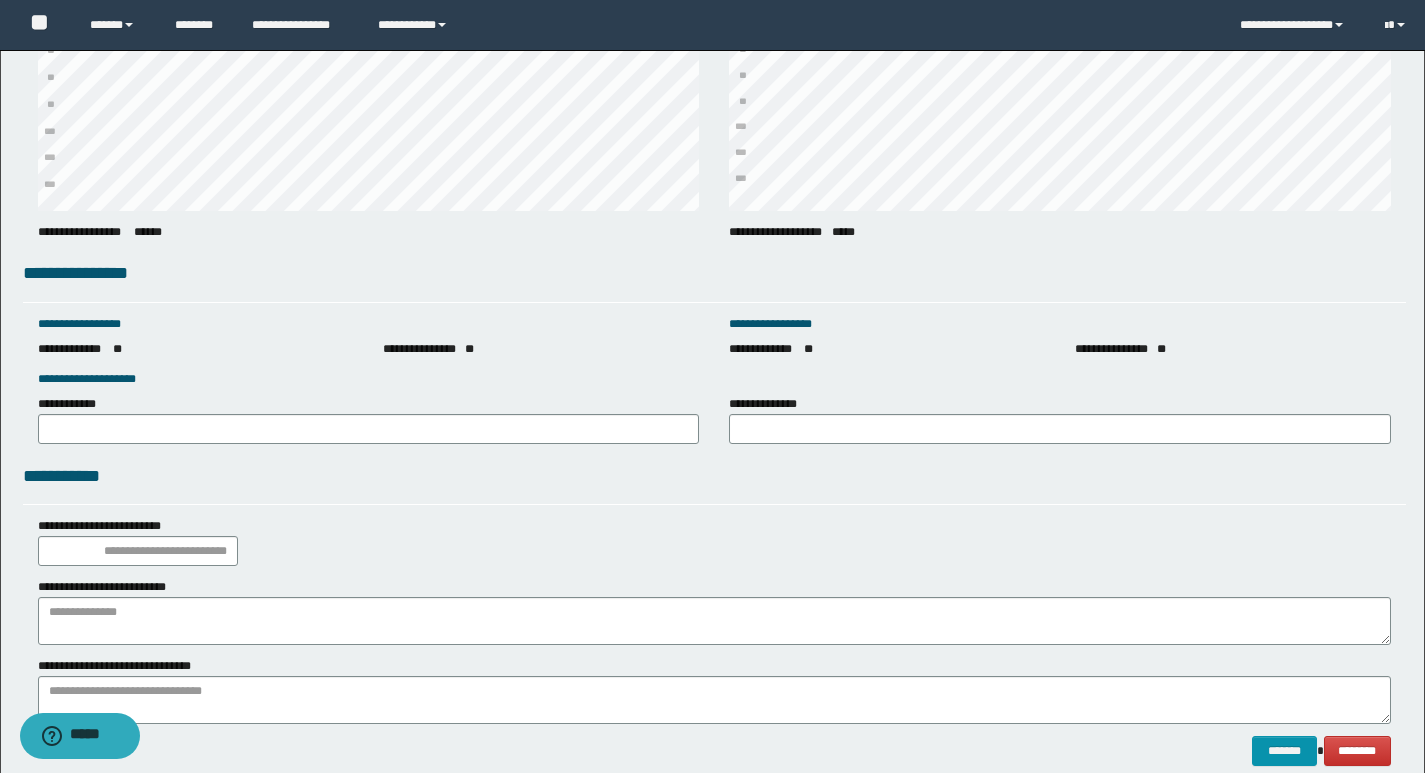 scroll, scrollTop: 2711, scrollLeft: 0, axis: vertical 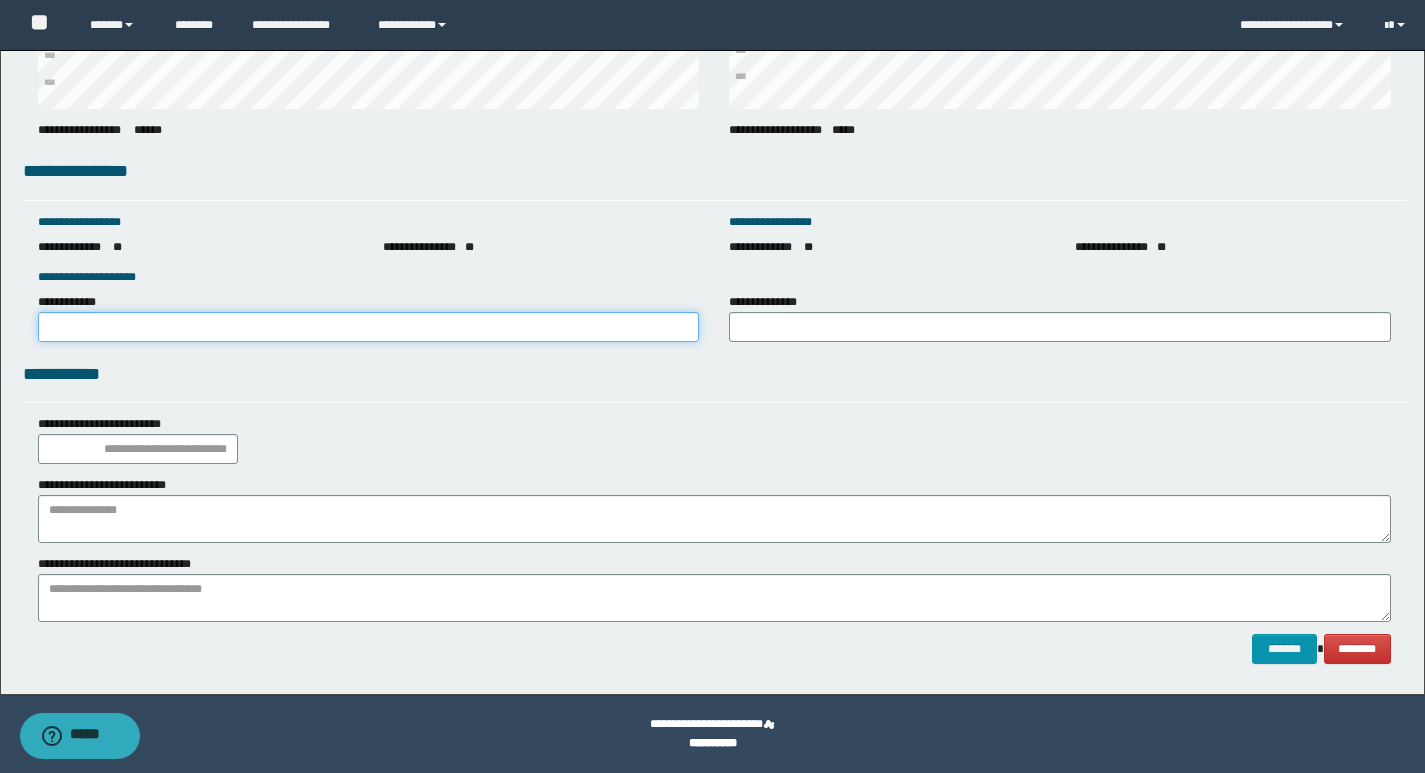 click on "**********" at bounding box center [369, 327] 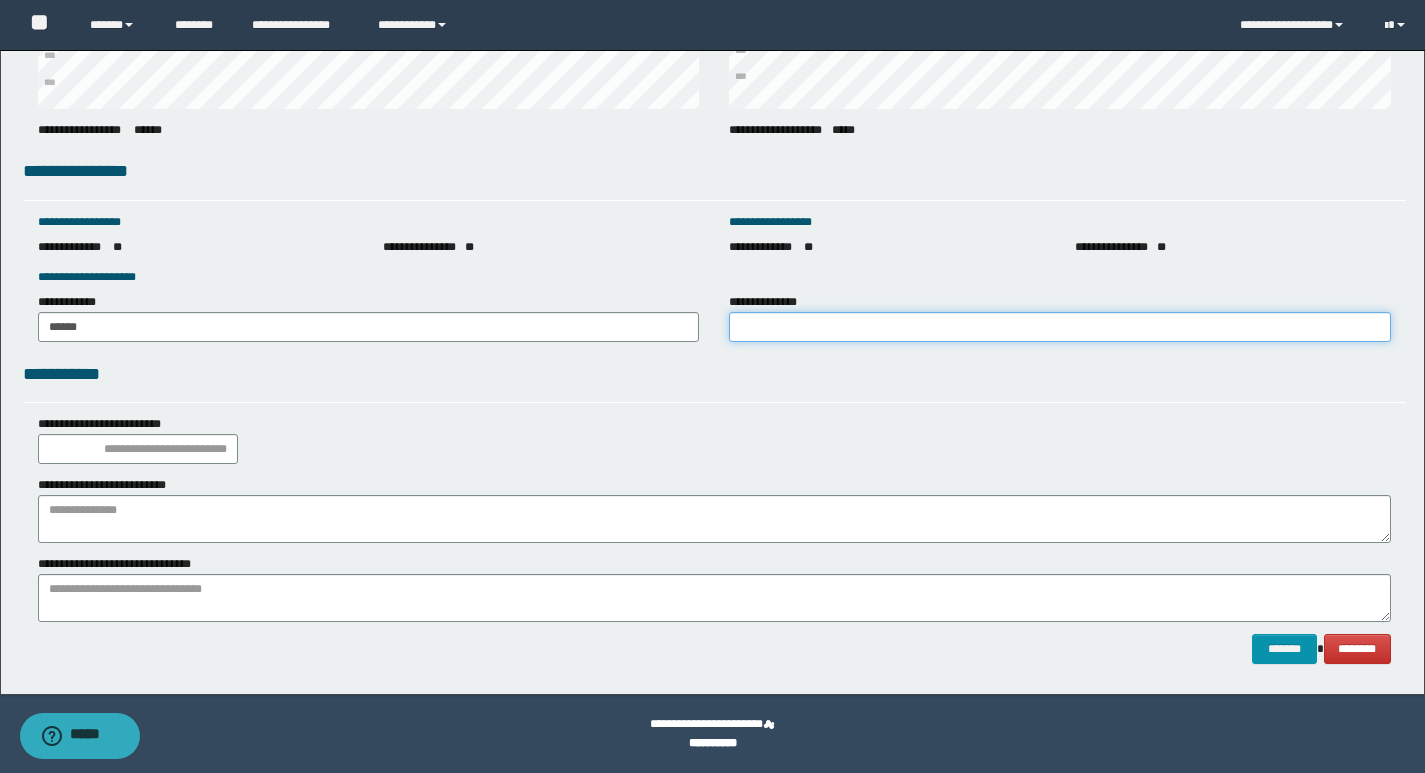 click on "**********" at bounding box center [1060, 327] 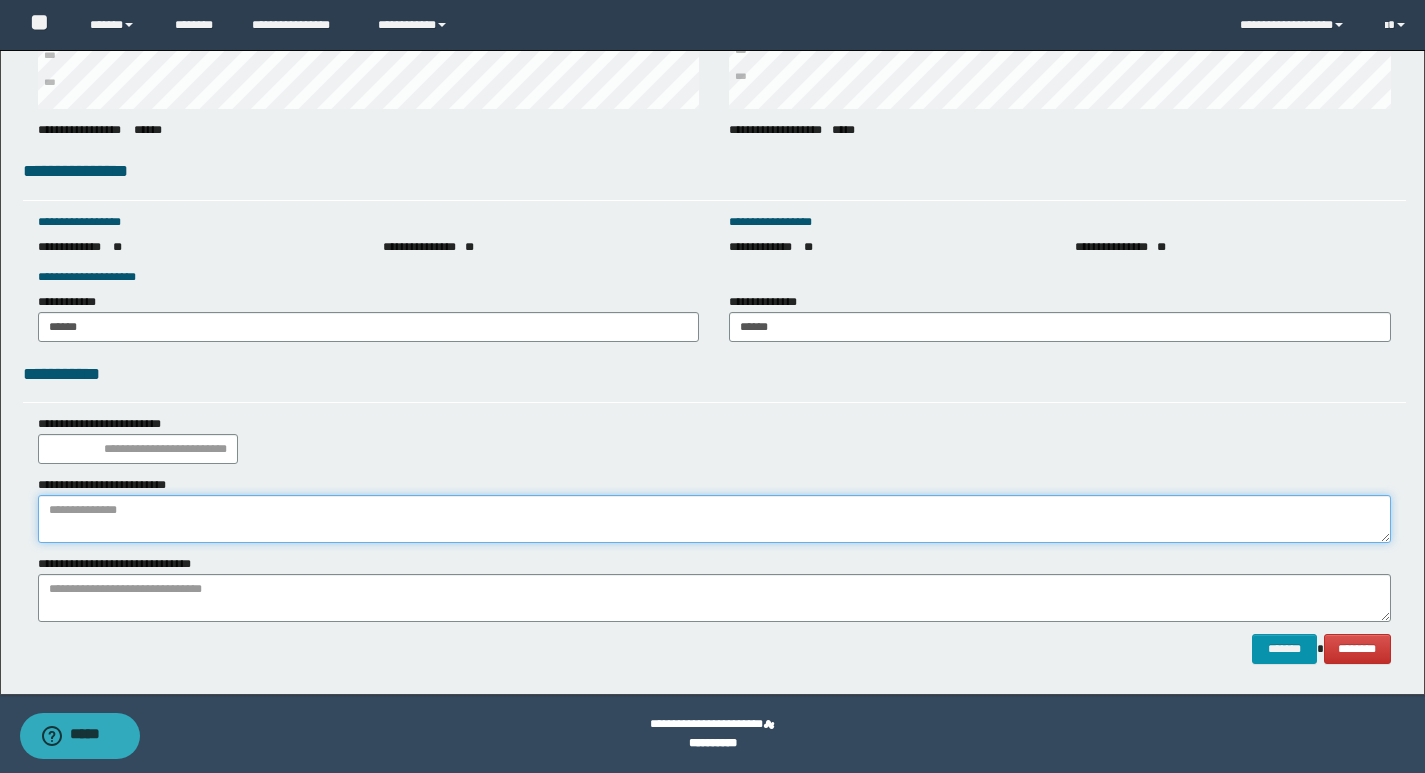 paste on "**********" 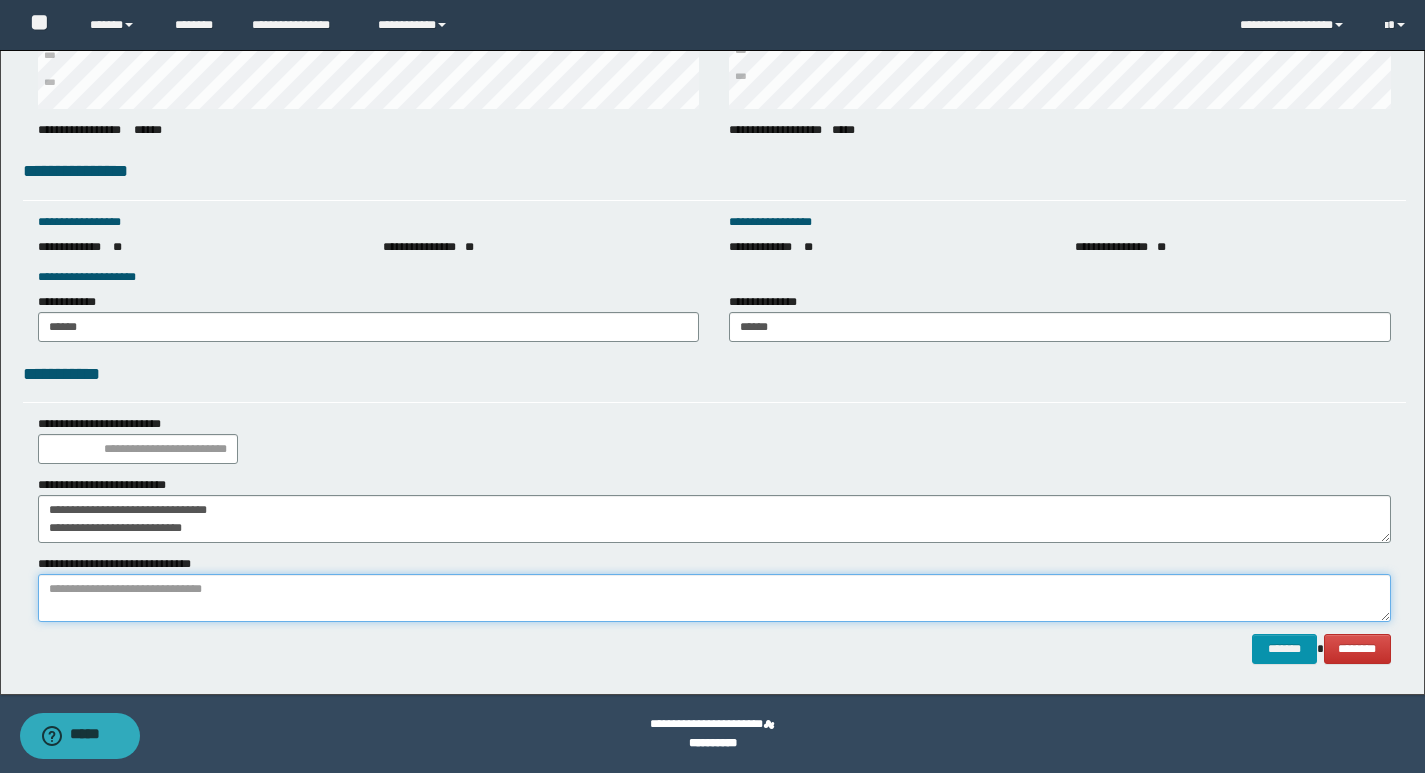 click at bounding box center (714, 598) 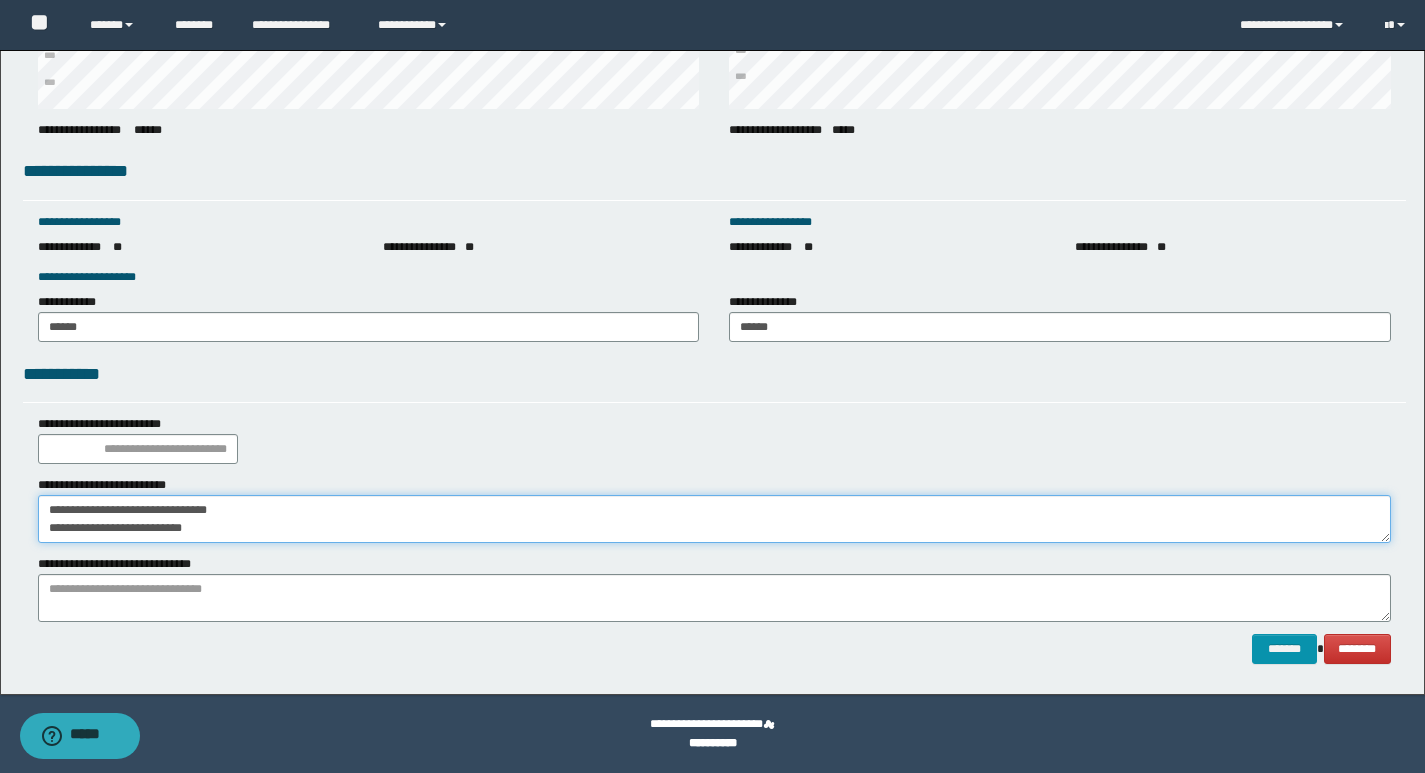 drag, startPoint x: 242, startPoint y: 543, endPoint x: 0, endPoint y: 543, distance: 242 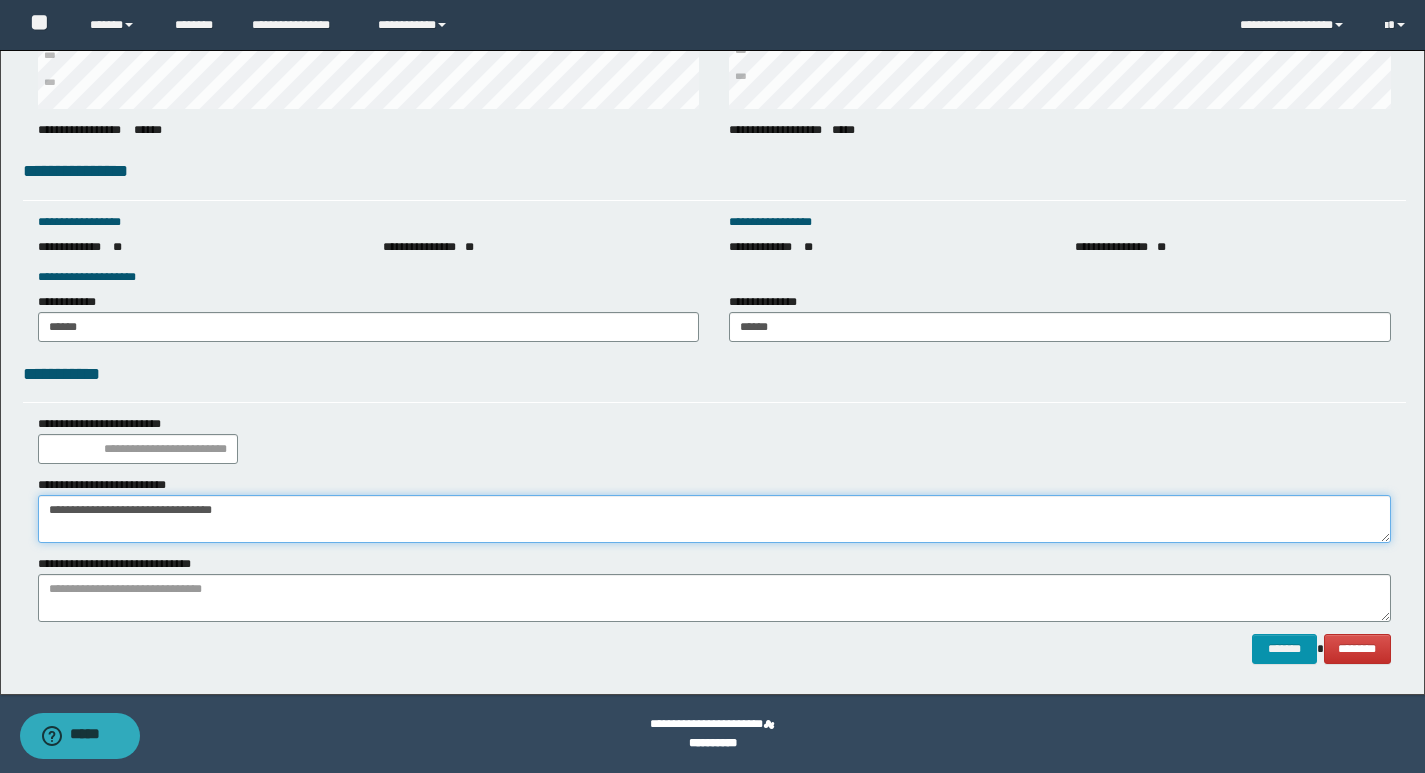 type on "**********" 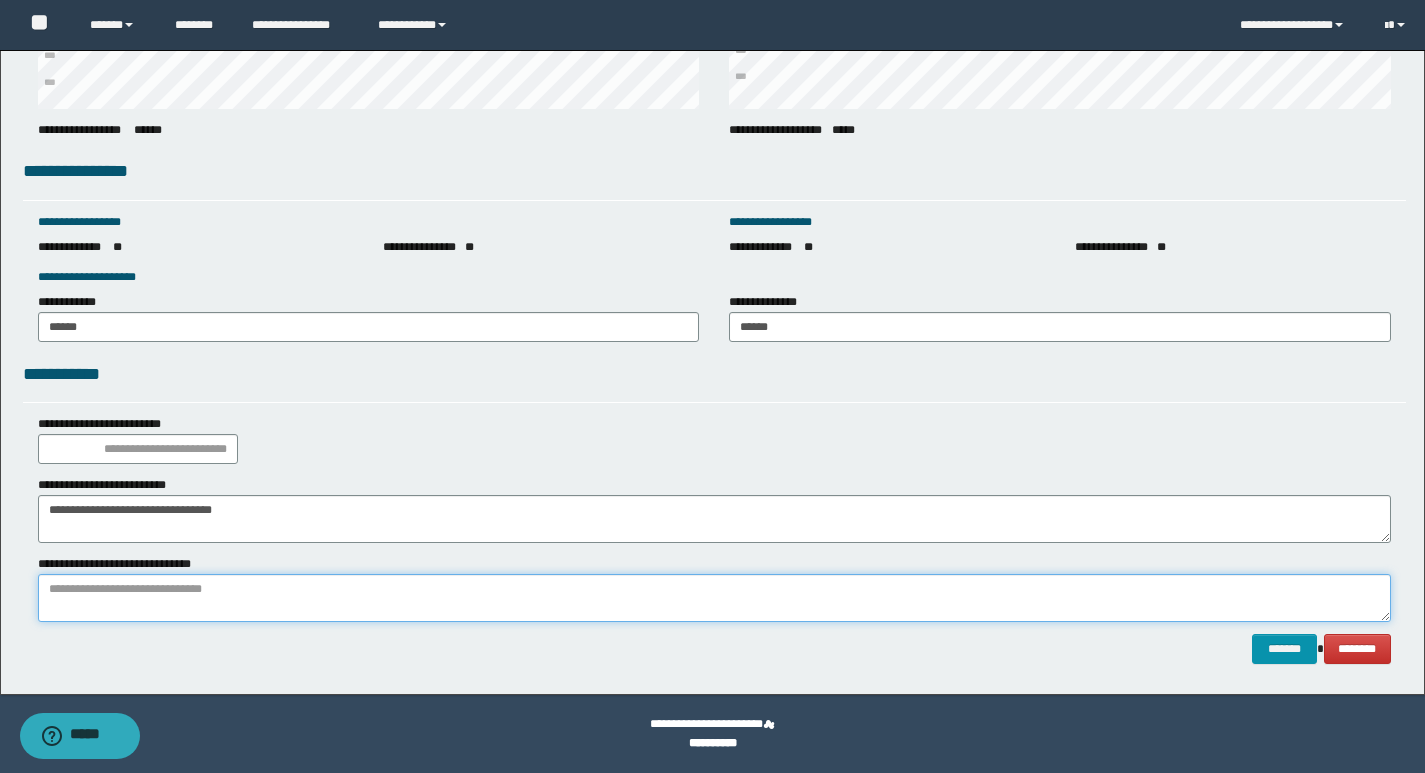 drag, startPoint x: 430, startPoint y: 596, endPoint x: 424, endPoint y: 608, distance: 13.416408 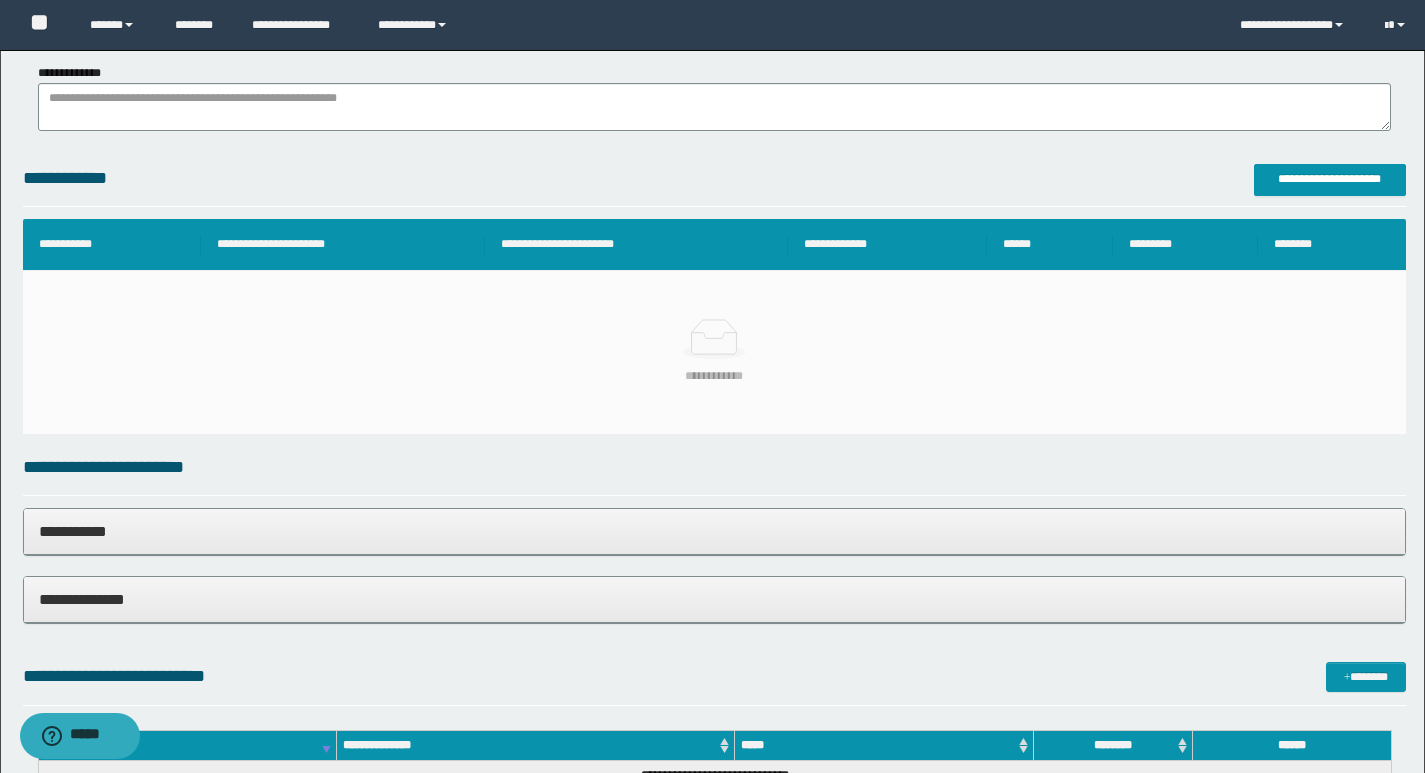scroll, scrollTop: 0, scrollLeft: 0, axis: both 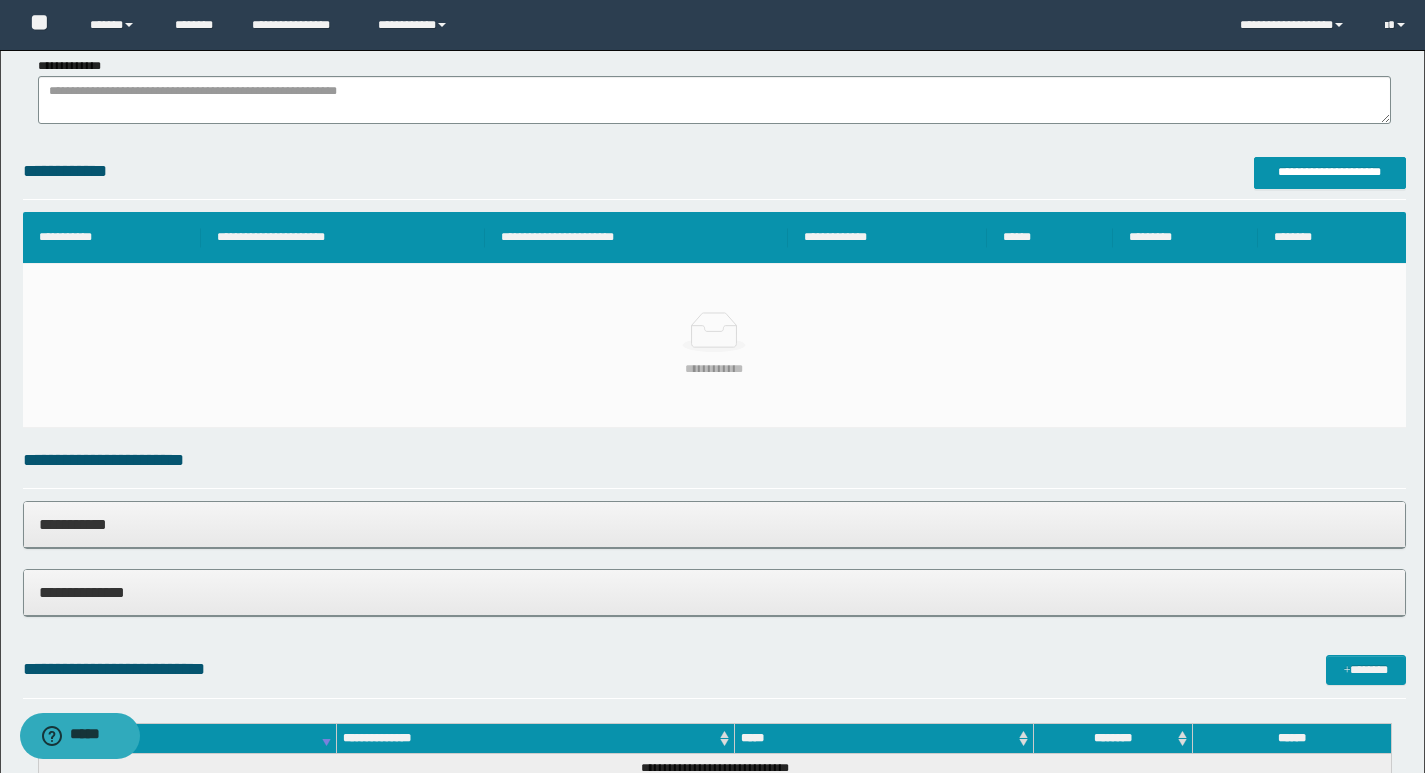 type on "**********" 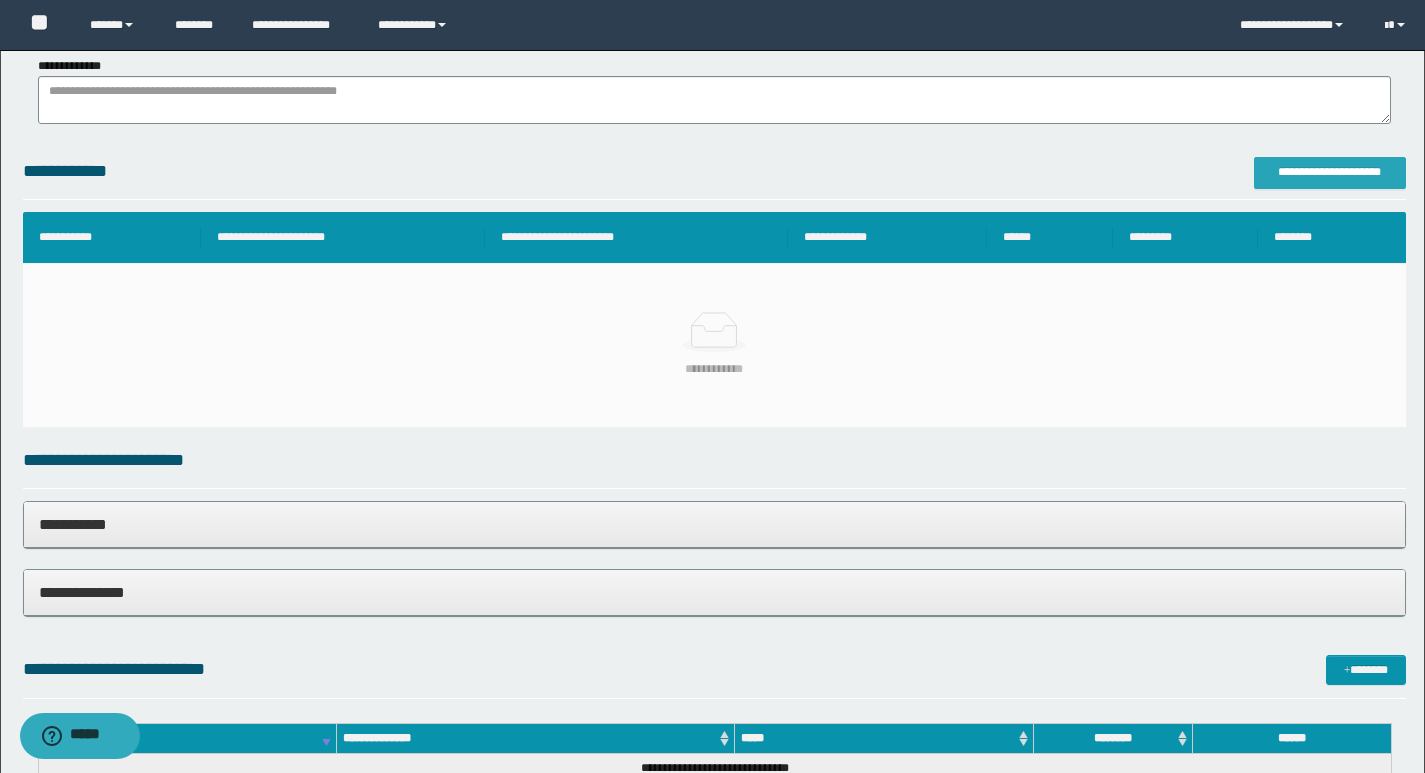 click on "**********" at bounding box center (1330, 172) 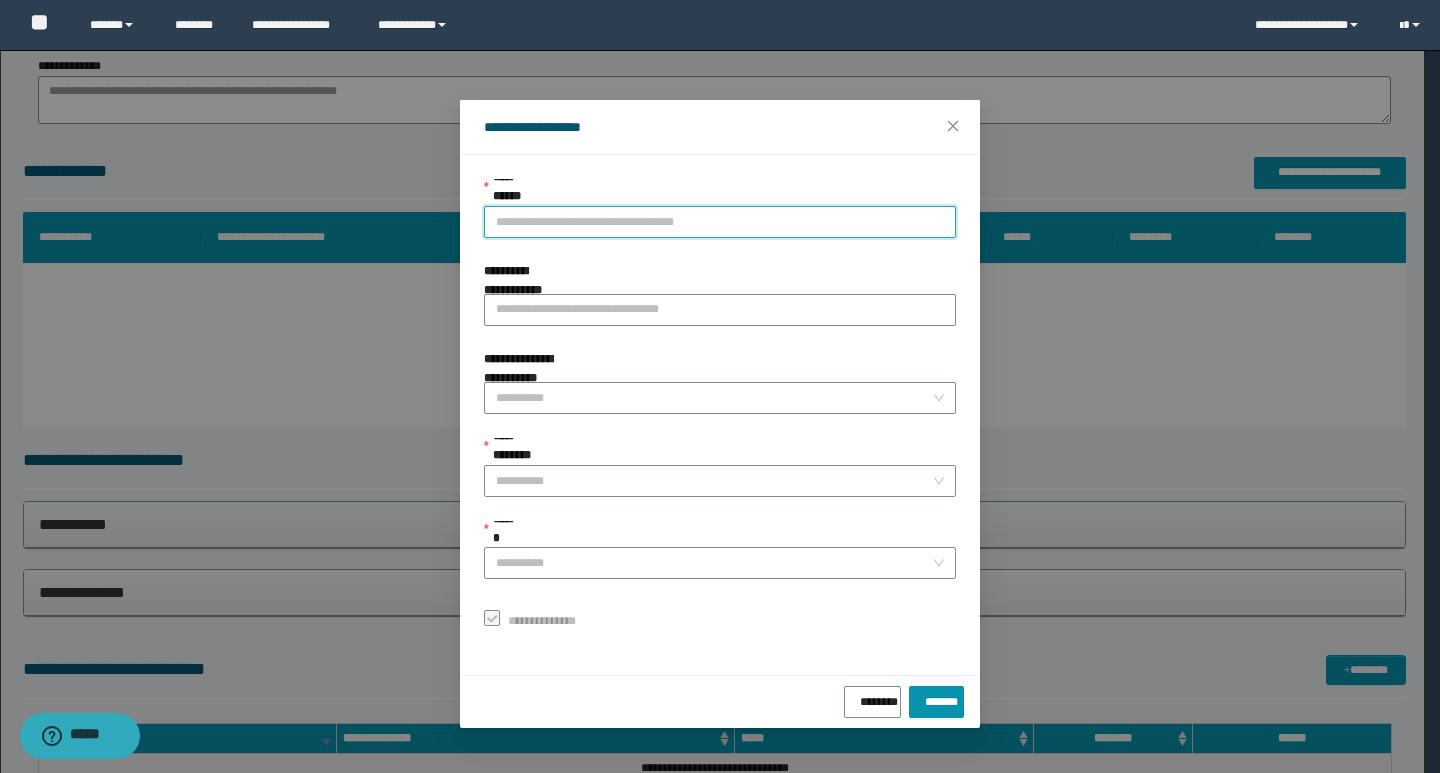 click on "**********" at bounding box center (720, 222) 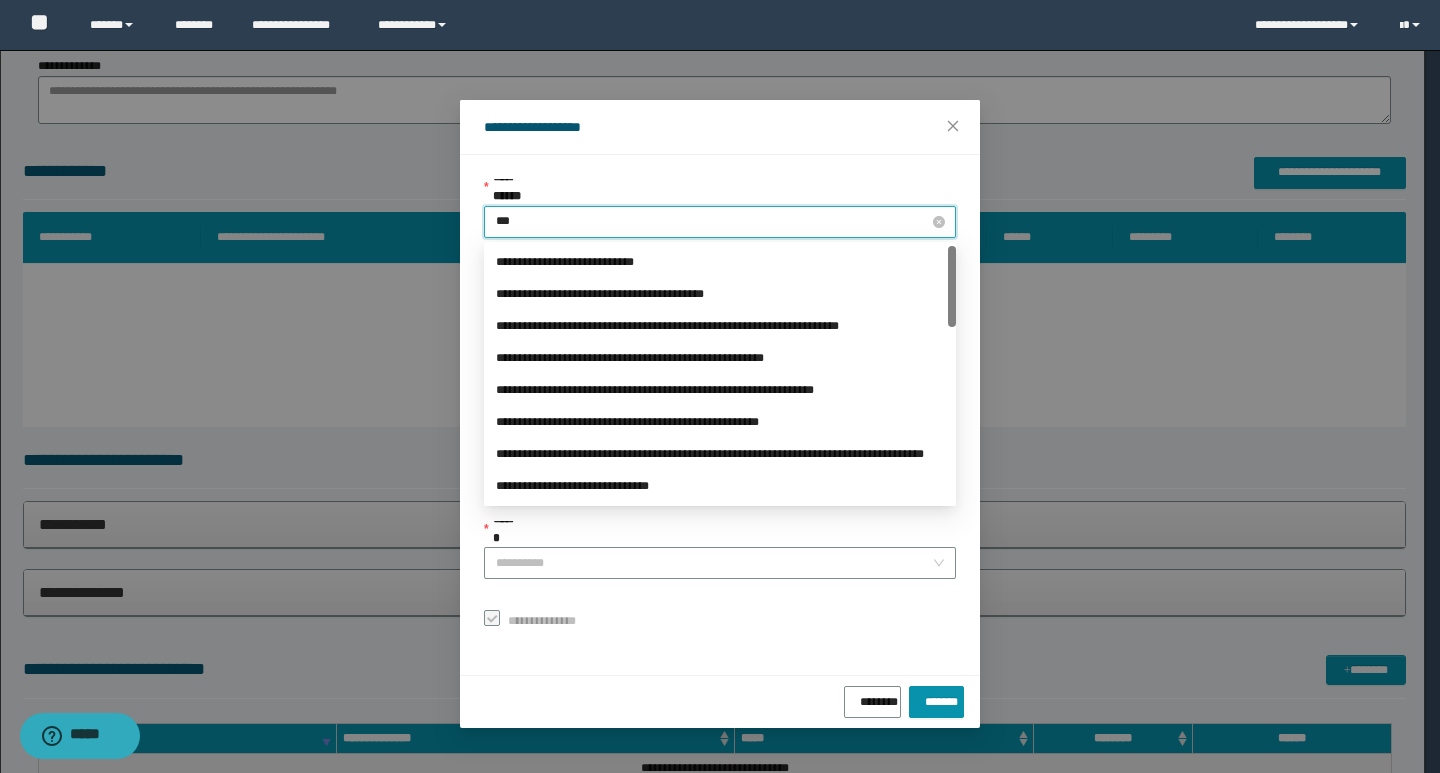 type on "****" 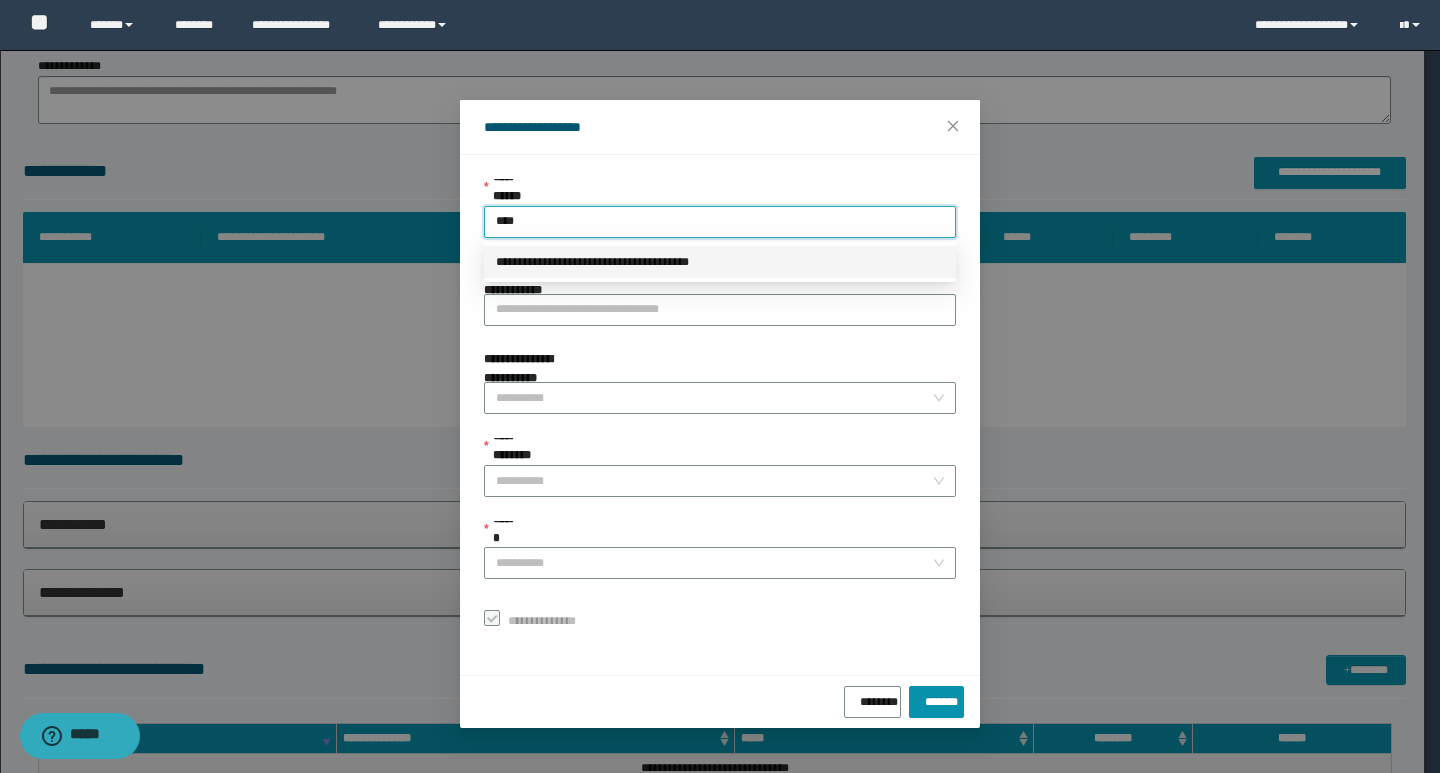 click on "**********" at bounding box center [720, 262] 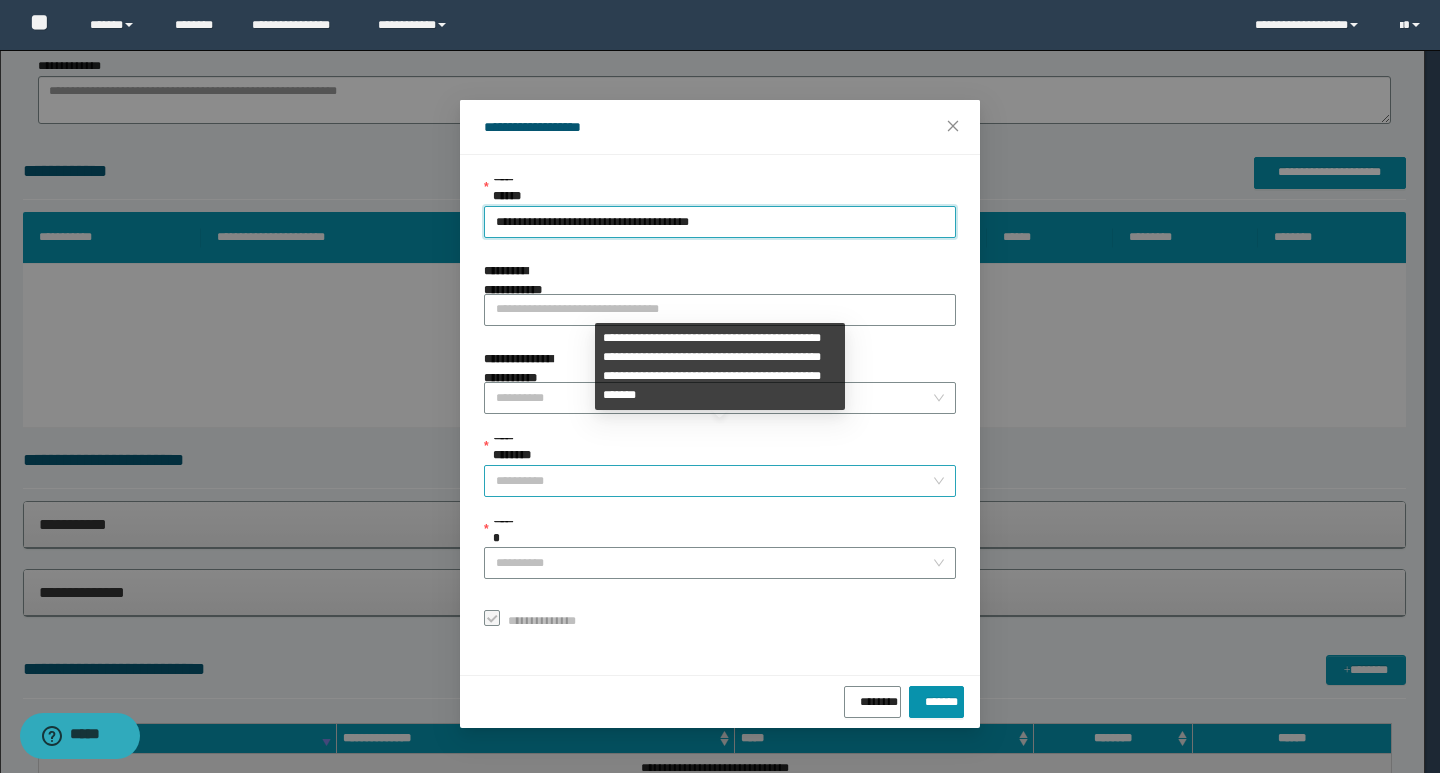 click on "**********" at bounding box center [714, 481] 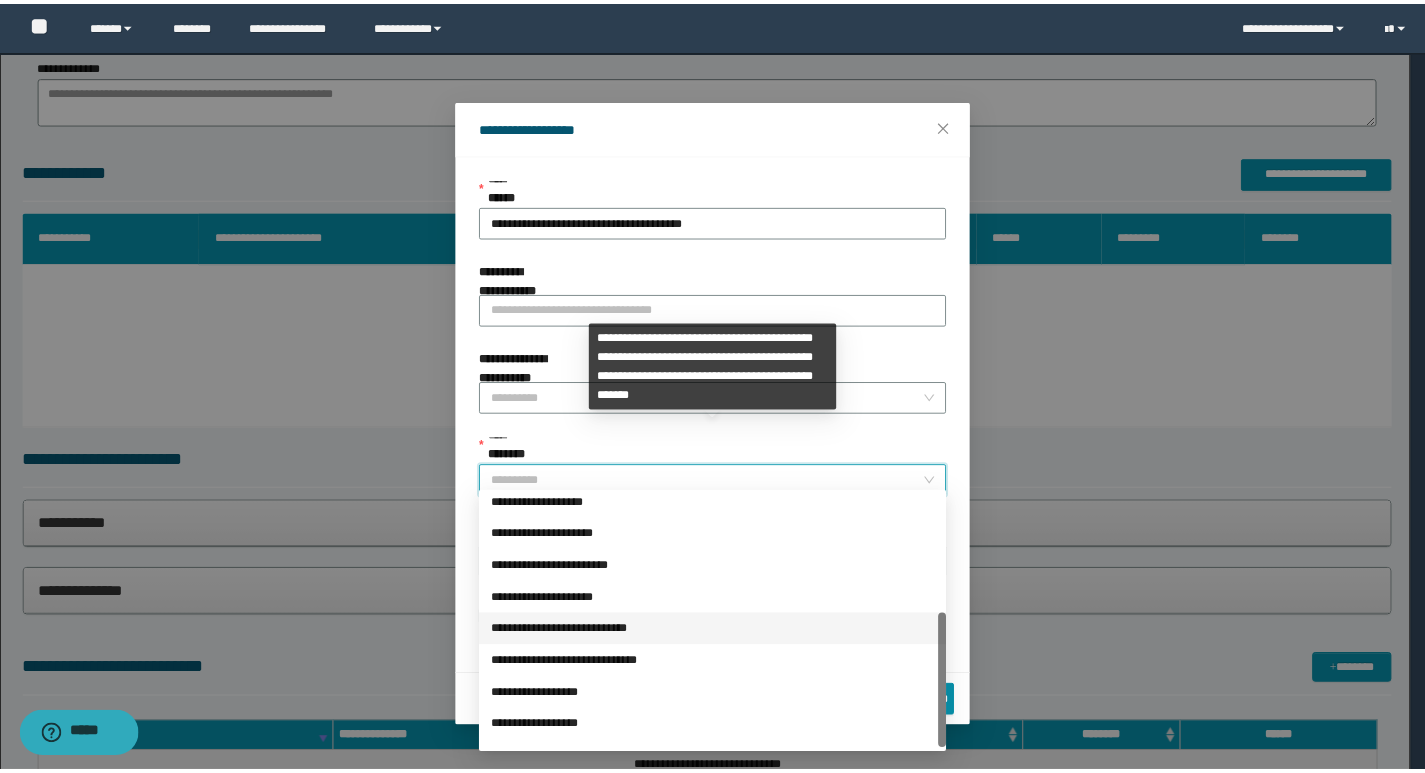 scroll, scrollTop: 224, scrollLeft: 0, axis: vertical 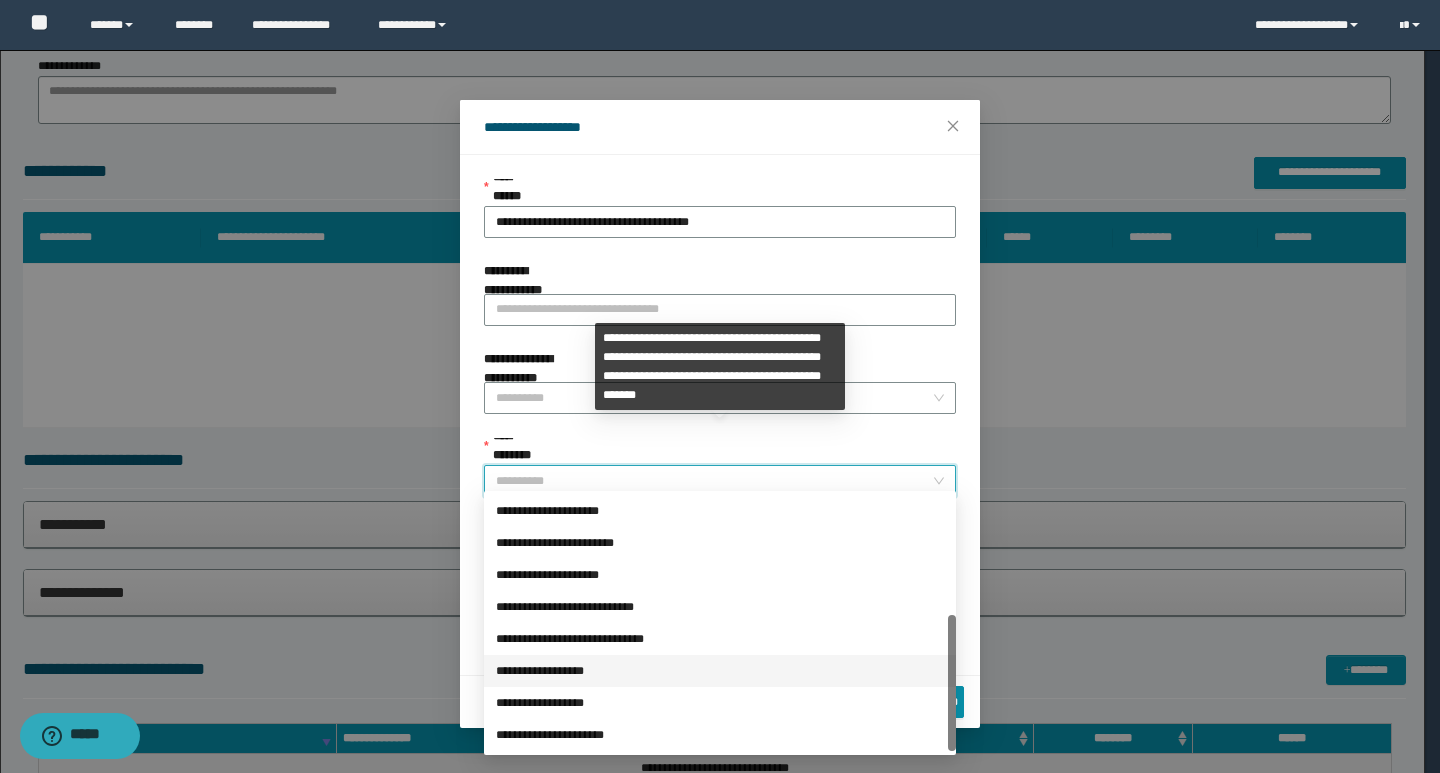 click on "**********" at bounding box center [720, 671] 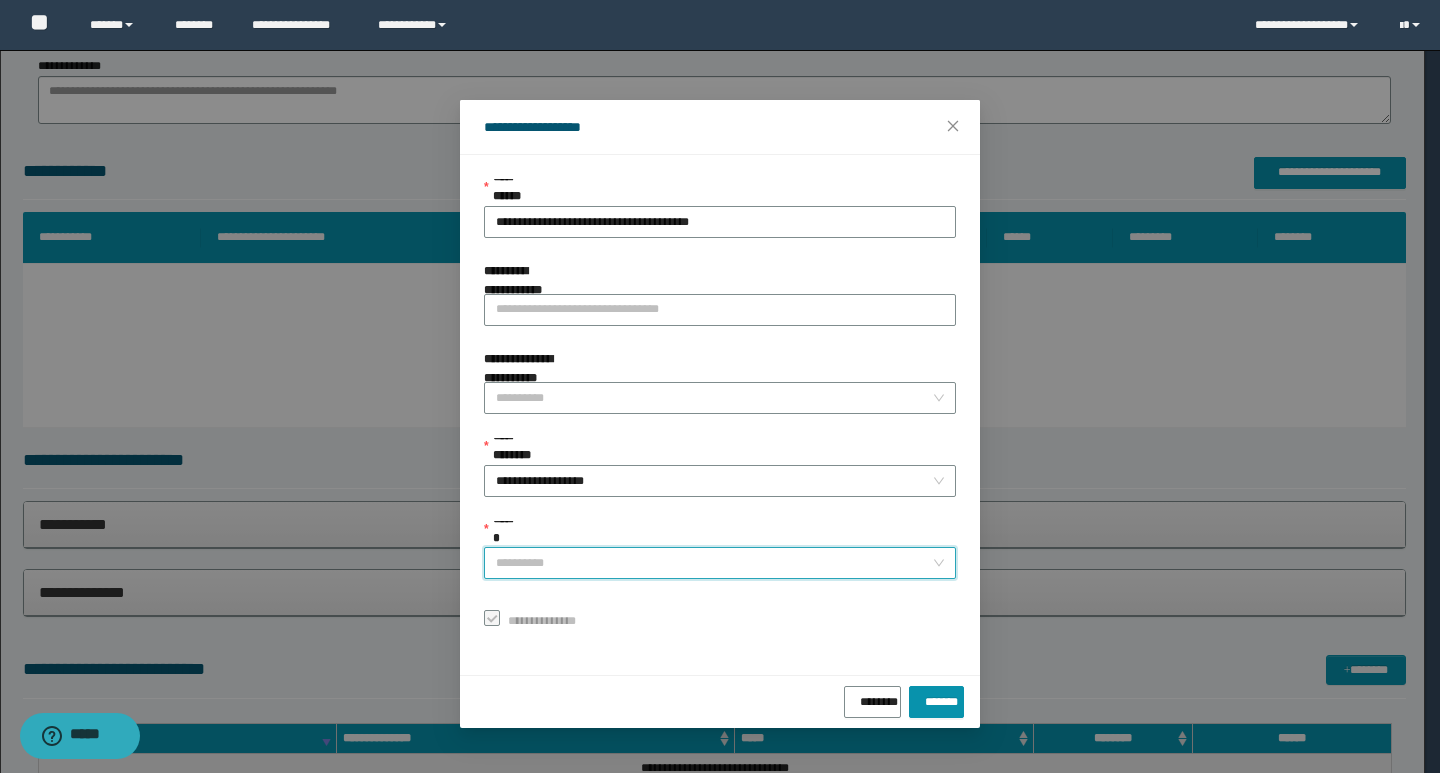 click on "******" at bounding box center [714, 563] 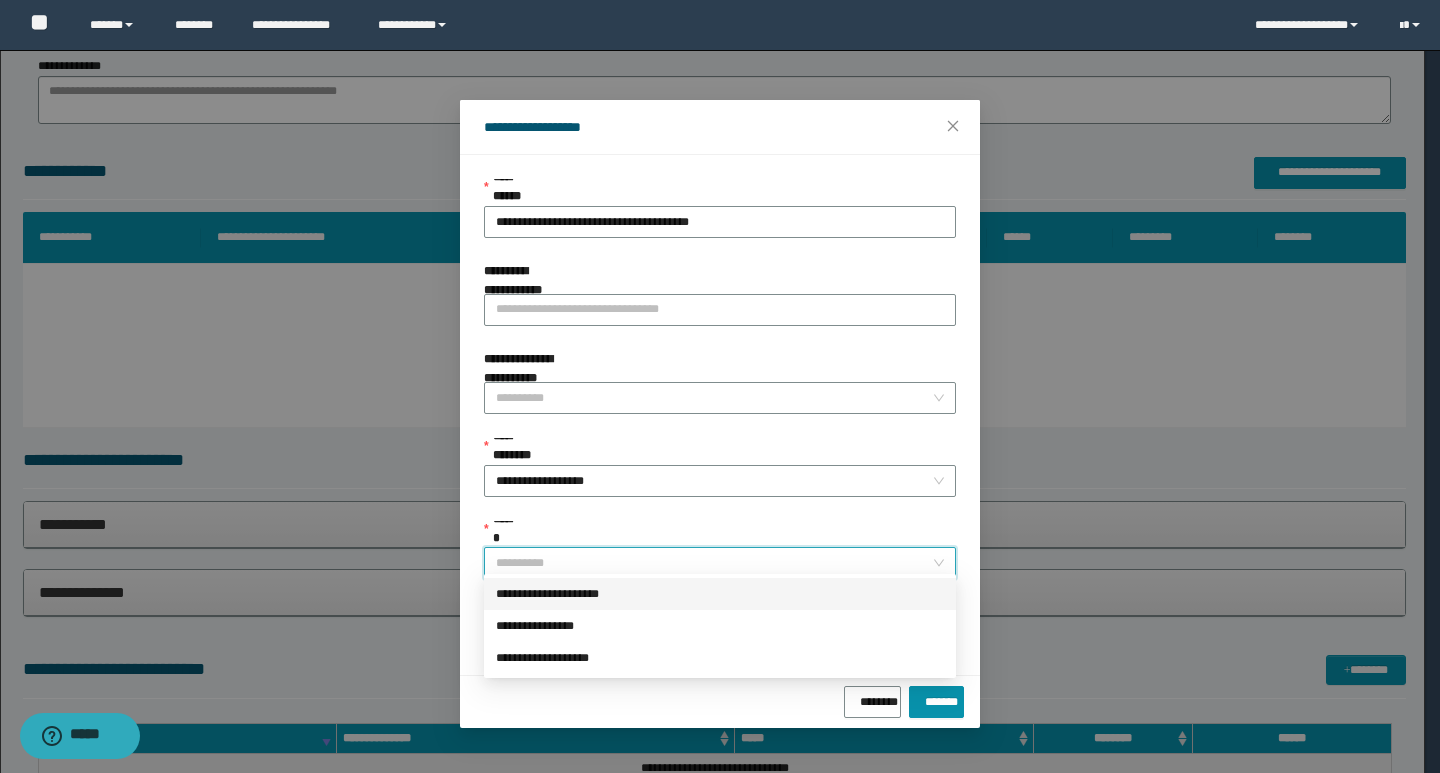 click on "**********" at bounding box center [720, 594] 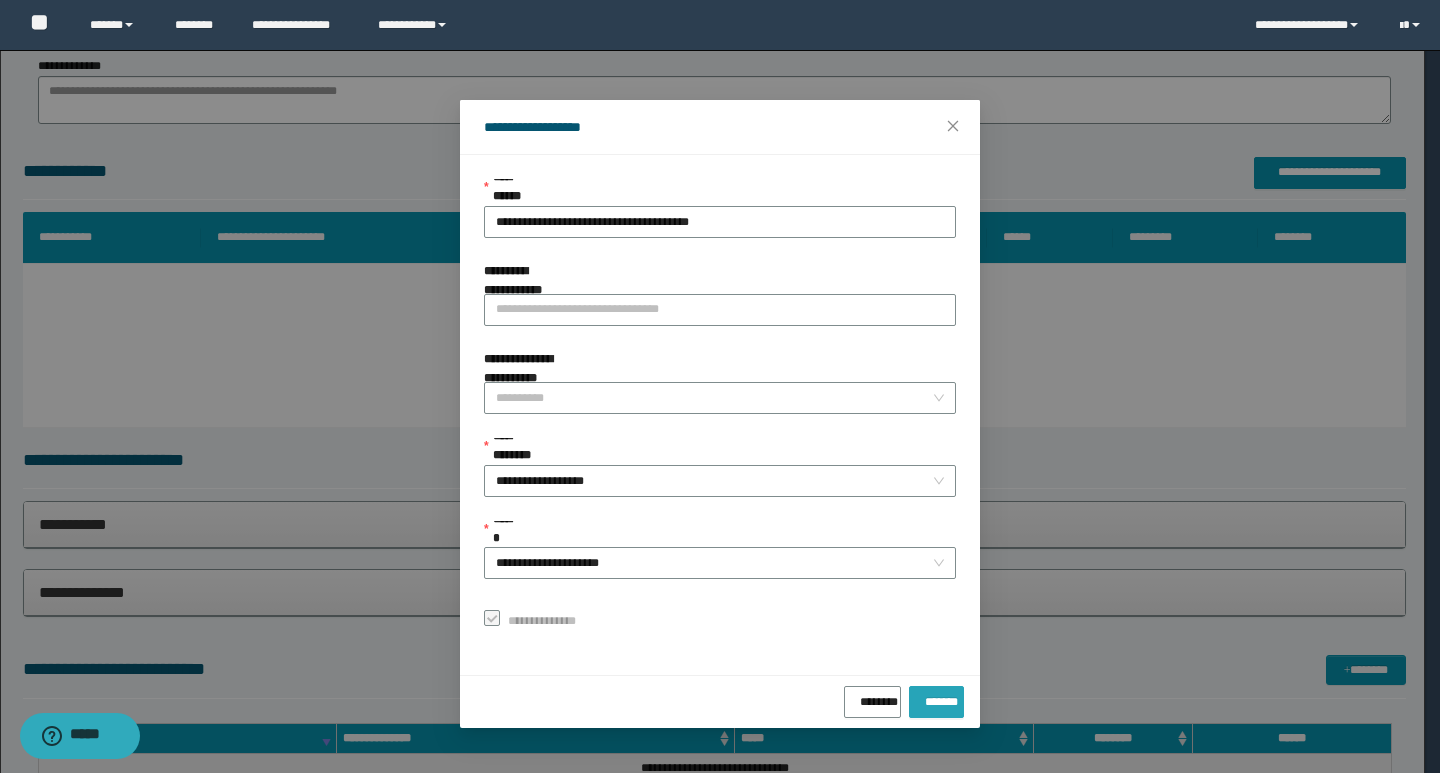 drag, startPoint x: 928, startPoint y: 689, endPoint x: 900, endPoint y: 686, distance: 28.160255 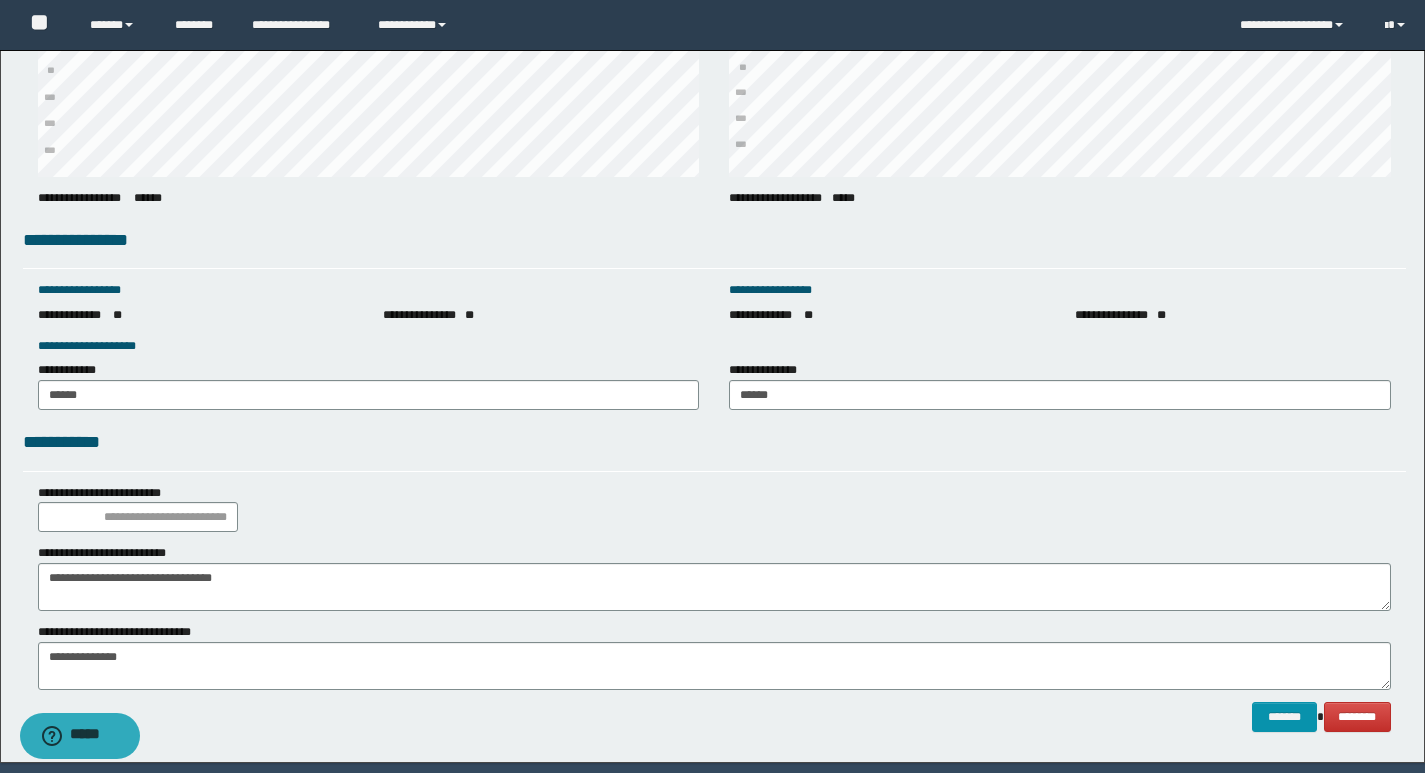 scroll, scrollTop: 2676, scrollLeft: 0, axis: vertical 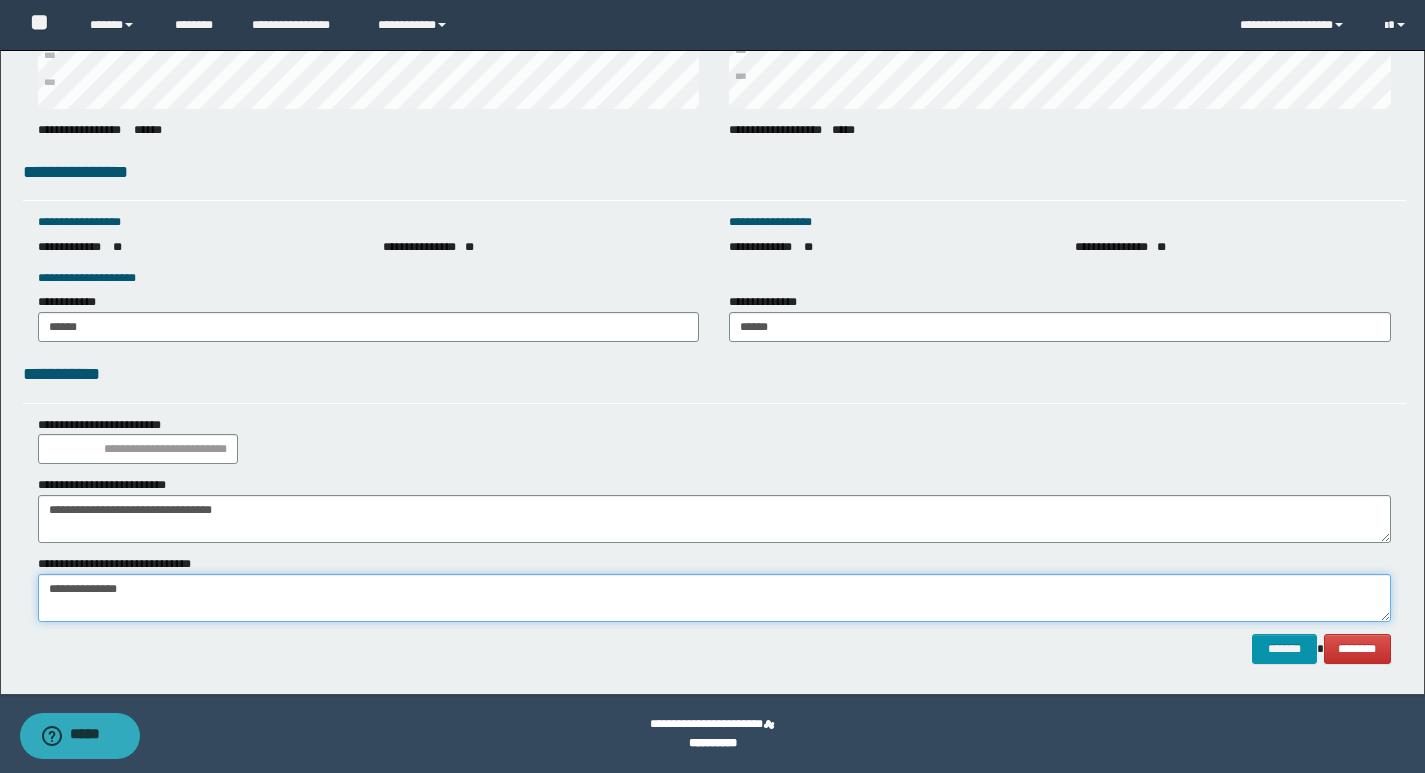click on "**********" at bounding box center [714, 598] 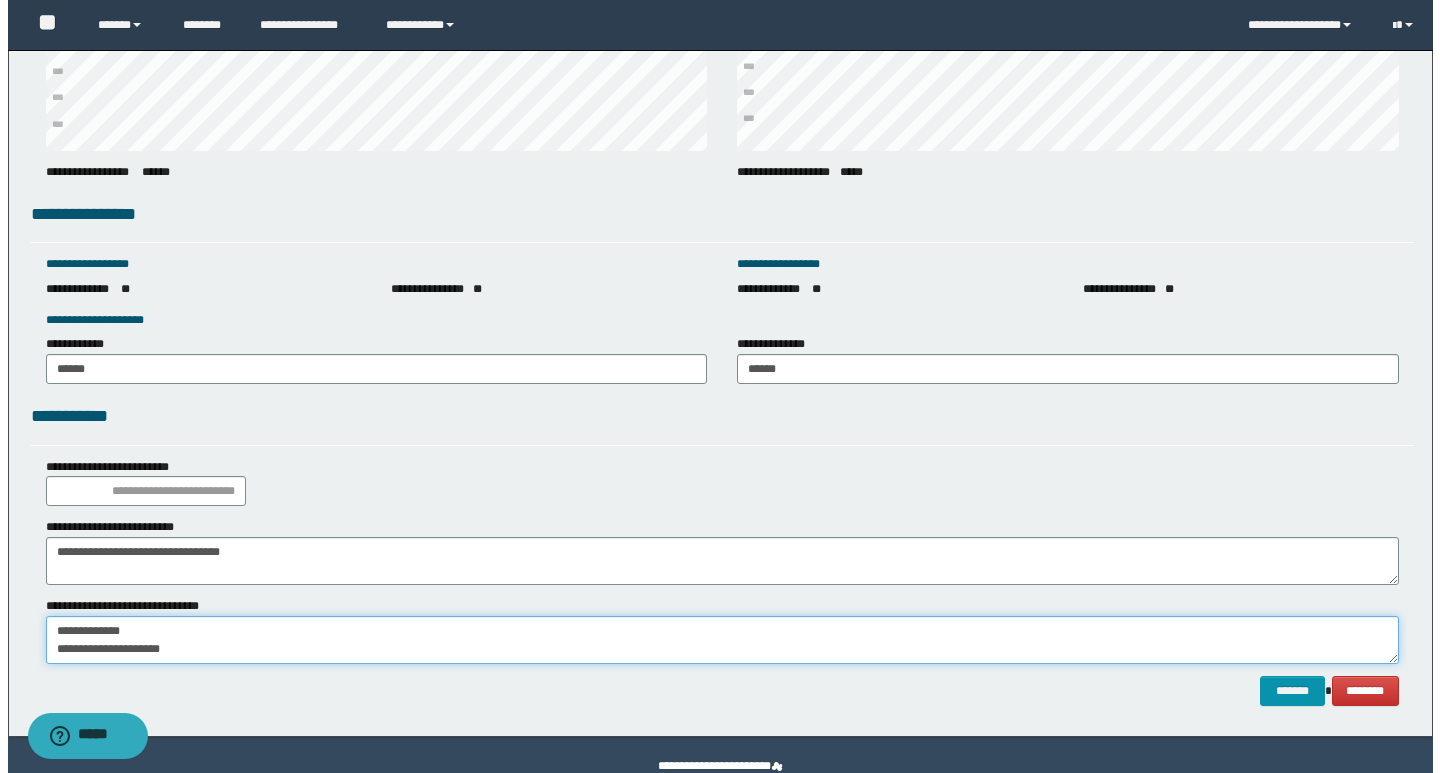 scroll, scrollTop: 2676, scrollLeft: 0, axis: vertical 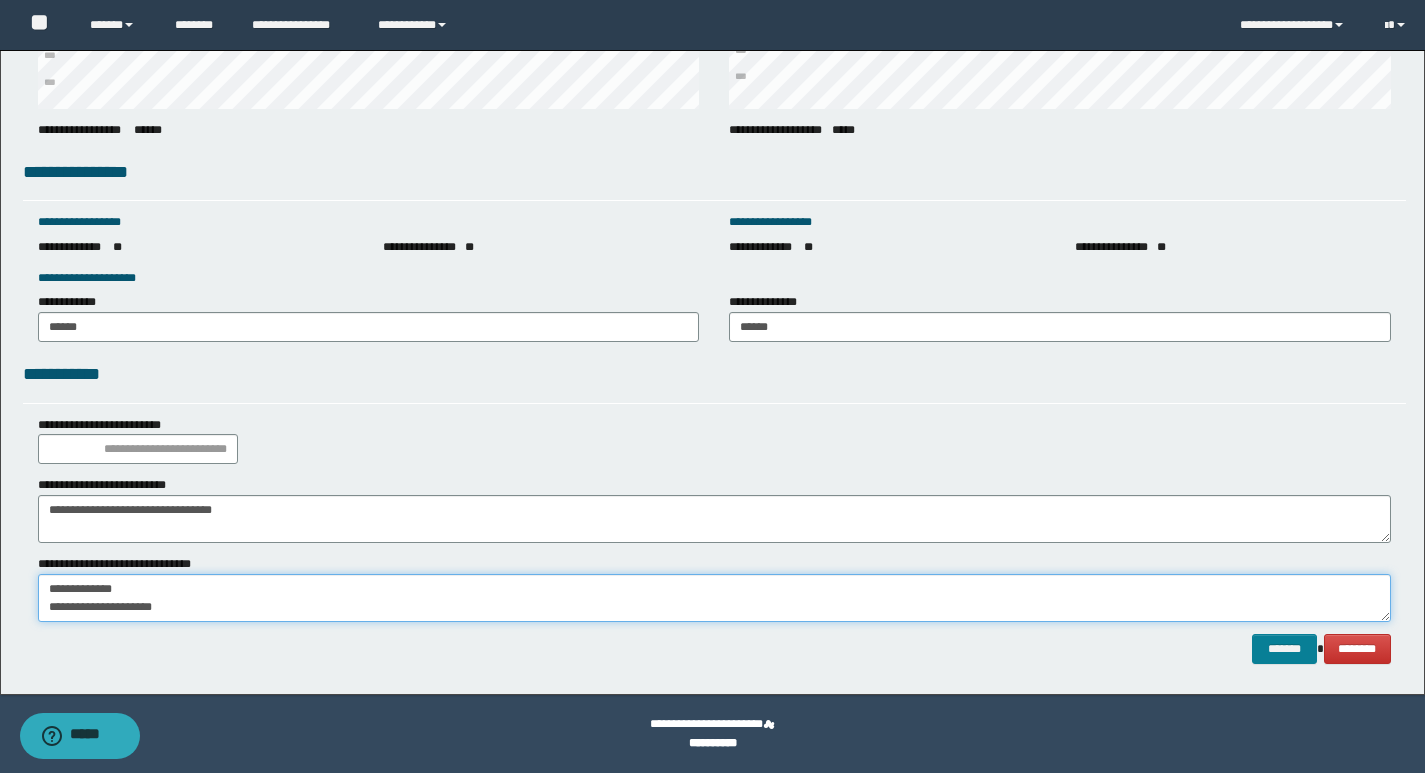 type on "**********" 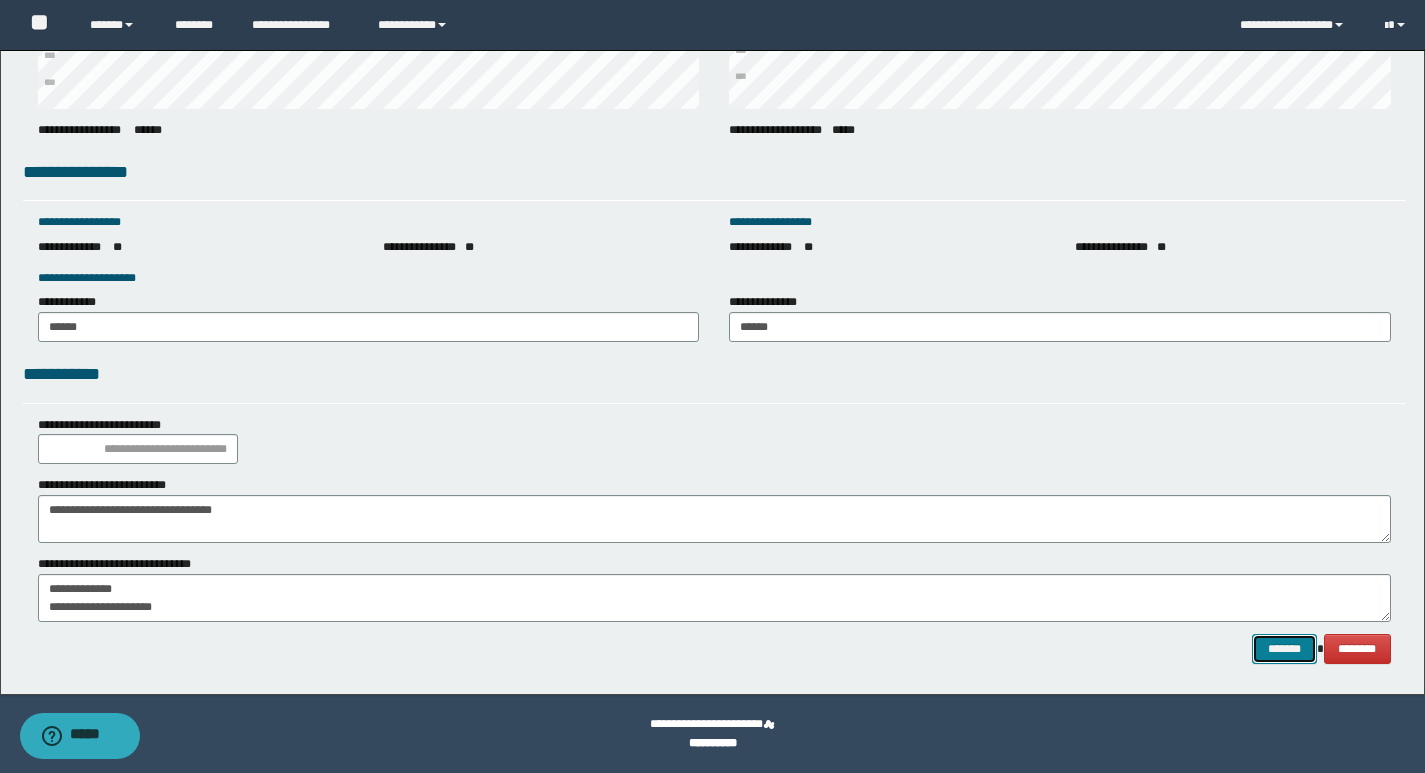 click on "*******" at bounding box center [1284, 649] 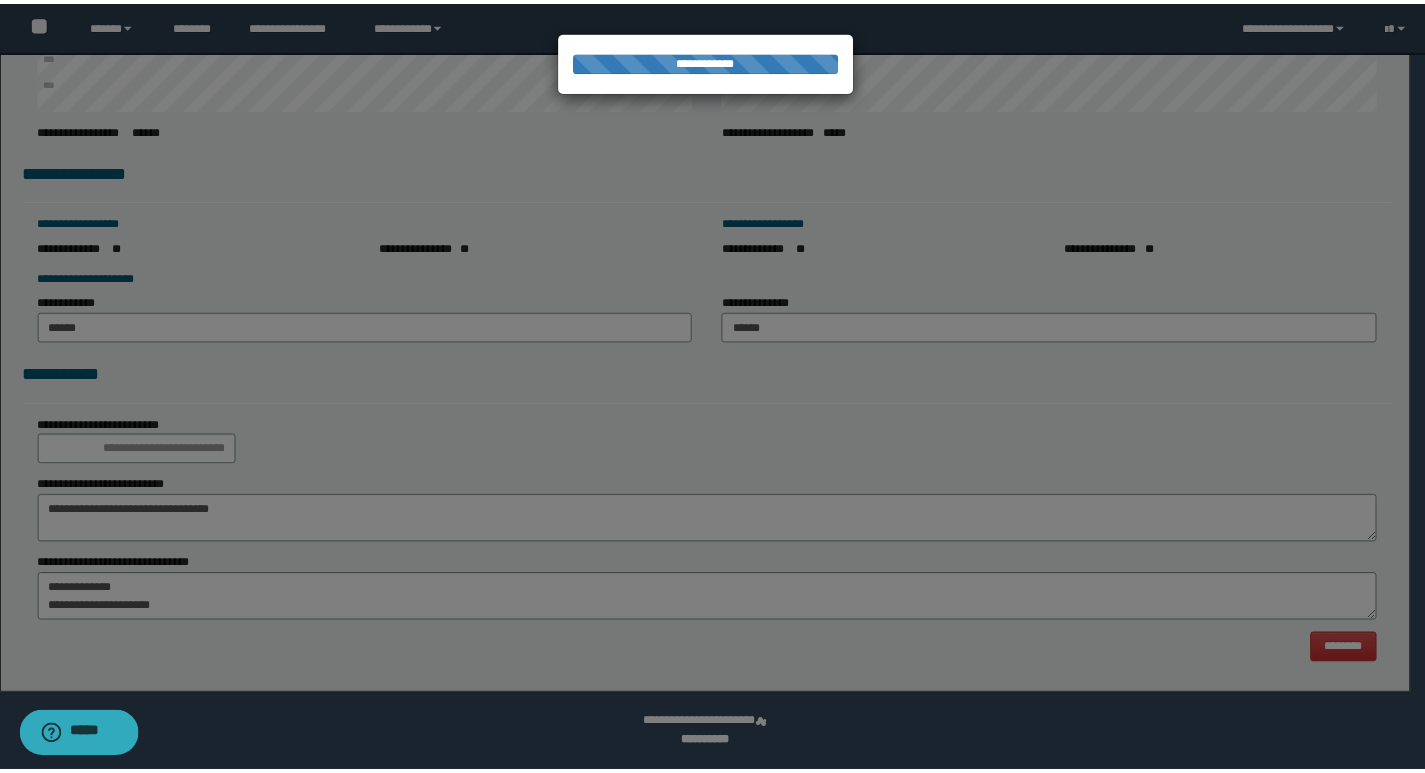scroll, scrollTop: 0, scrollLeft: 0, axis: both 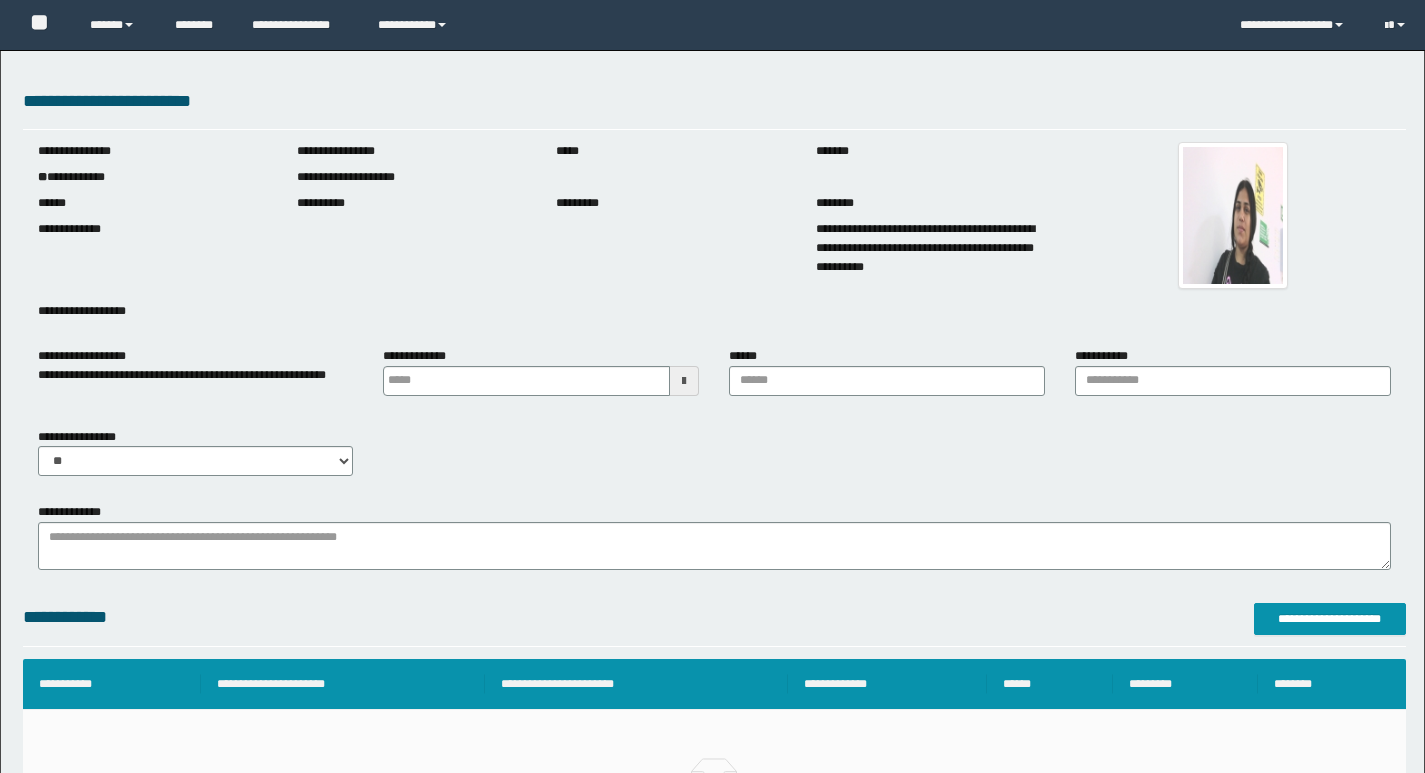 click at bounding box center (684, 381) 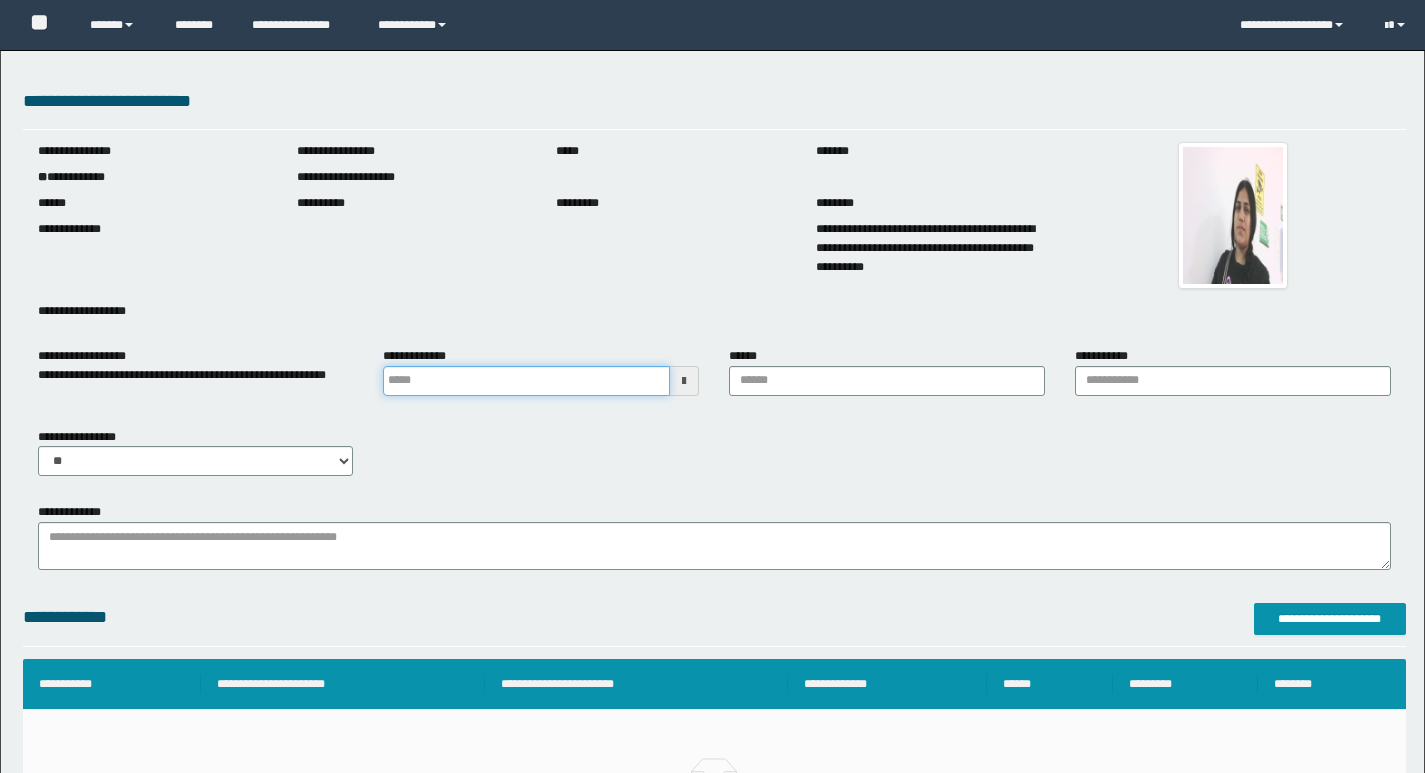 scroll, scrollTop: 0, scrollLeft: 0, axis: both 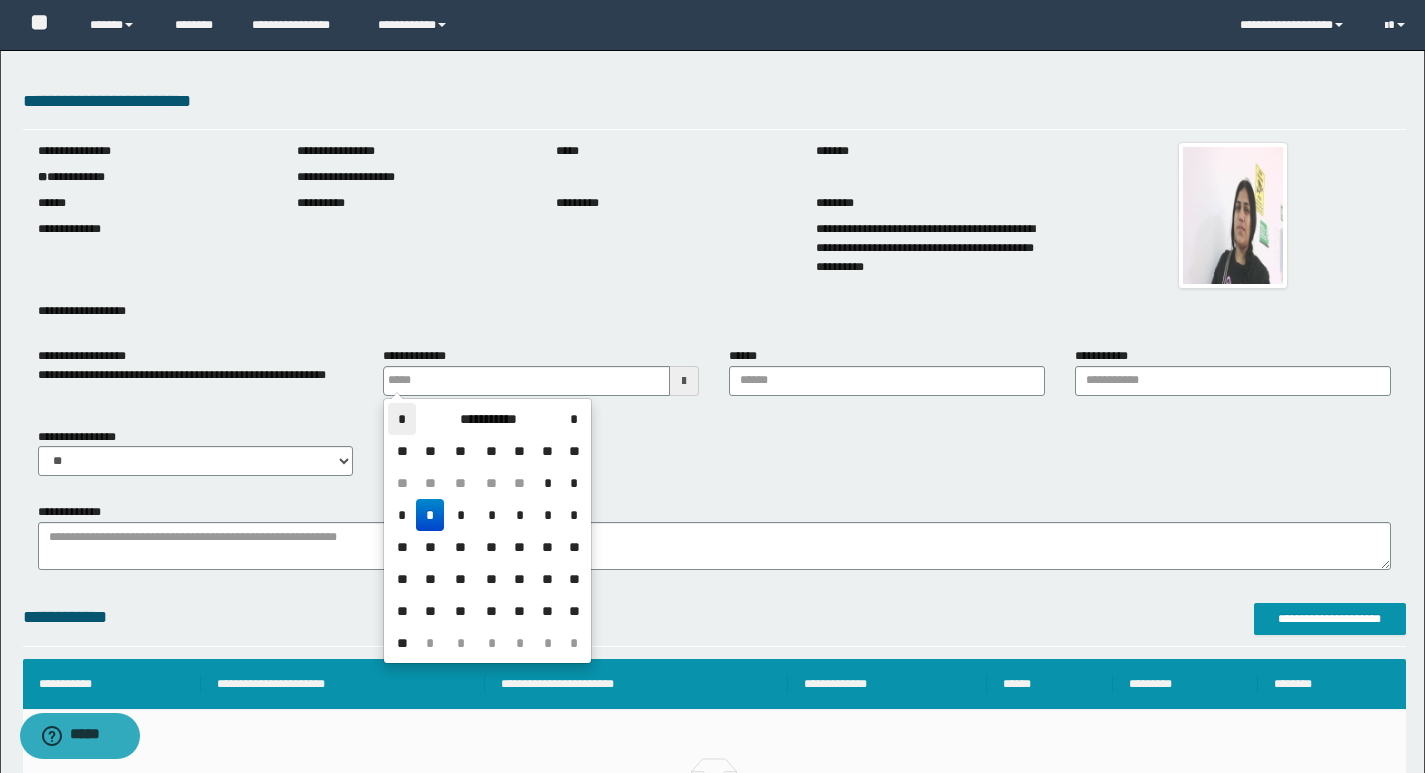 click on "*" at bounding box center (402, 419) 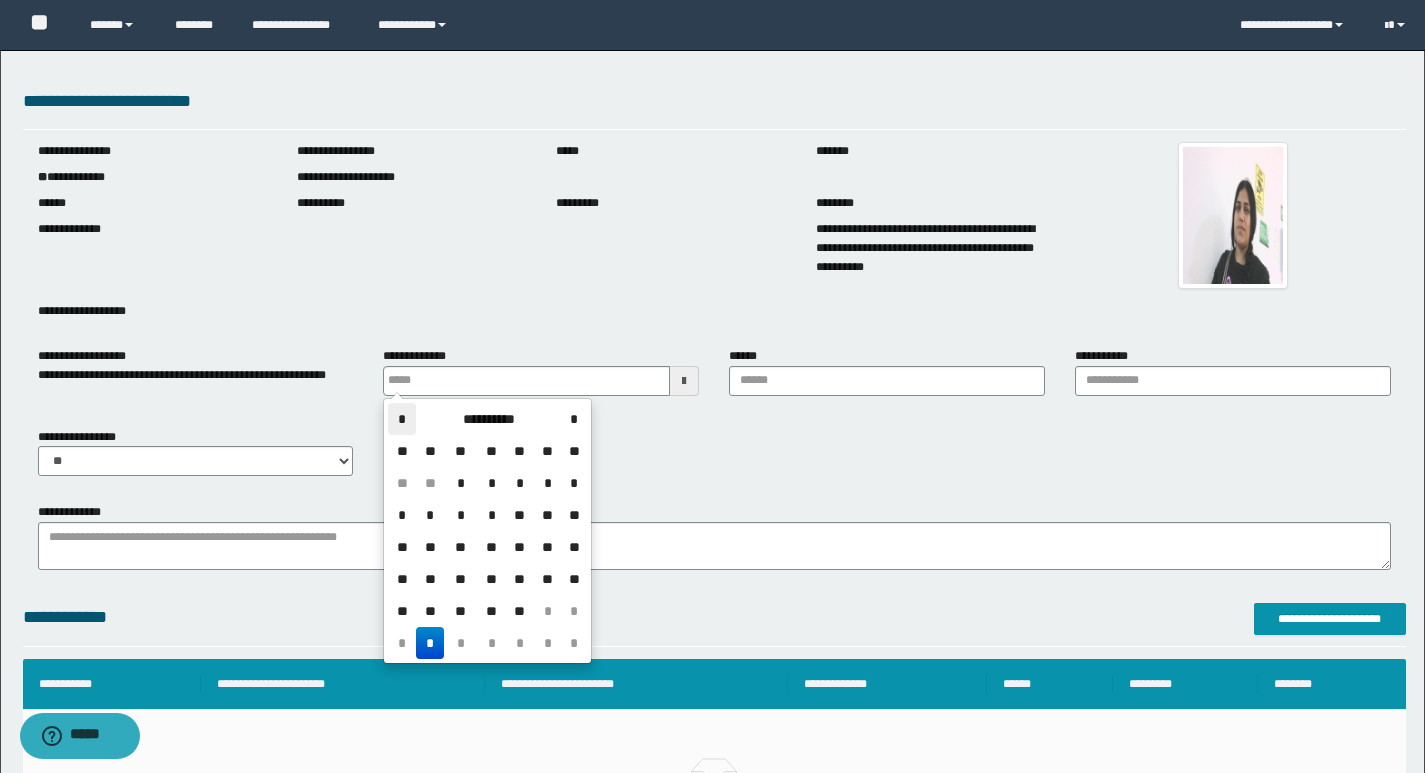 click on "*" at bounding box center (402, 419) 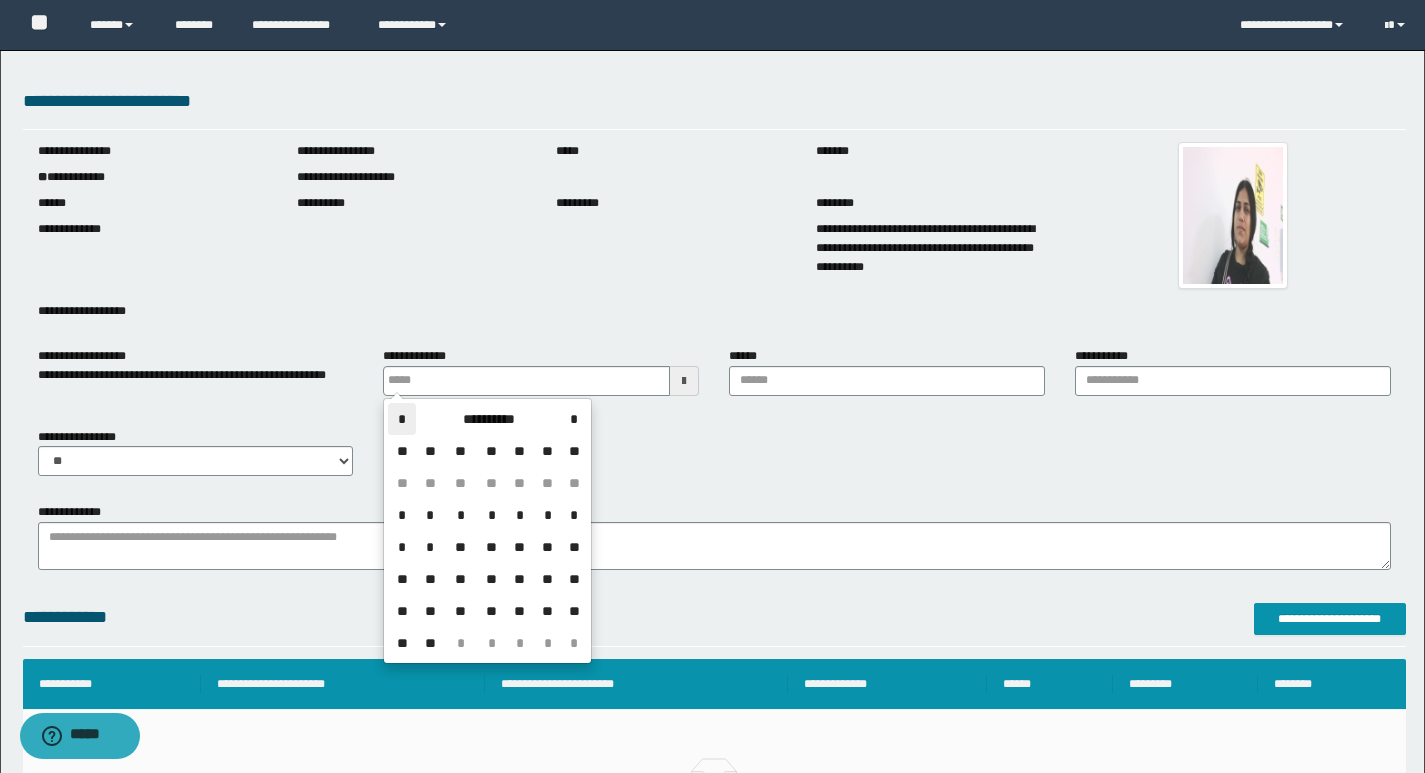 click on "*" at bounding box center (402, 419) 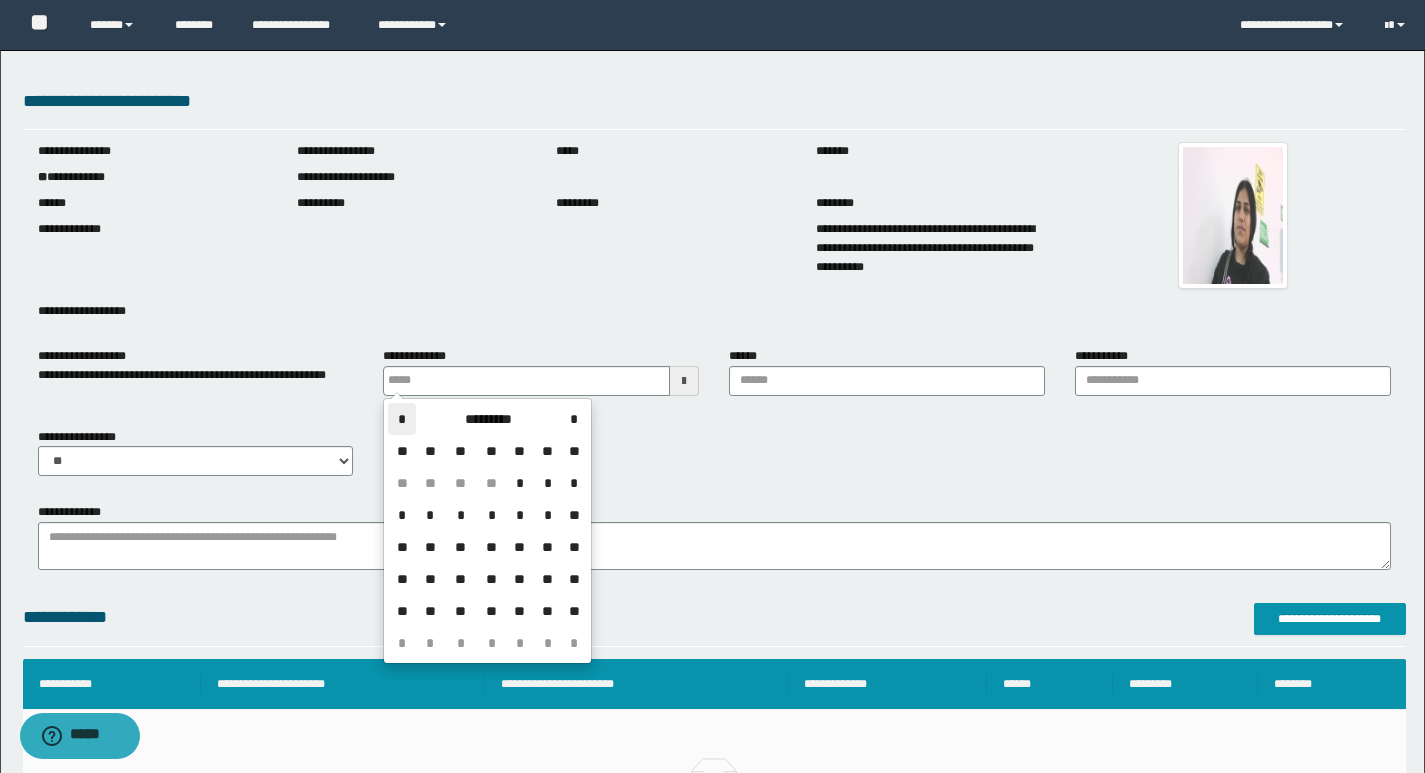 click on "*" at bounding box center [402, 419] 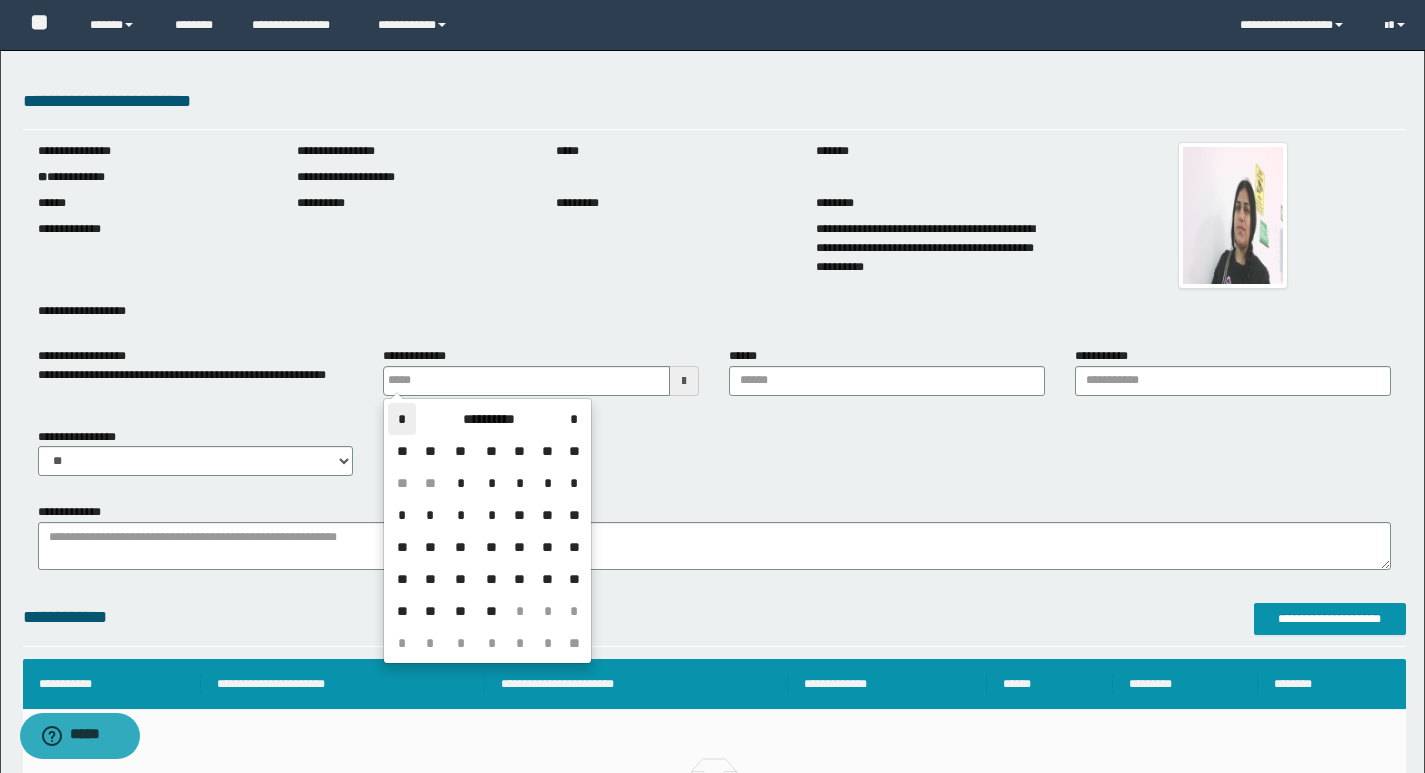 click on "*" at bounding box center (402, 419) 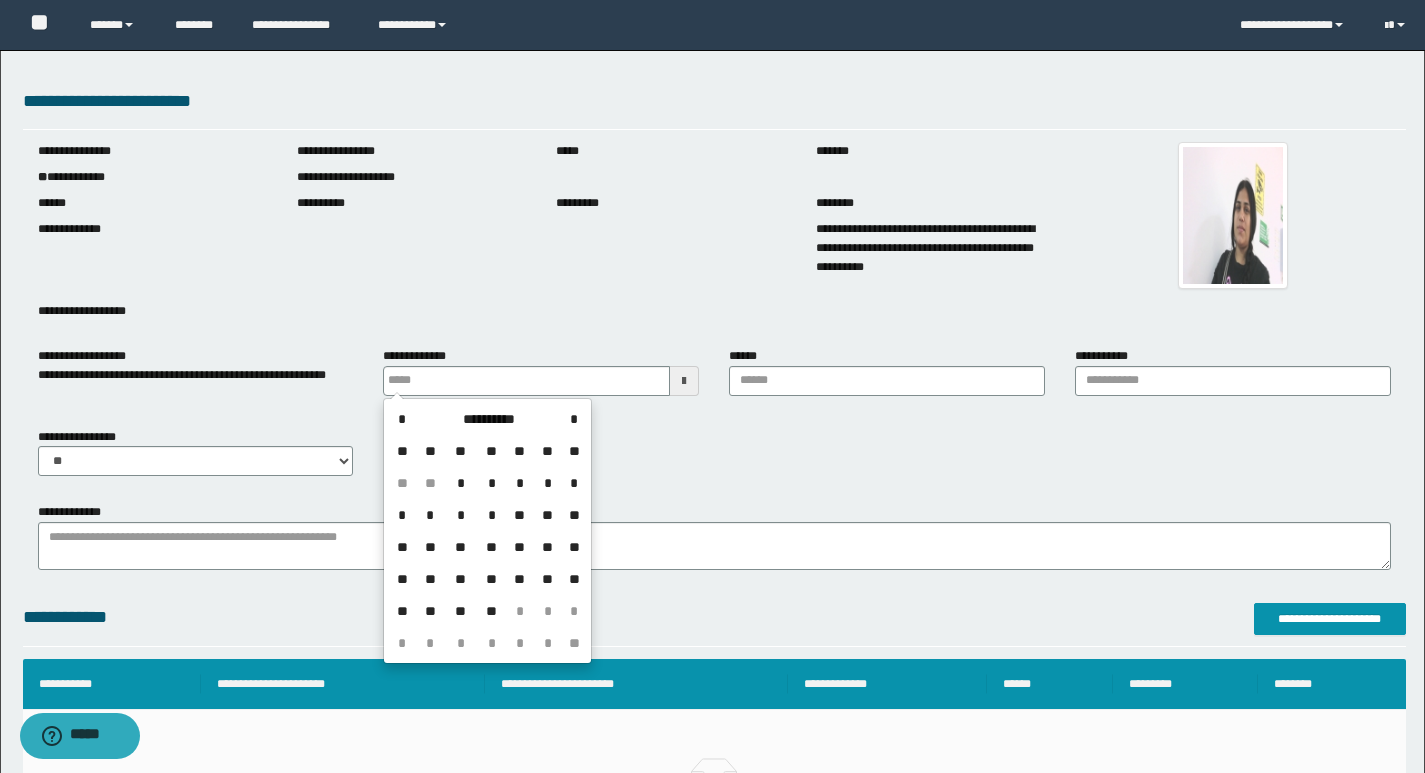 drag, startPoint x: 402, startPoint y: 418, endPoint x: 441, endPoint y: 465, distance: 61.073727 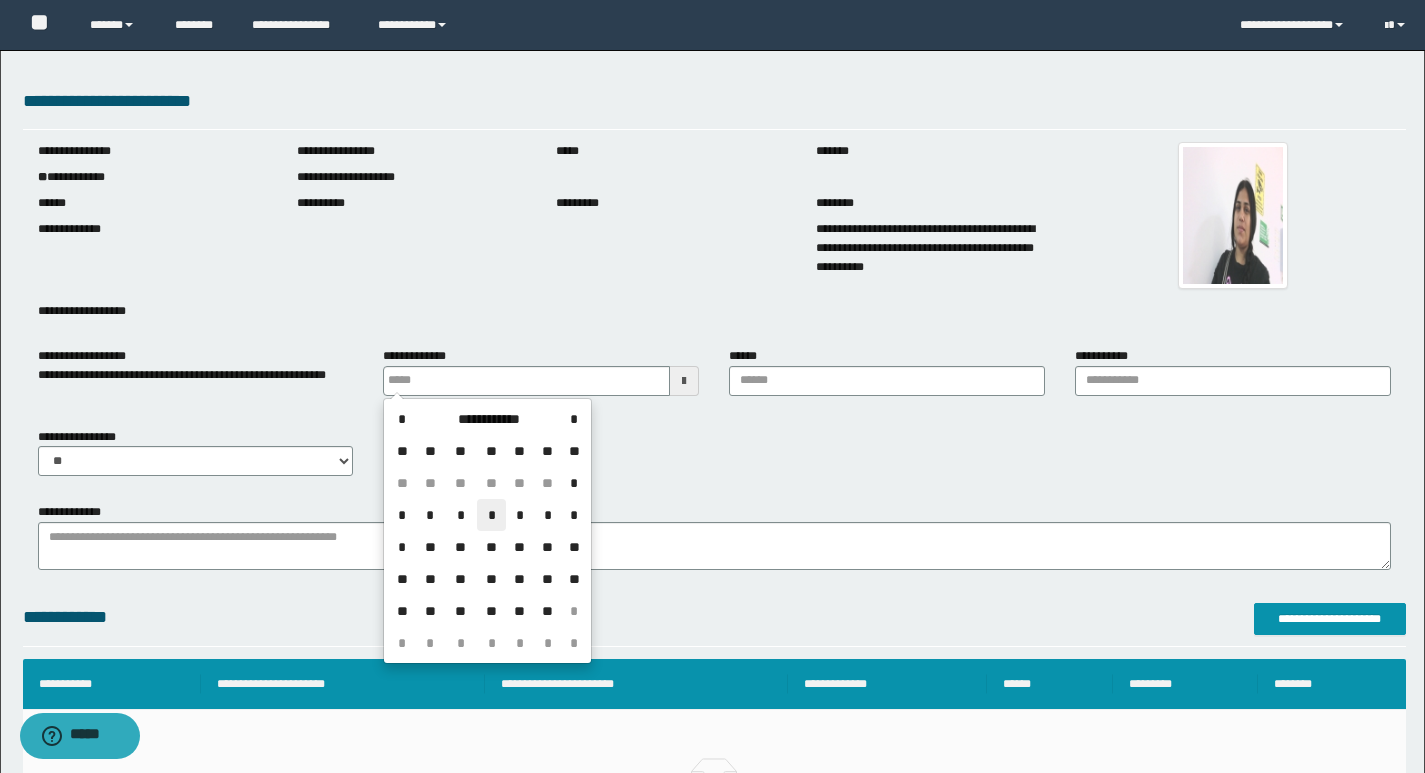click on "*" at bounding box center [491, 515] 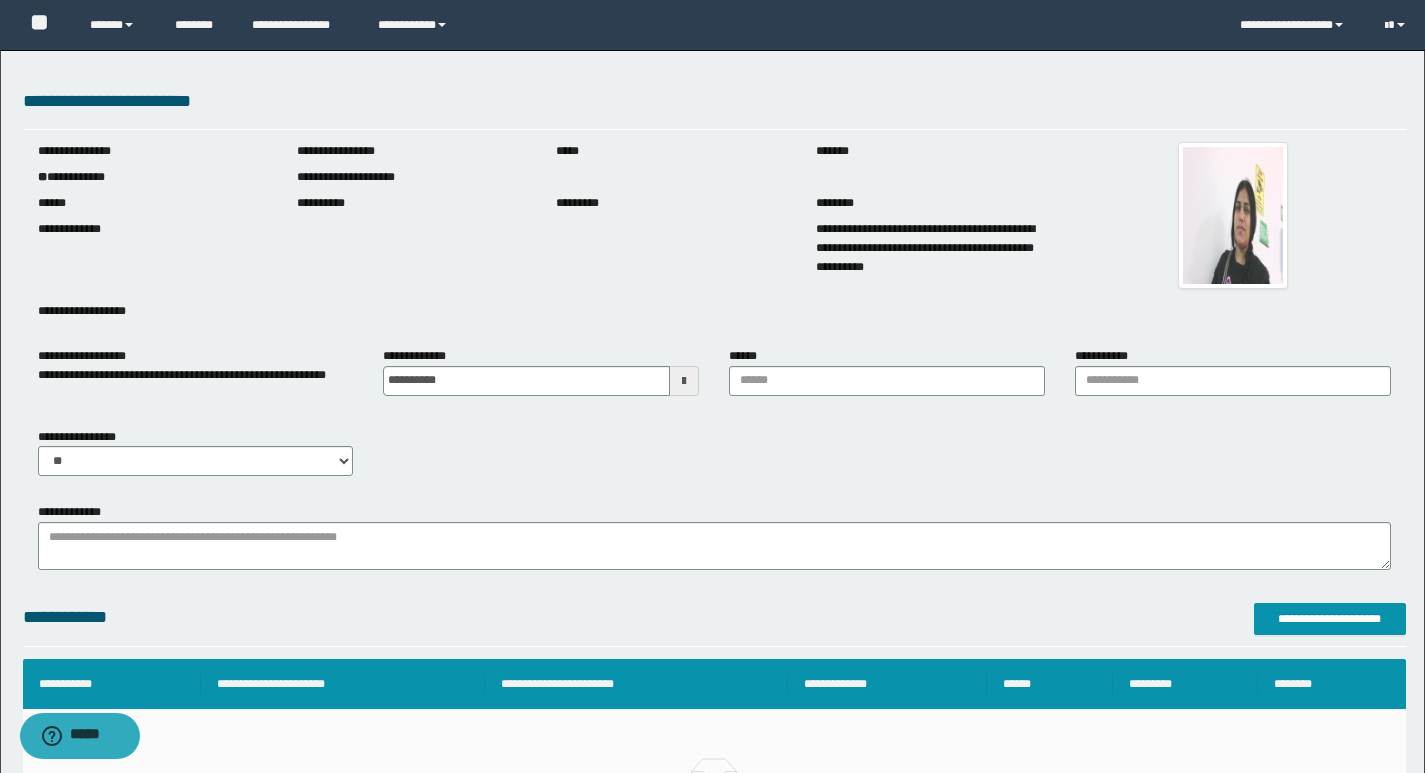 click on "**********" at bounding box center (714, 460) 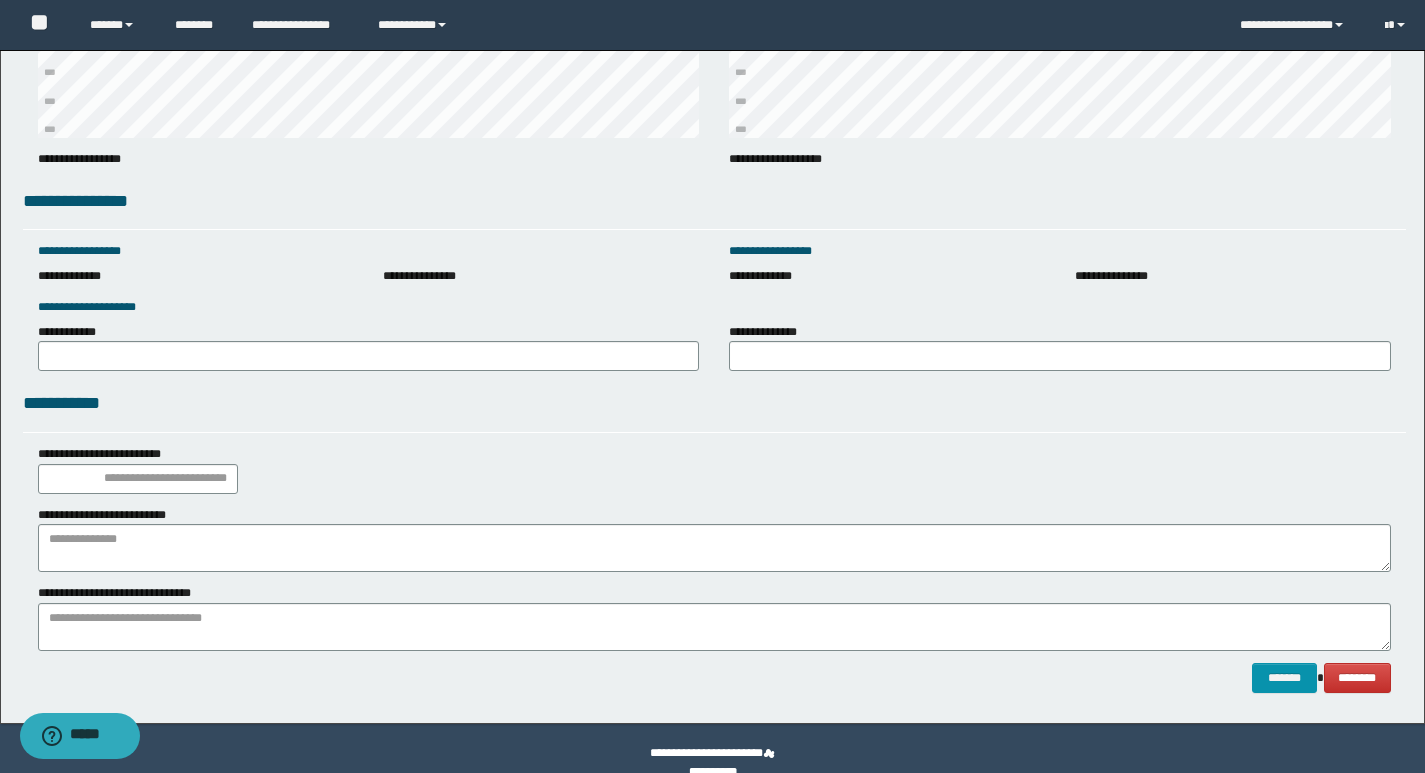 scroll, scrollTop: 2757, scrollLeft: 0, axis: vertical 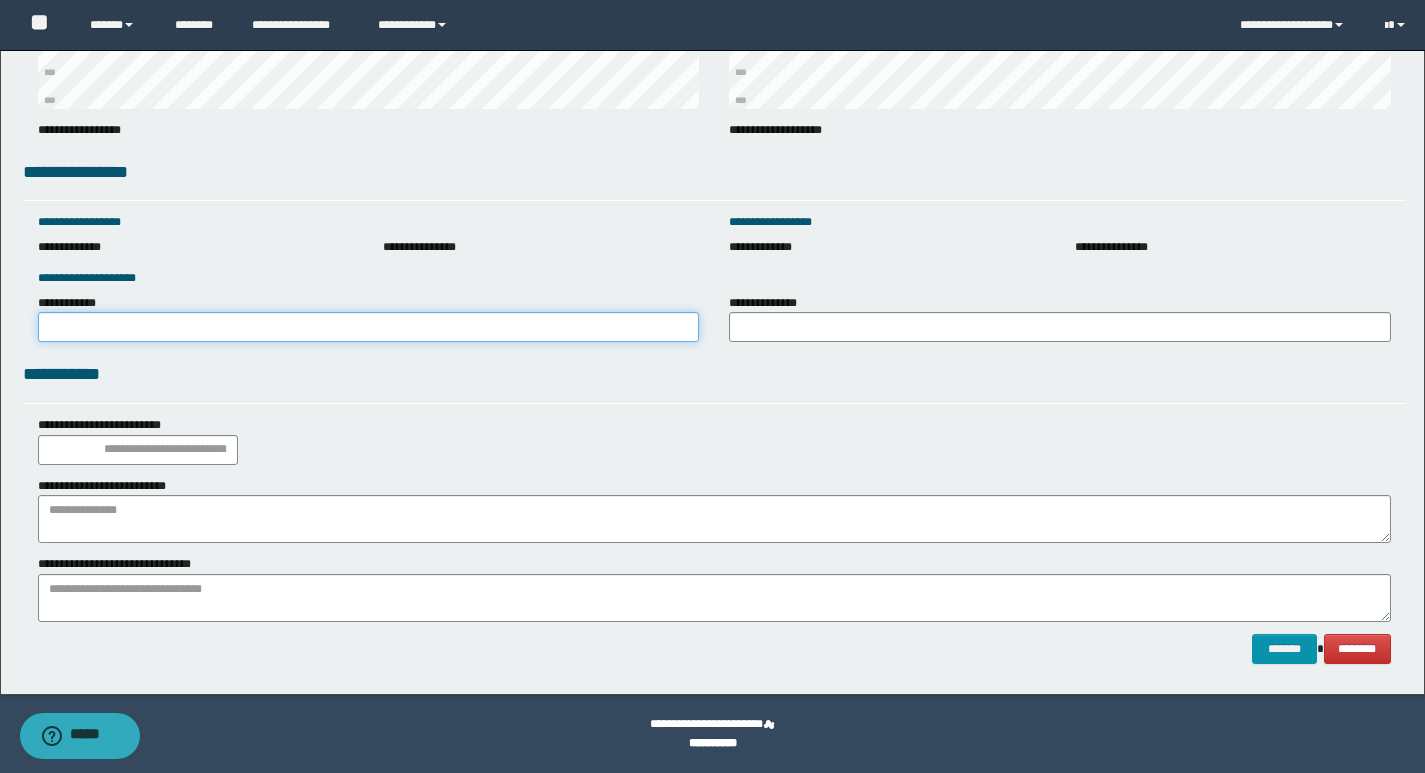 click on "**********" at bounding box center (369, 327) 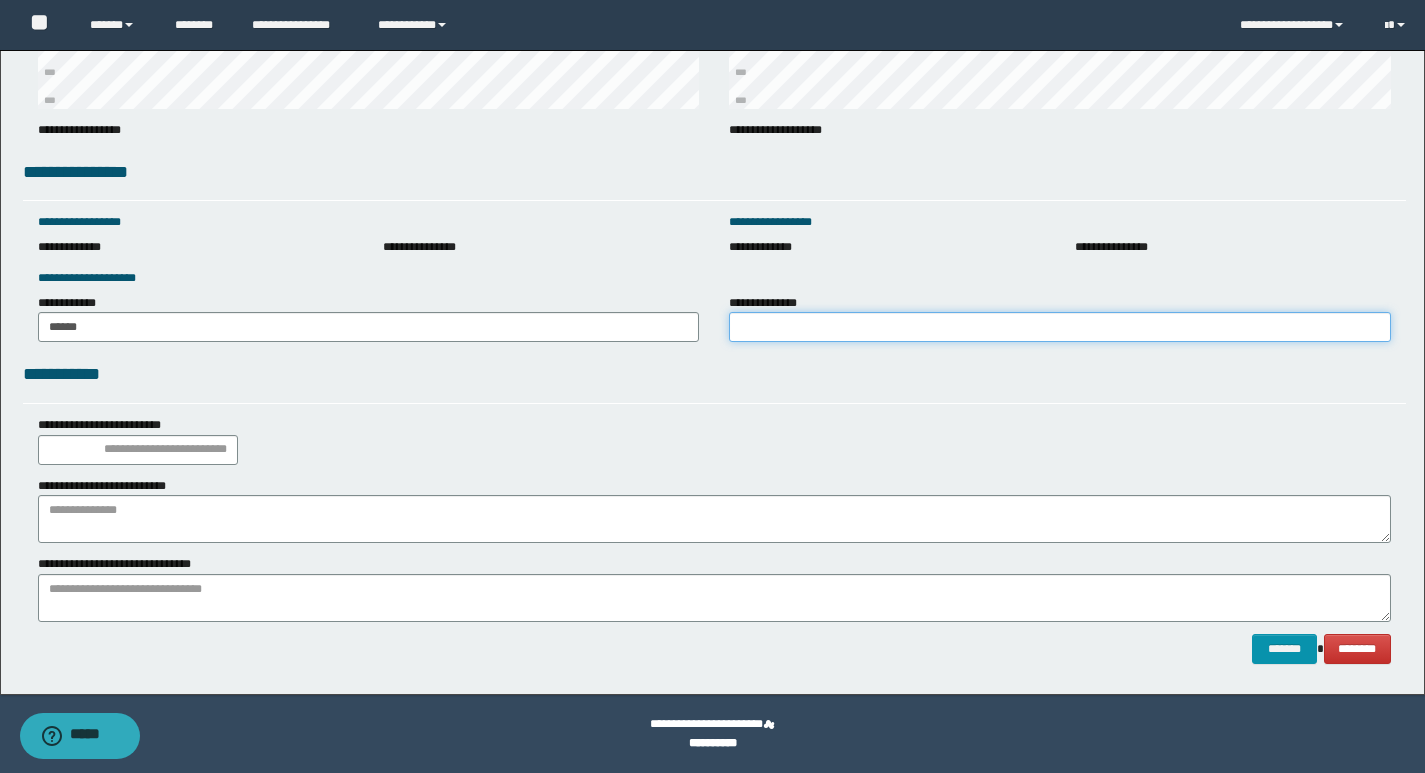 click on "**********" at bounding box center [1060, 327] 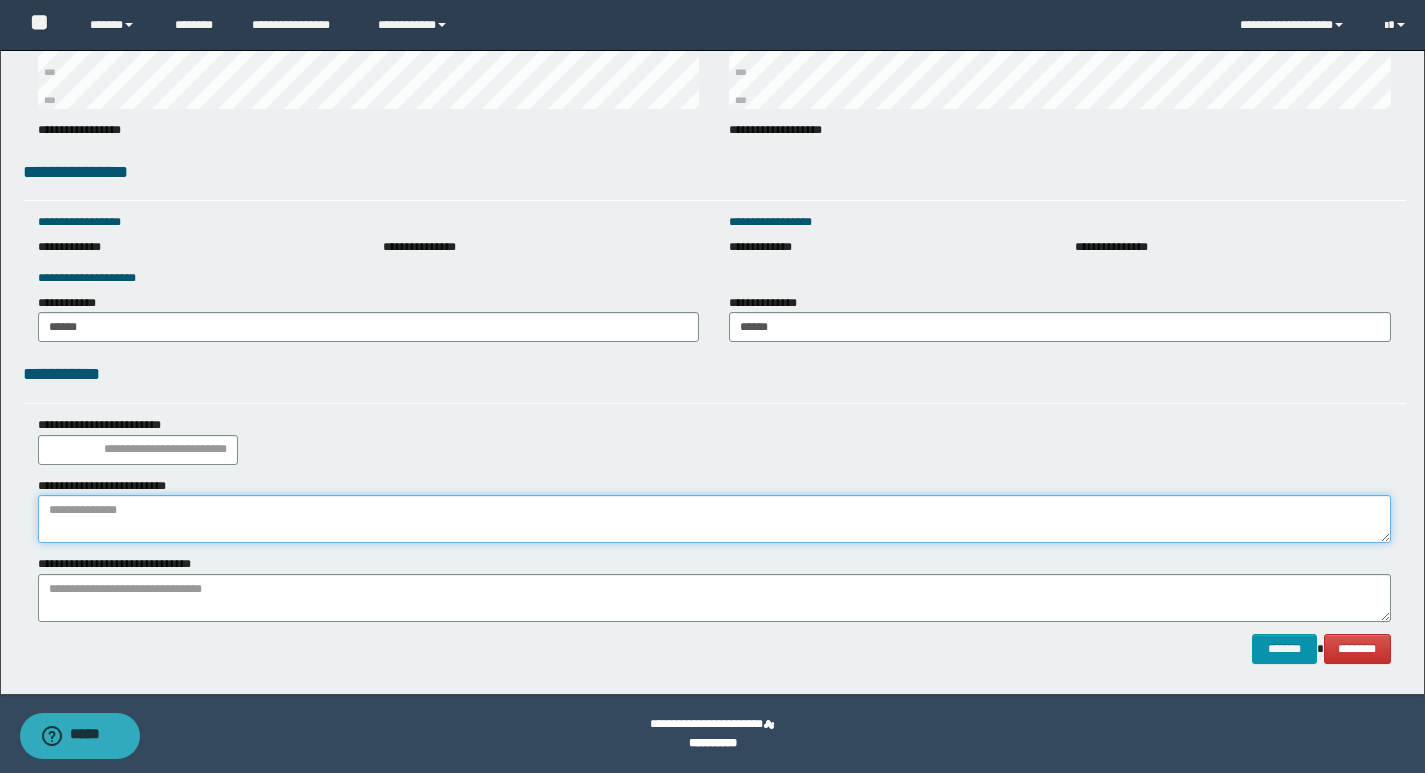 paste on "**********" 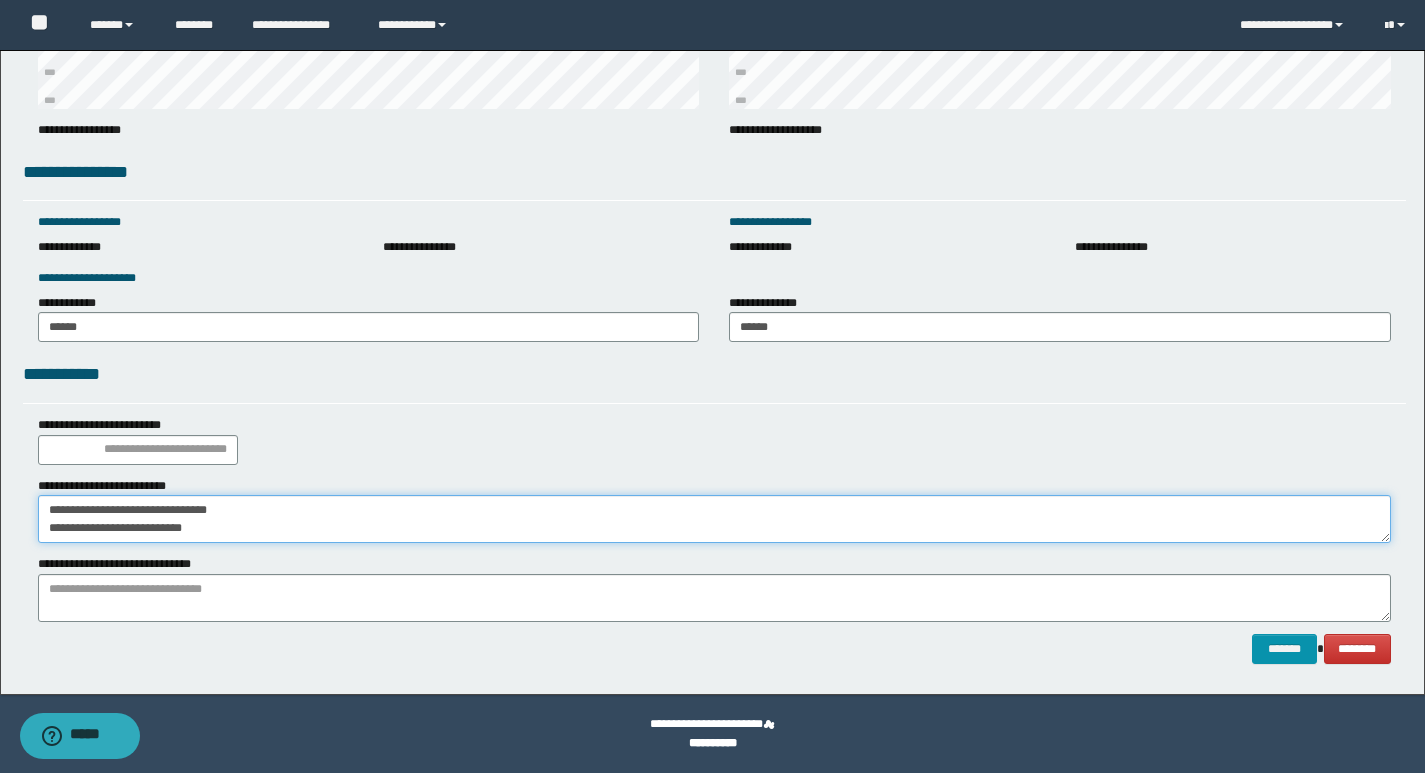 drag, startPoint x: 245, startPoint y: 533, endPoint x: 0, endPoint y: 577, distance: 248.91966 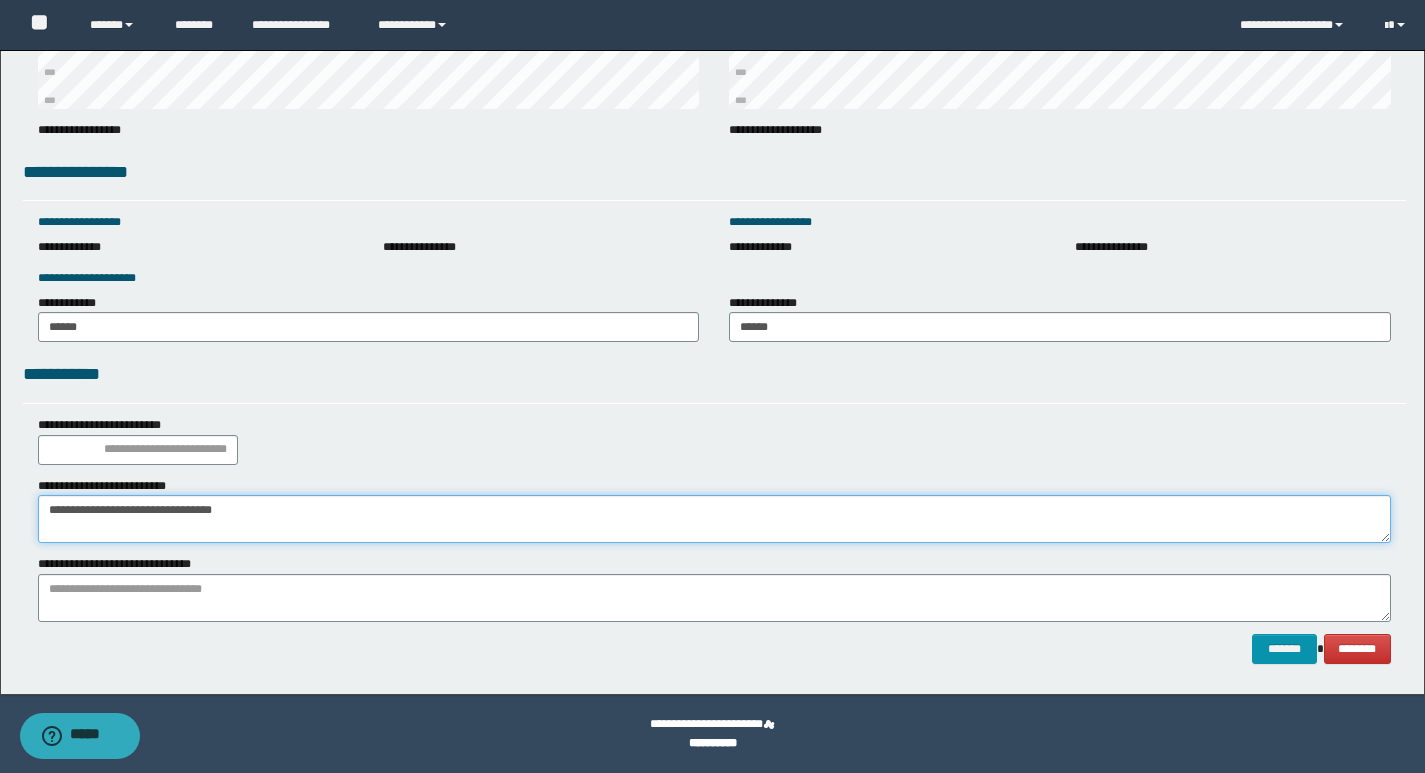 type on "**********" 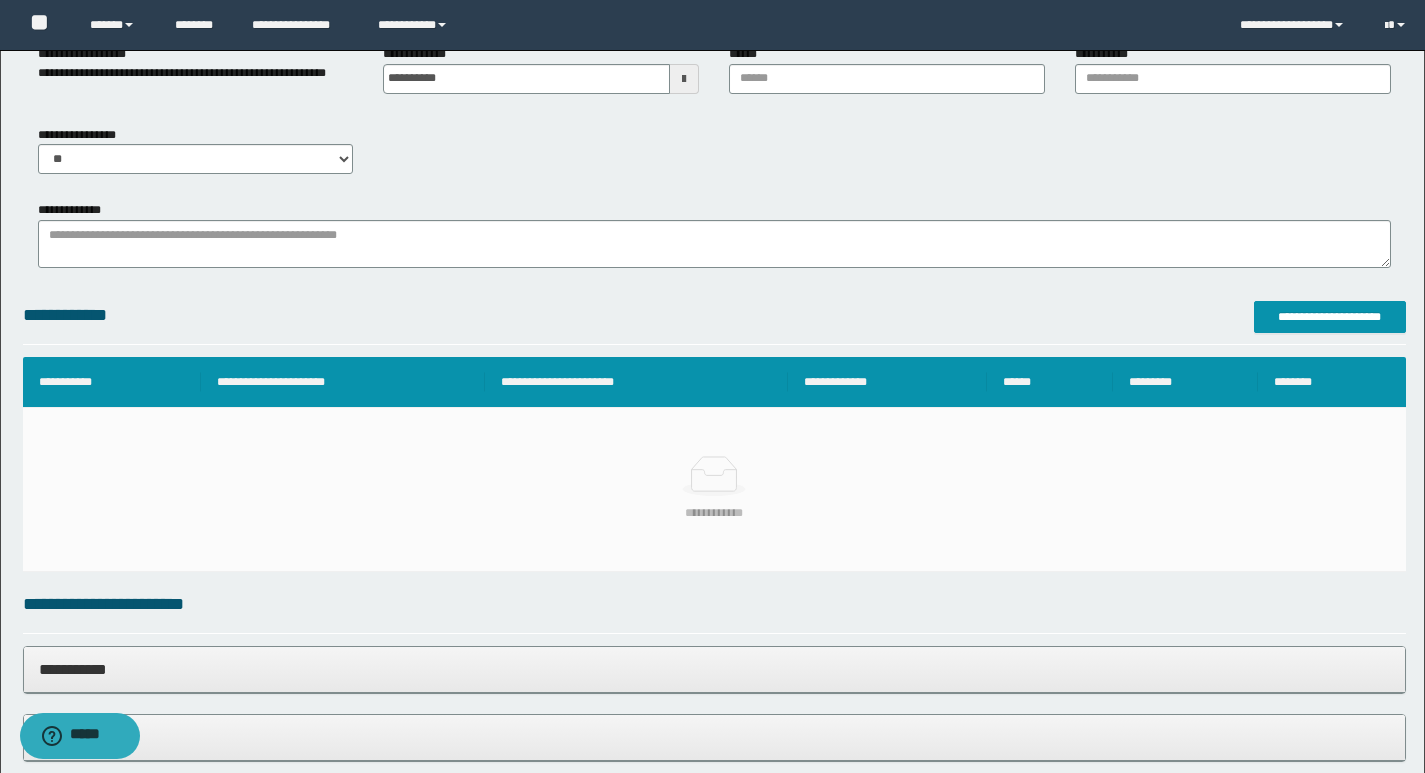 scroll, scrollTop: 0, scrollLeft: 0, axis: both 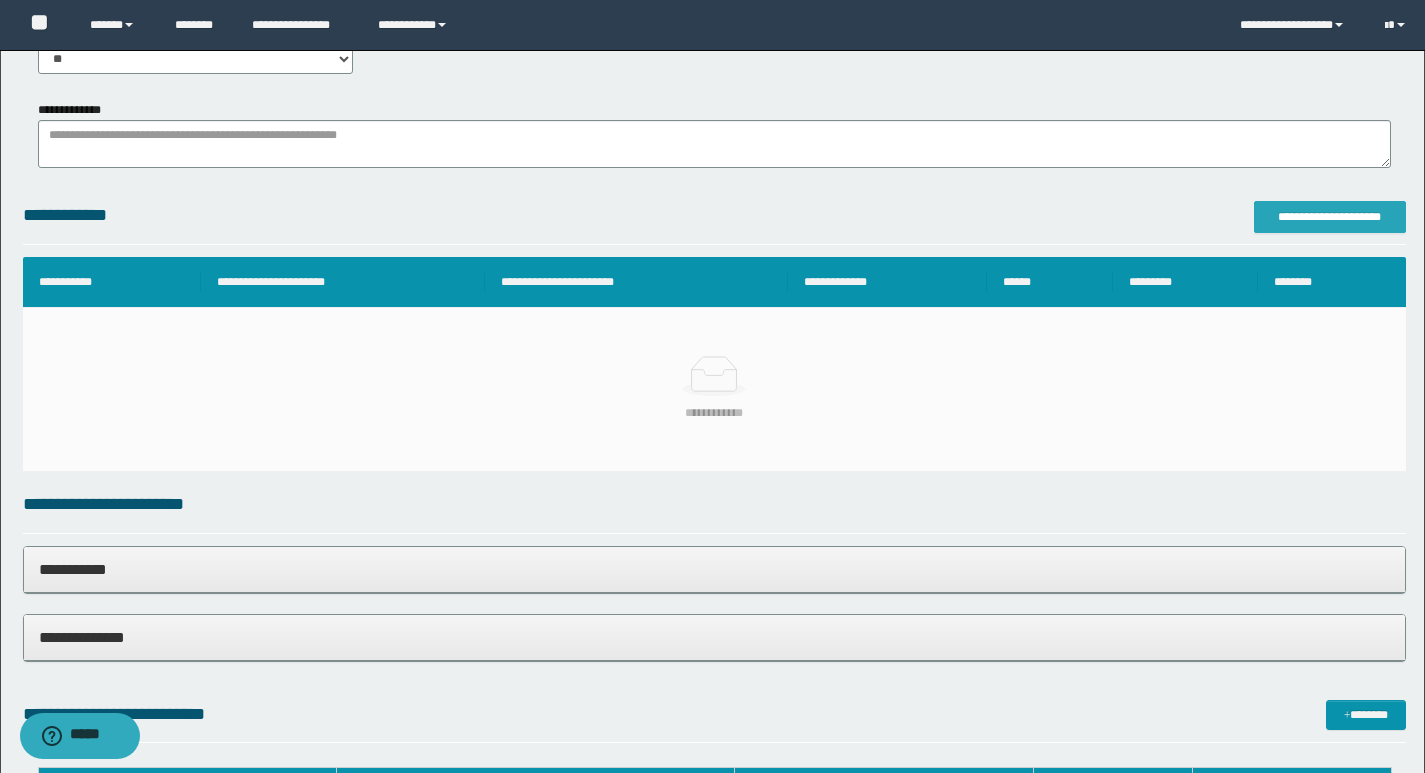 click on "**********" at bounding box center (1330, 217) 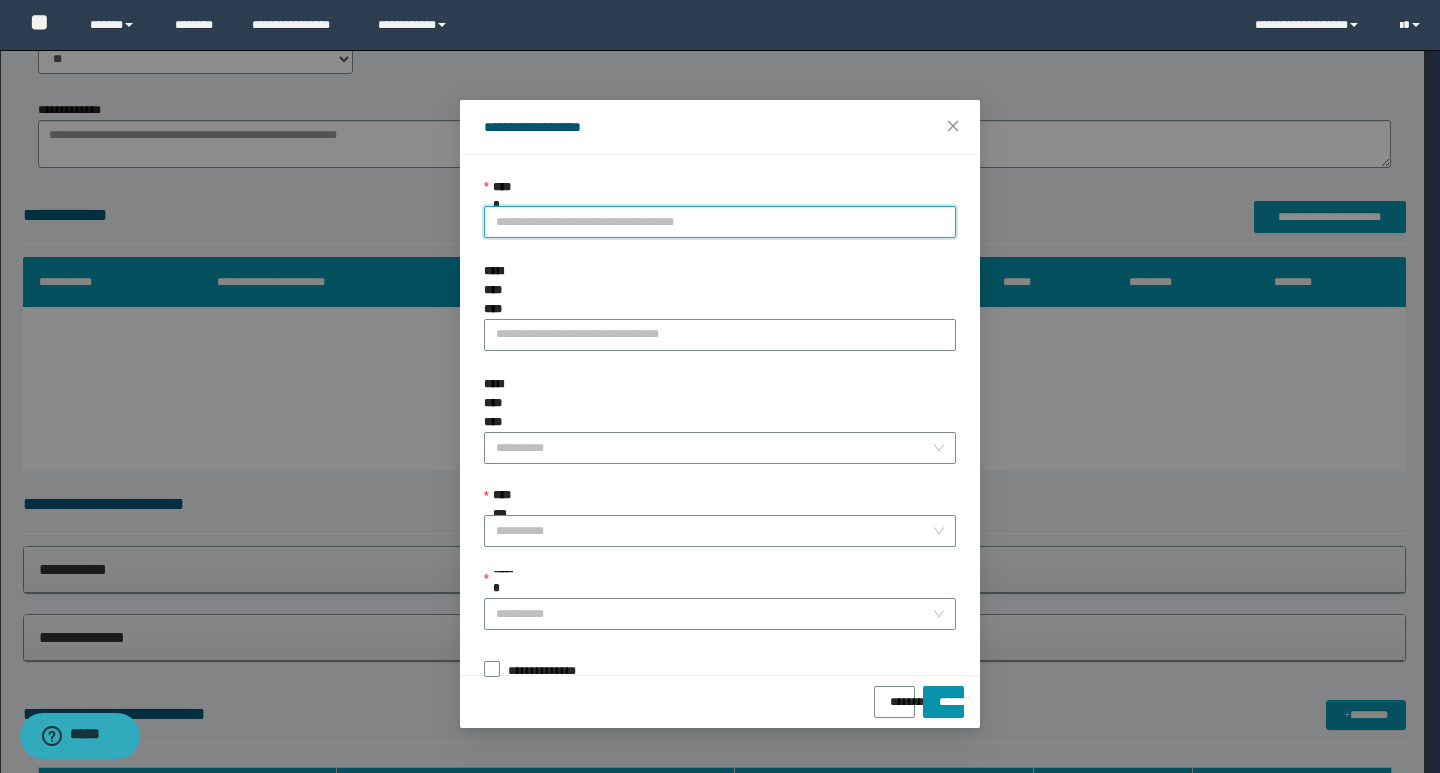 click on "**********" at bounding box center [720, 222] 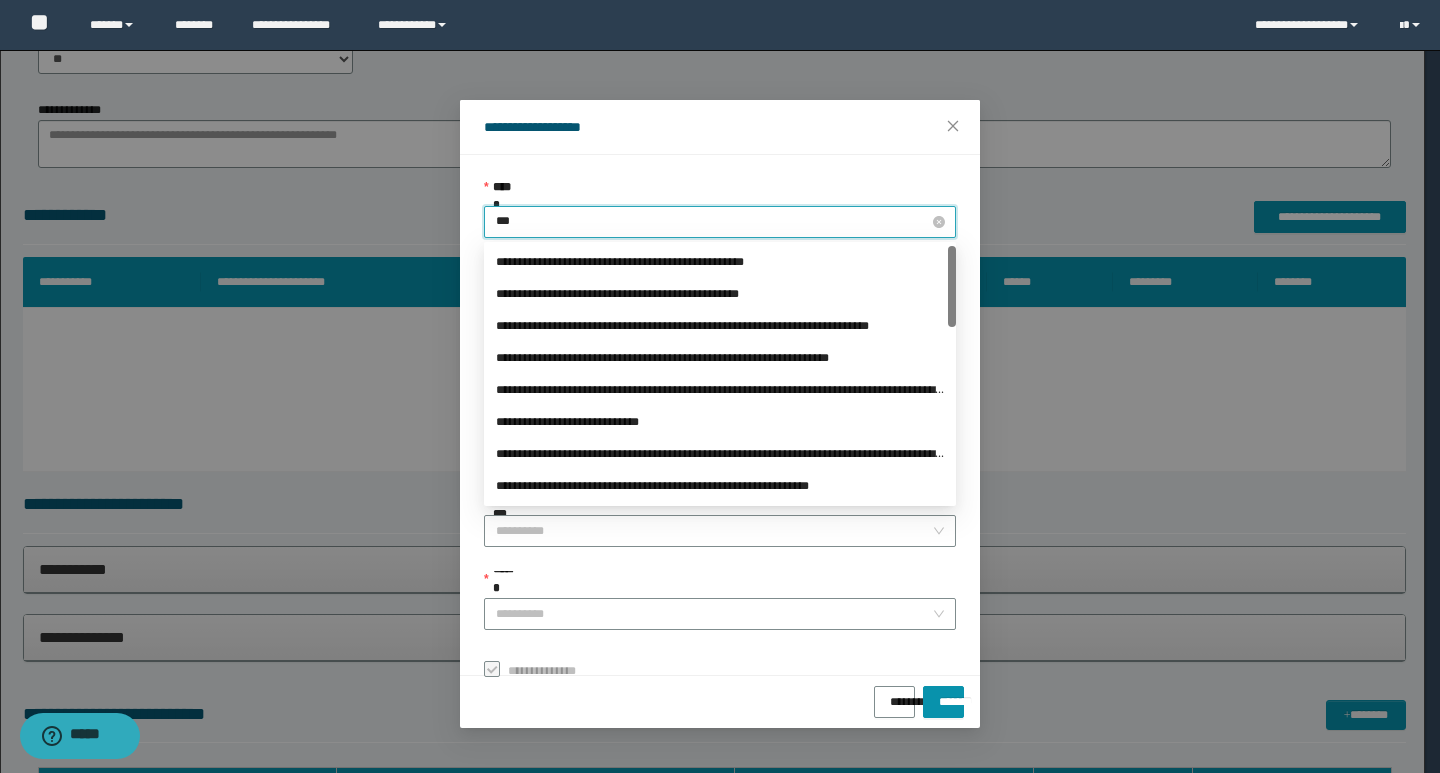 type on "****" 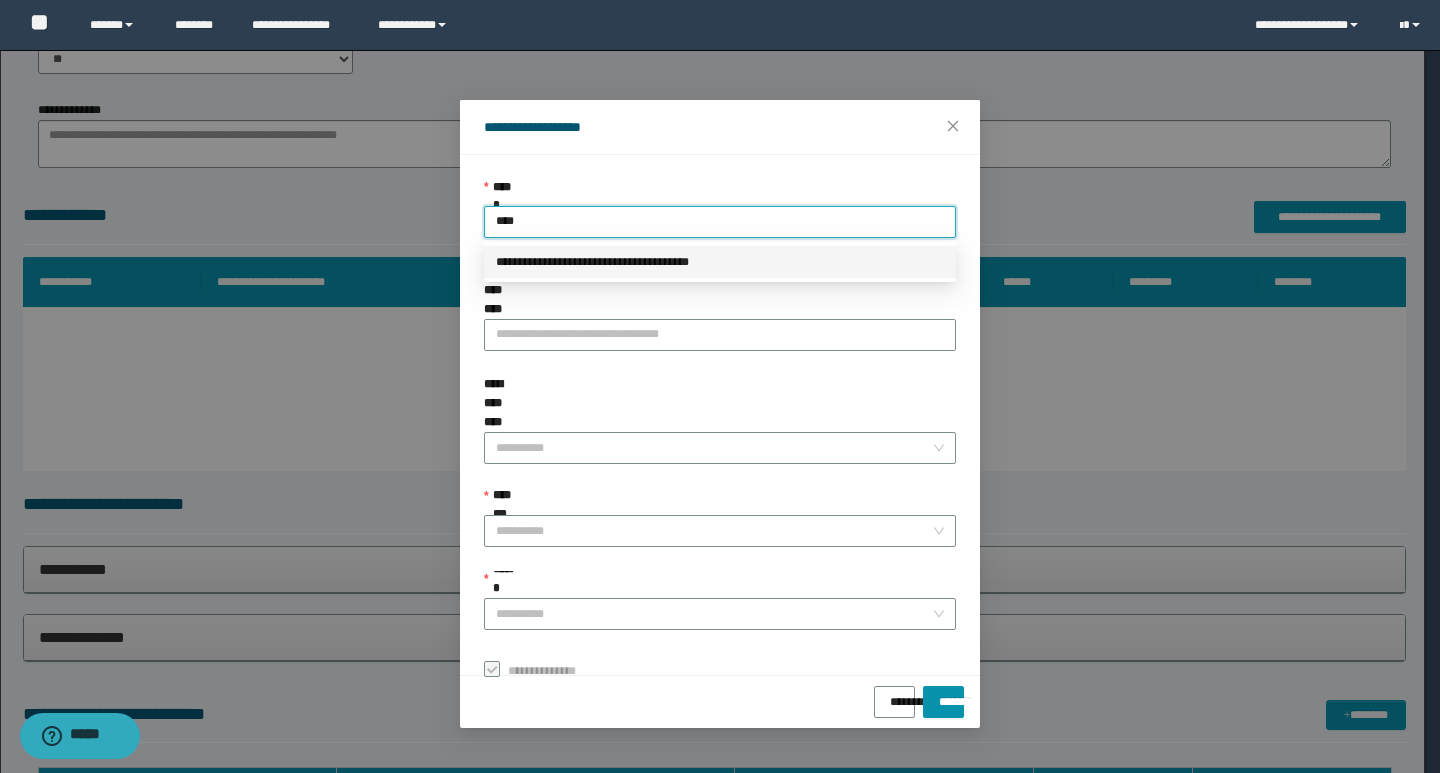 click on "**********" at bounding box center [720, 262] 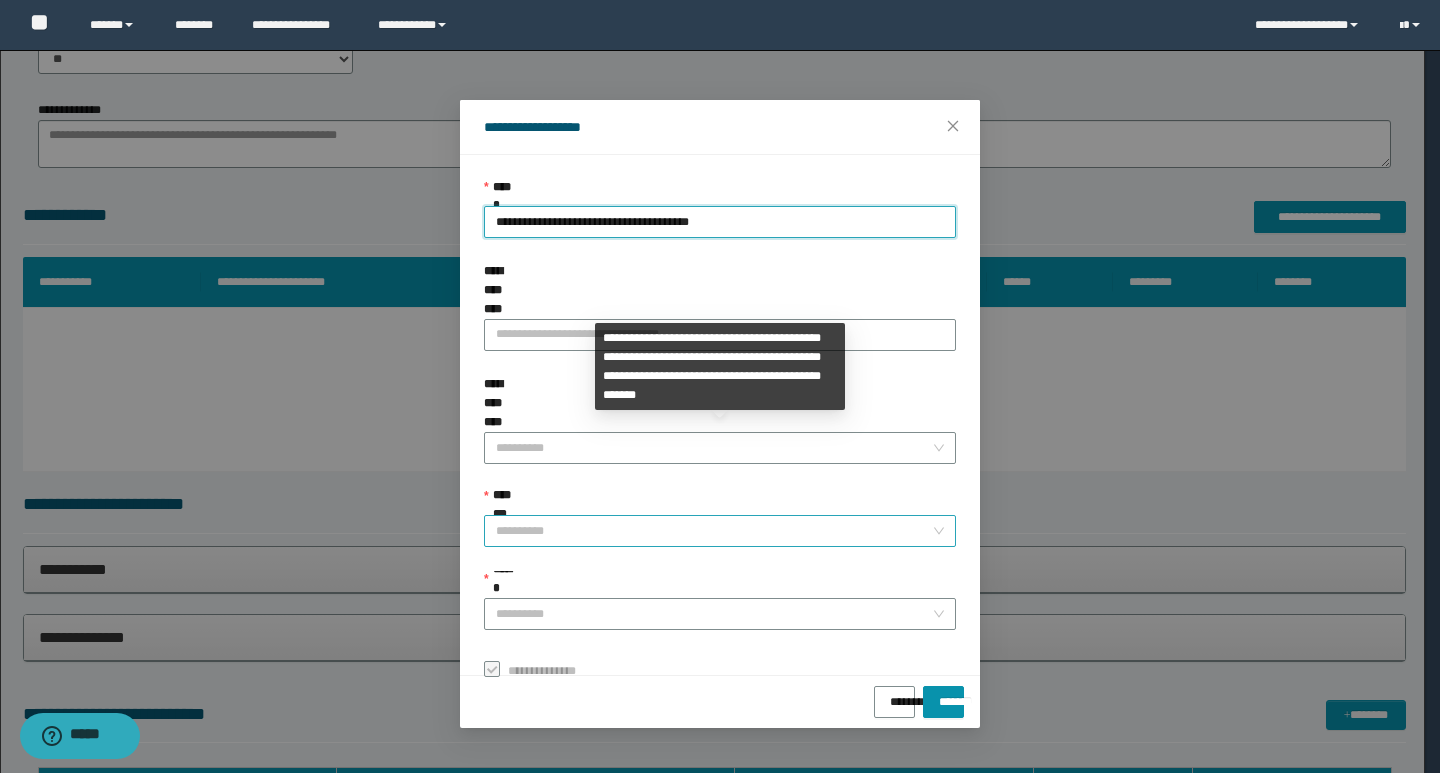 click on "**********" at bounding box center (714, 531) 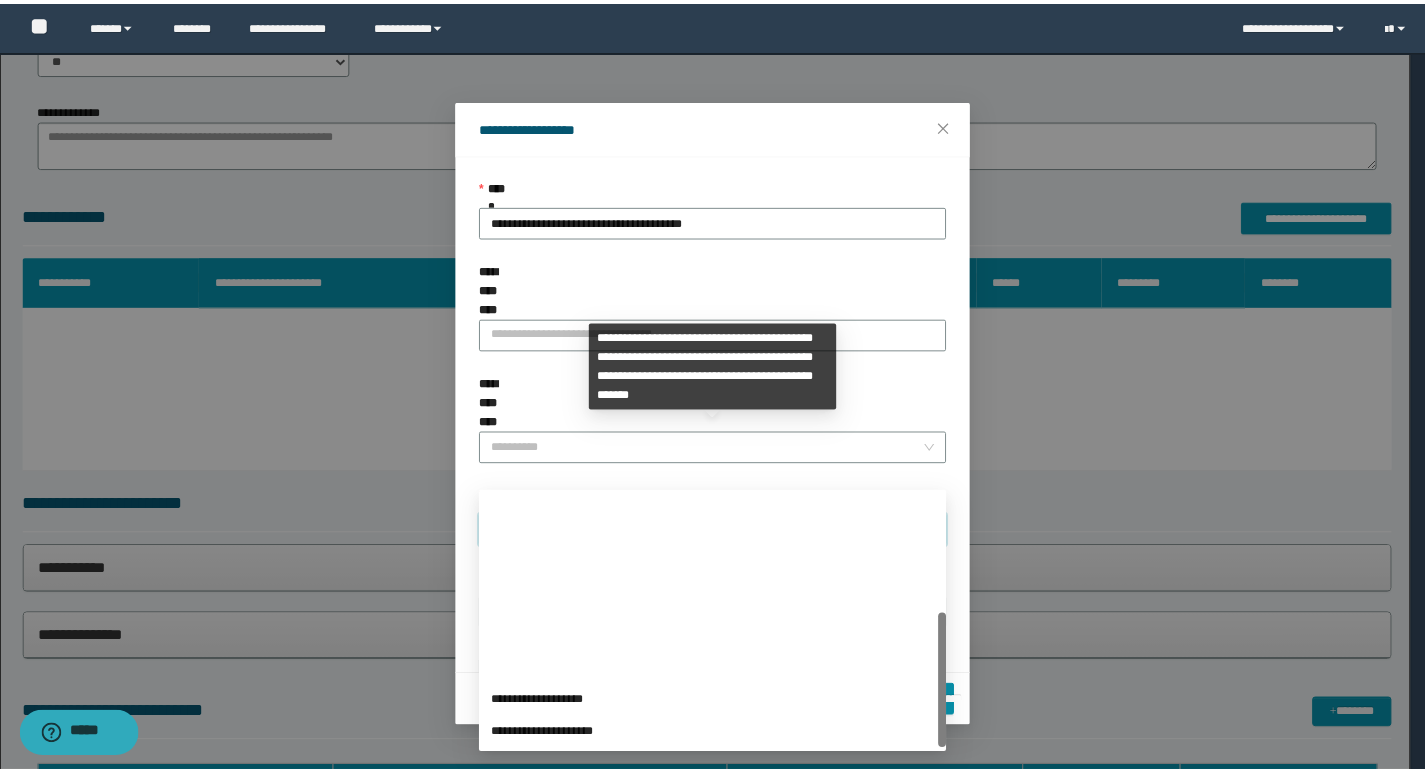 scroll, scrollTop: 224, scrollLeft: 0, axis: vertical 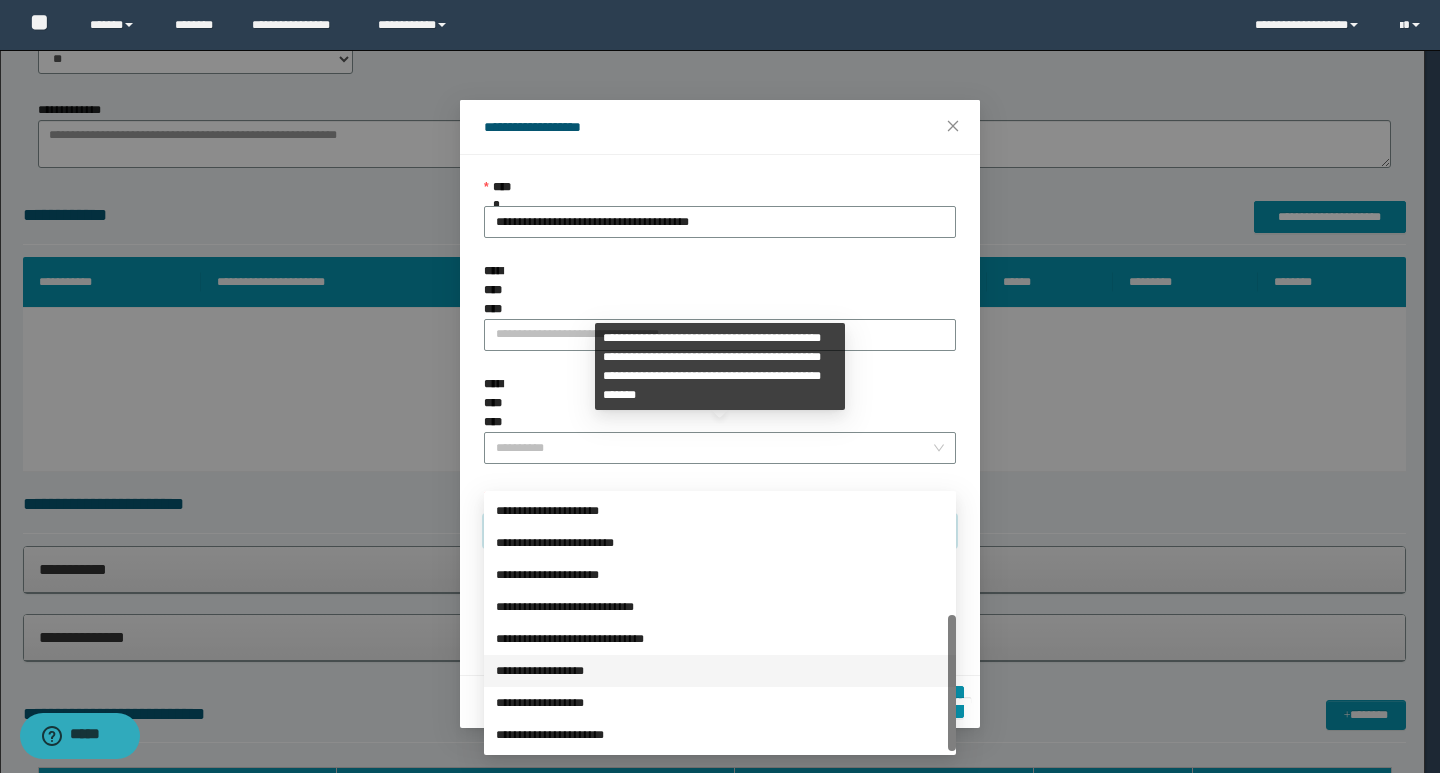 click on "**********" at bounding box center [720, 671] 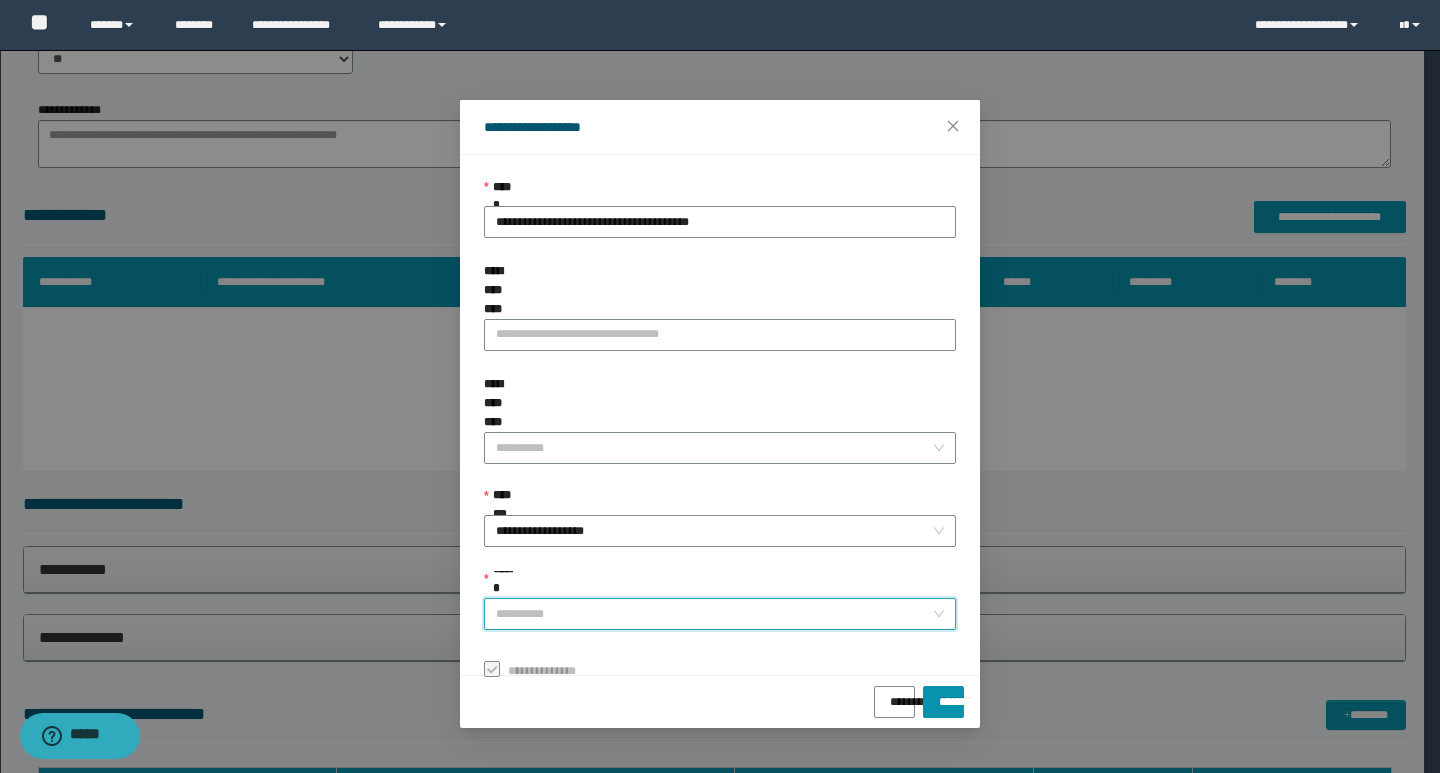 click on "******" at bounding box center (714, 614) 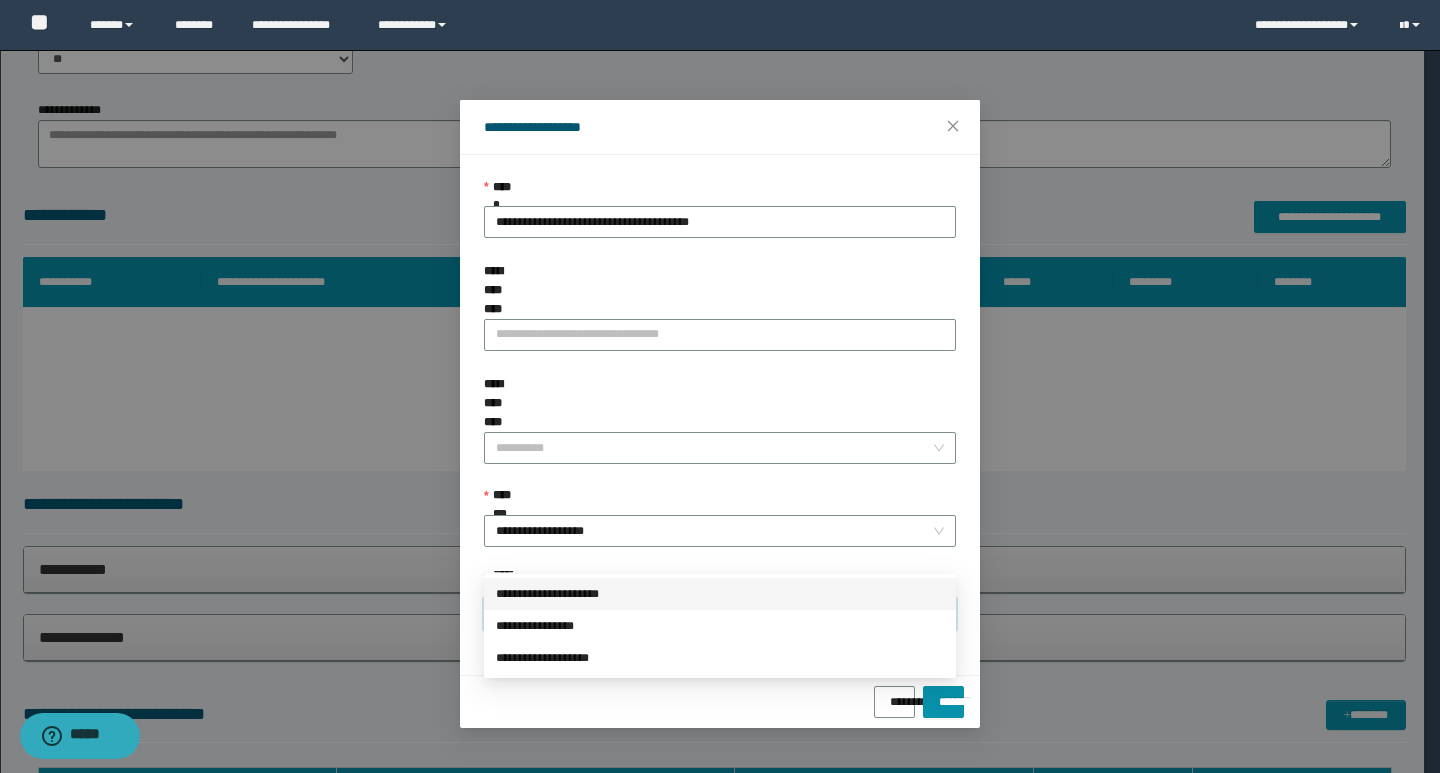 drag, startPoint x: 636, startPoint y: 586, endPoint x: 653, endPoint y: 582, distance: 17.464249 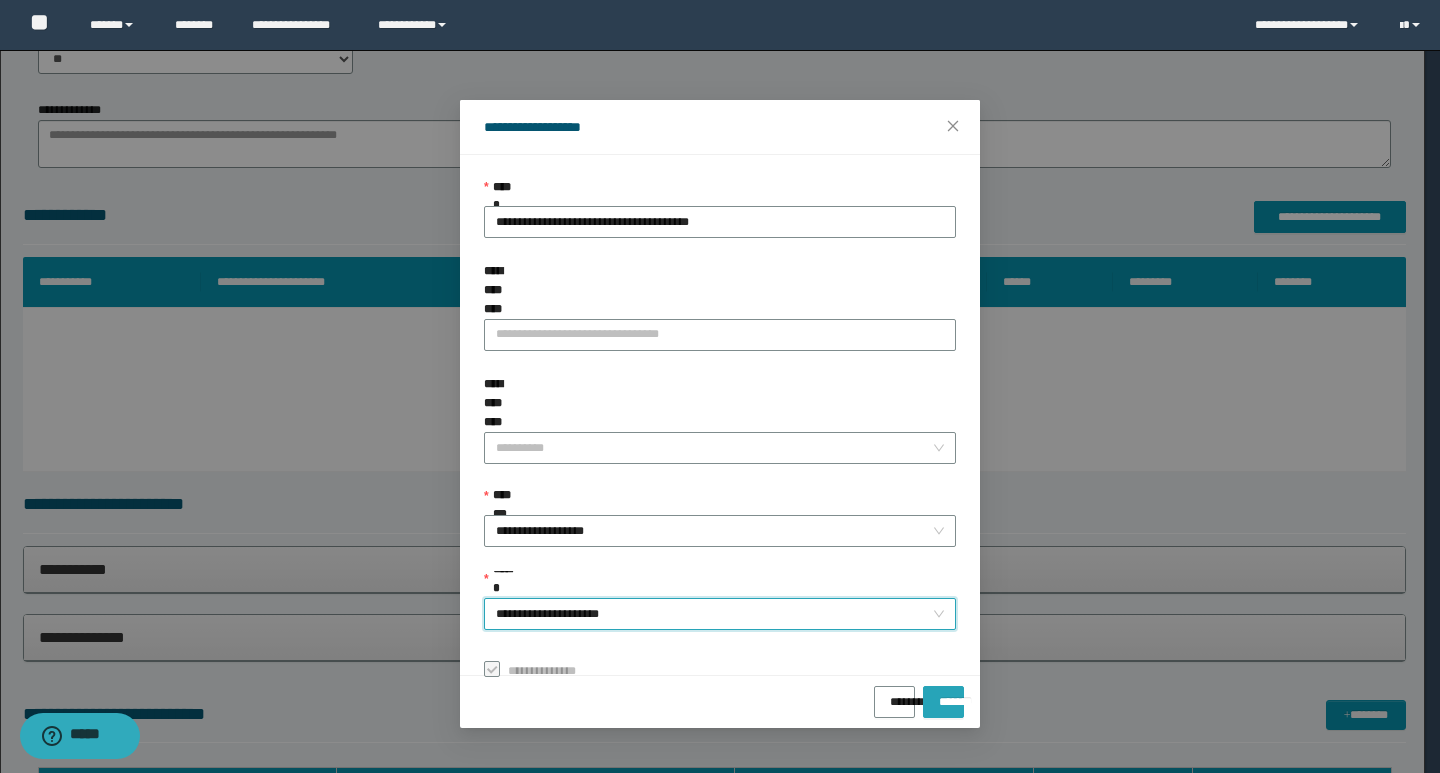 click on "*******" at bounding box center (943, 702) 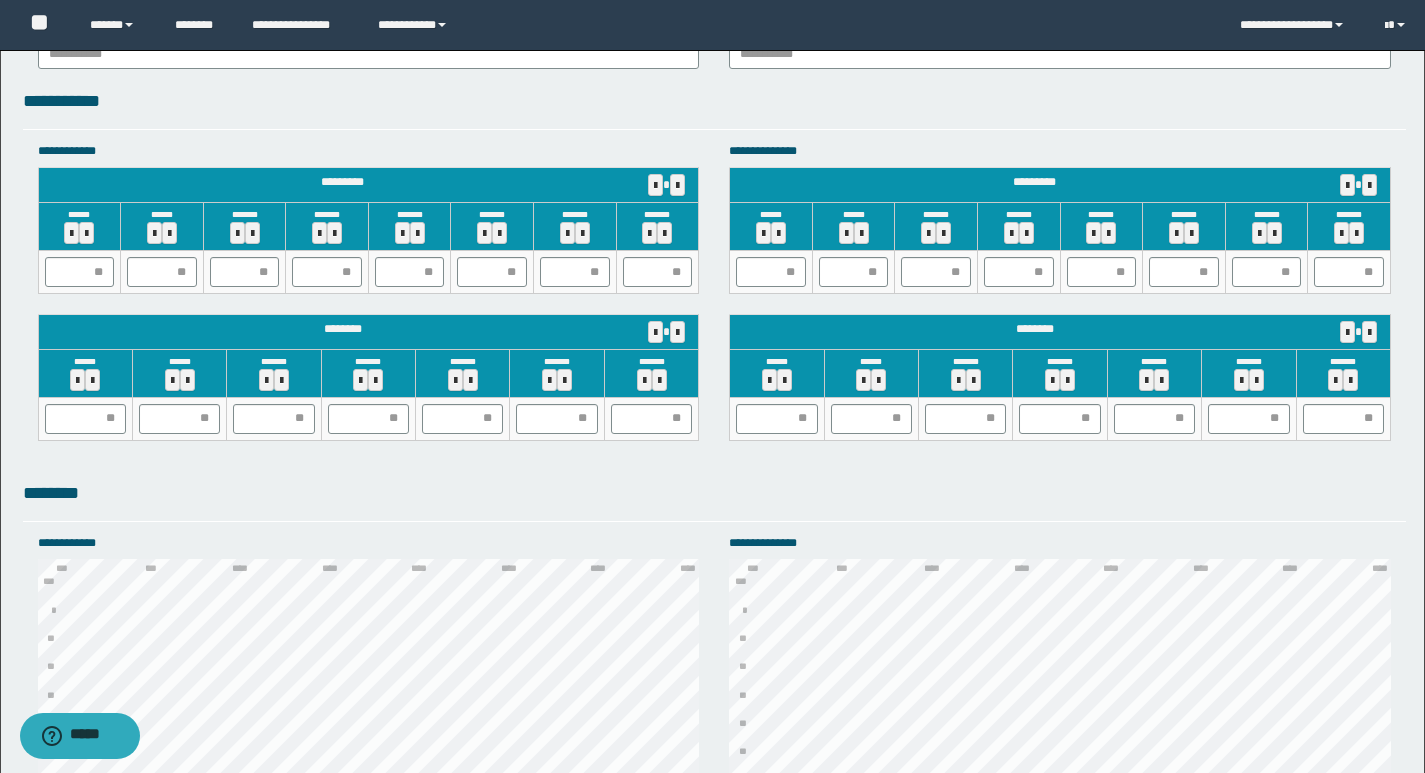scroll, scrollTop: 1734, scrollLeft: 0, axis: vertical 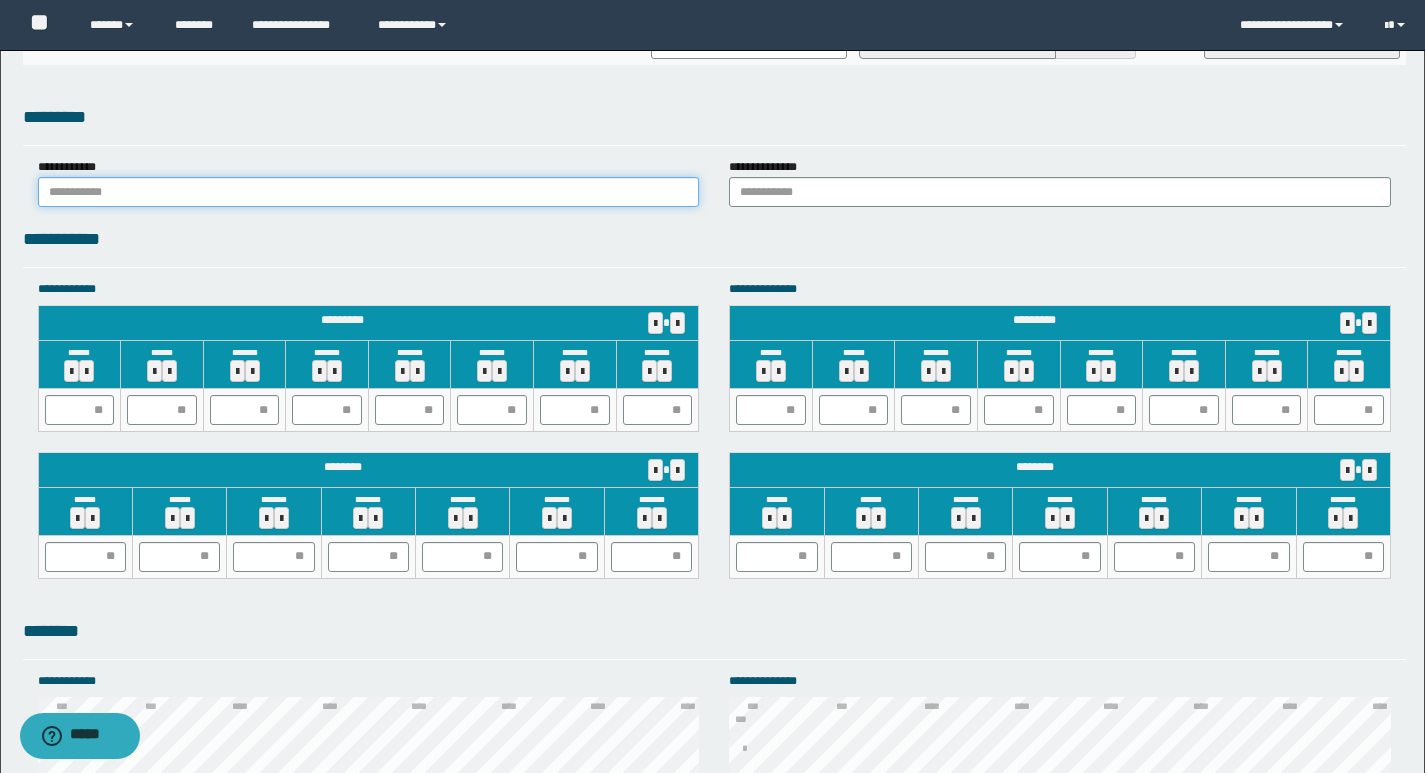 click at bounding box center [369, 192] 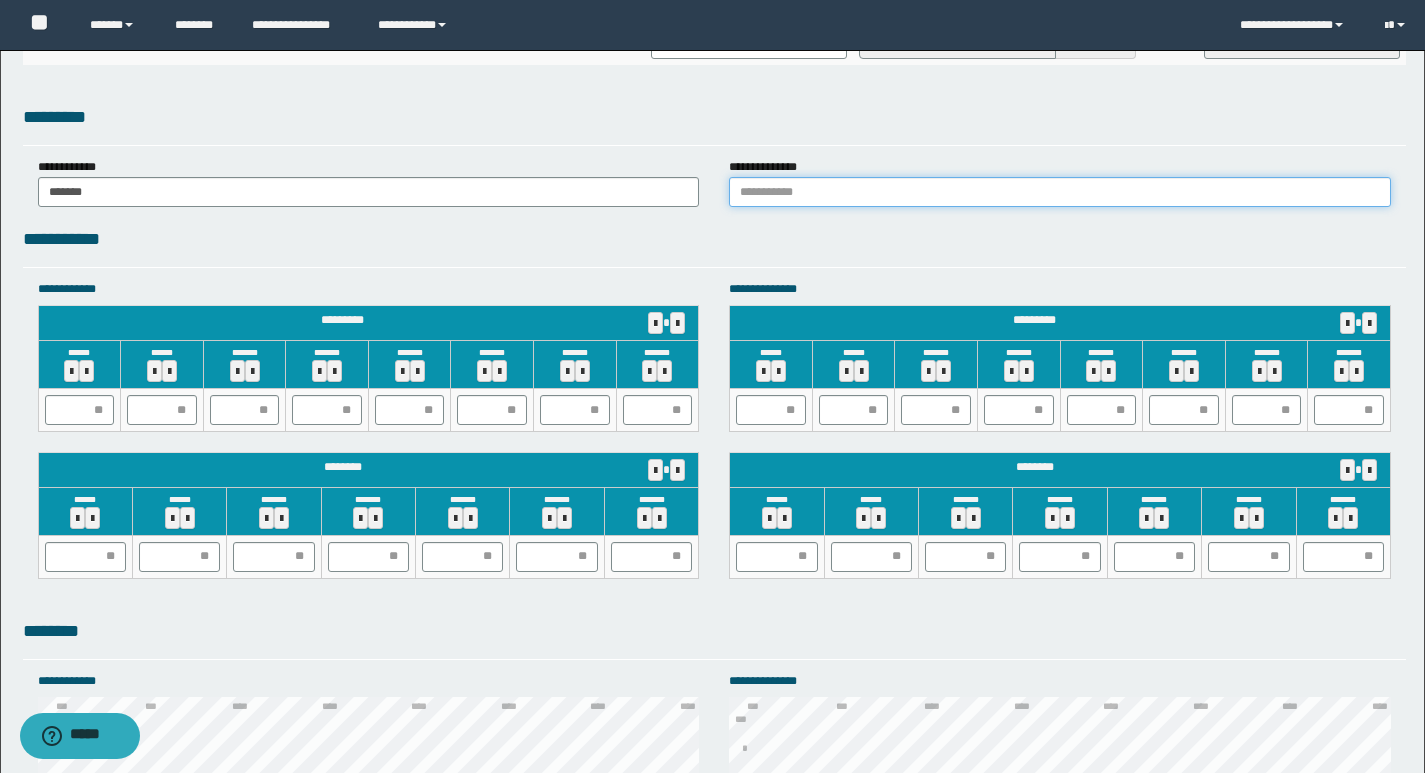 drag, startPoint x: 791, startPoint y: 191, endPoint x: 805, endPoint y: 194, distance: 14.3178215 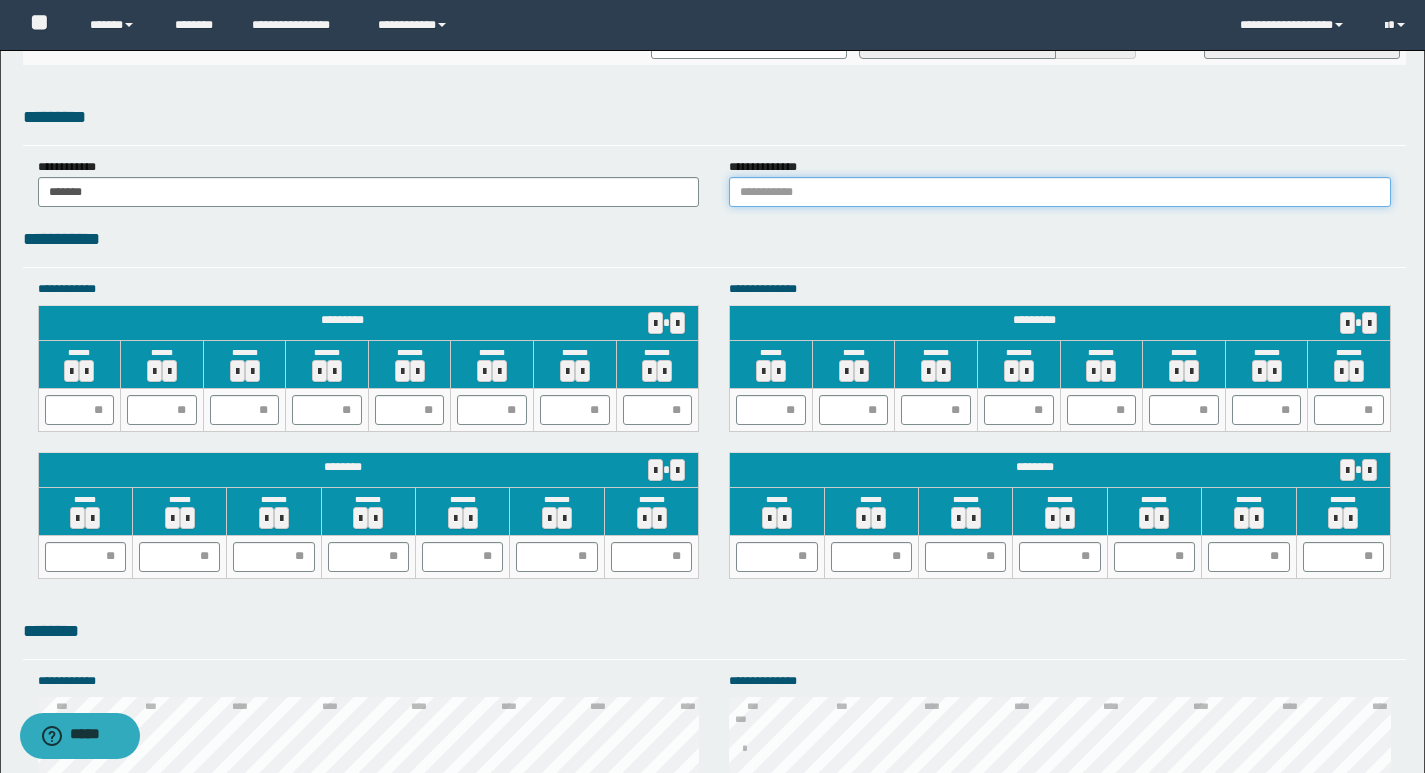 click at bounding box center [1060, 192] 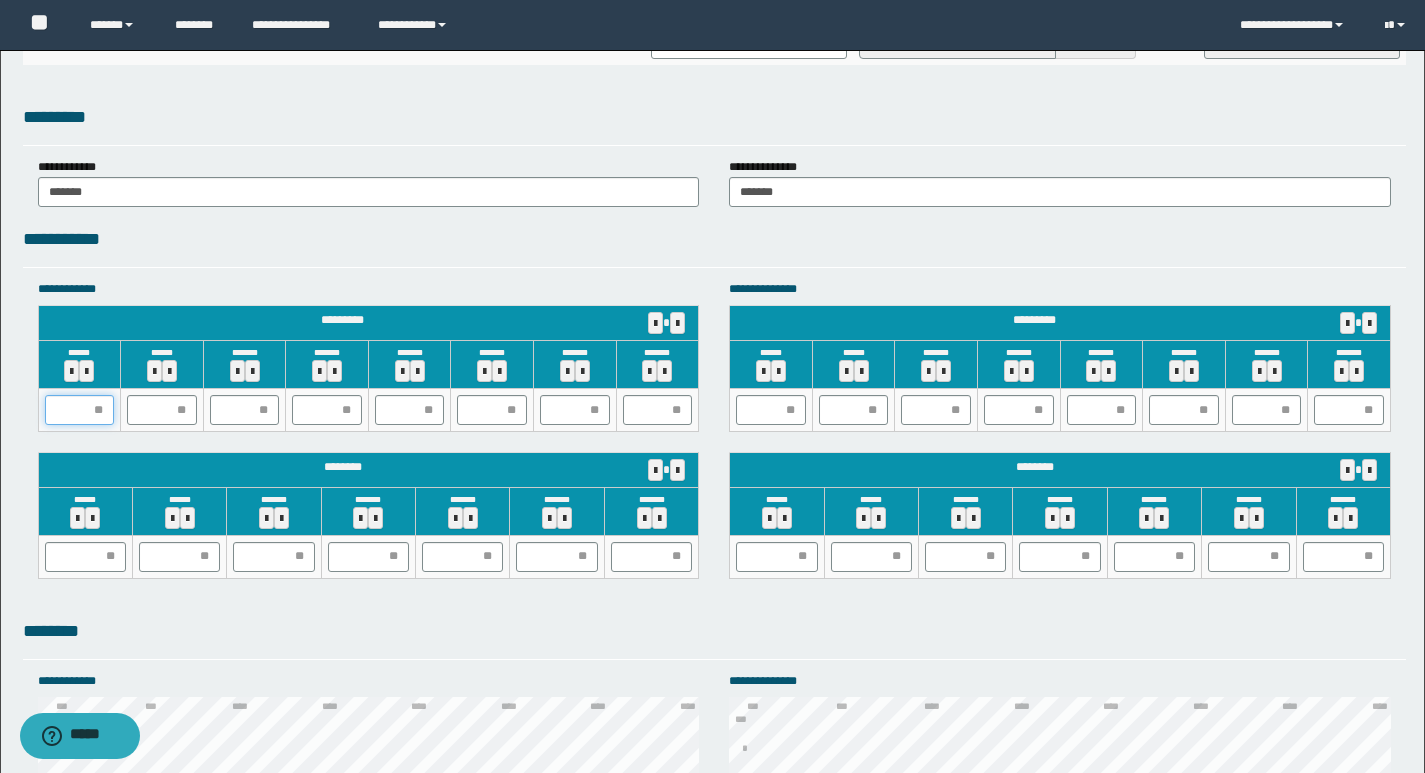 click at bounding box center (80, 410) 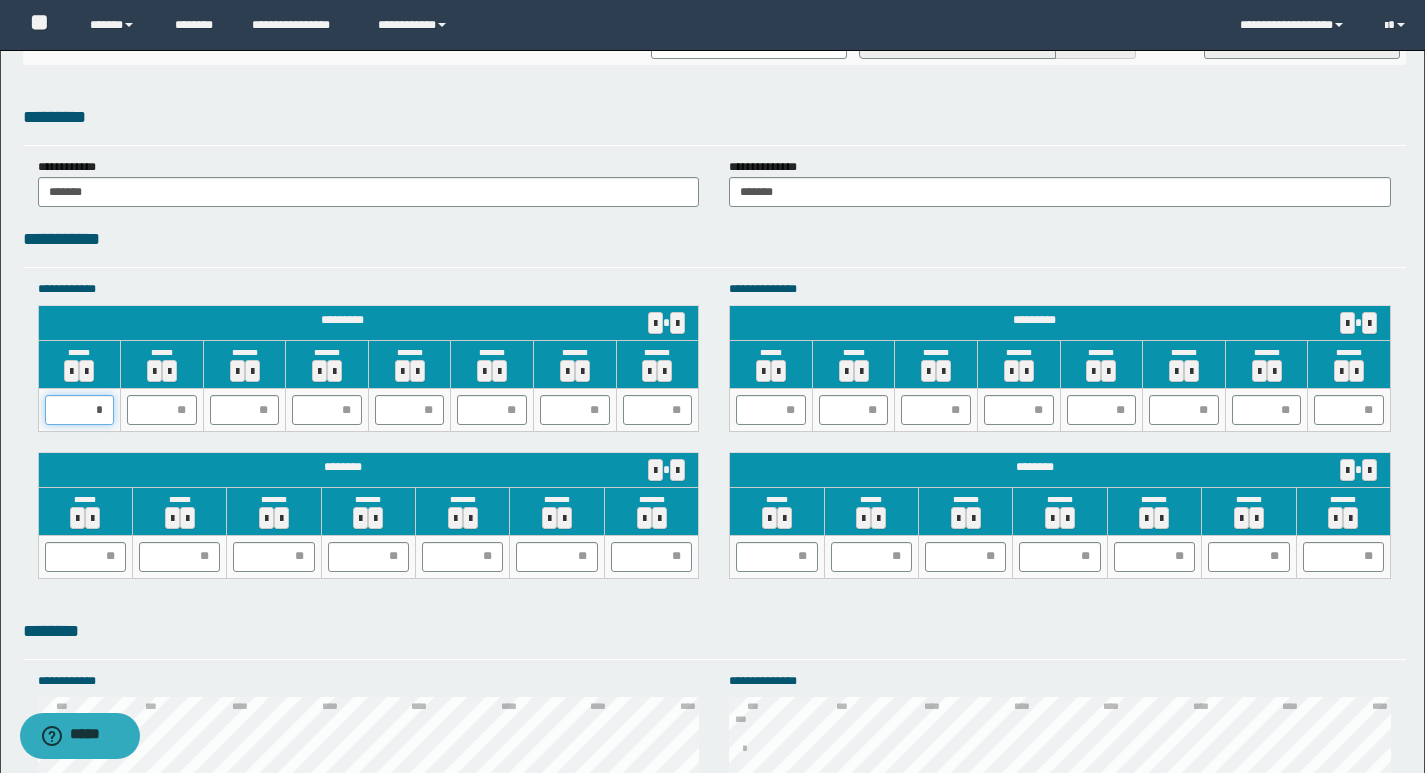 type on "**" 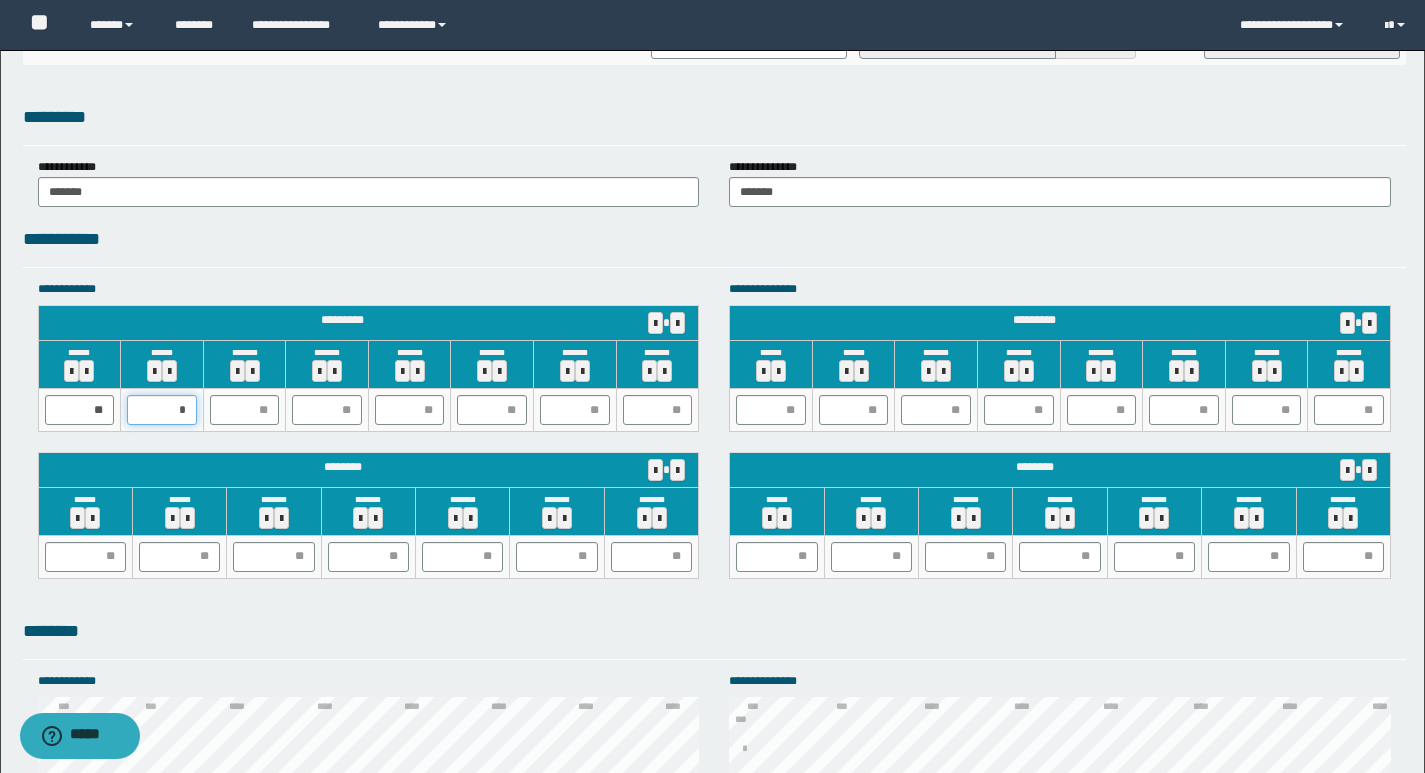 type on "**" 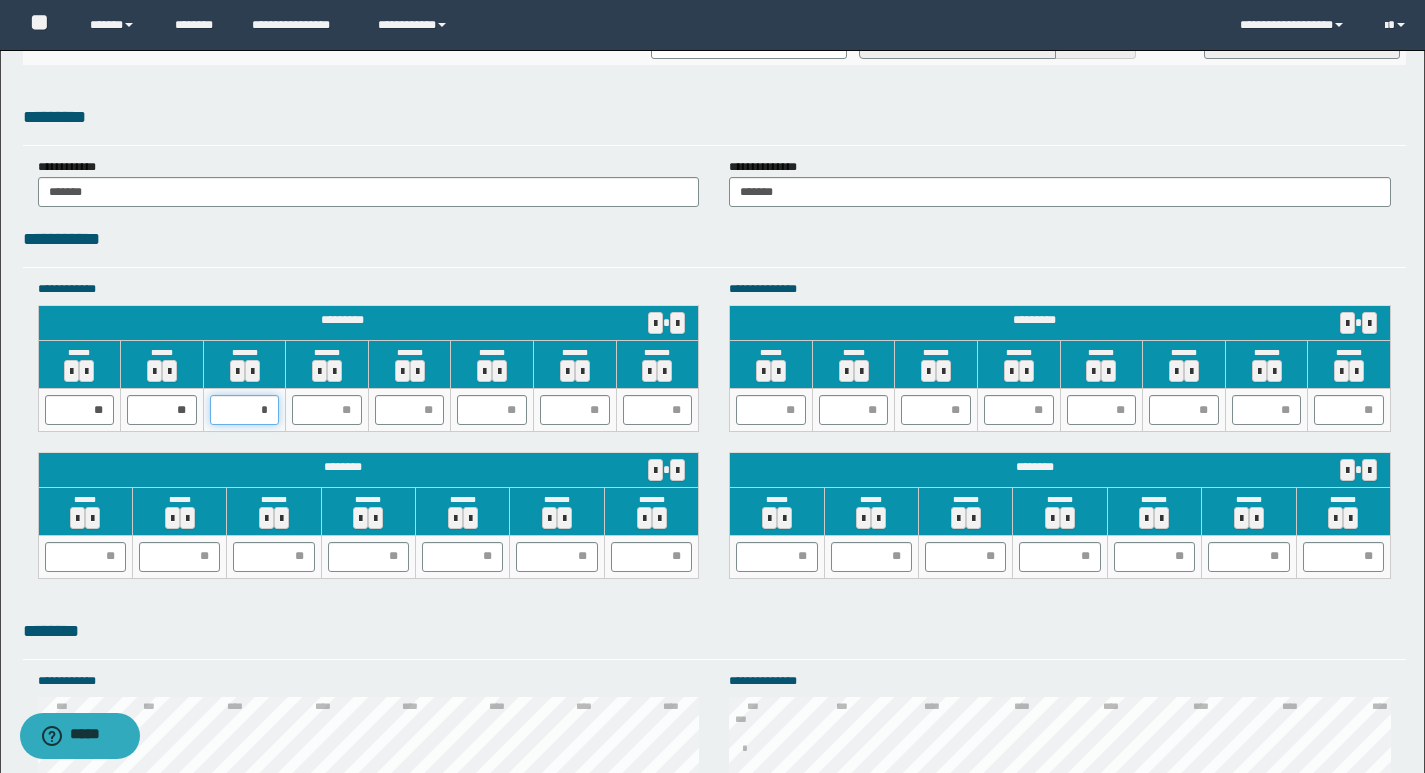 type on "**" 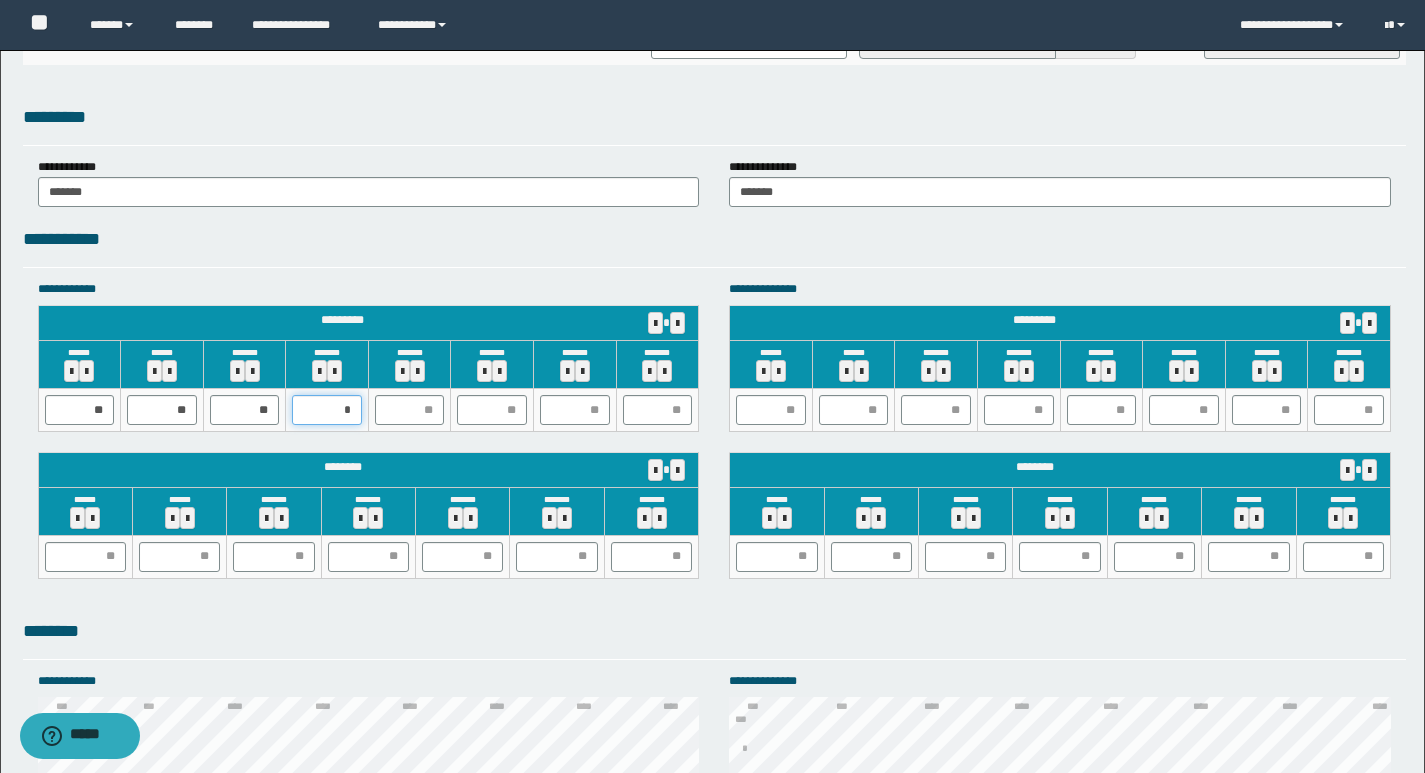 type on "**" 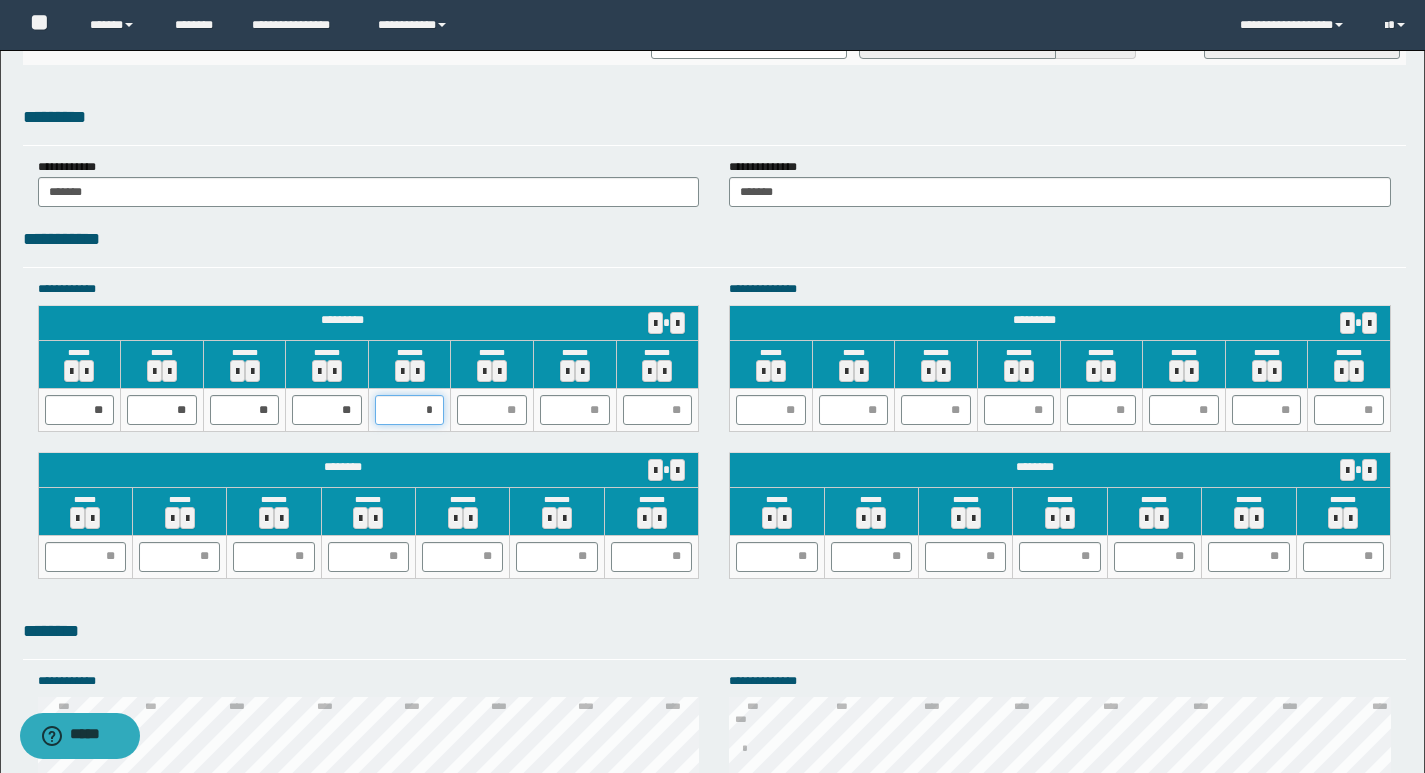 type on "**" 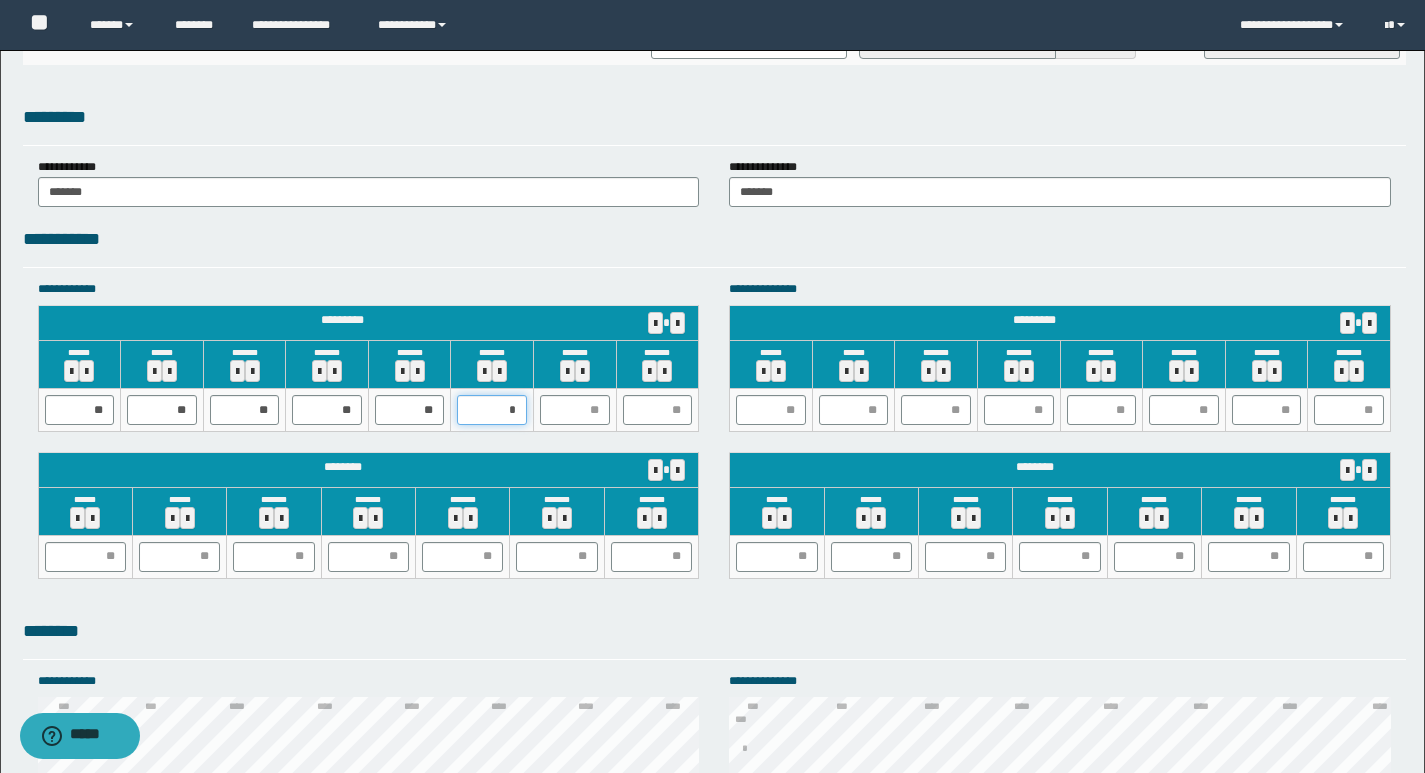 type on "**" 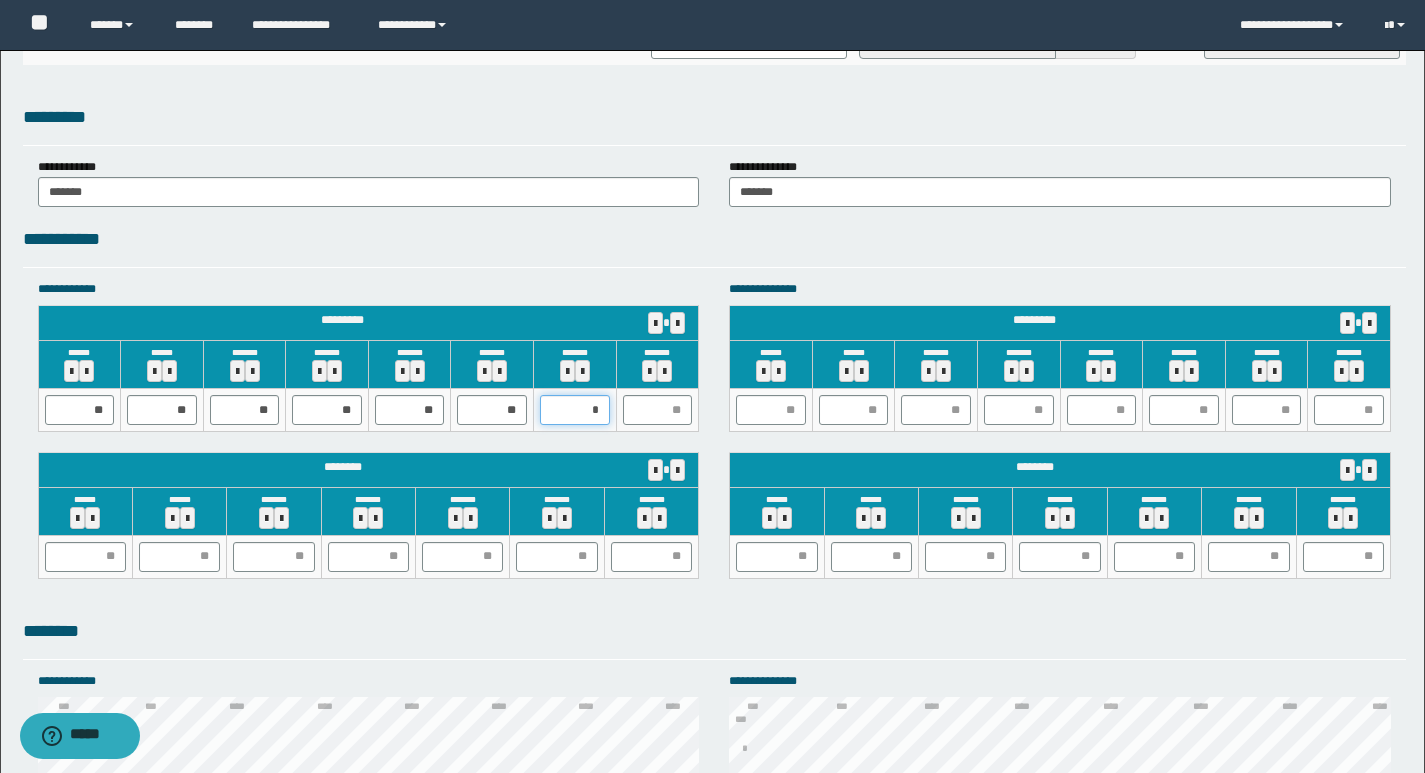 type on "**" 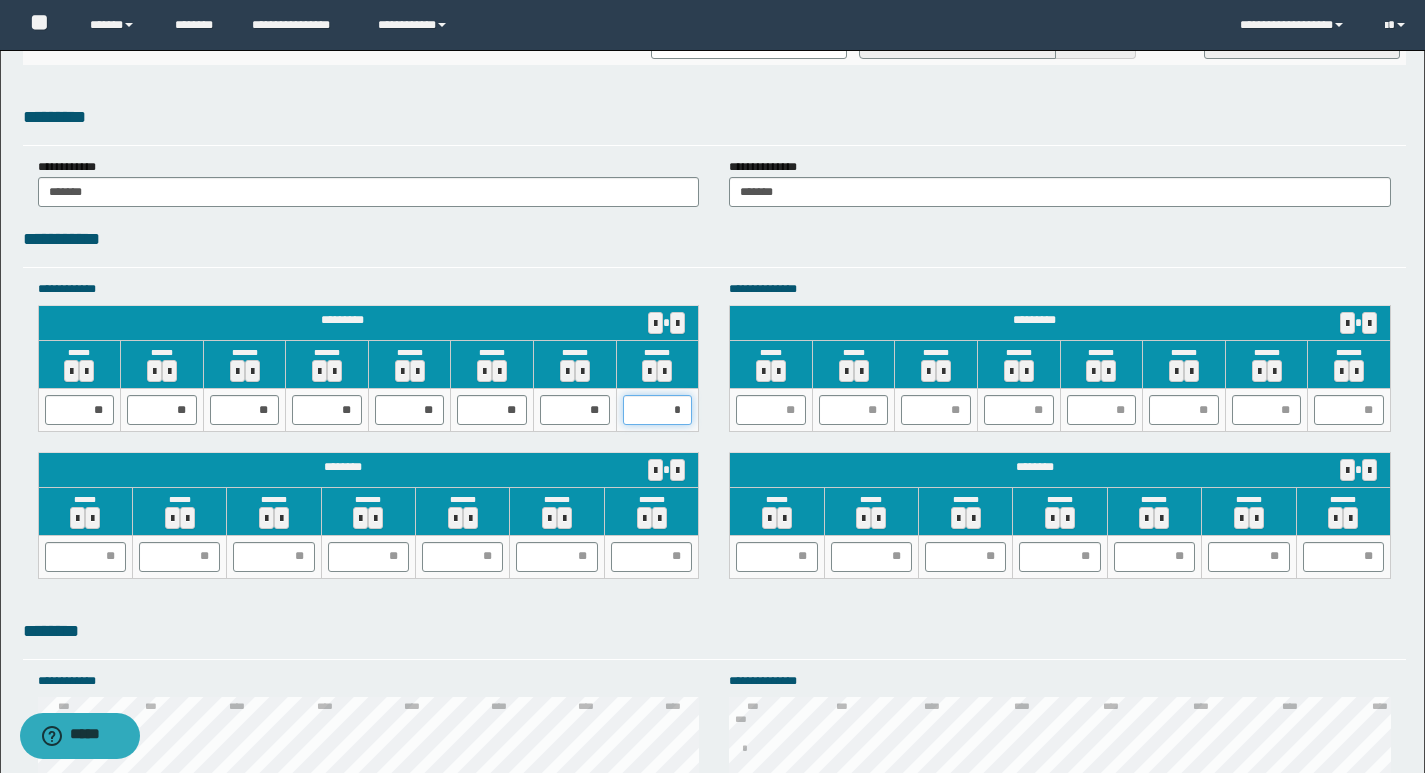 type on "**" 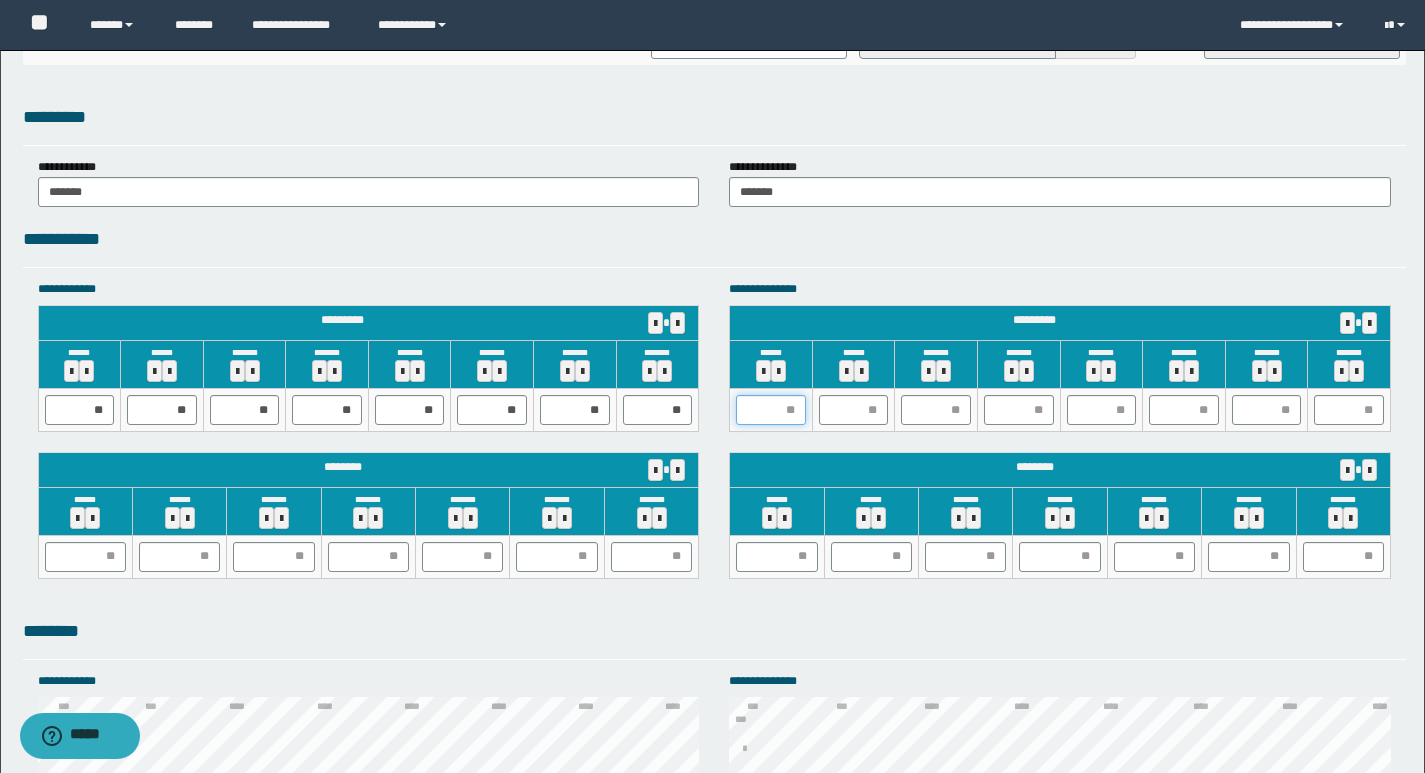 click at bounding box center (771, 410) 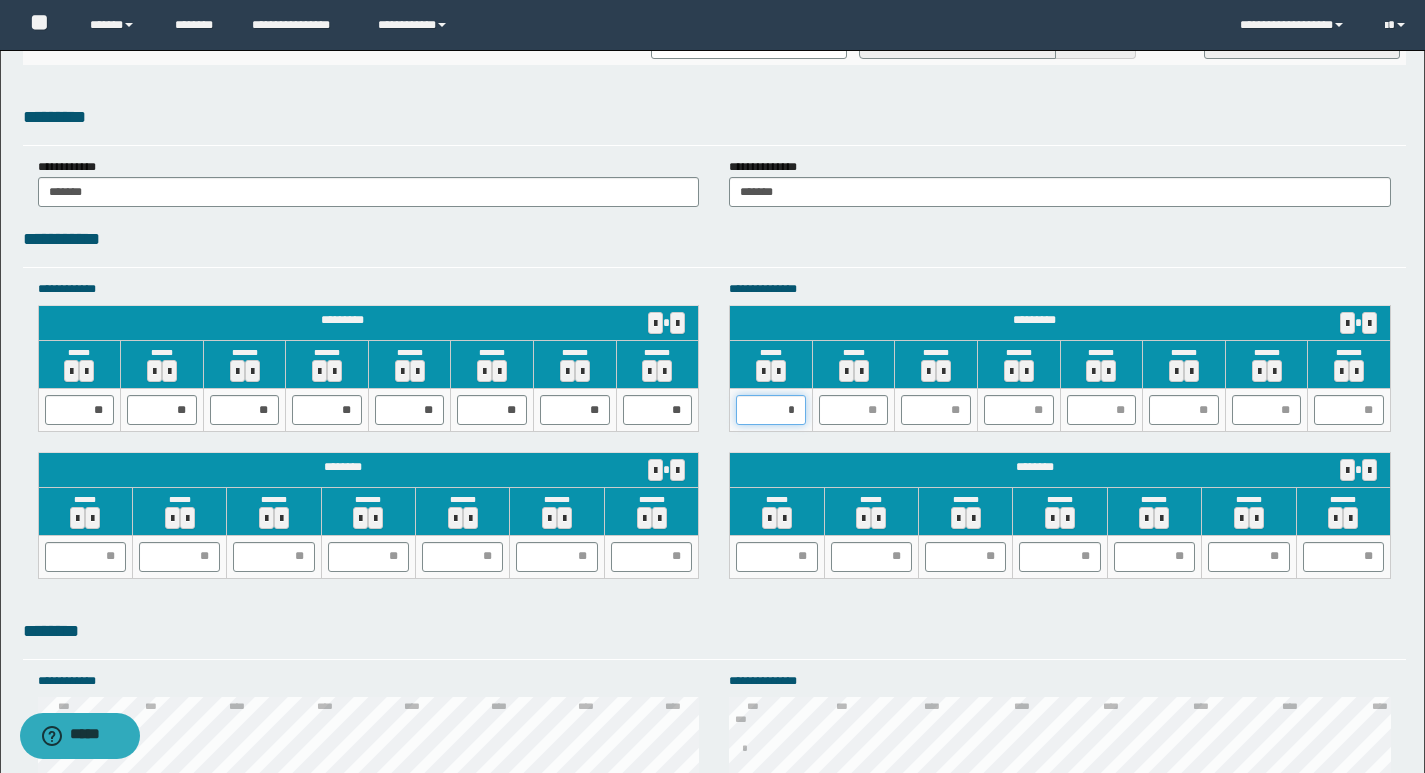 type on "**" 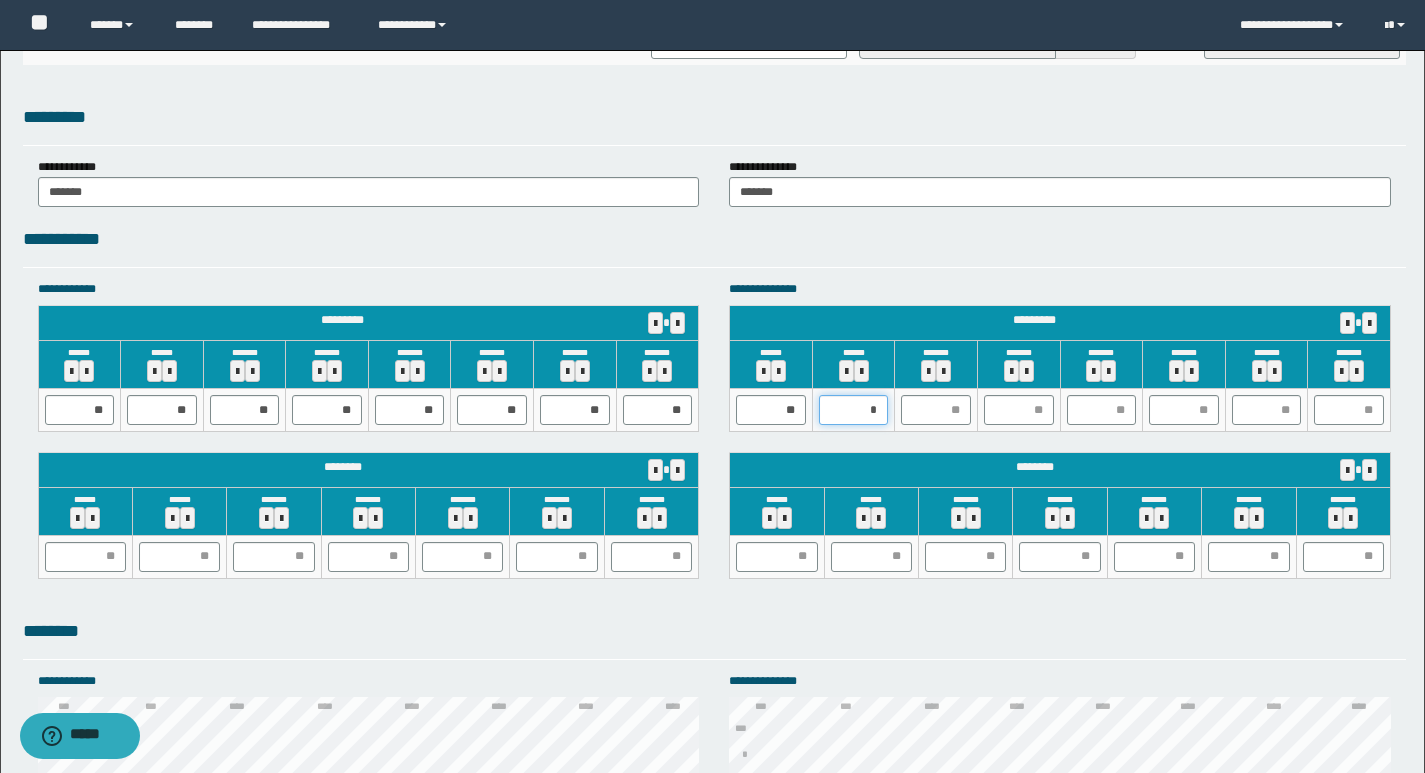 type on "**" 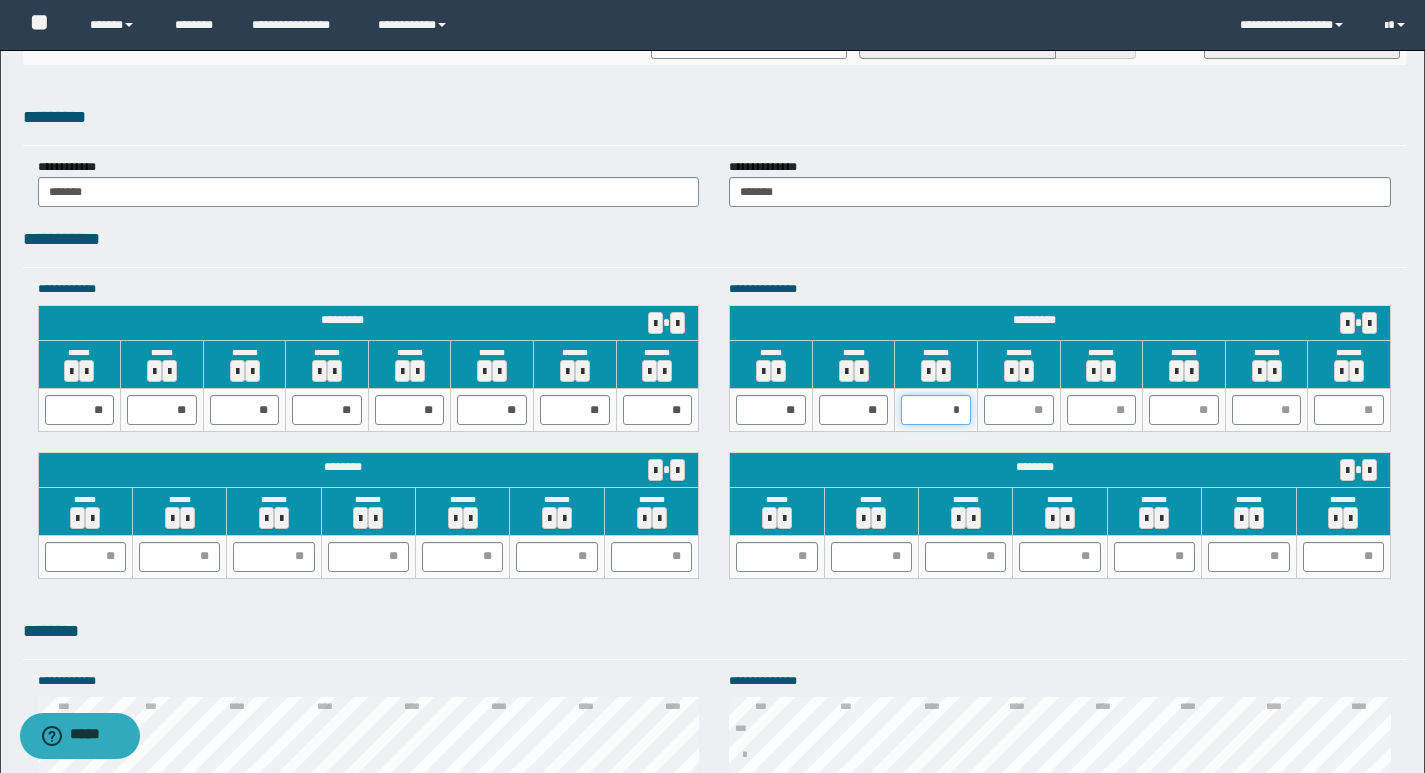 type on "**" 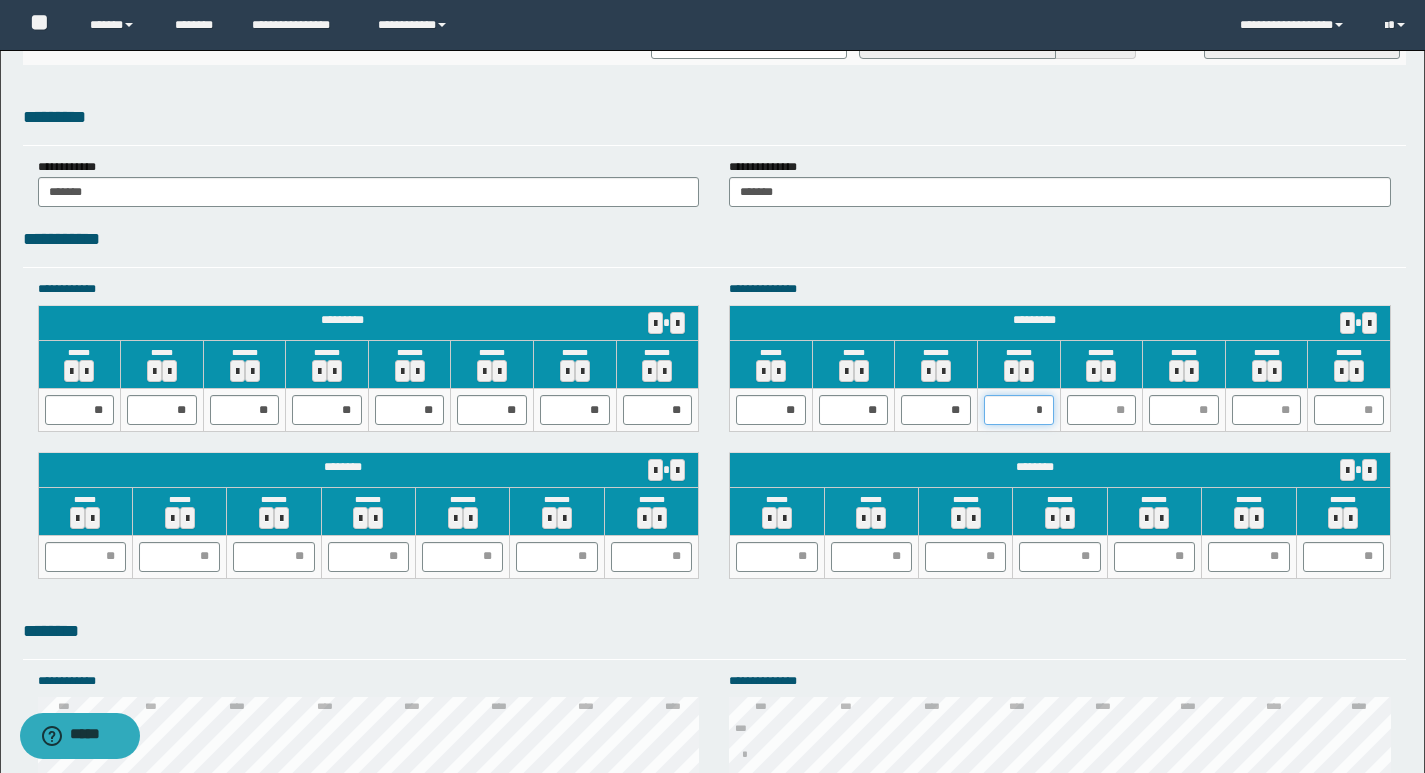 type on "**" 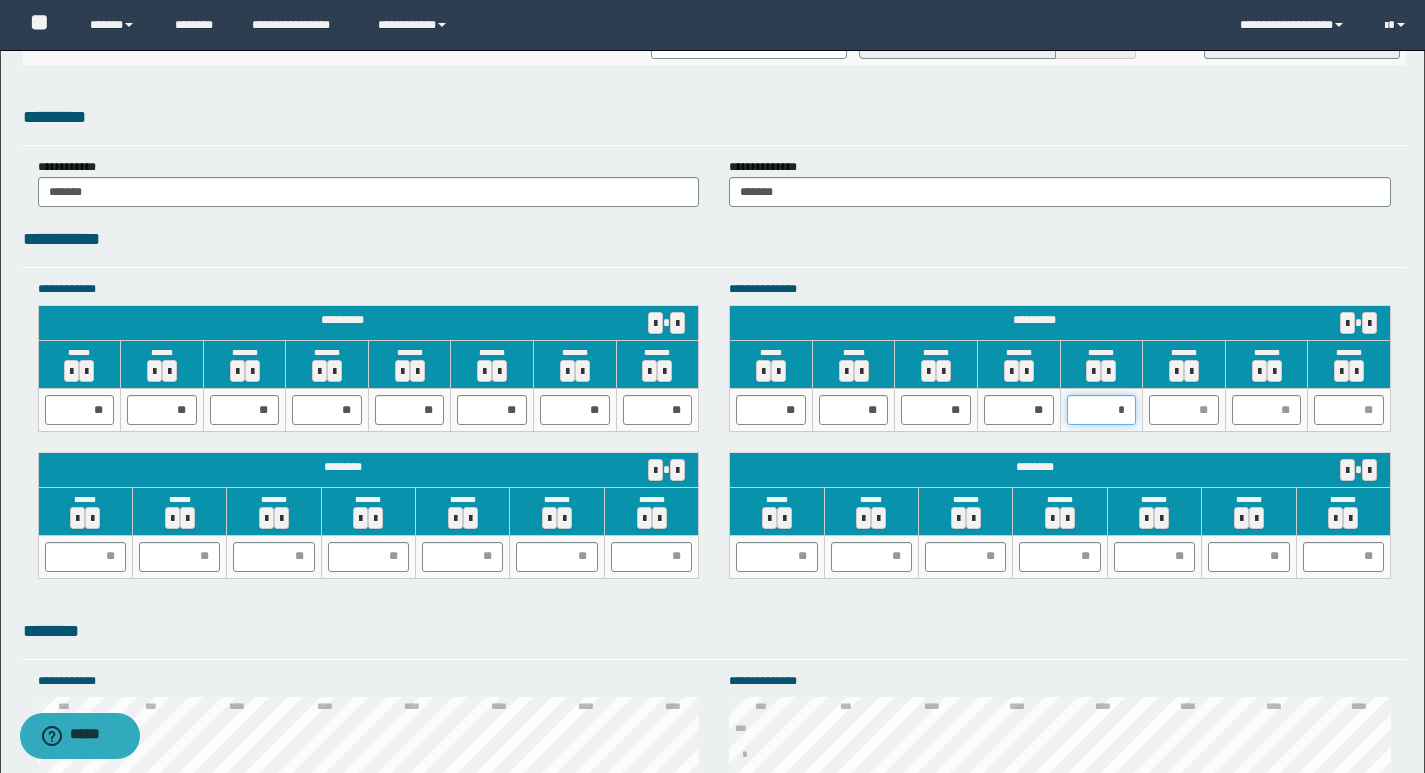type on "**" 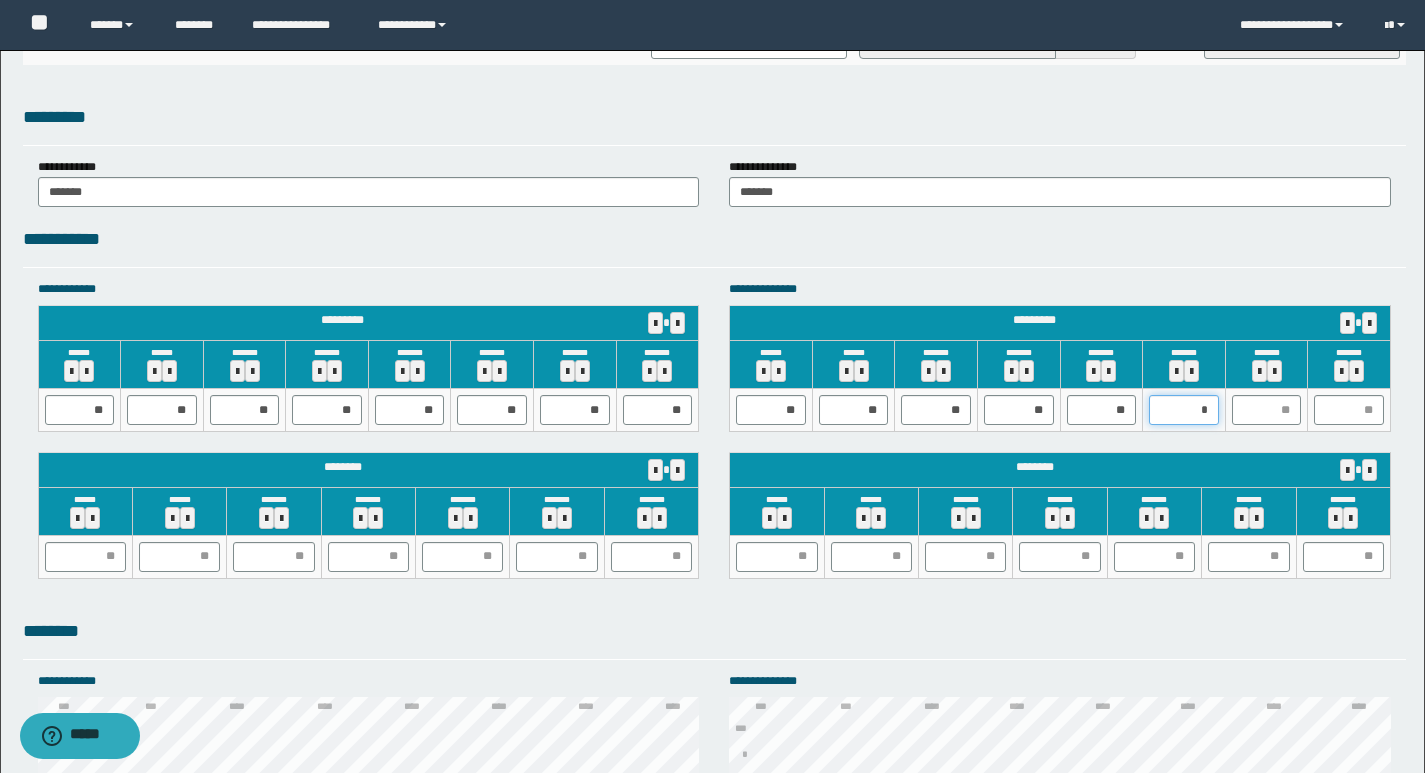 type on "**" 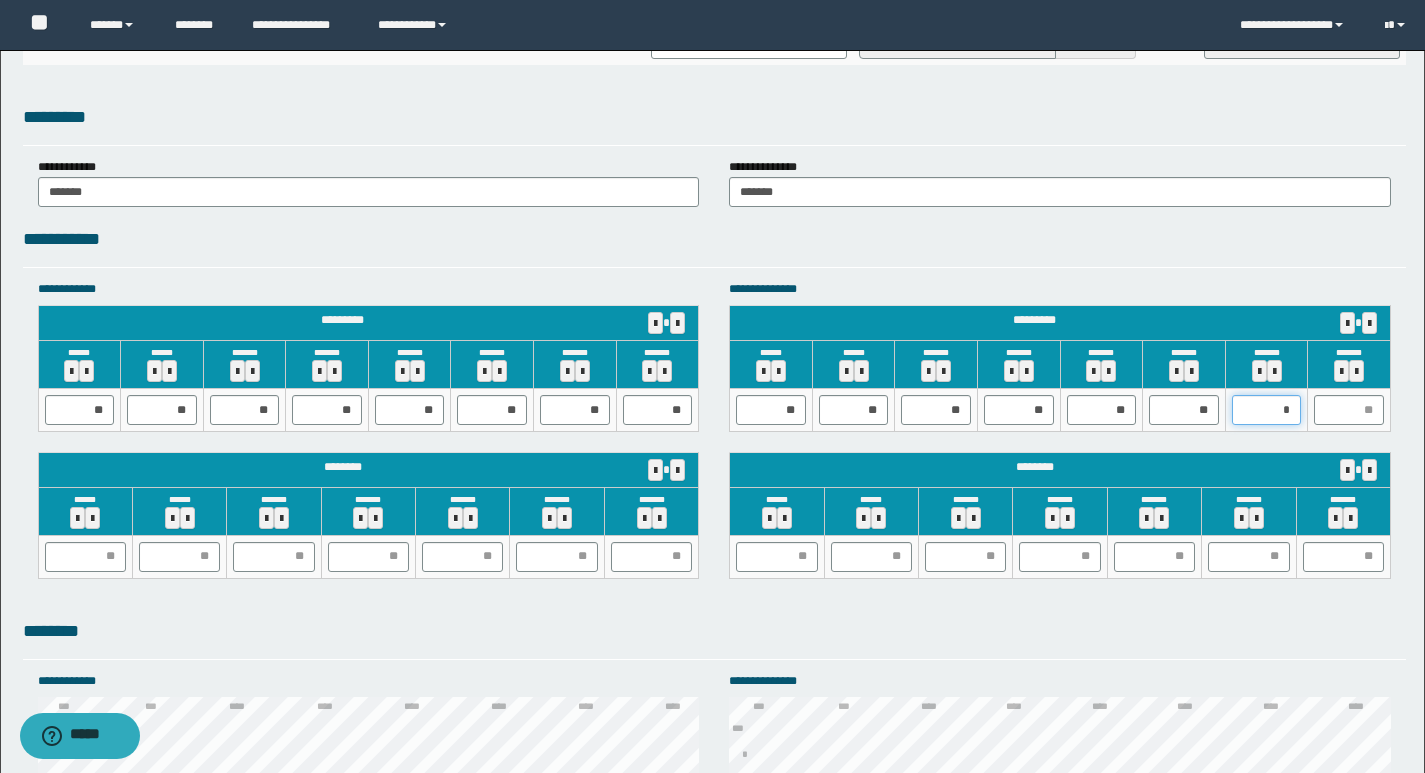 type on "**" 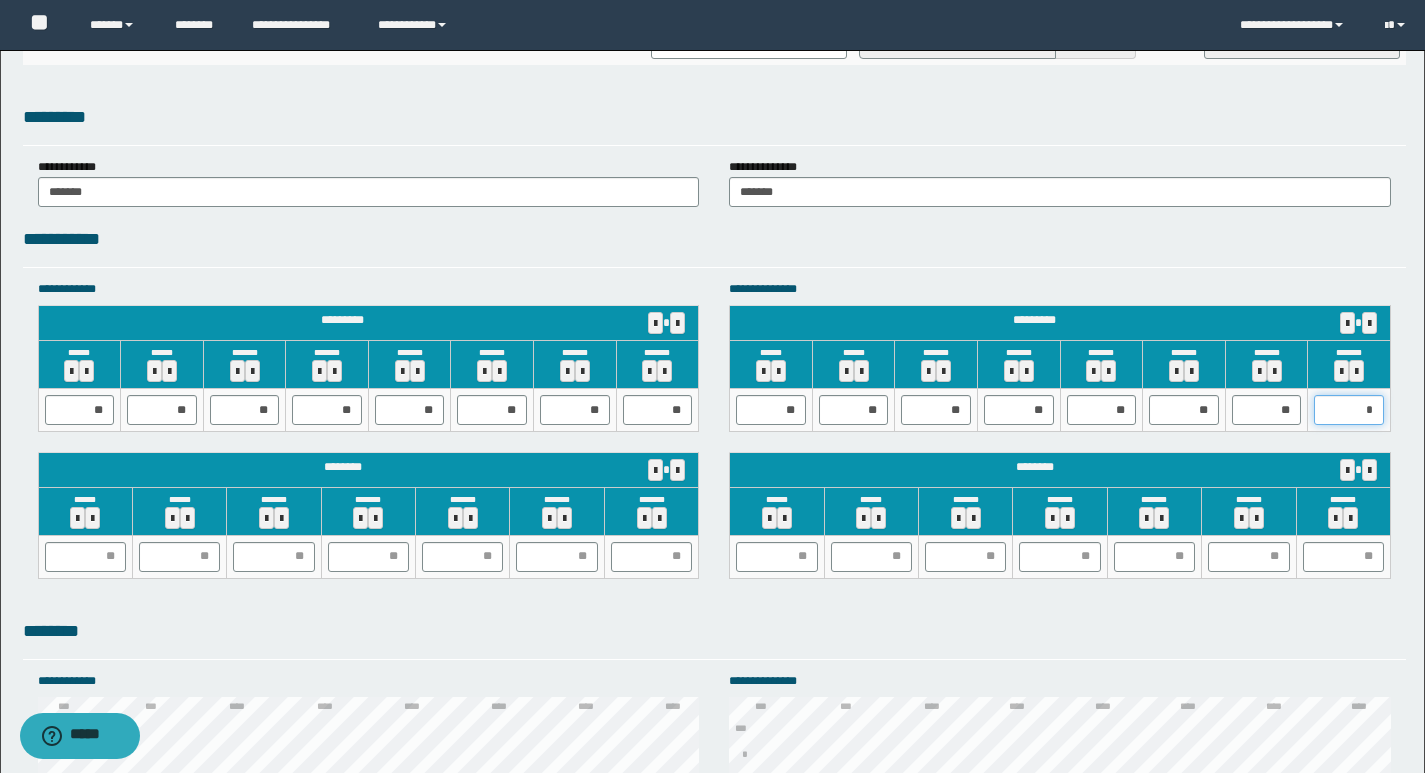 type on "**" 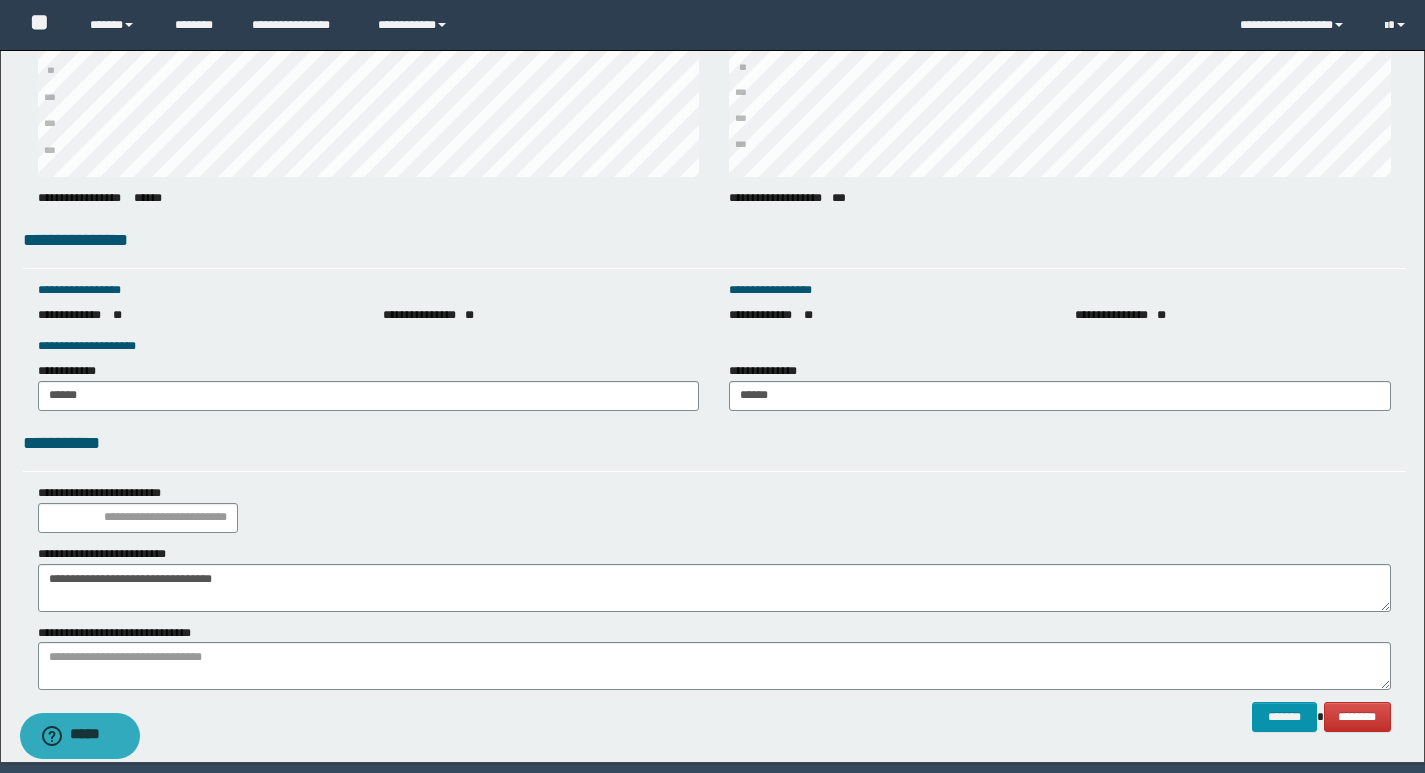 scroll, scrollTop: 2722, scrollLeft: 0, axis: vertical 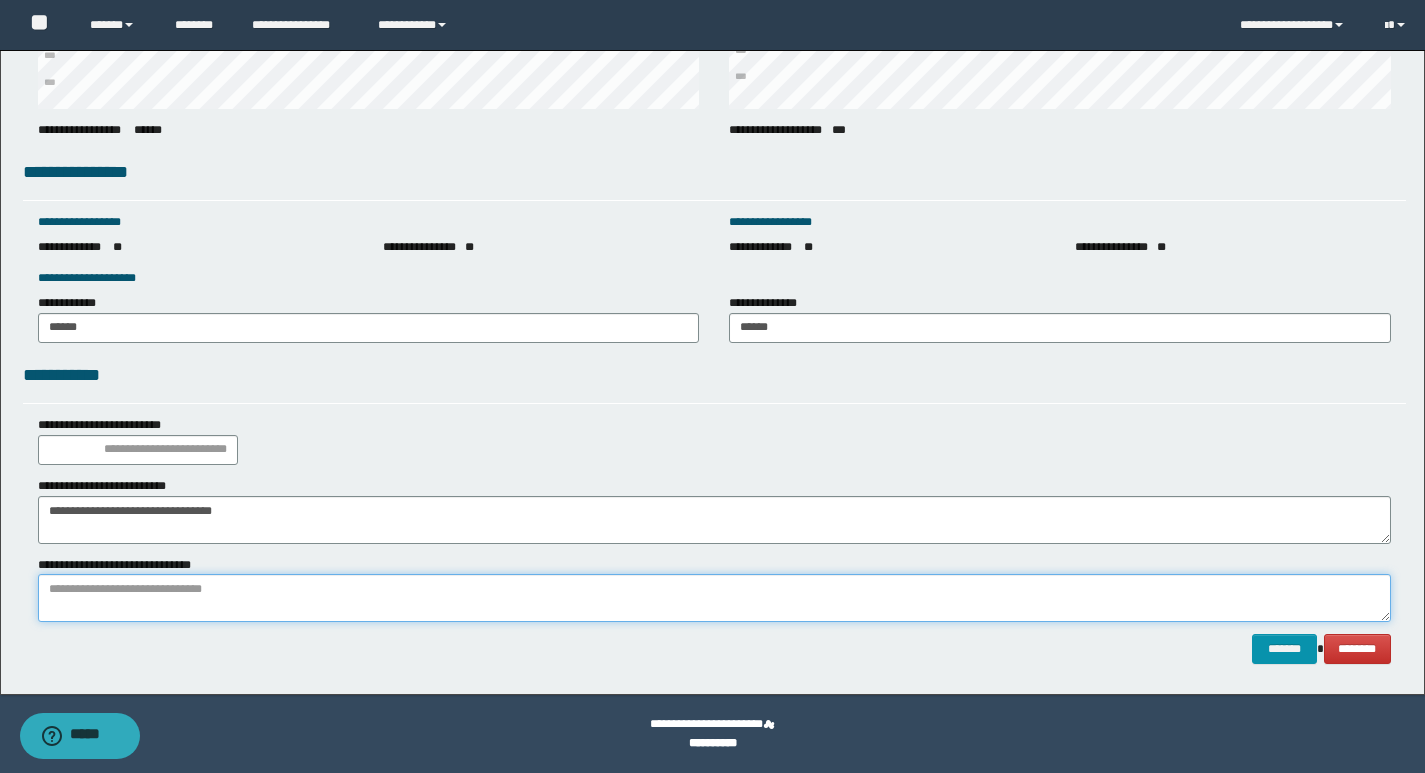 click at bounding box center (714, 598) 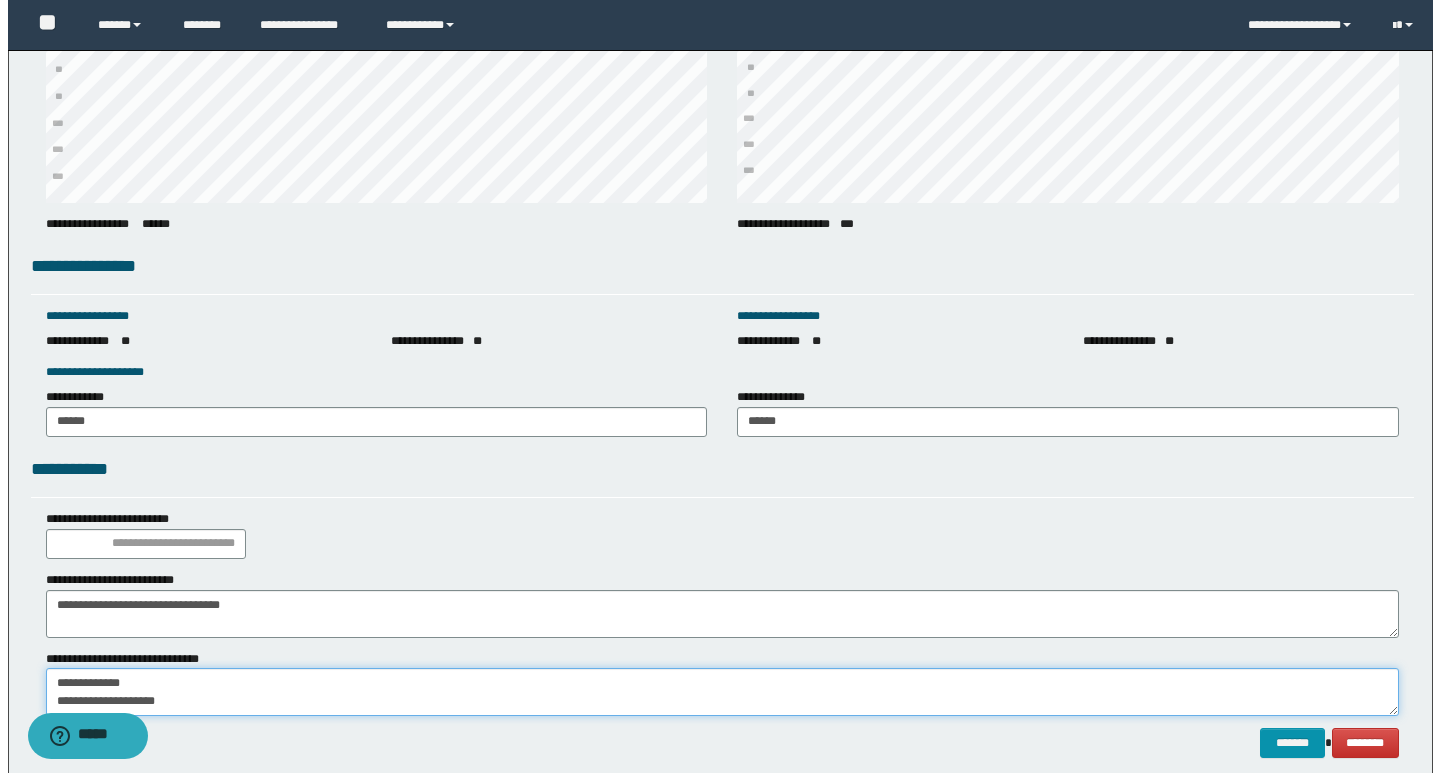 scroll, scrollTop: 2722, scrollLeft: 0, axis: vertical 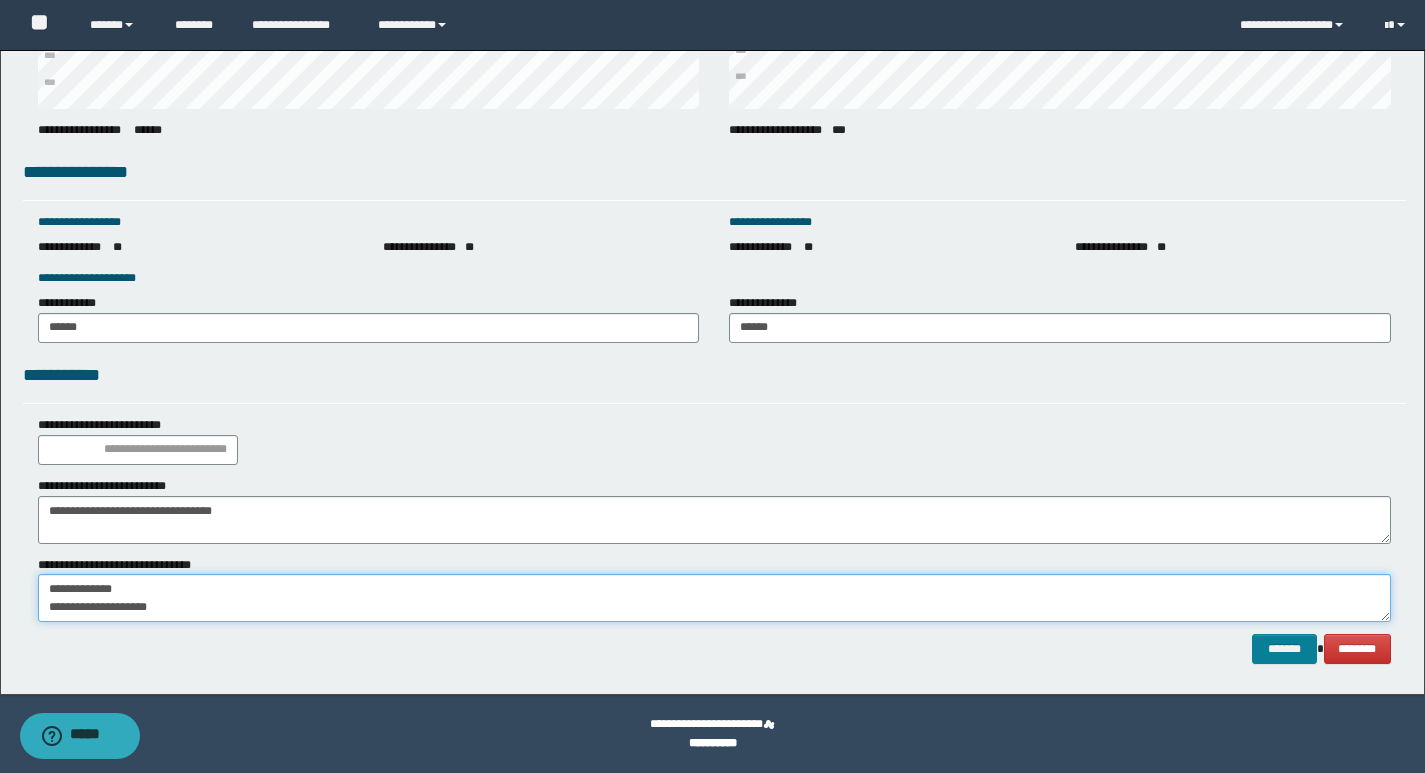 type on "**********" 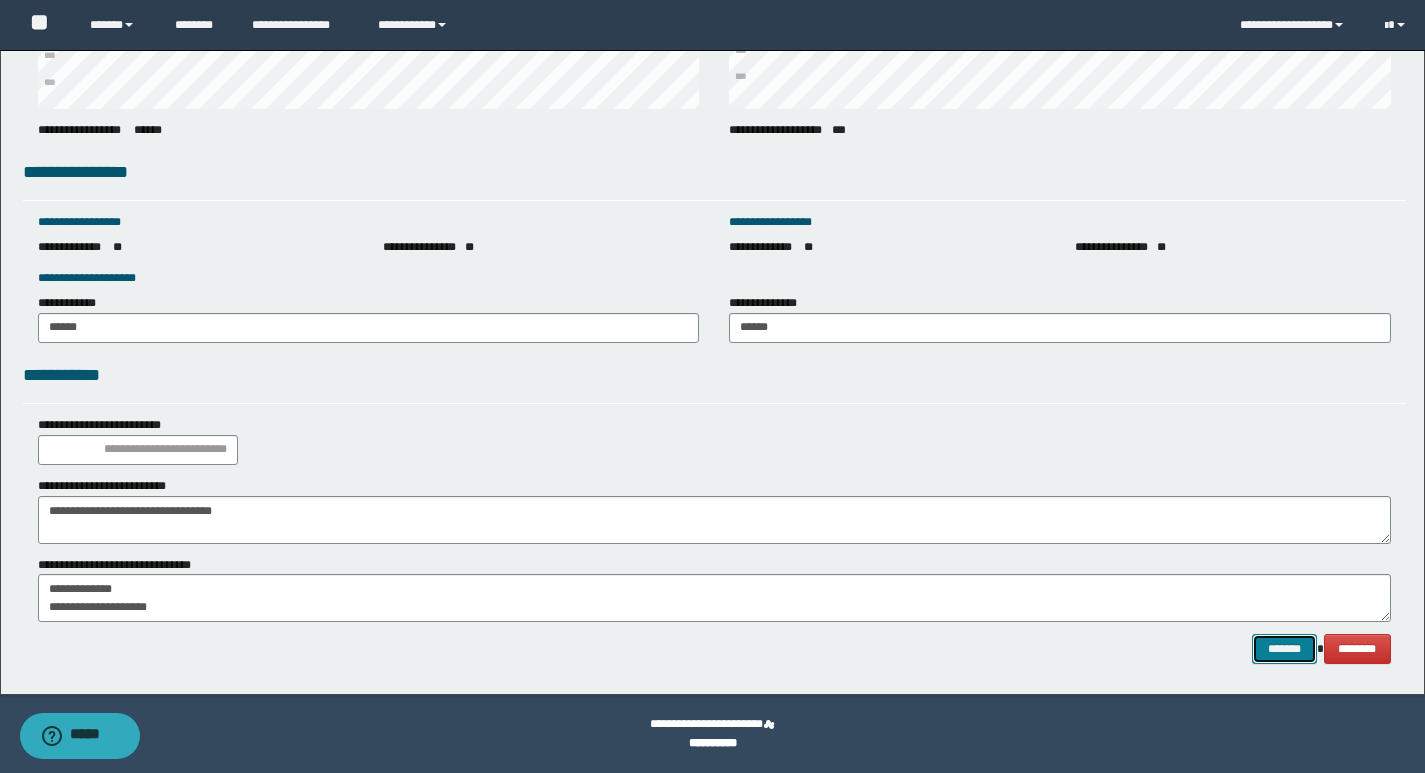 click on "*******" at bounding box center (1284, 649) 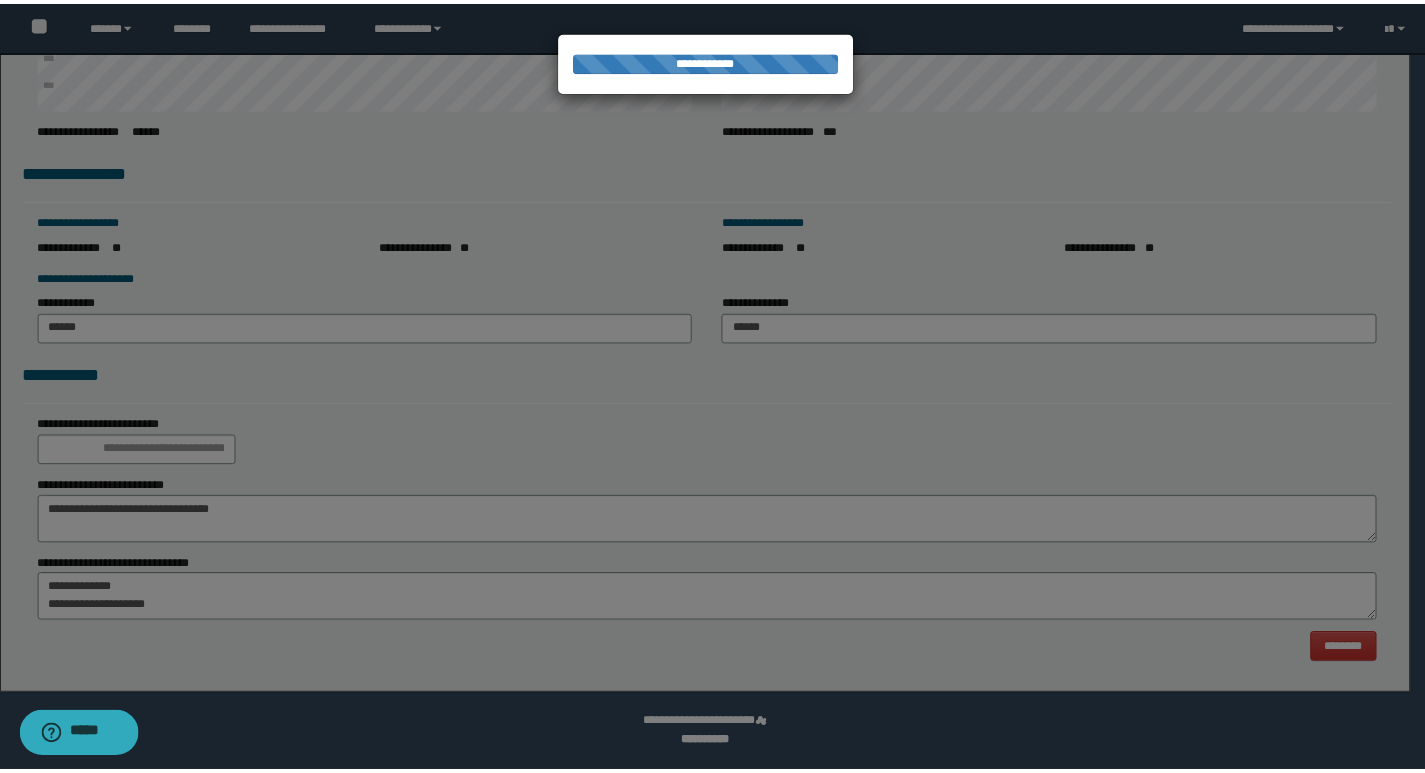 scroll, scrollTop: 0, scrollLeft: 0, axis: both 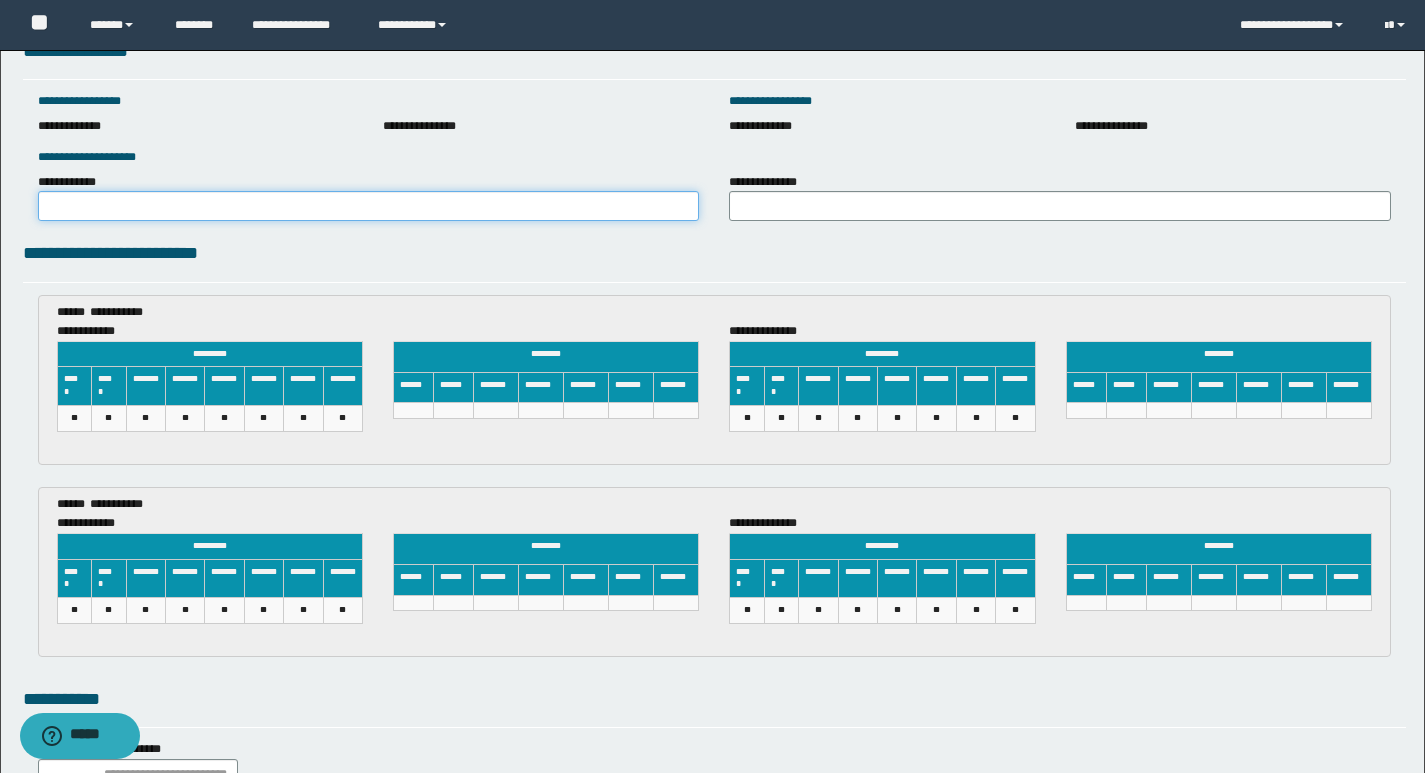 click on "**********" at bounding box center (369, 206) 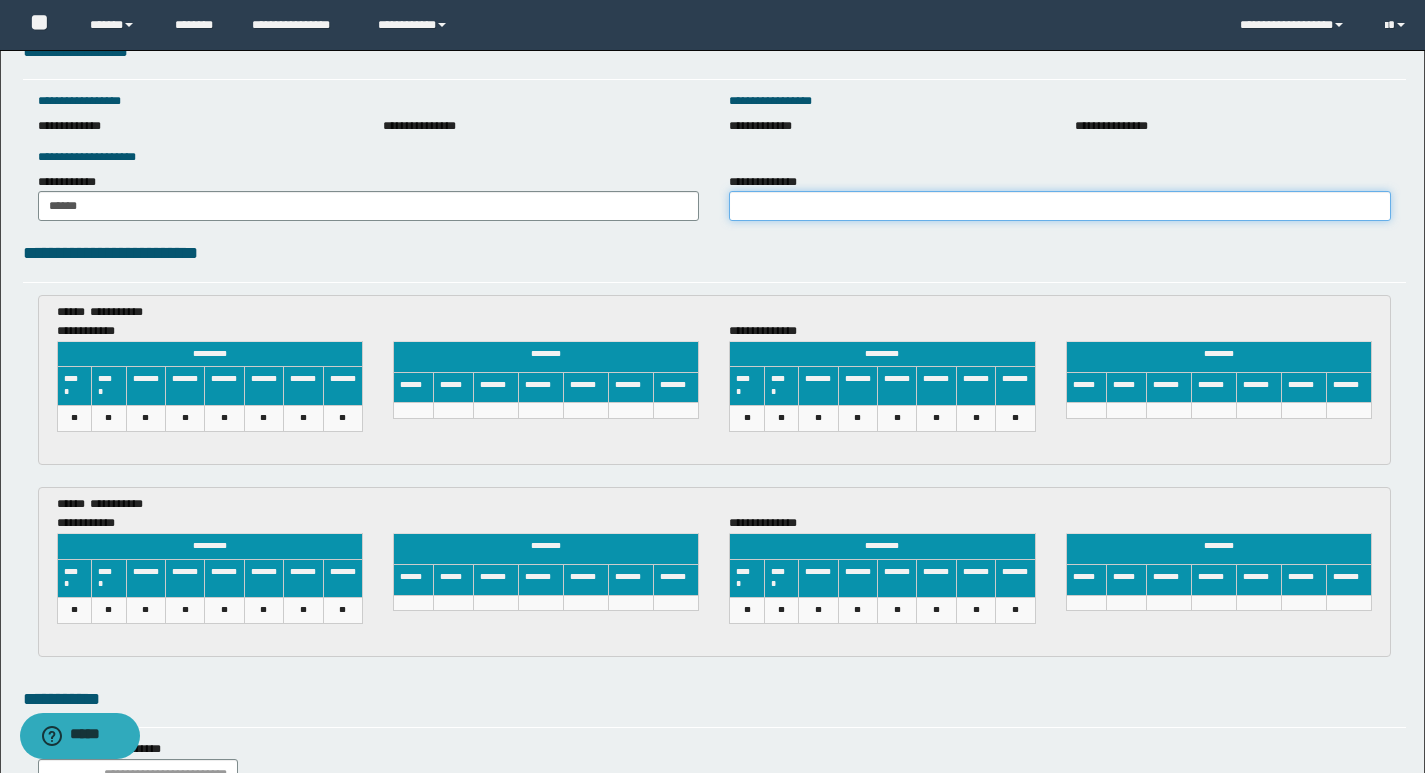 click on "**********" at bounding box center [1060, 206] 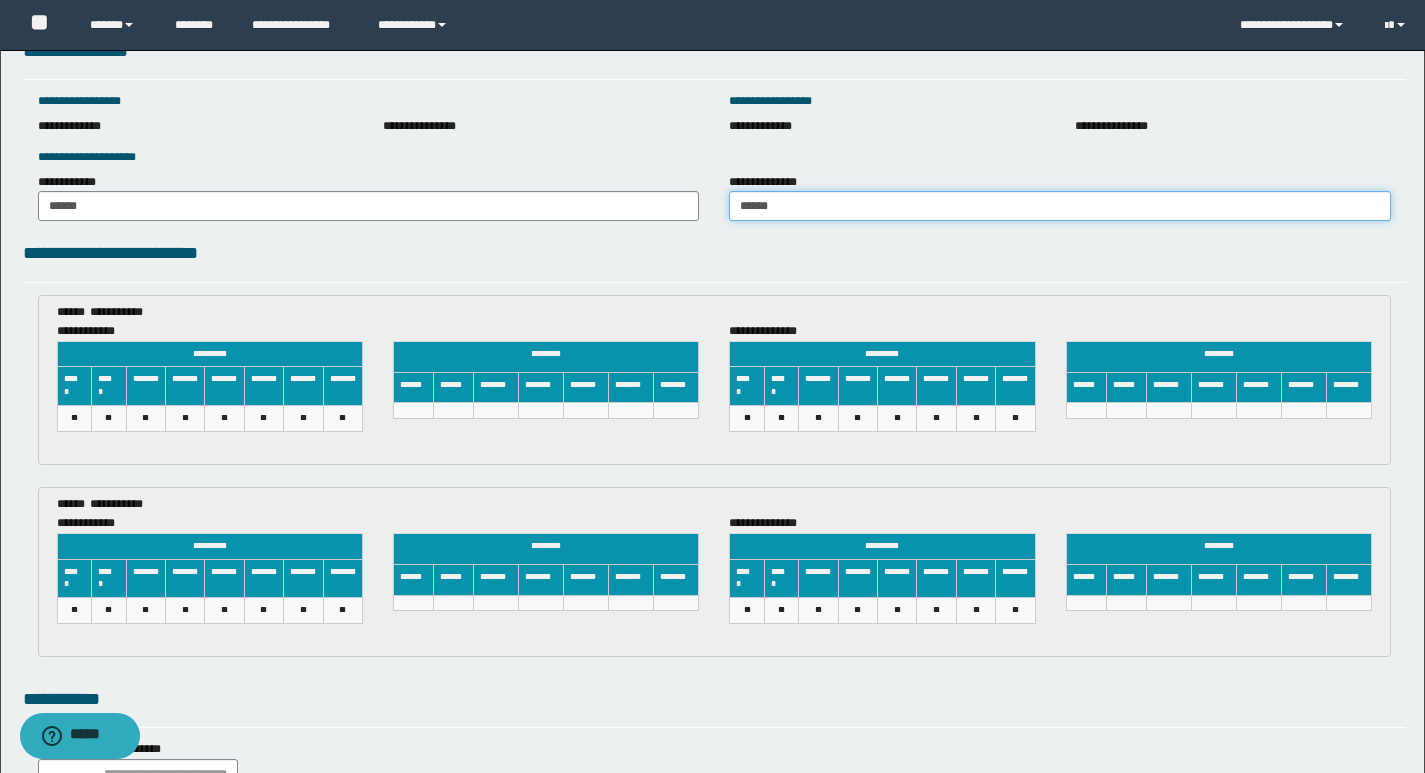 scroll, scrollTop: 3152, scrollLeft: 0, axis: vertical 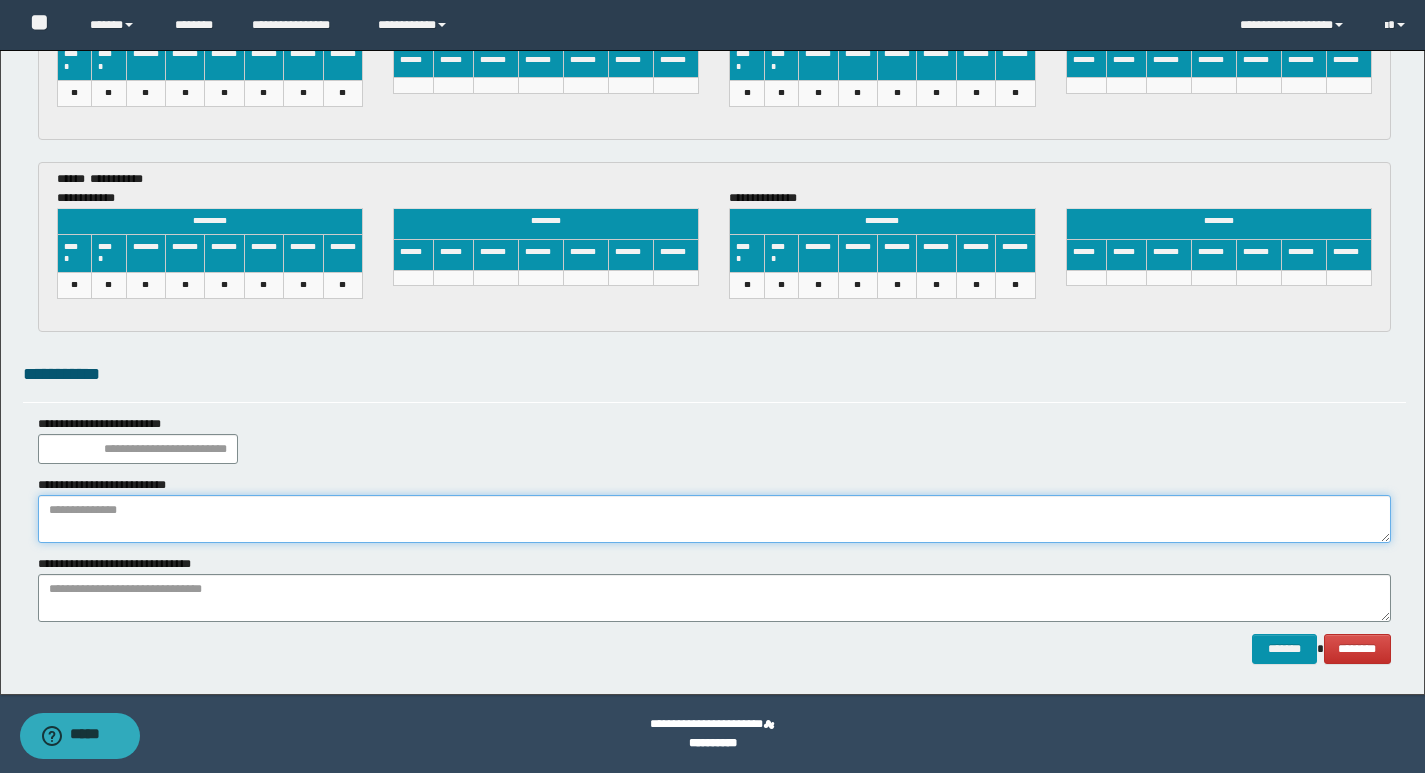 paste on "**********" 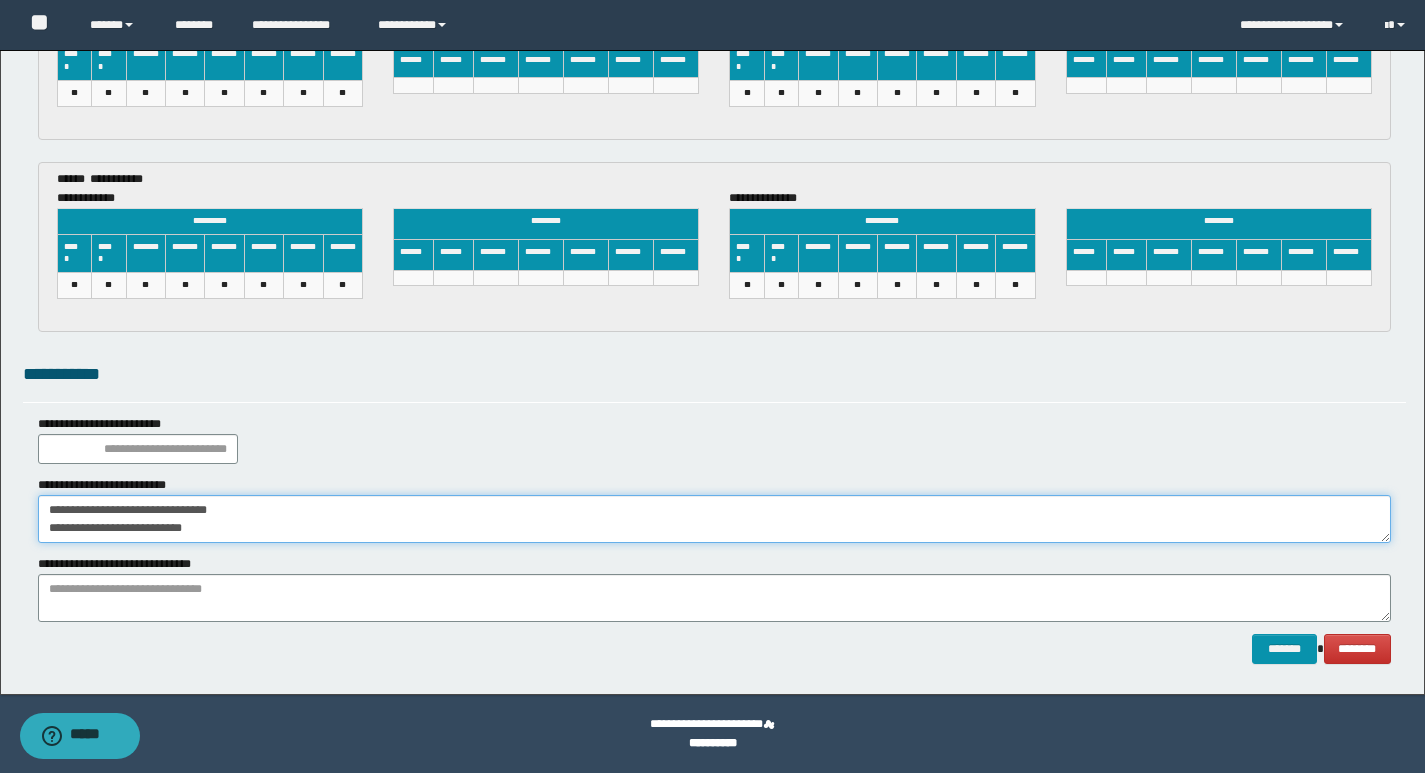 type on "**********" 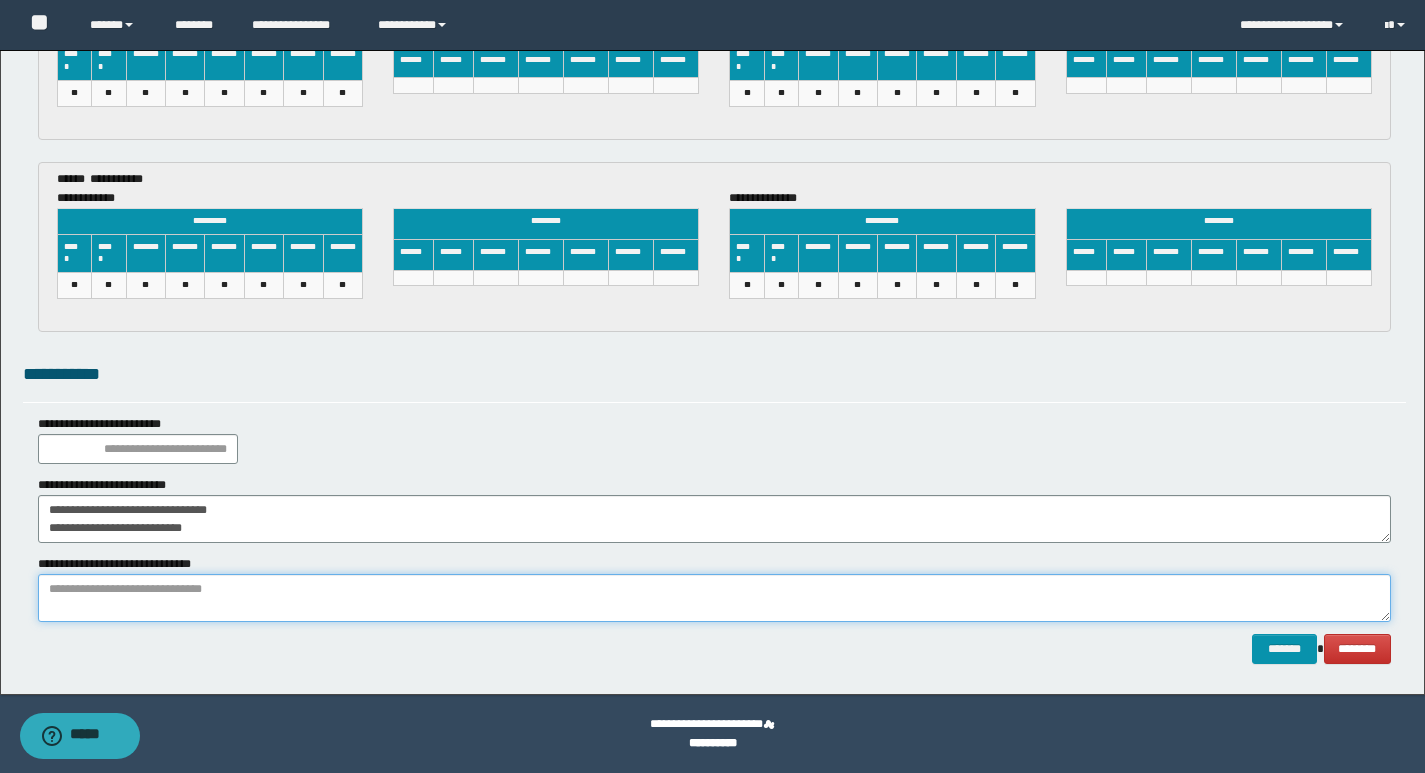 click at bounding box center (714, 598) 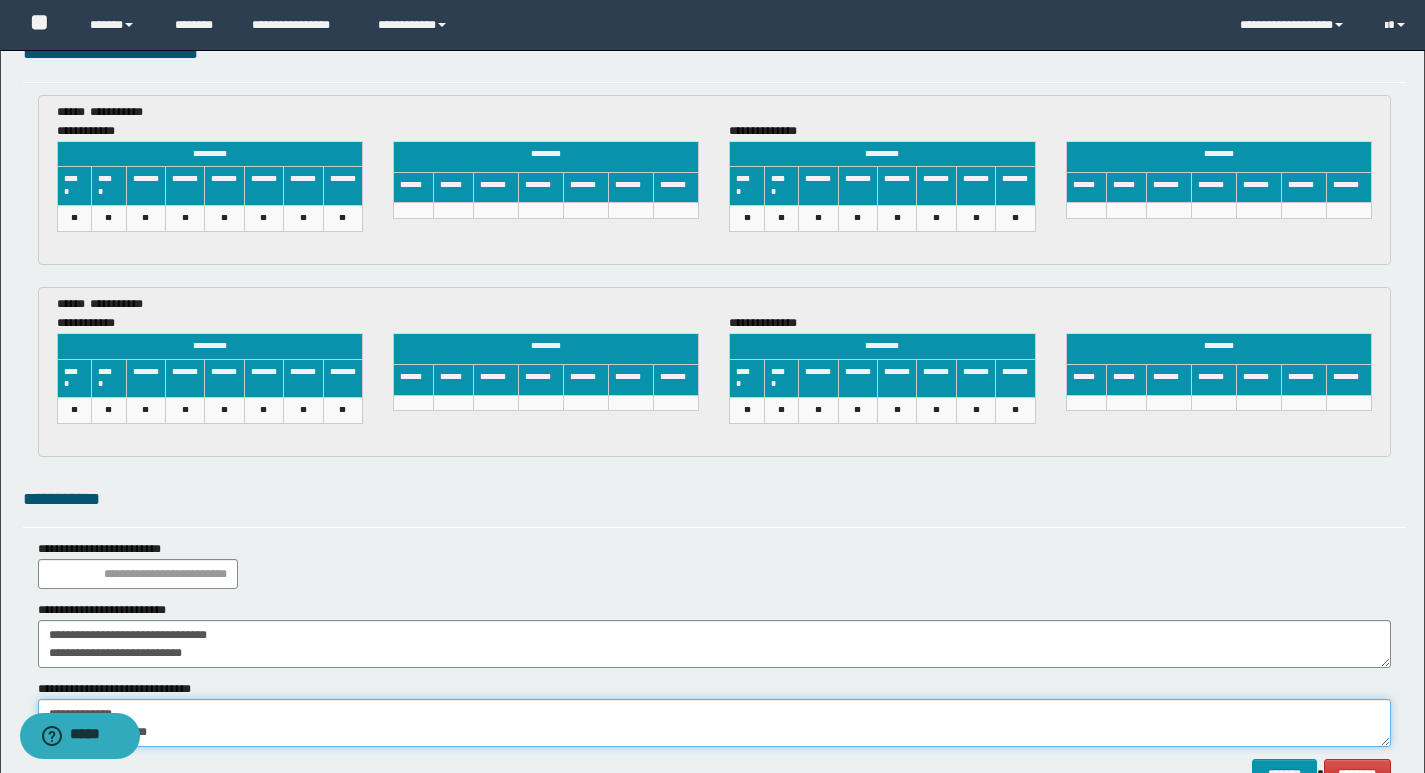 scroll, scrollTop: 3152, scrollLeft: 0, axis: vertical 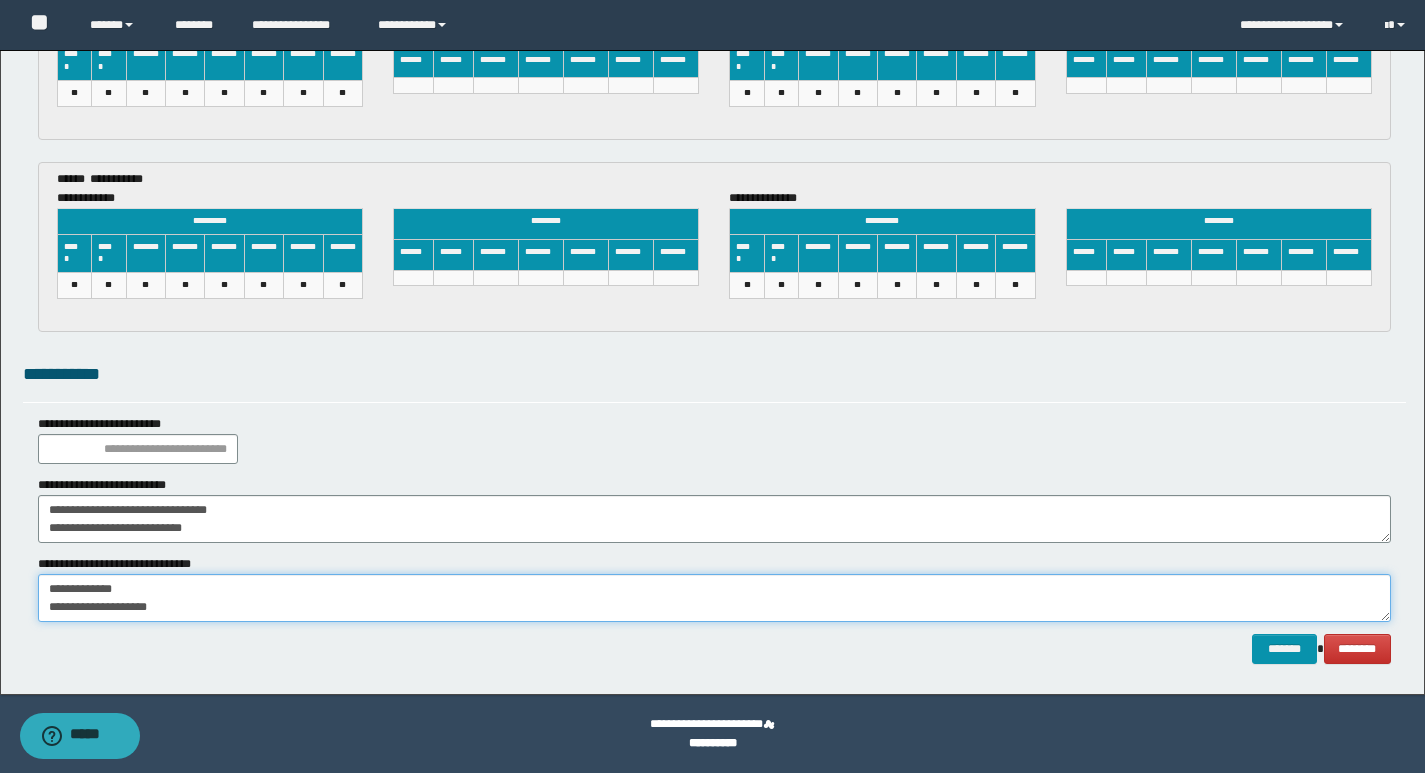 type on "**********" 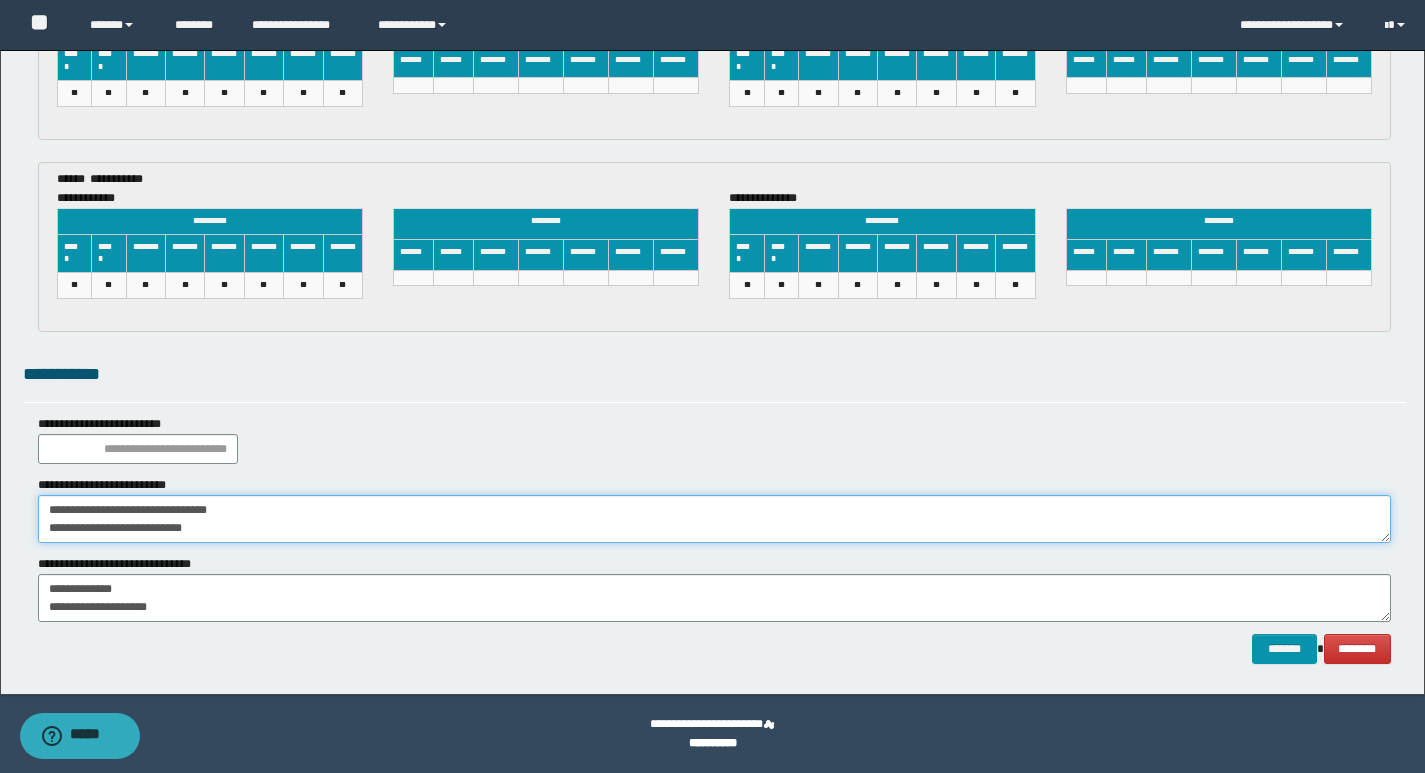 drag, startPoint x: 248, startPoint y: 531, endPoint x: 30, endPoint y: 566, distance: 220.79176 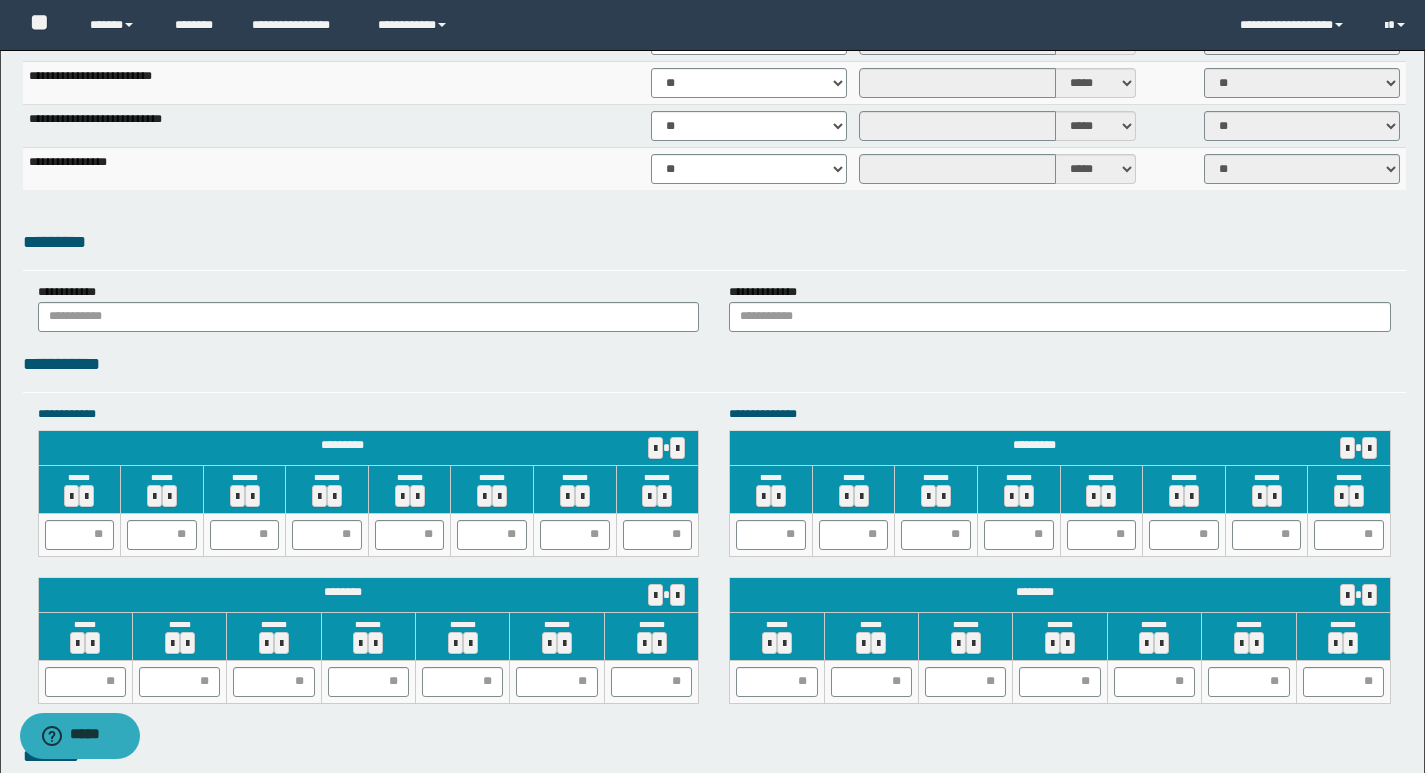 scroll, scrollTop: 1479, scrollLeft: 0, axis: vertical 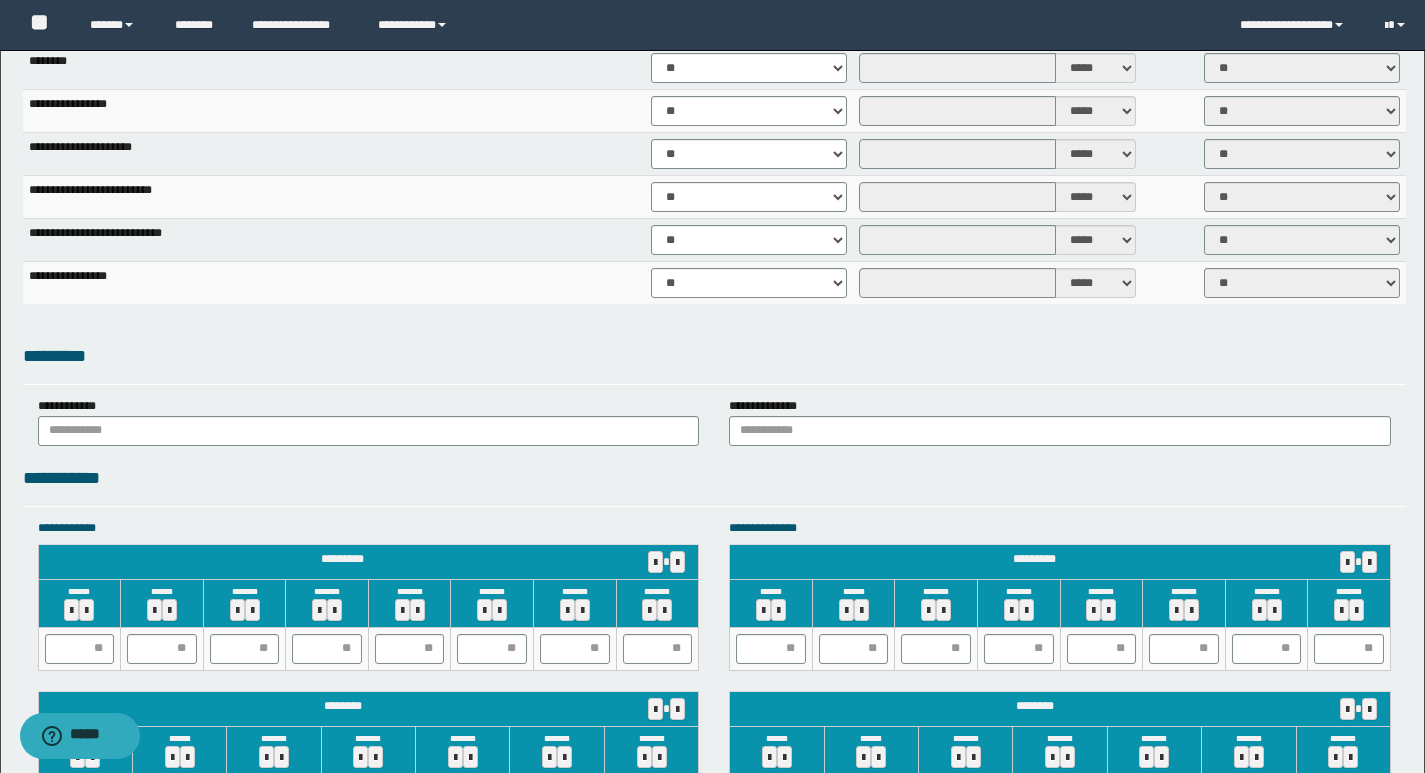 type on "**********" 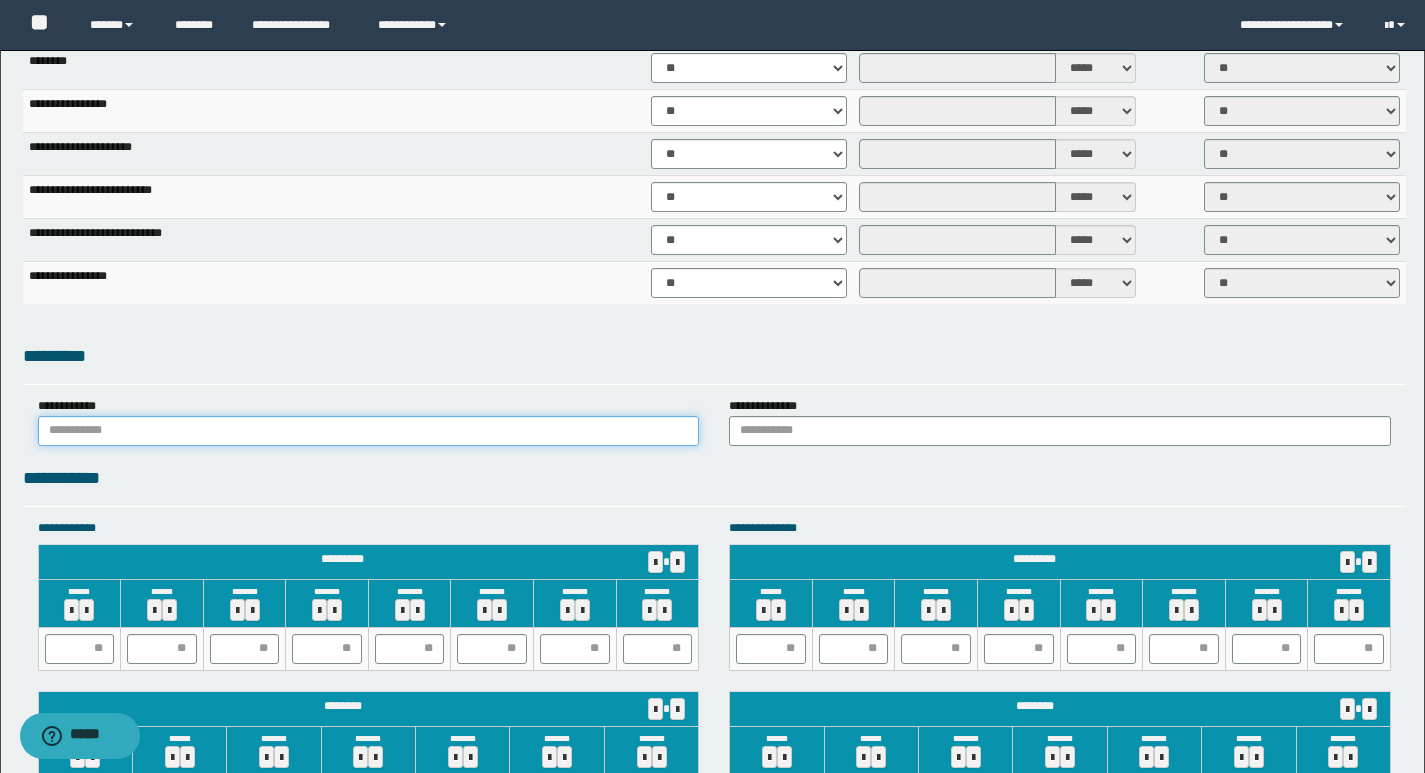 click at bounding box center (369, 431) 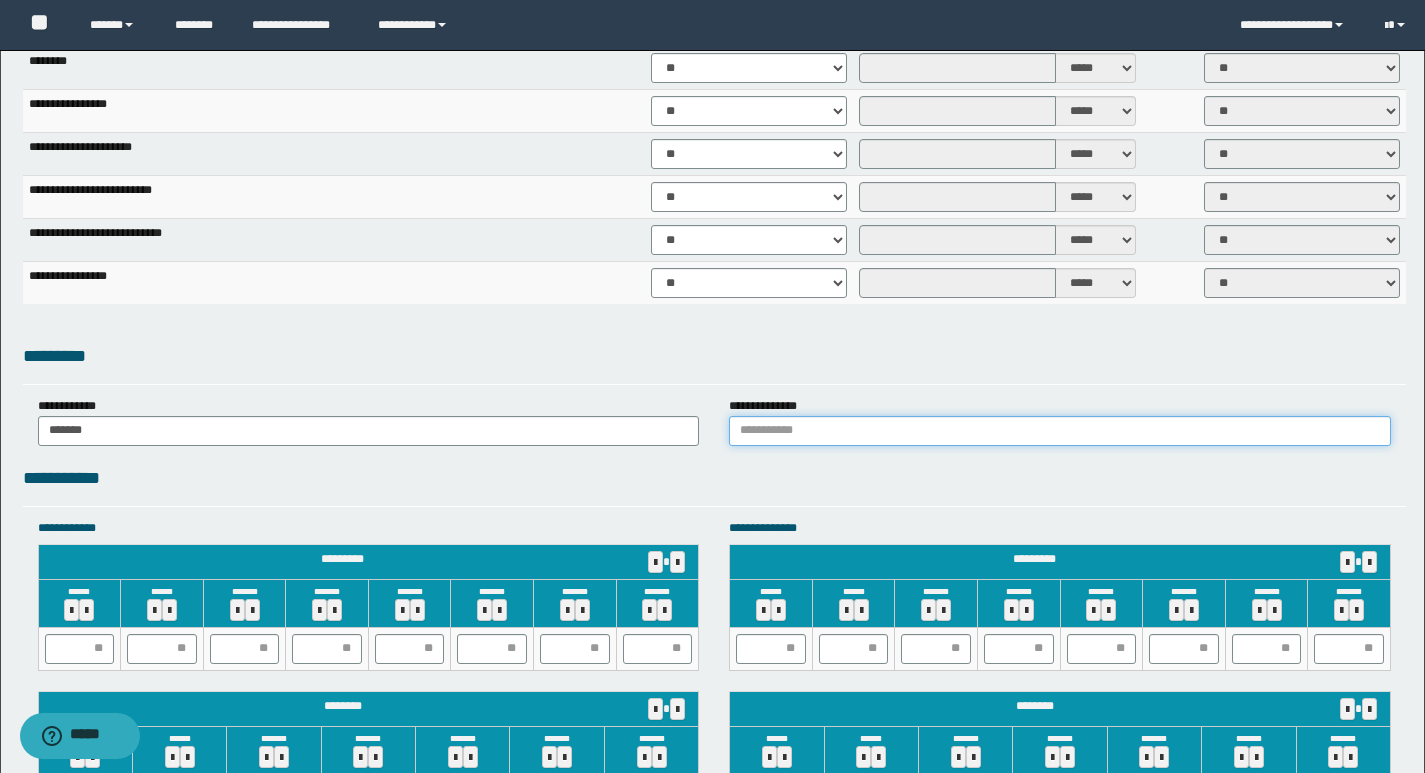 click at bounding box center [1060, 431] 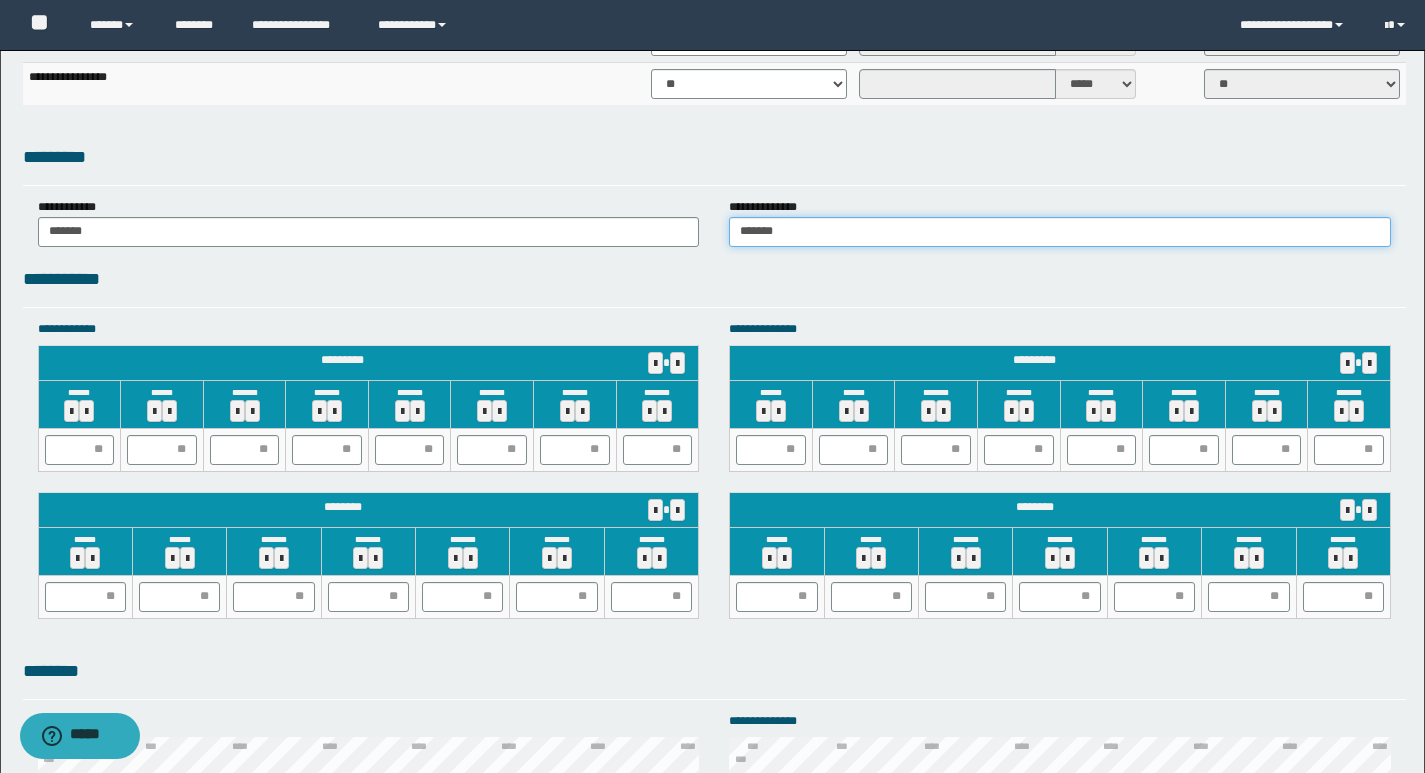 scroll, scrollTop: 1679, scrollLeft: 0, axis: vertical 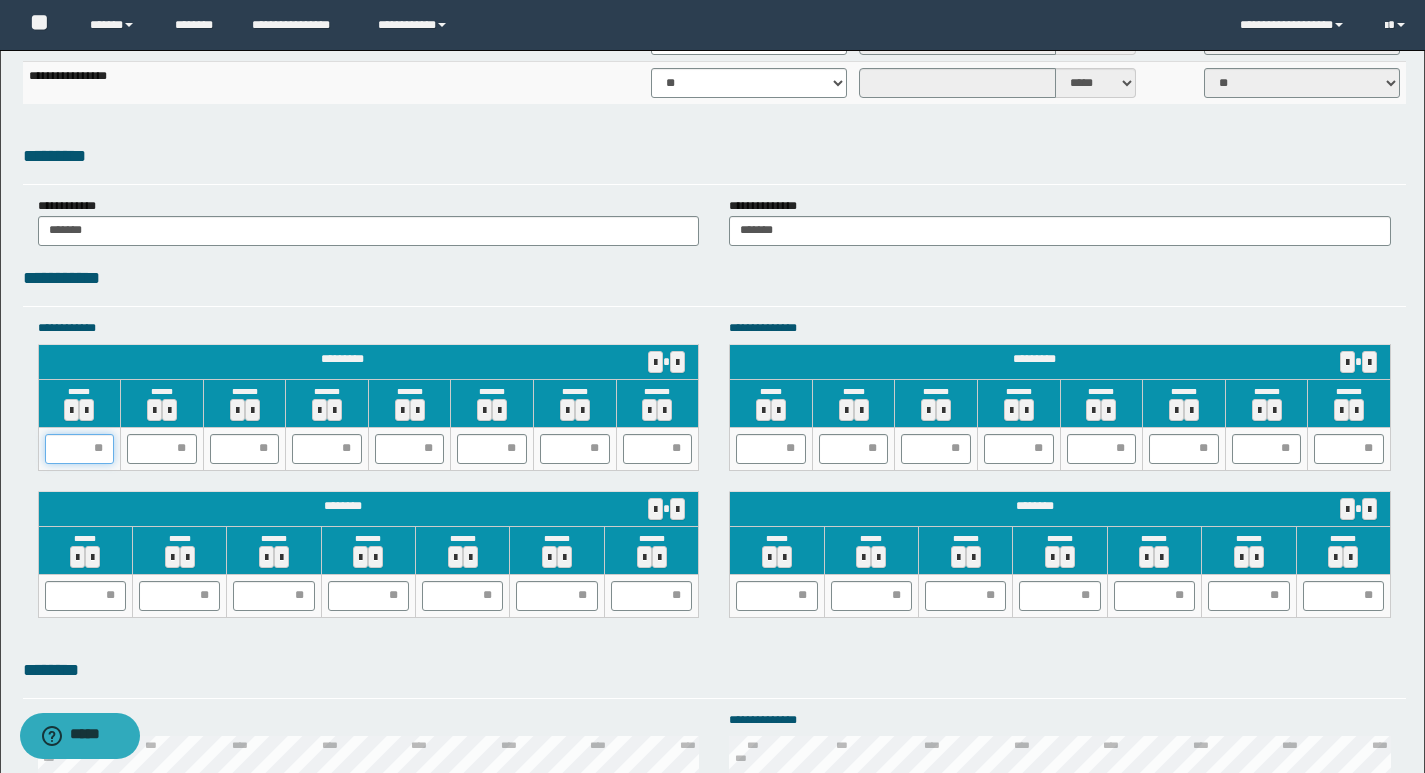 click at bounding box center [80, 449] 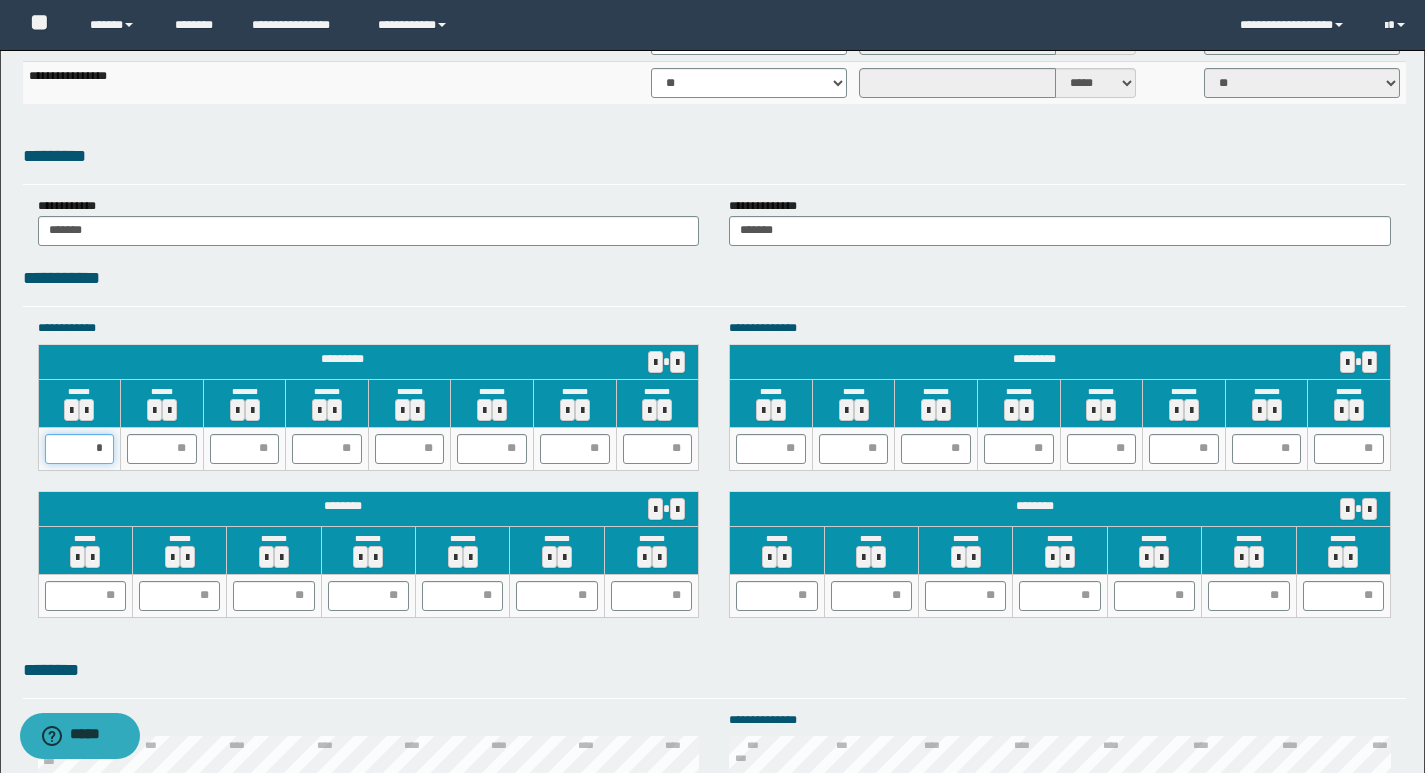 type on "**" 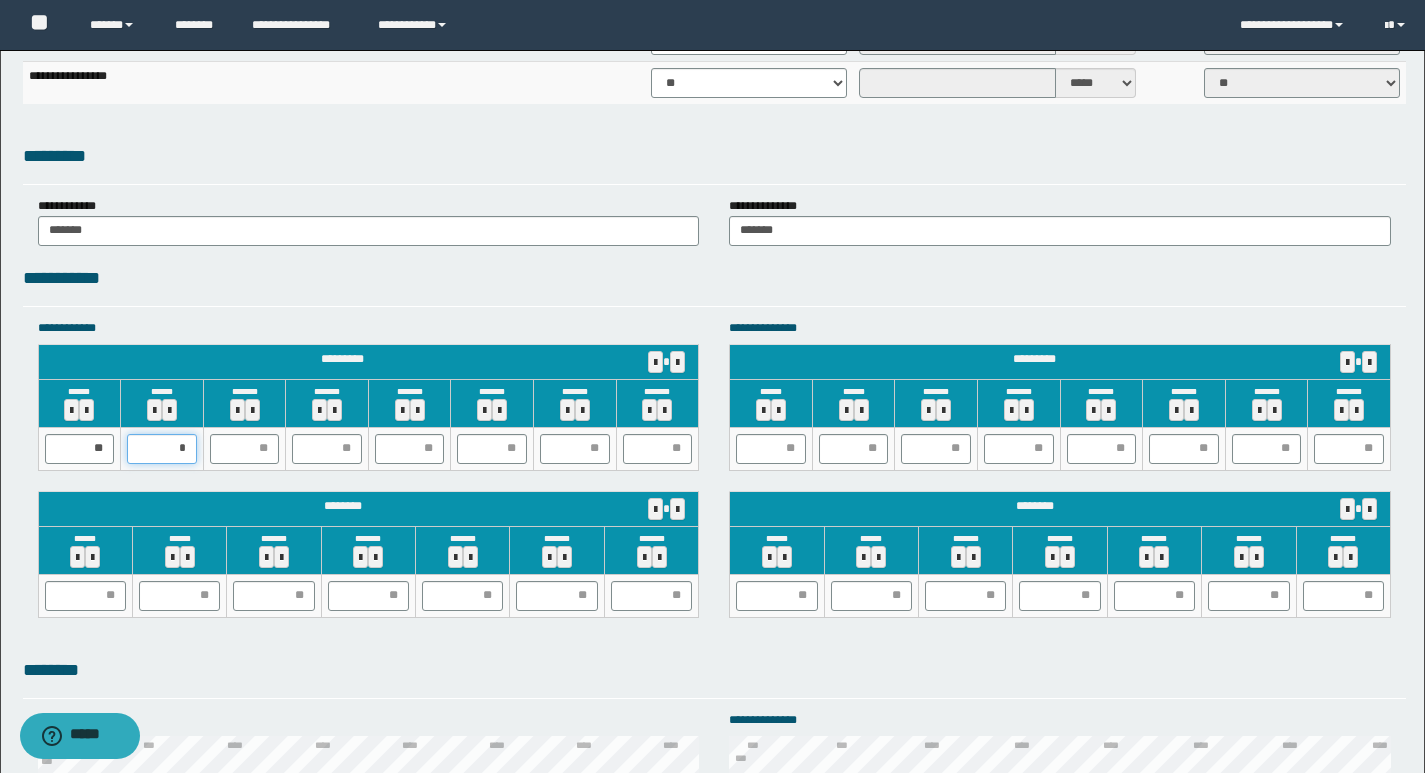 type on "**" 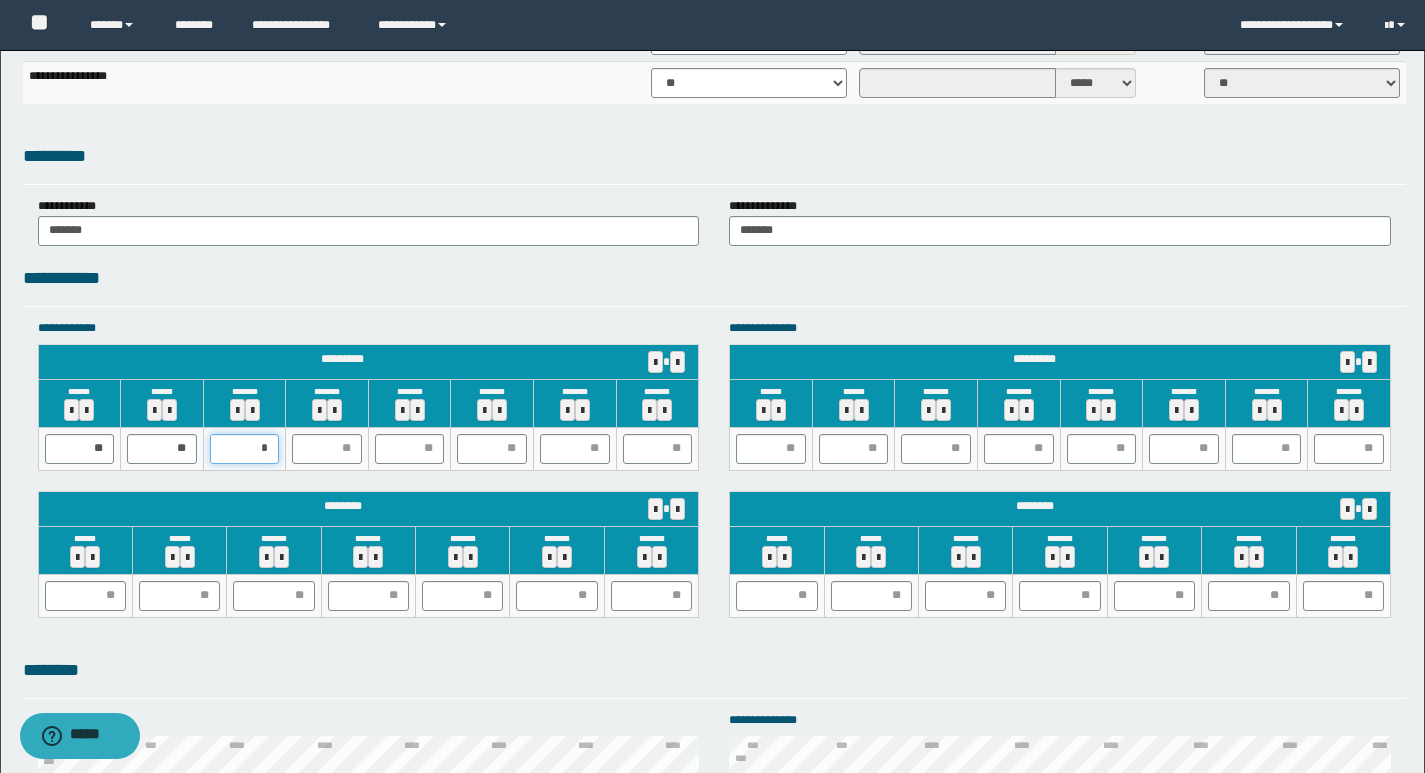 type on "**" 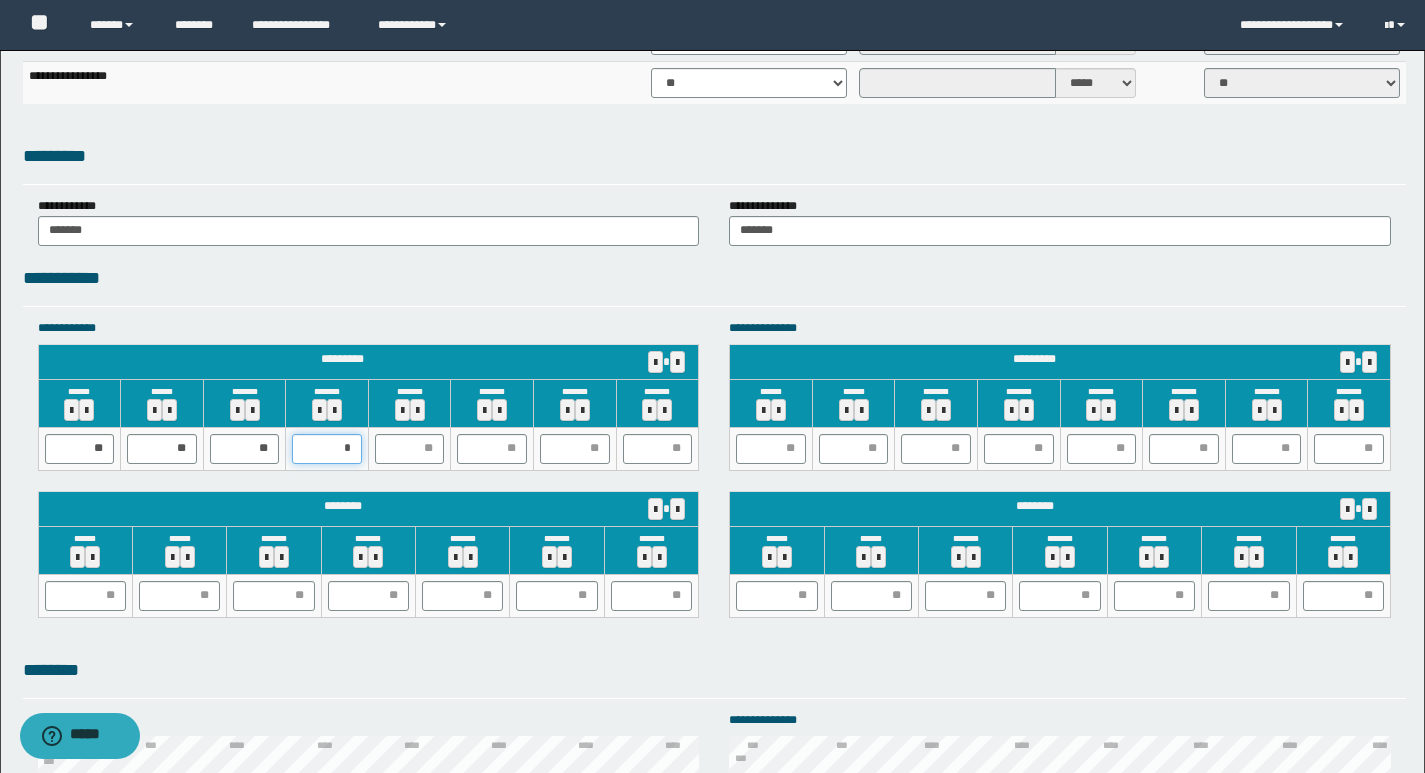 type on "**" 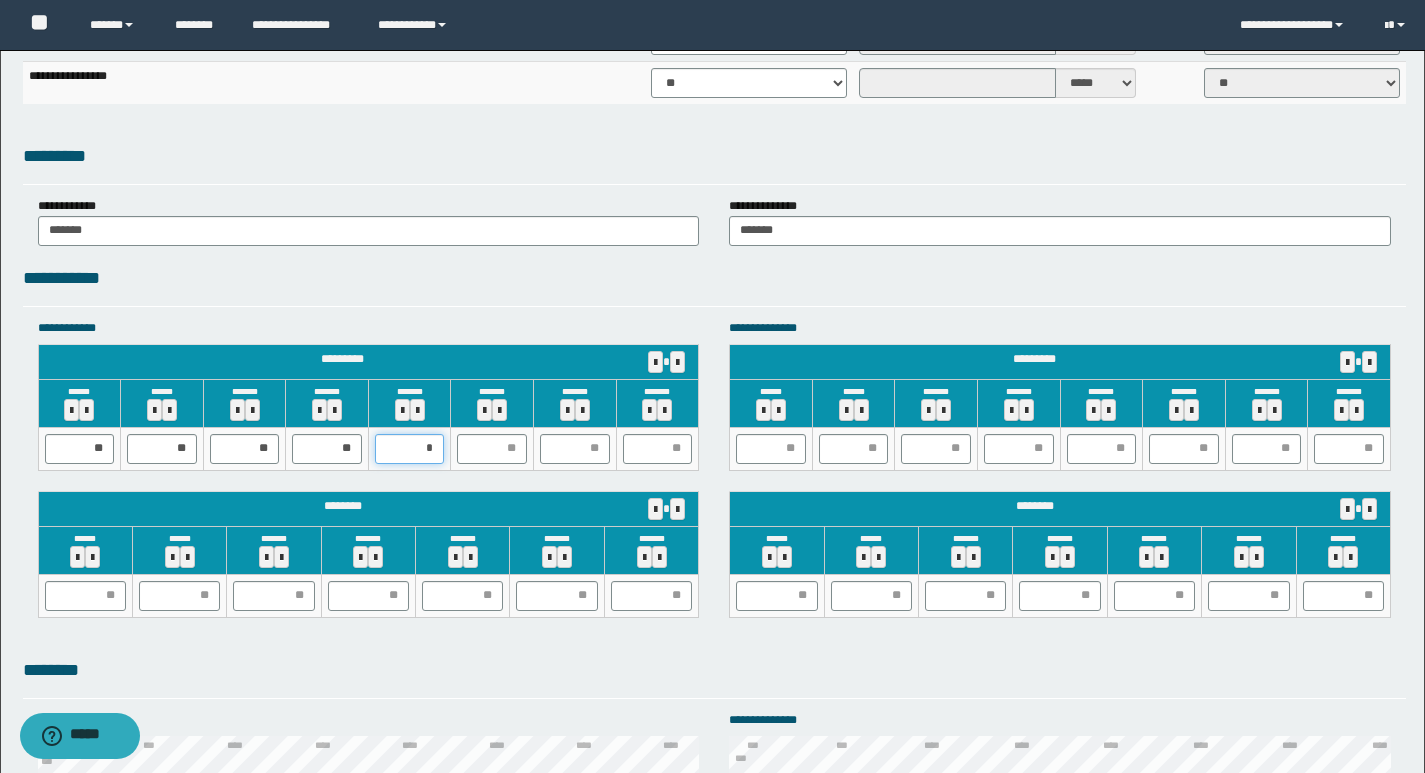 type on "**" 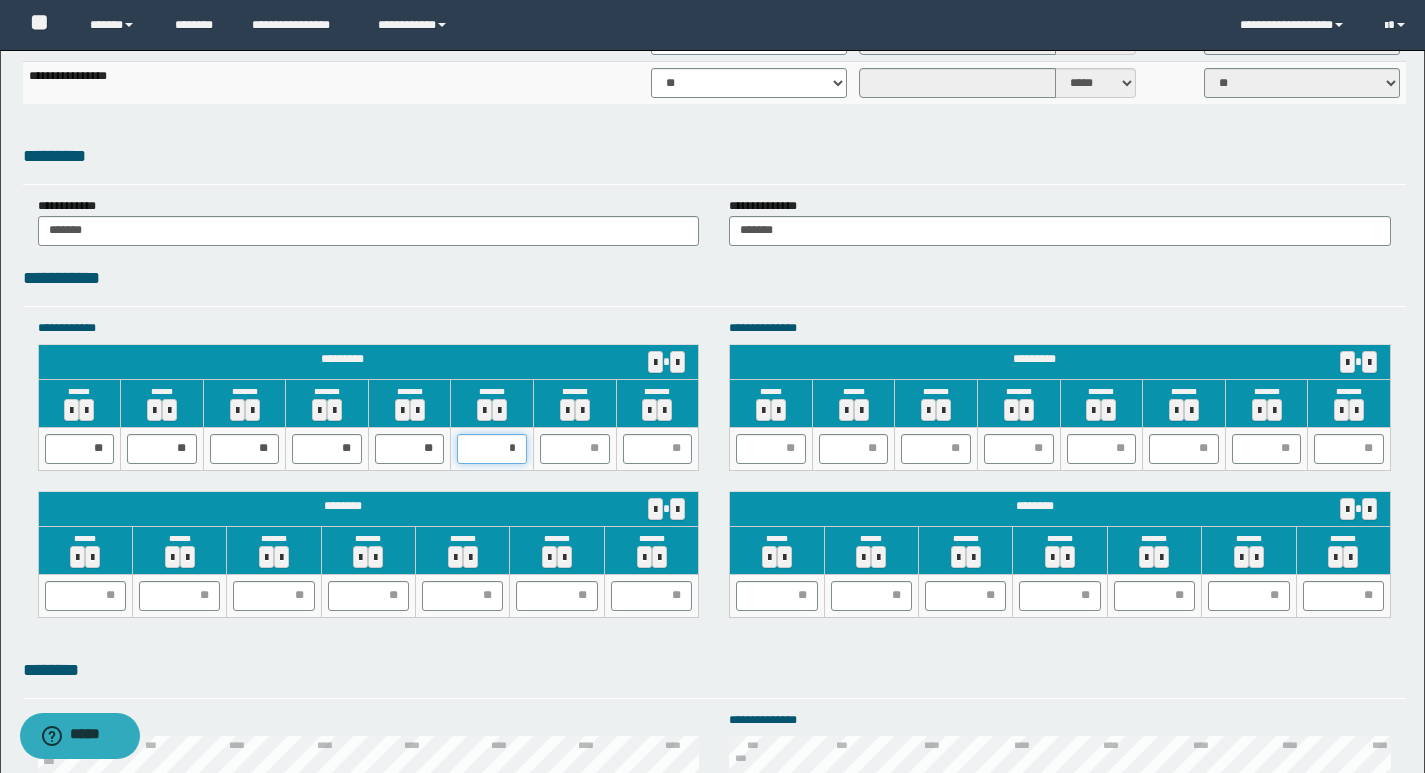 type on "**" 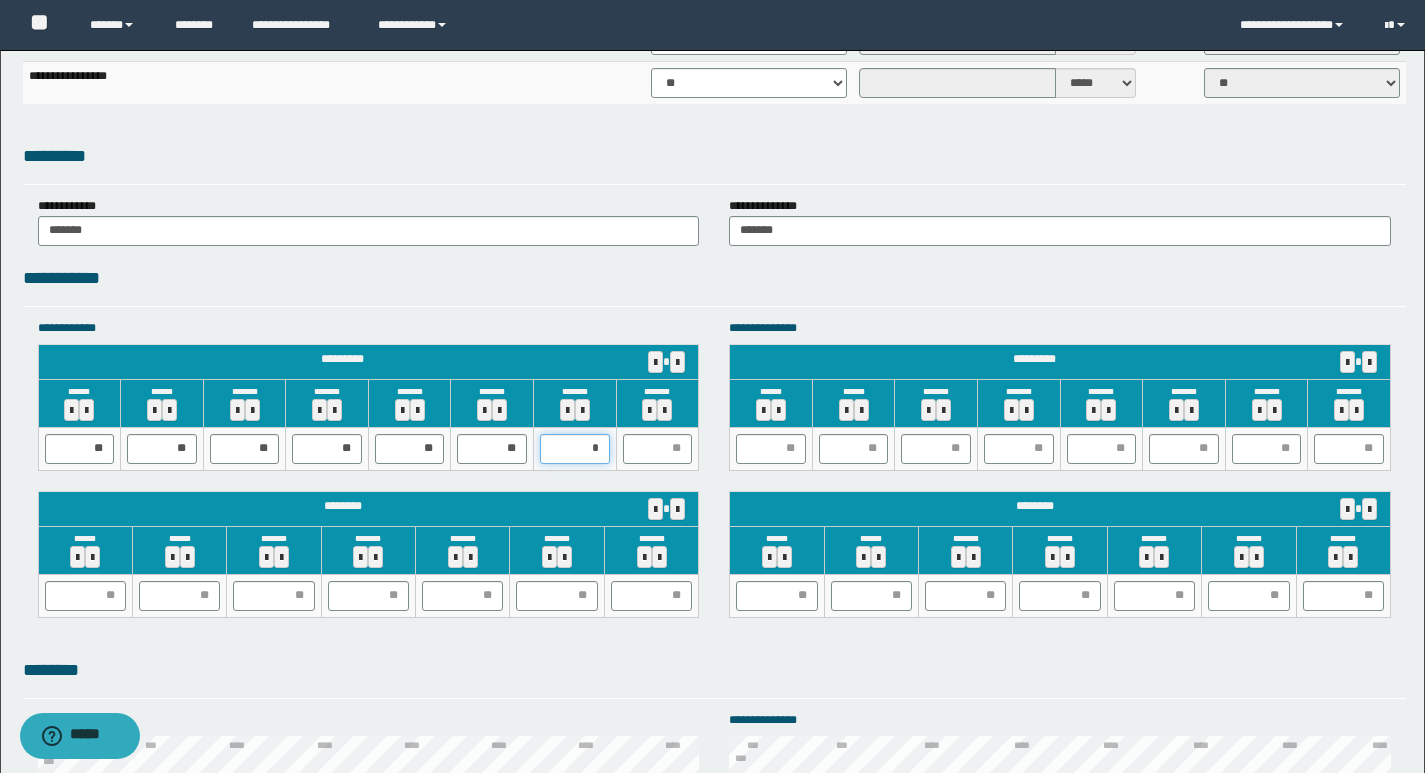 type on "**" 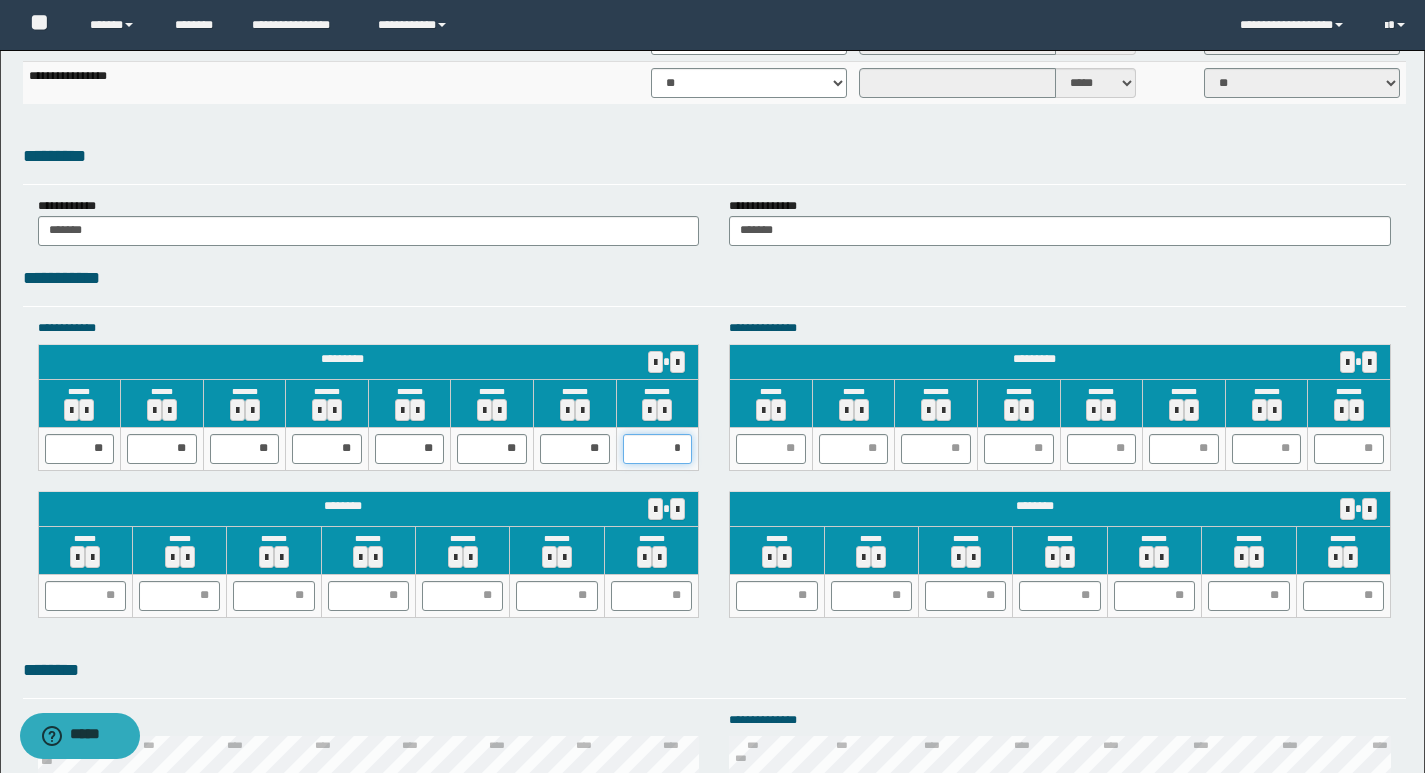 type on "**" 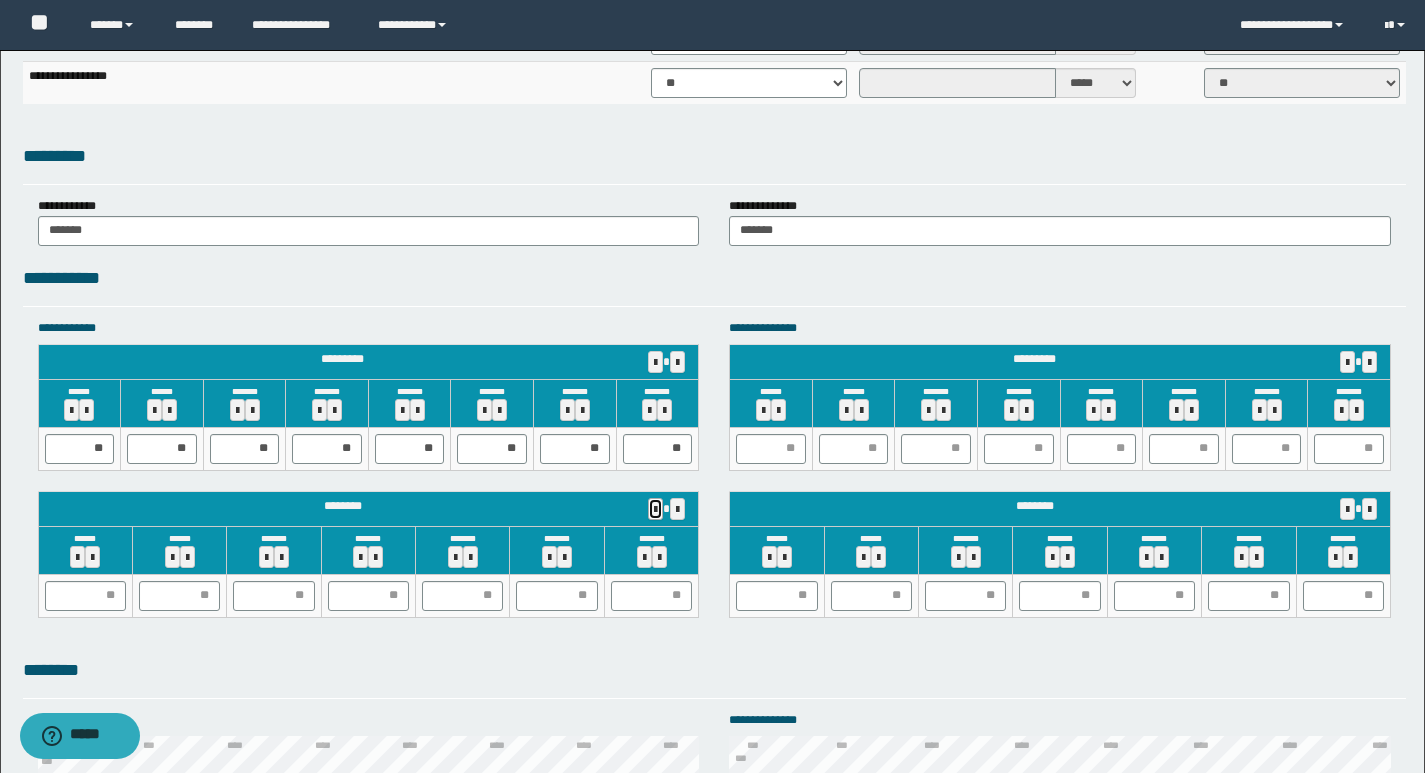 type 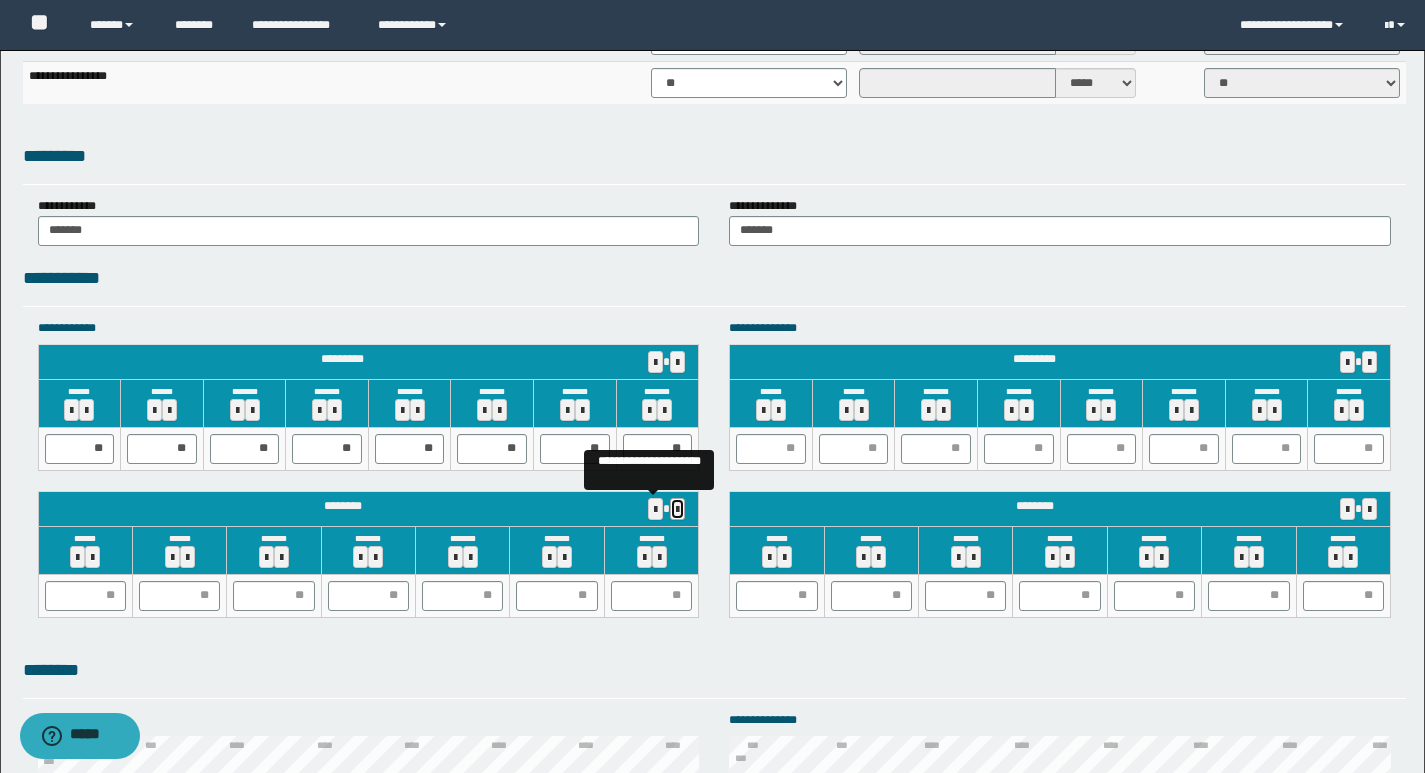 type 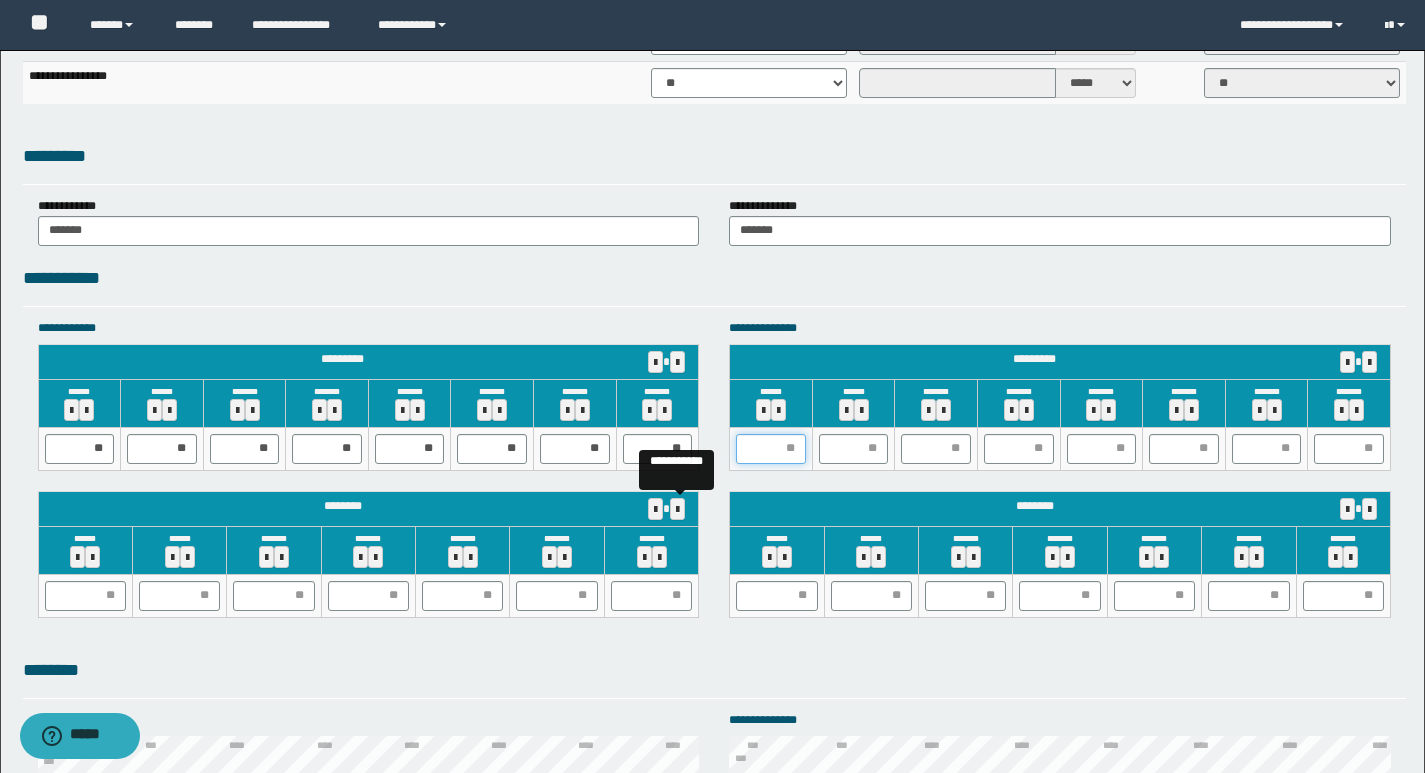 click at bounding box center [771, 449] 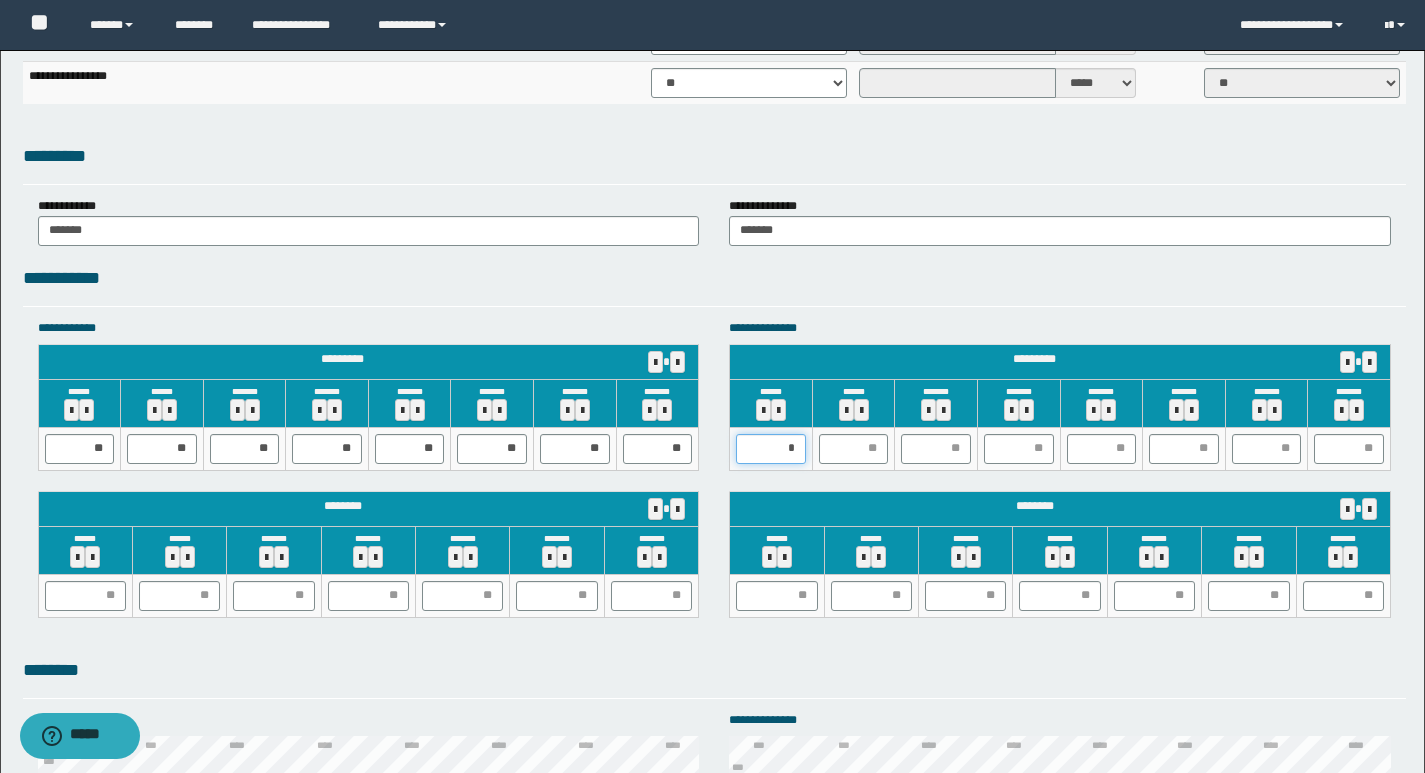 type on "**" 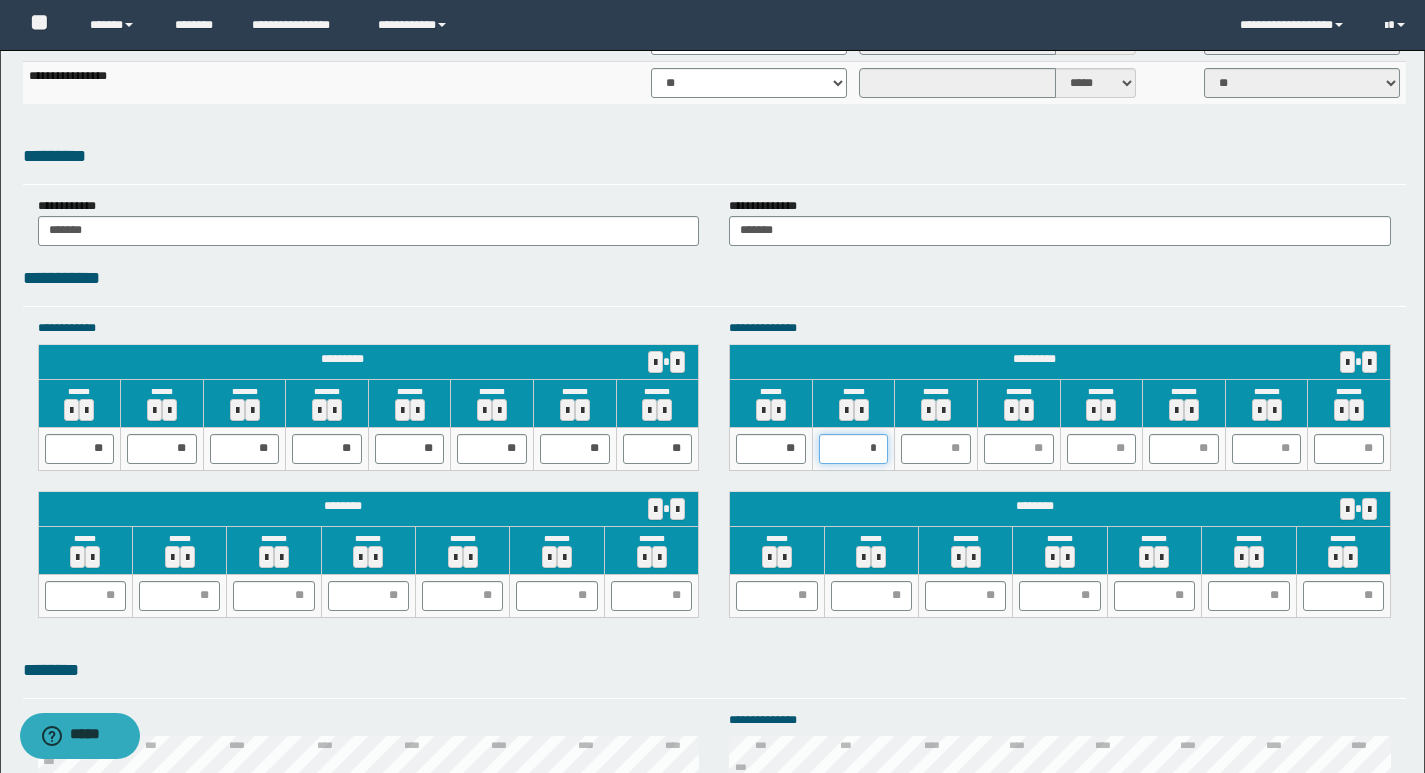 type on "**" 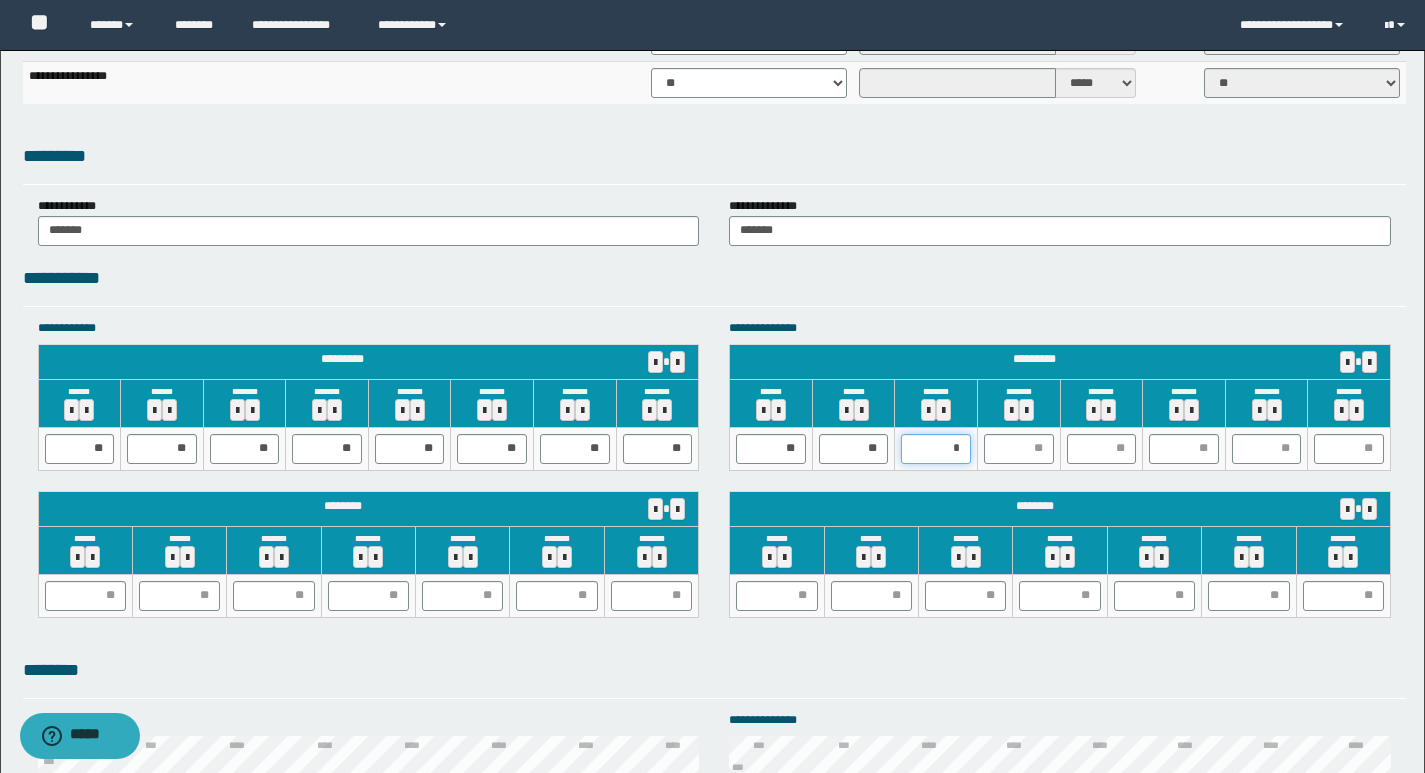 type on "**" 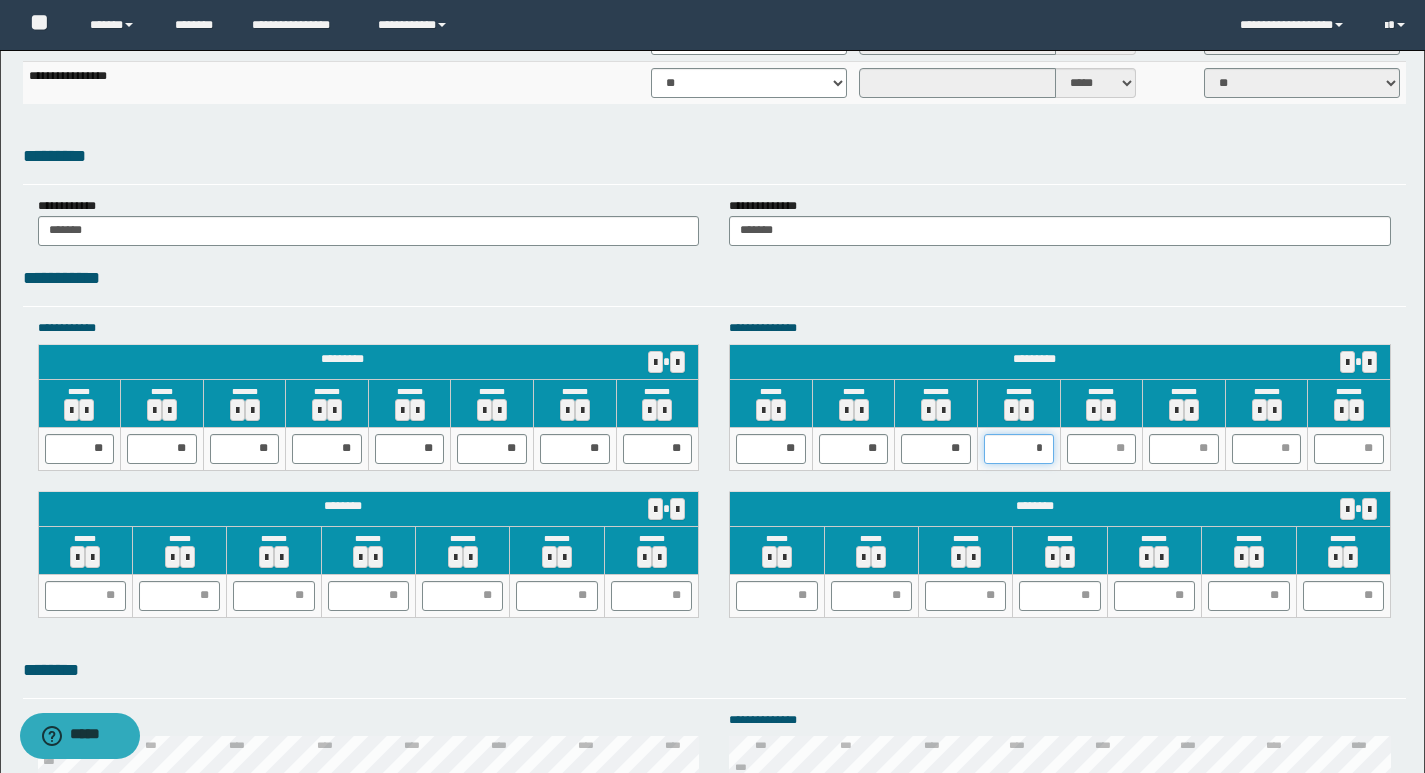 type on "**" 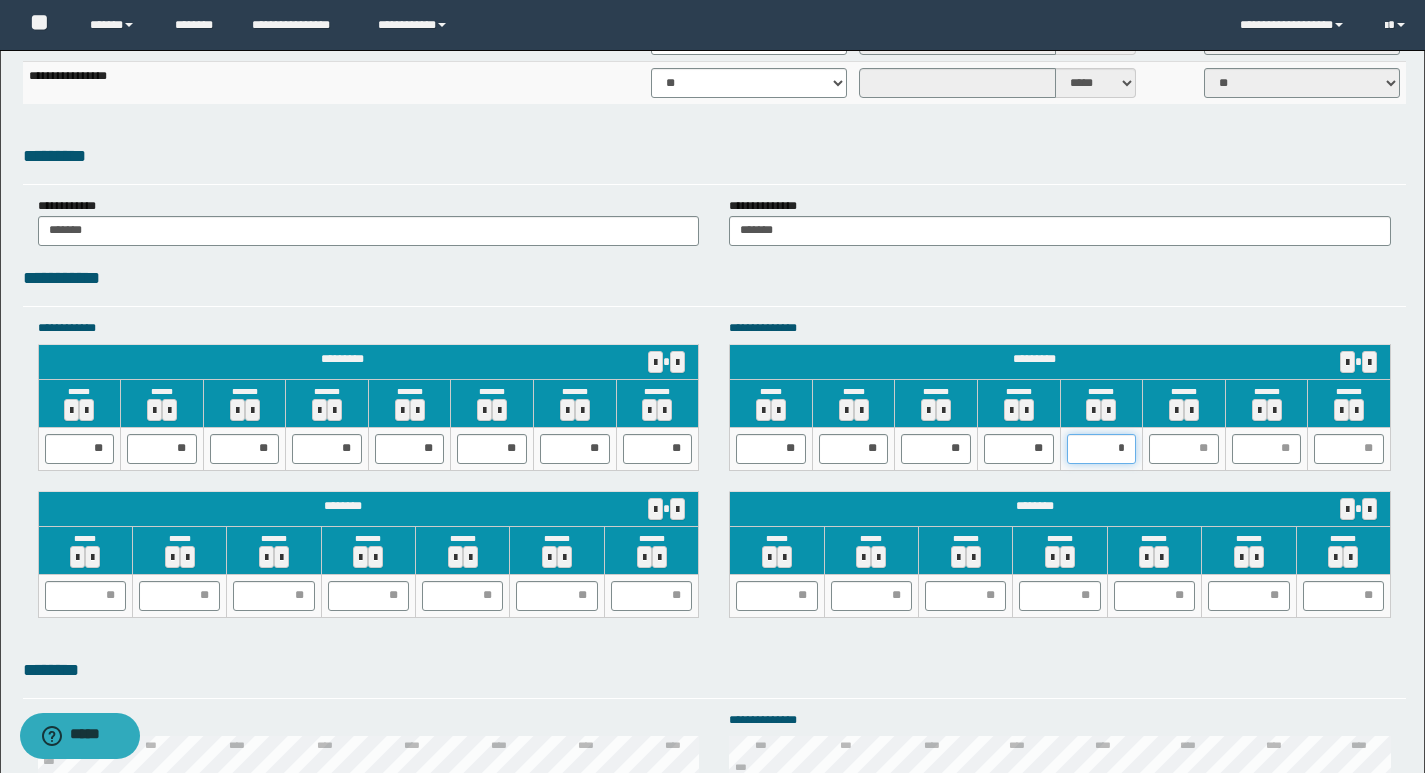 type on "**" 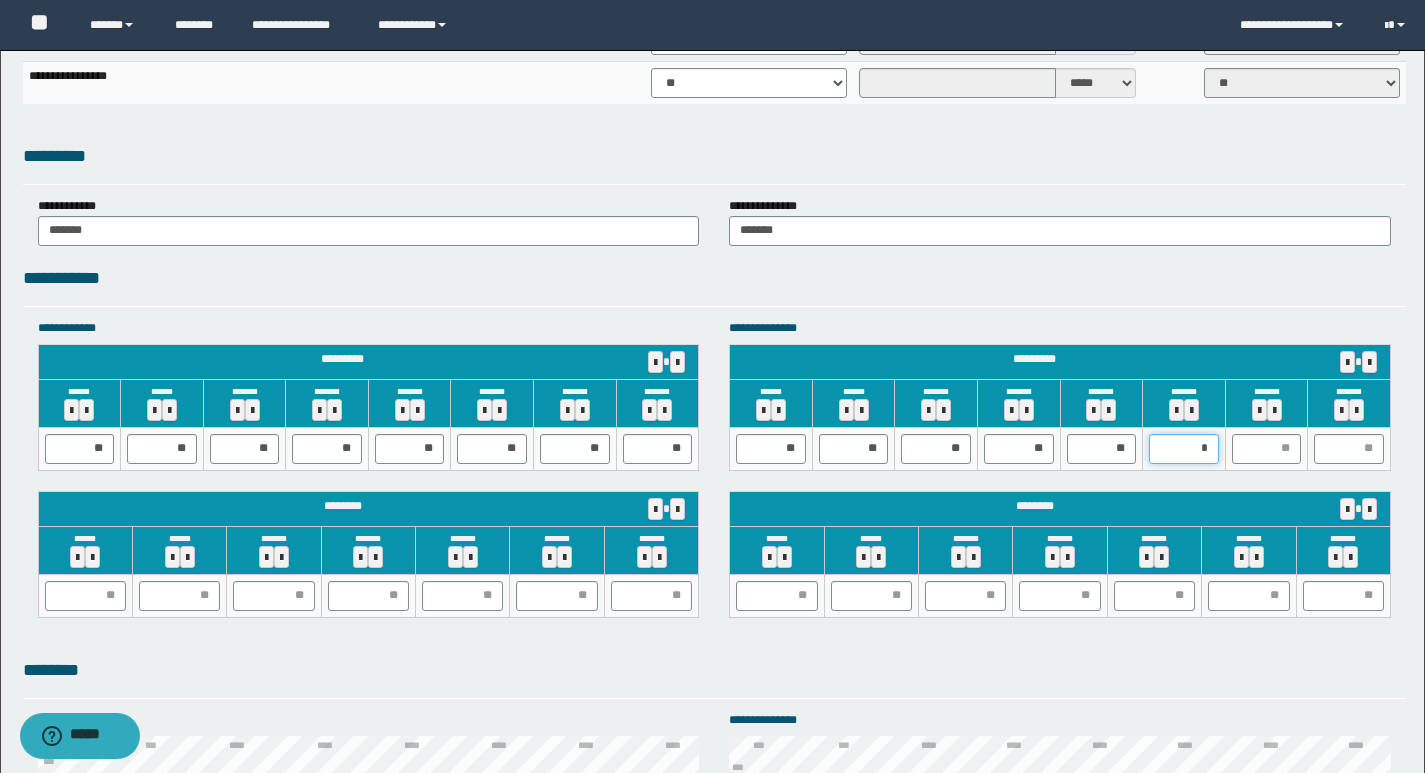 type on "**" 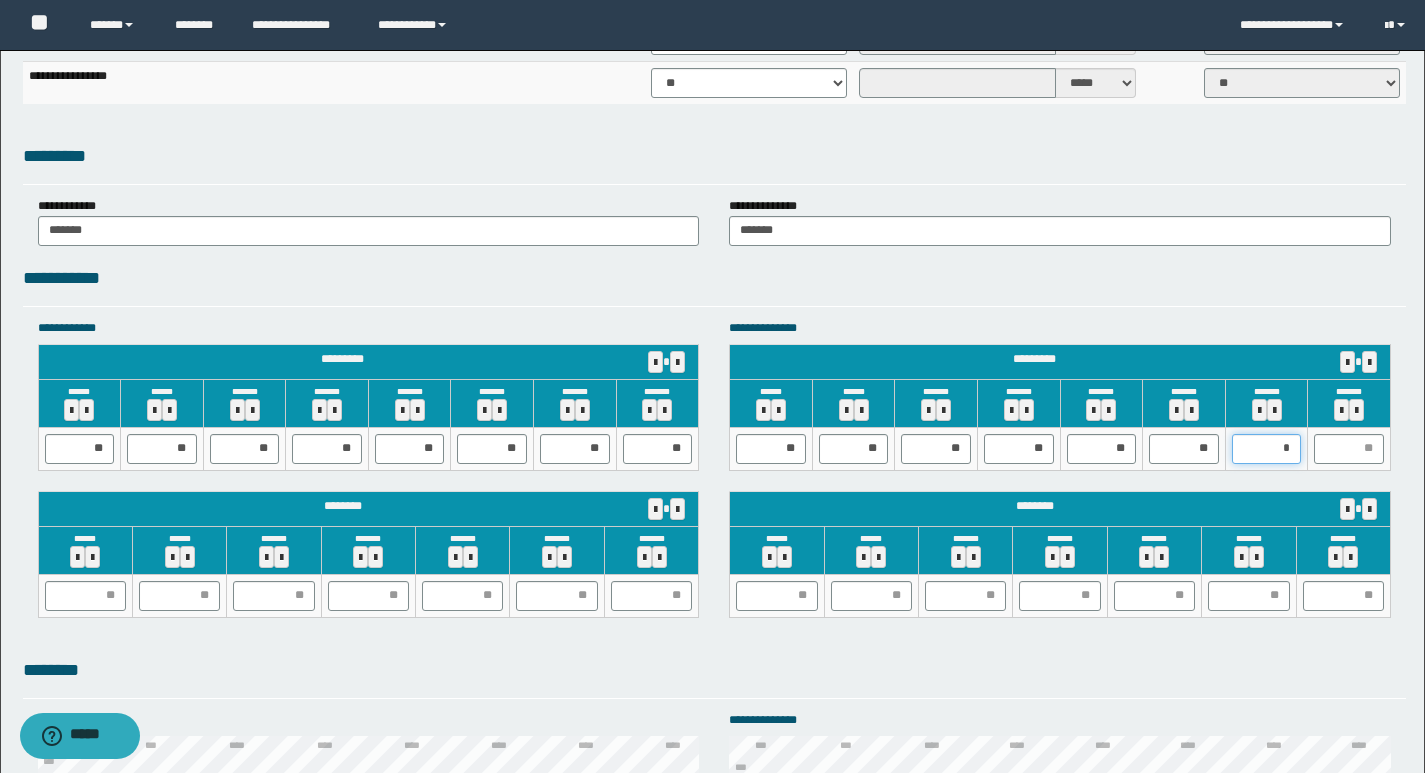 type on "**" 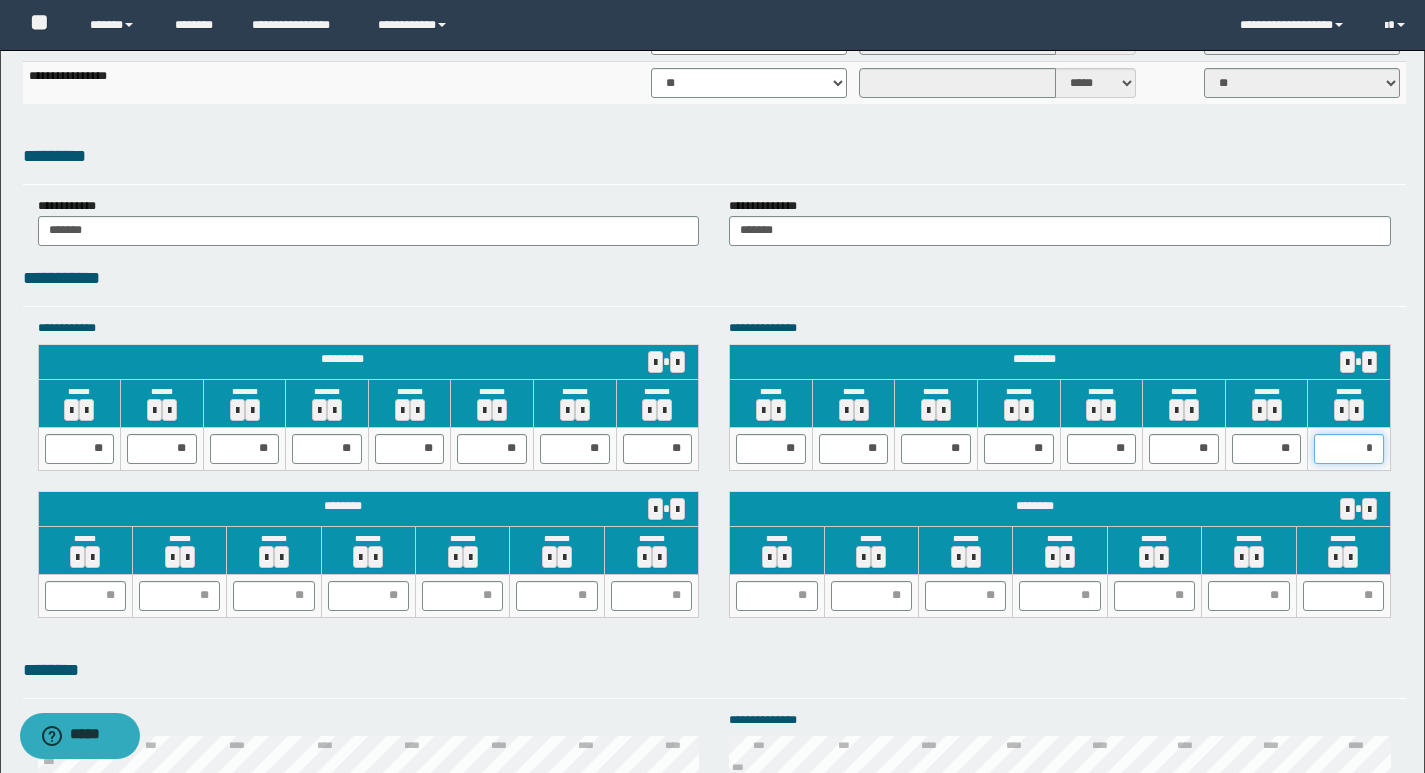 type on "**" 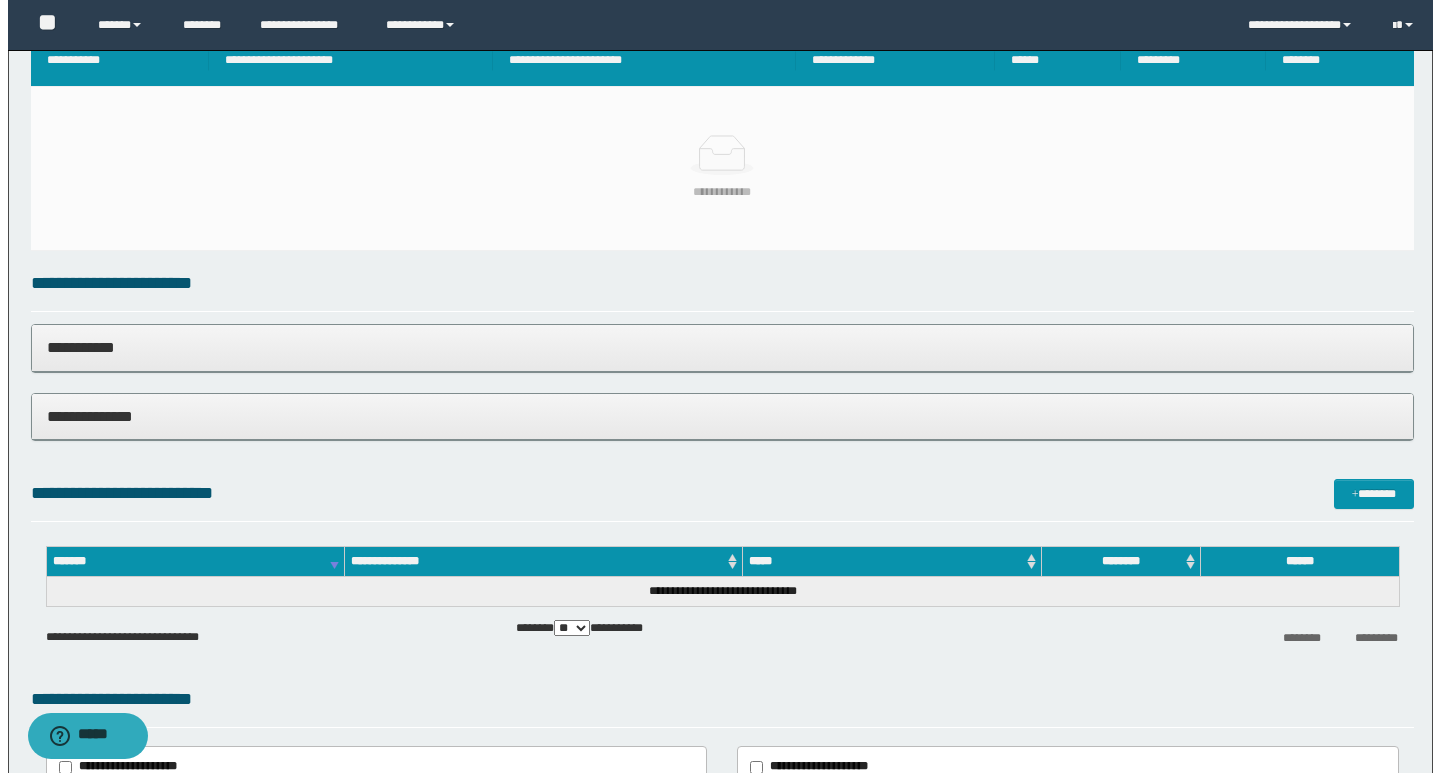 scroll, scrollTop: 0, scrollLeft: 0, axis: both 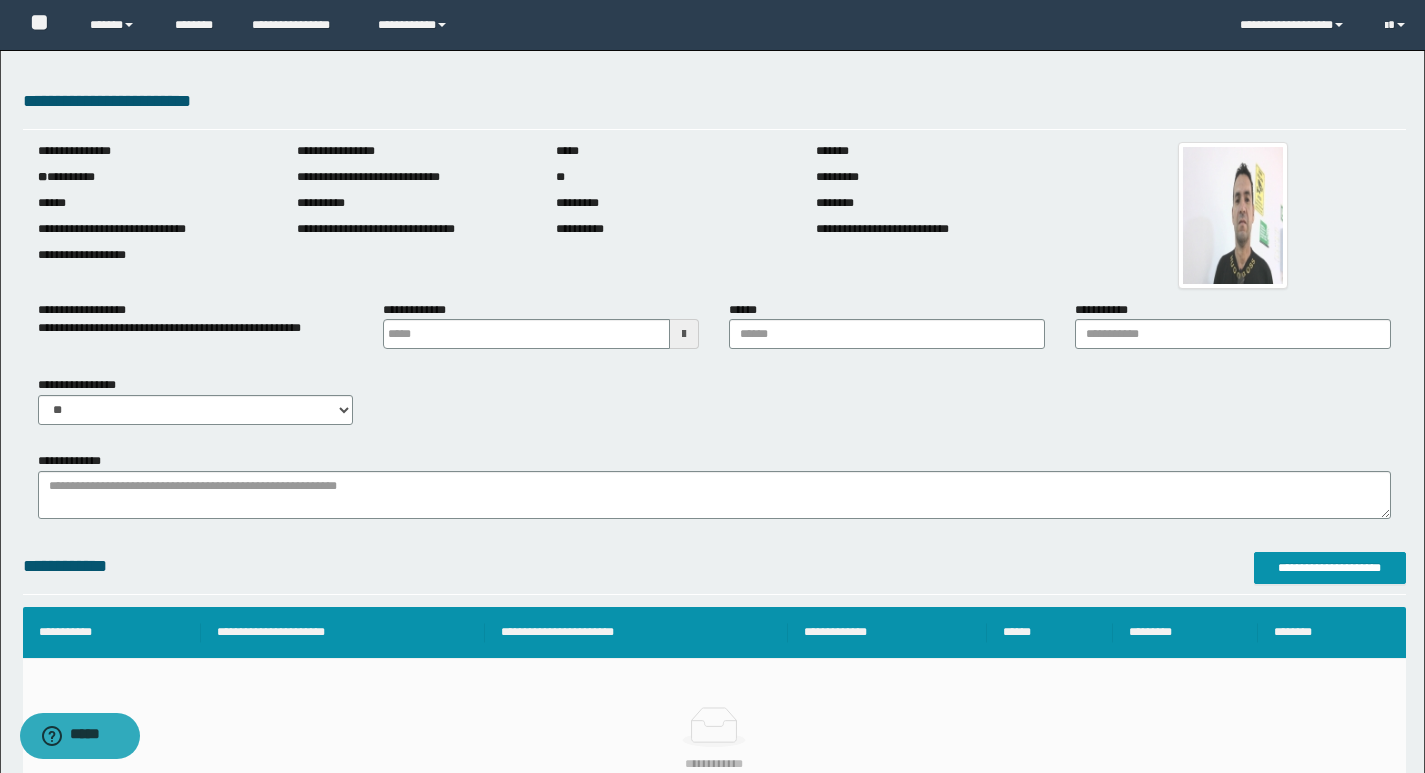 click at bounding box center (684, 334) 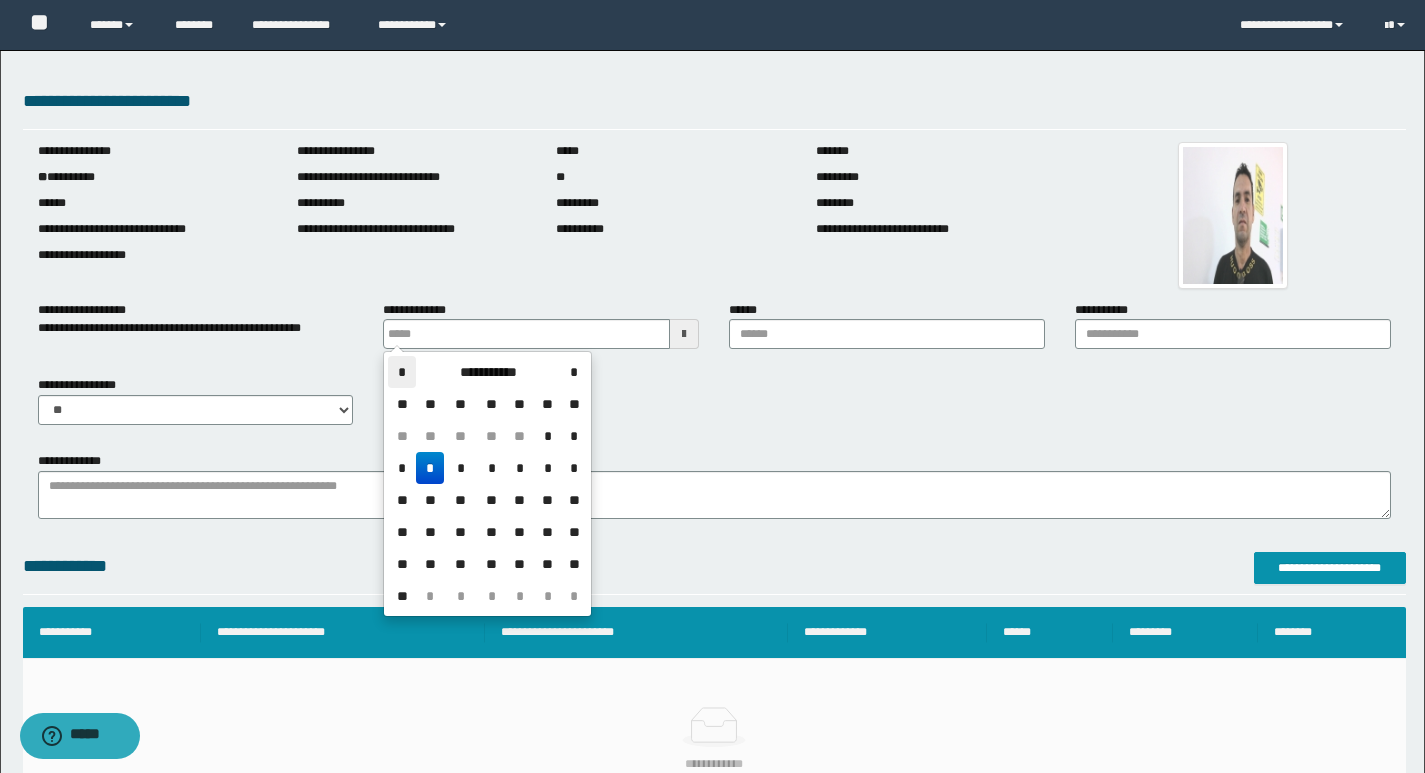 click on "*" at bounding box center (402, 372) 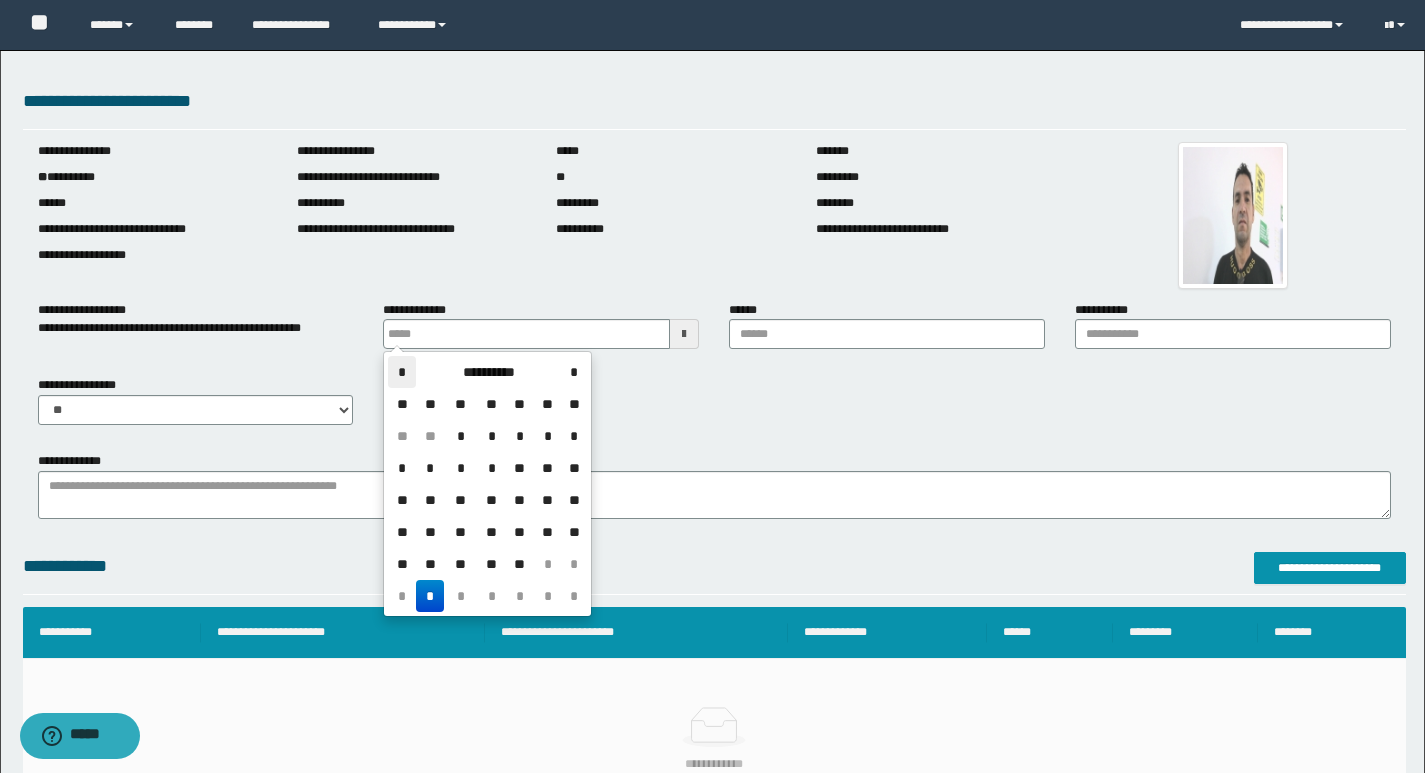 click on "*" at bounding box center [402, 372] 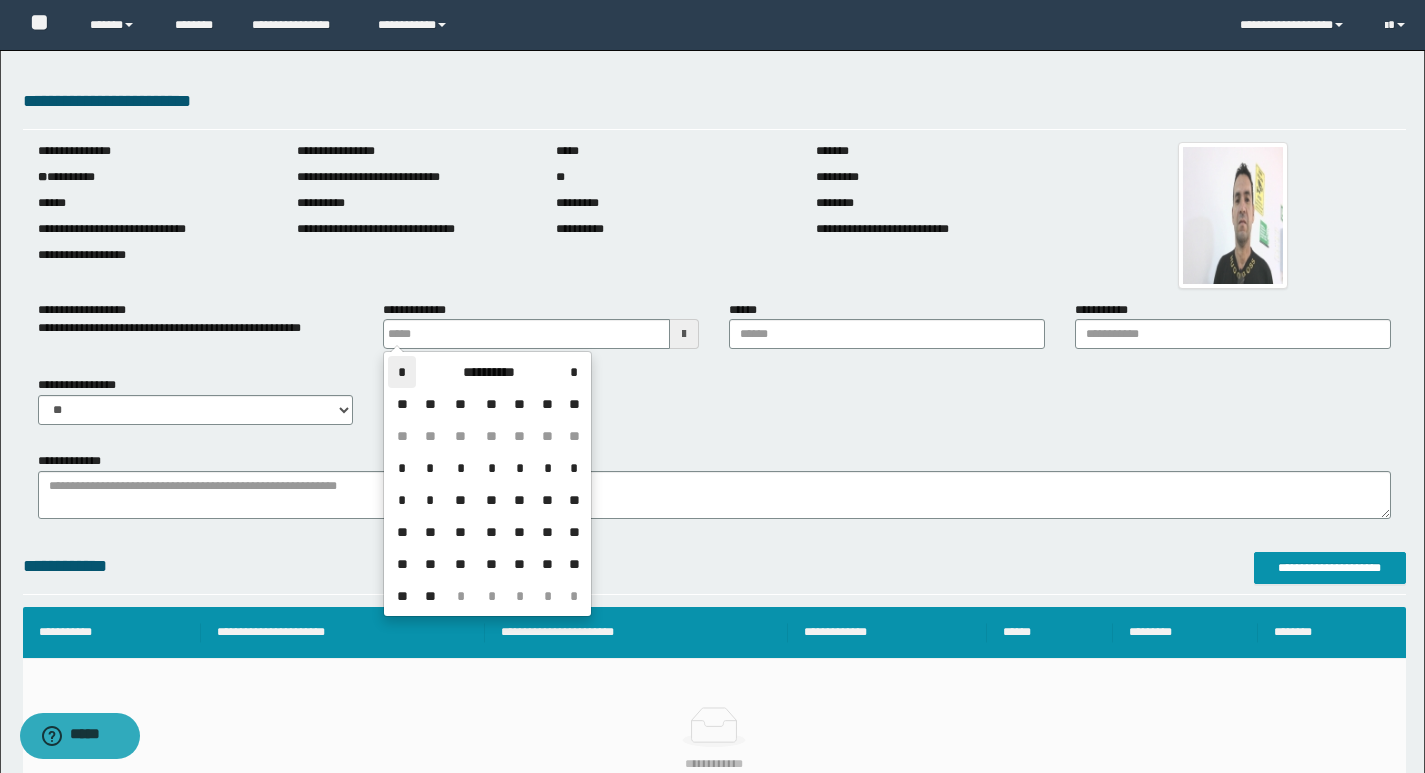 click on "*" at bounding box center [402, 372] 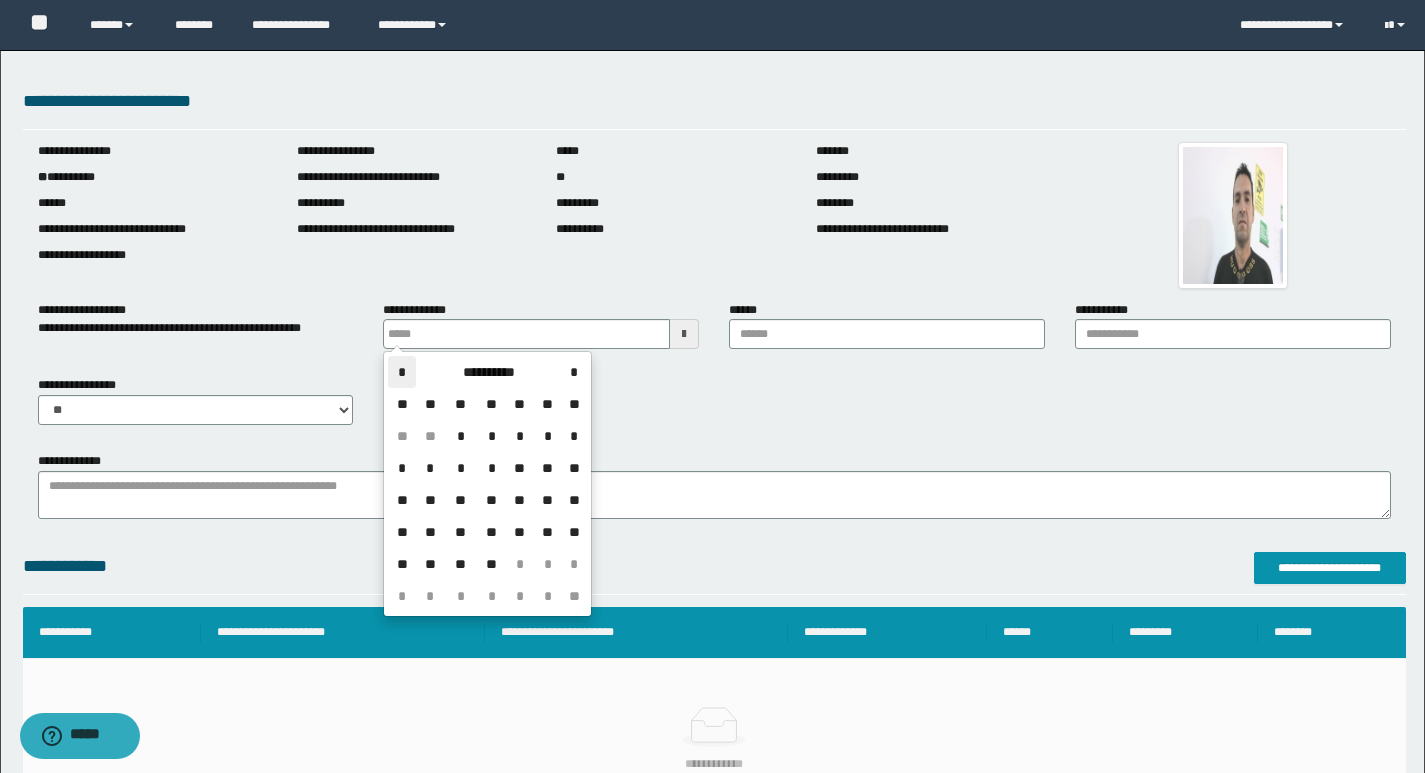 click on "*" at bounding box center [402, 372] 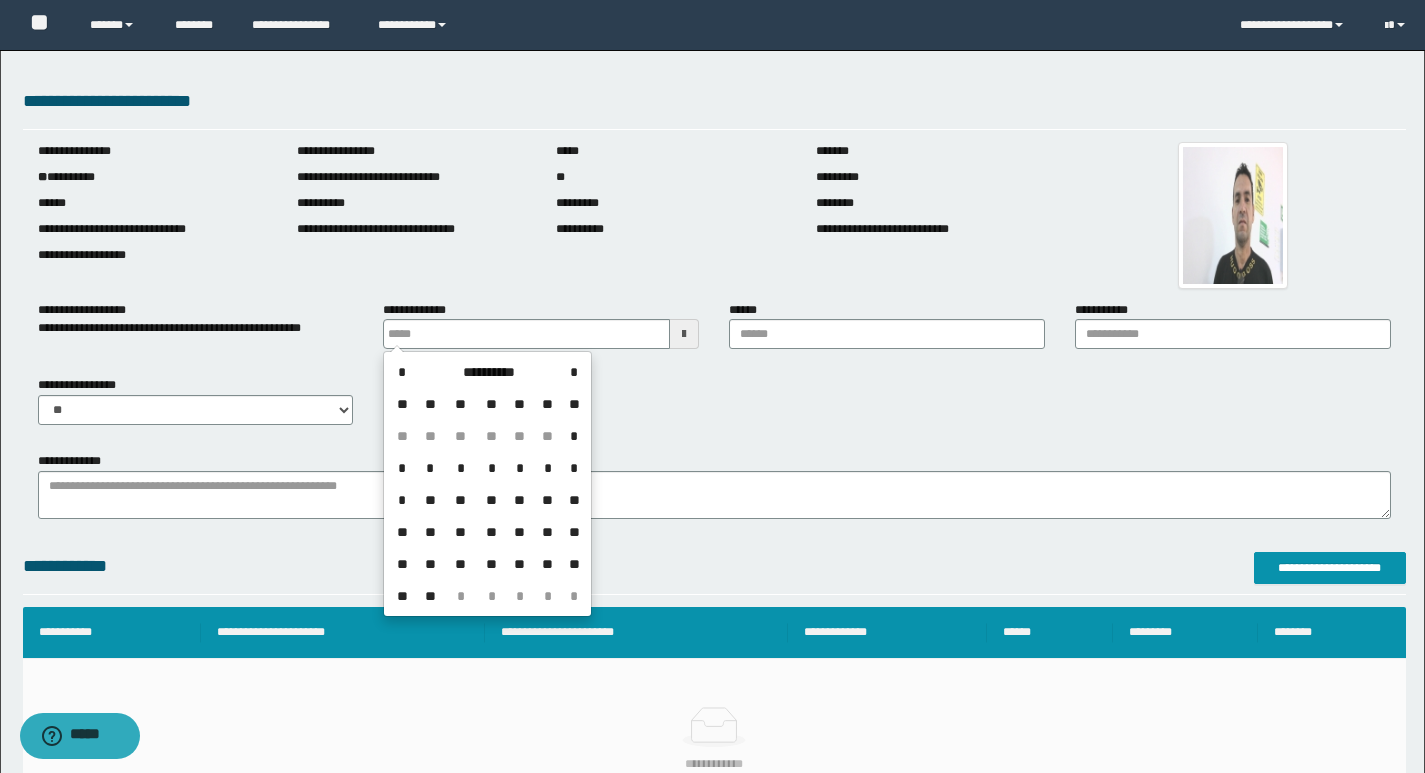 click on "** ** ** ** ** ** * * * * * * * * * ** ** ** ** ** ** ** ** ** ** ** ** ** ** ** ** ** ** ** ** ** ** * * * * *" at bounding box center [487, 516] 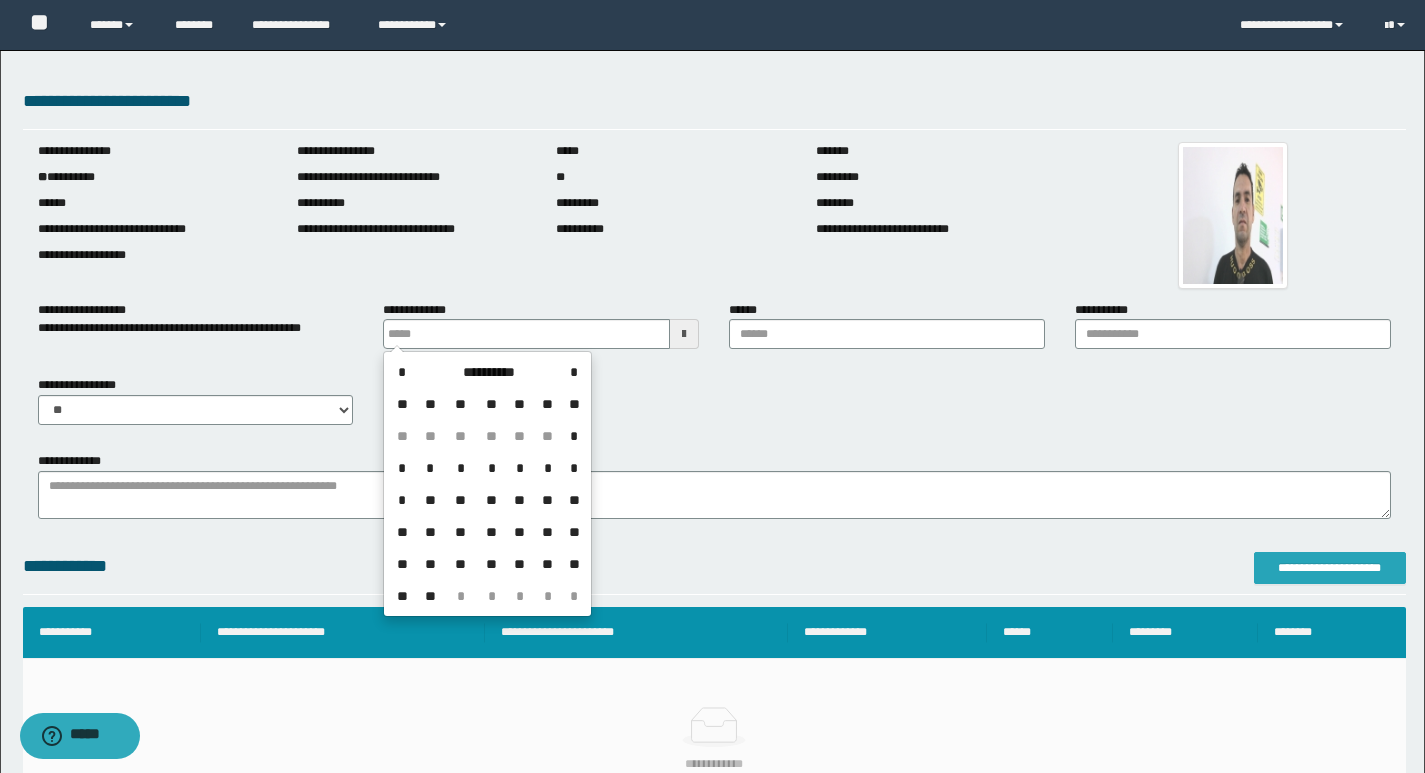 click on "**********" at bounding box center [1330, 568] 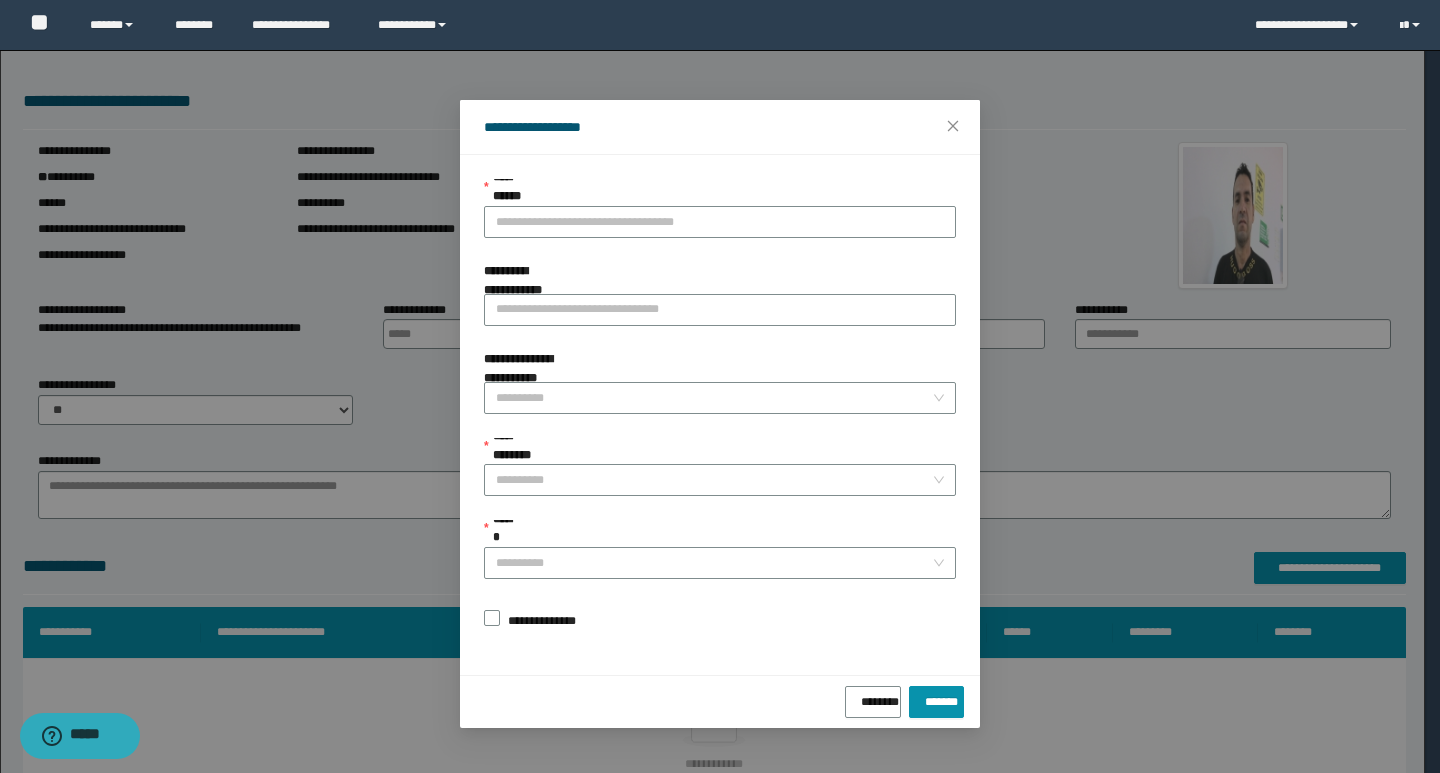 drag, startPoint x: 542, startPoint y: 222, endPoint x: 544, endPoint y: 281, distance: 59.03389 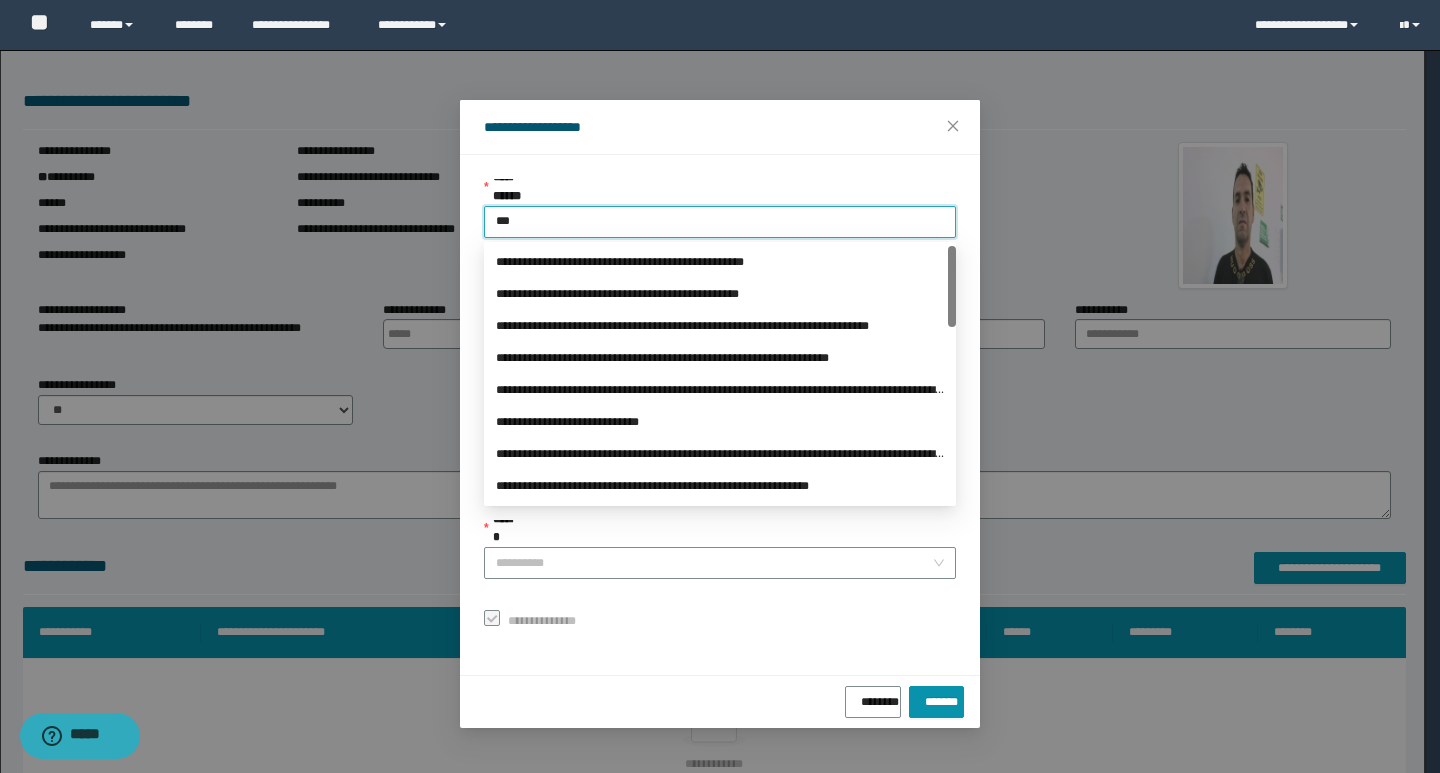 type on "****" 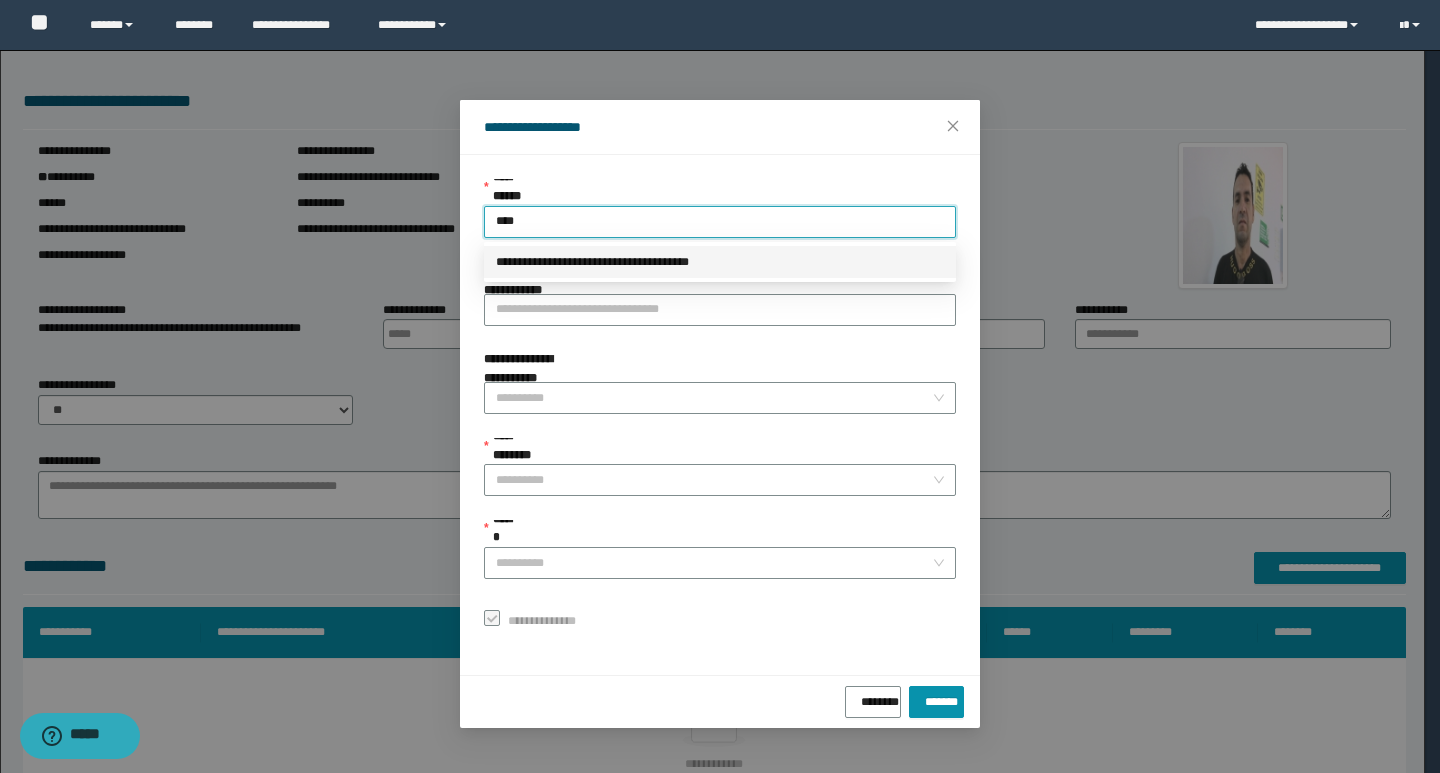 click on "**********" at bounding box center [720, 262] 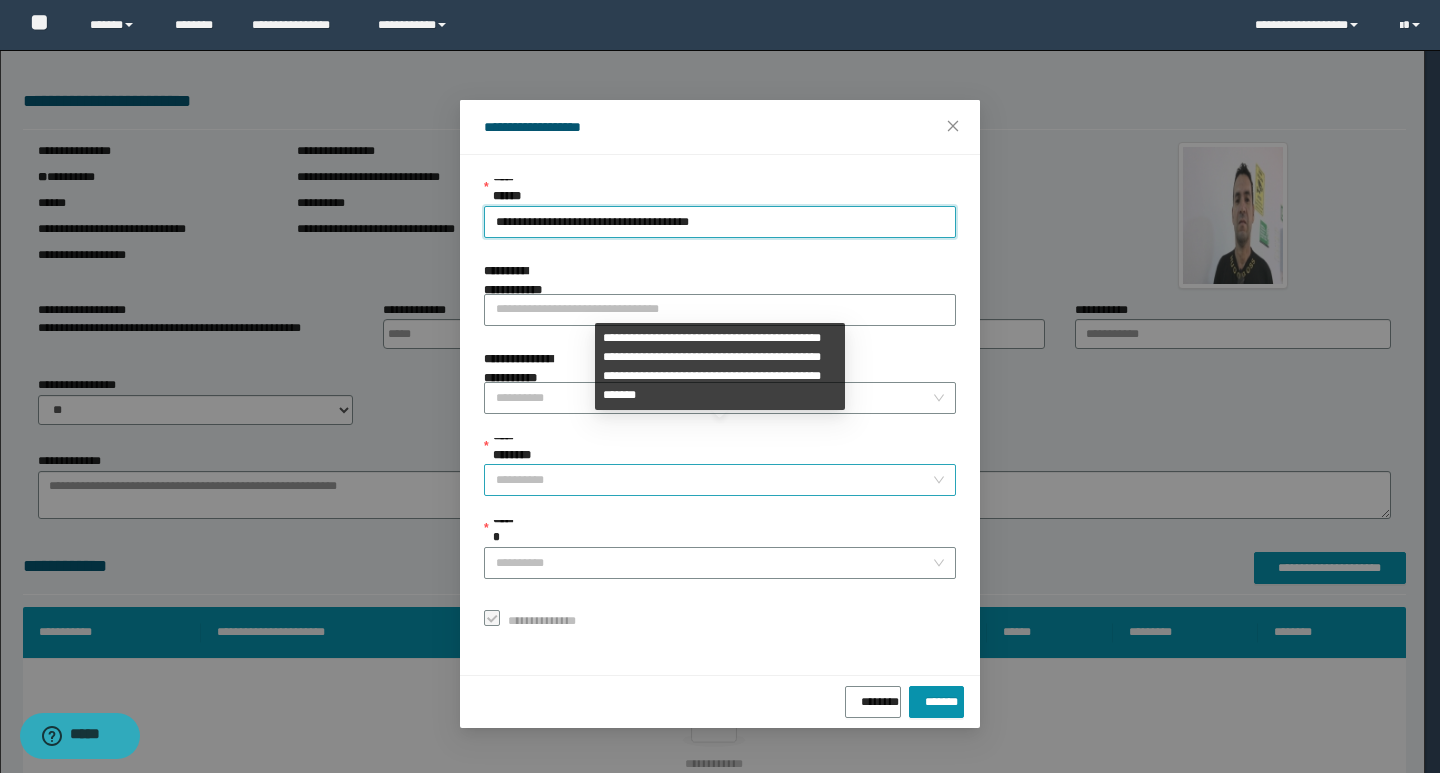 click on "**********" at bounding box center (714, 480) 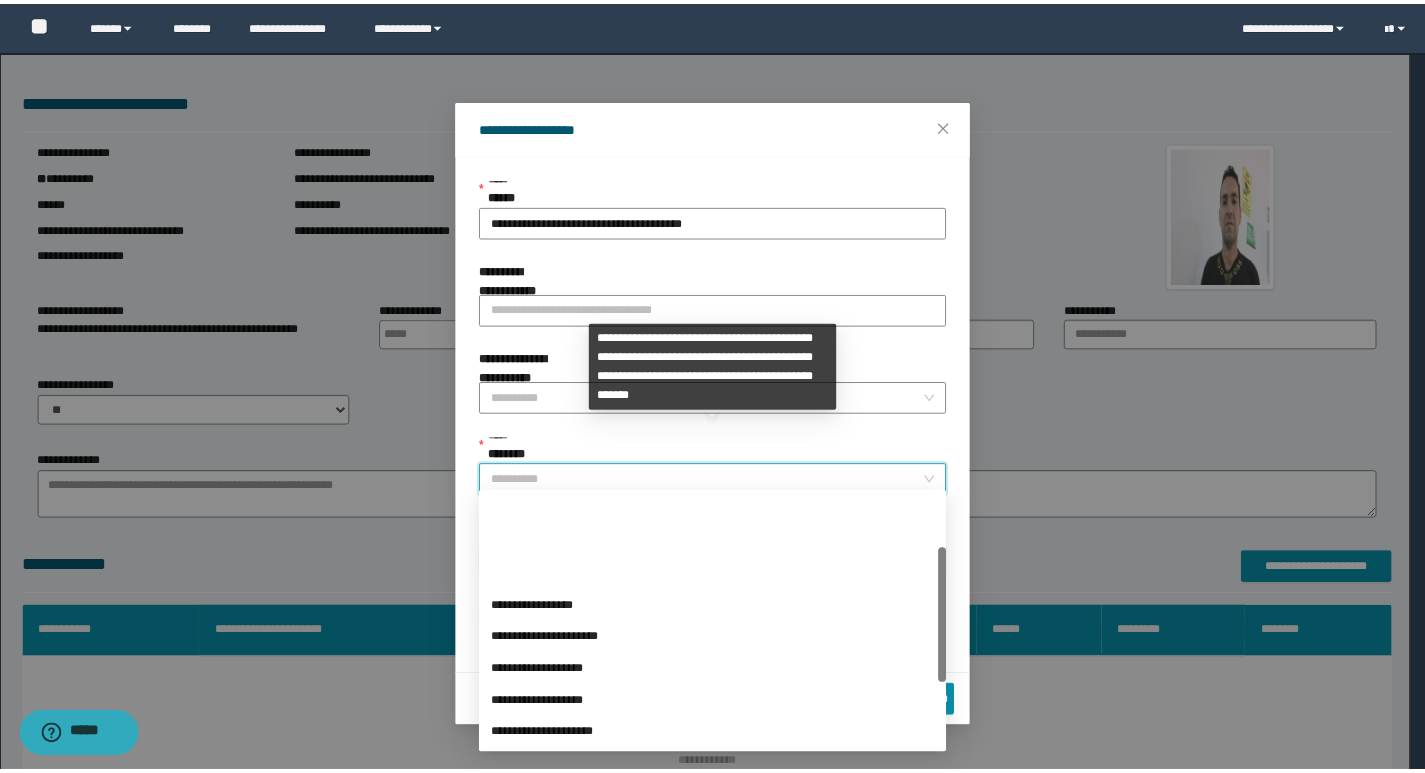 scroll, scrollTop: 224, scrollLeft: 0, axis: vertical 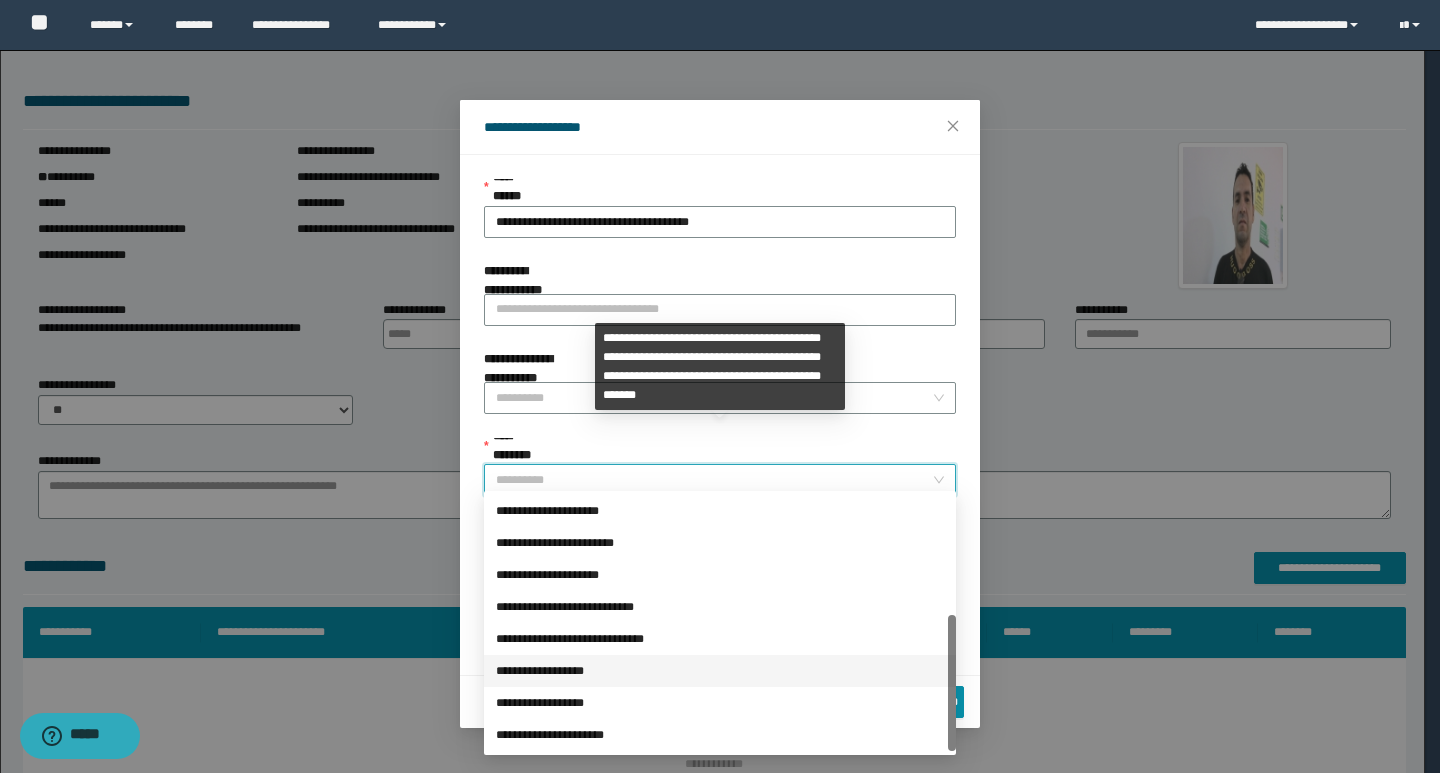 click on "**********" at bounding box center [720, 671] 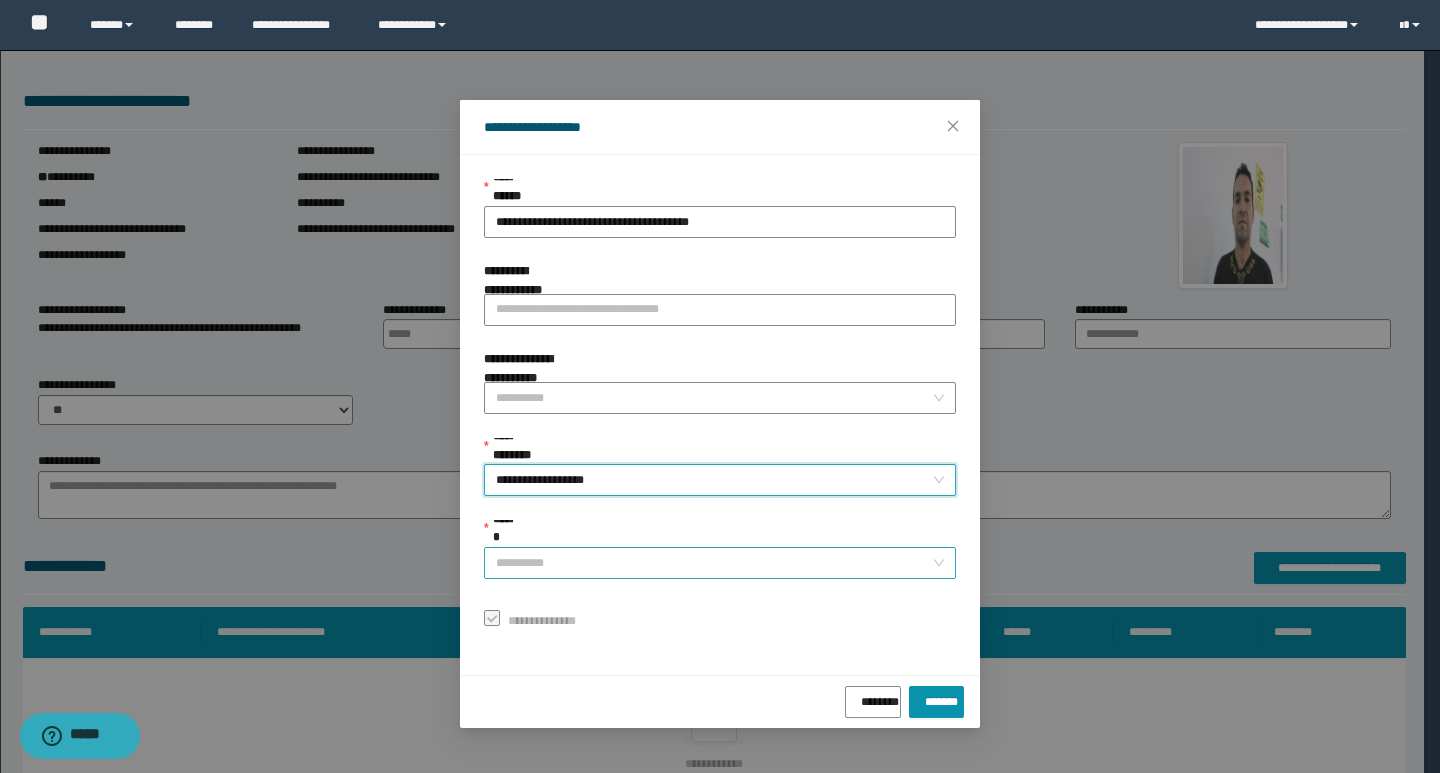 click on "******" at bounding box center (714, 563) 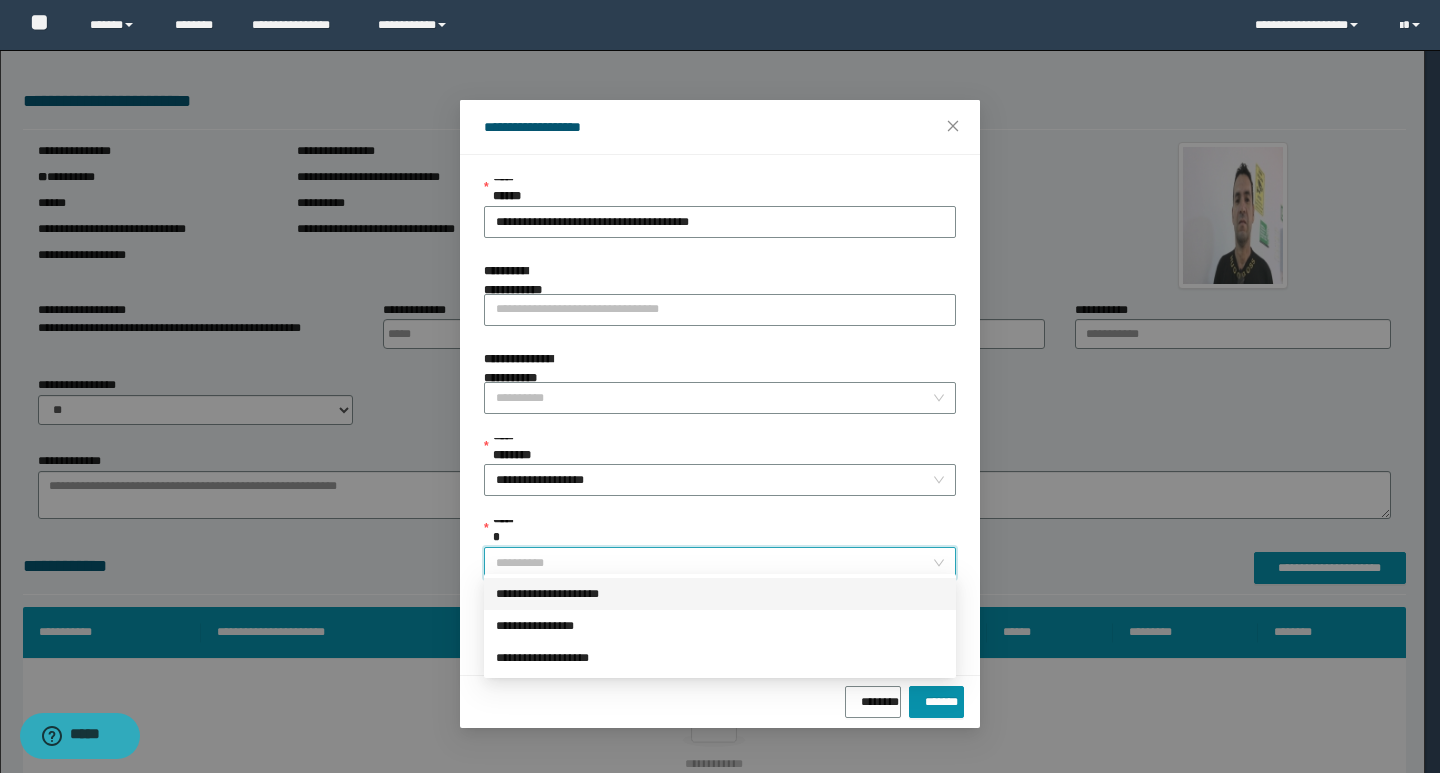 click on "**********" at bounding box center [720, 594] 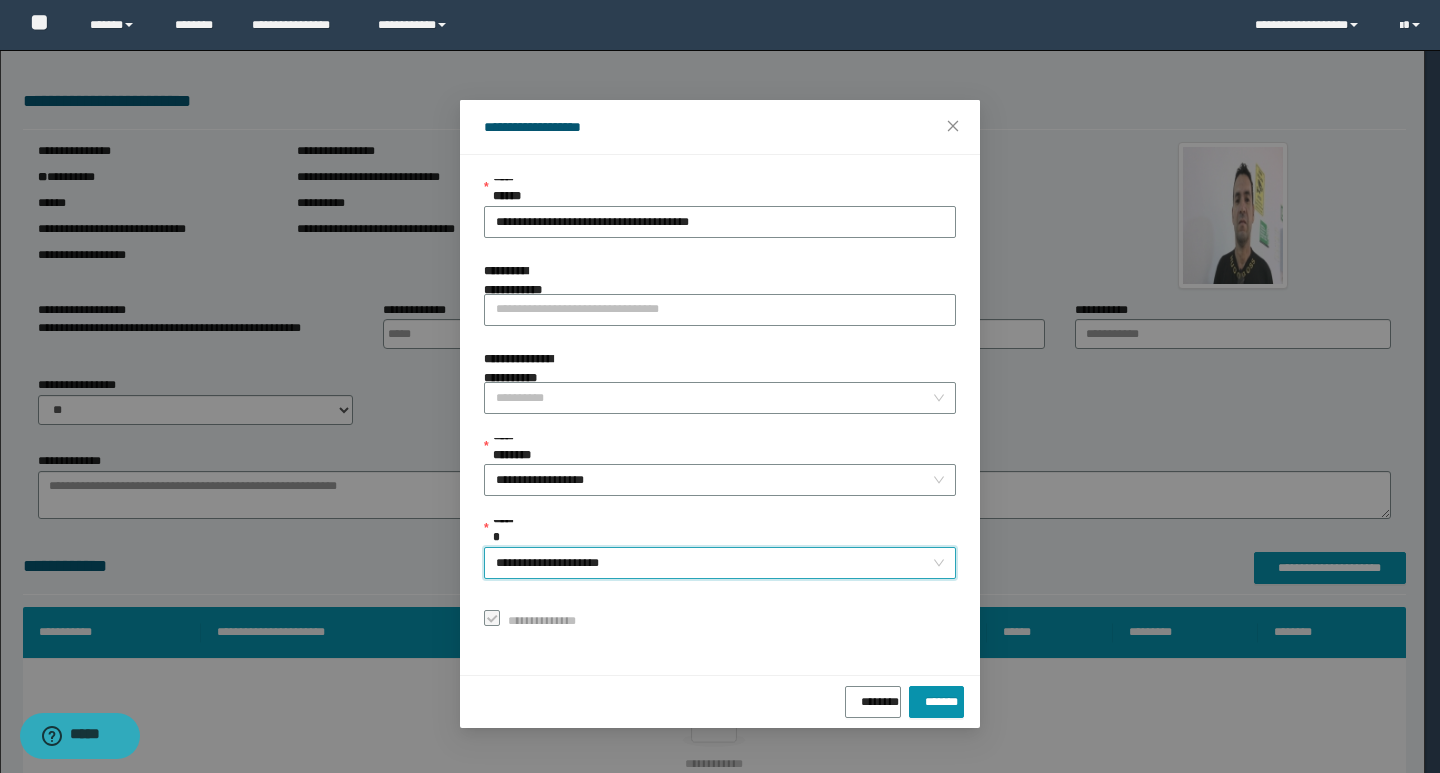 click on "******** *******" at bounding box center [720, 701] 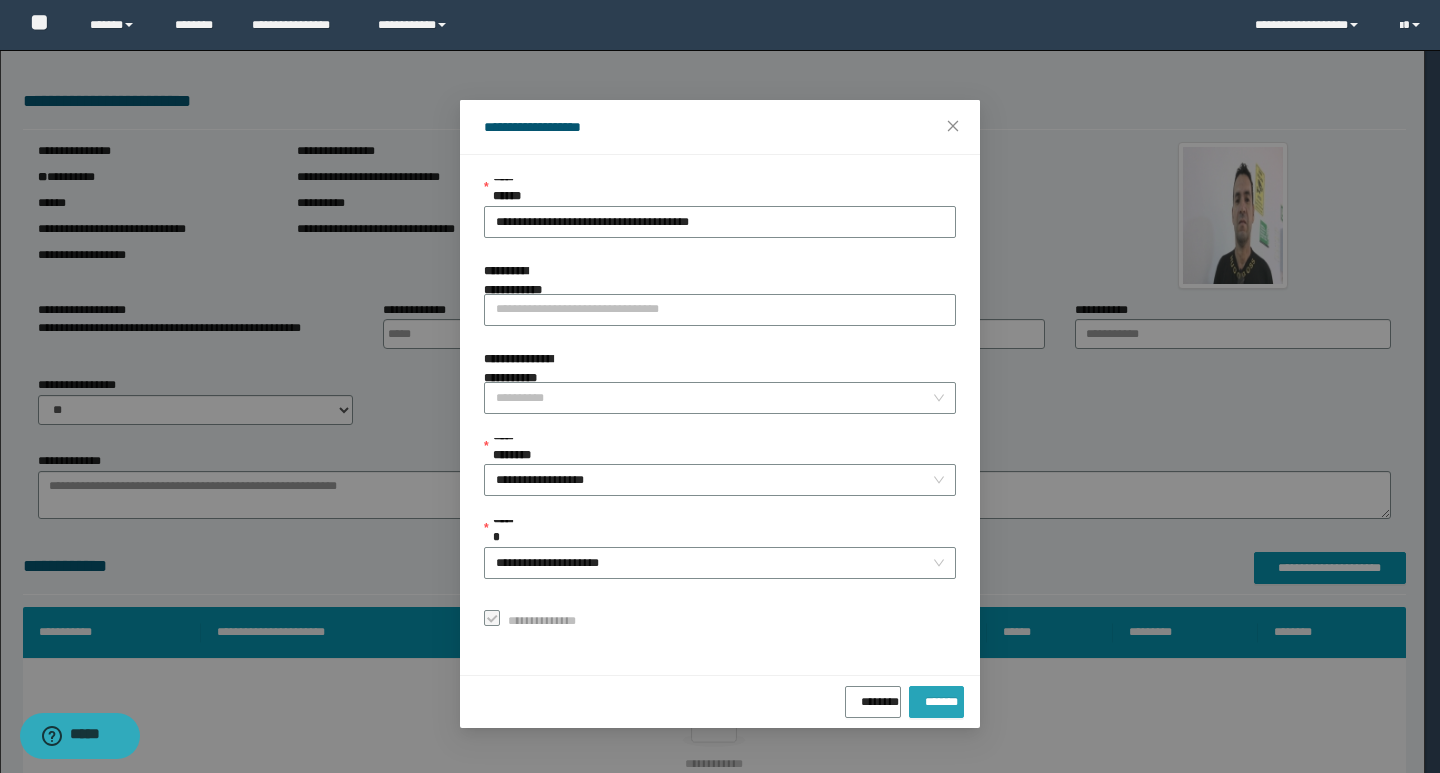 click on "*******" at bounding box center (936, 698) 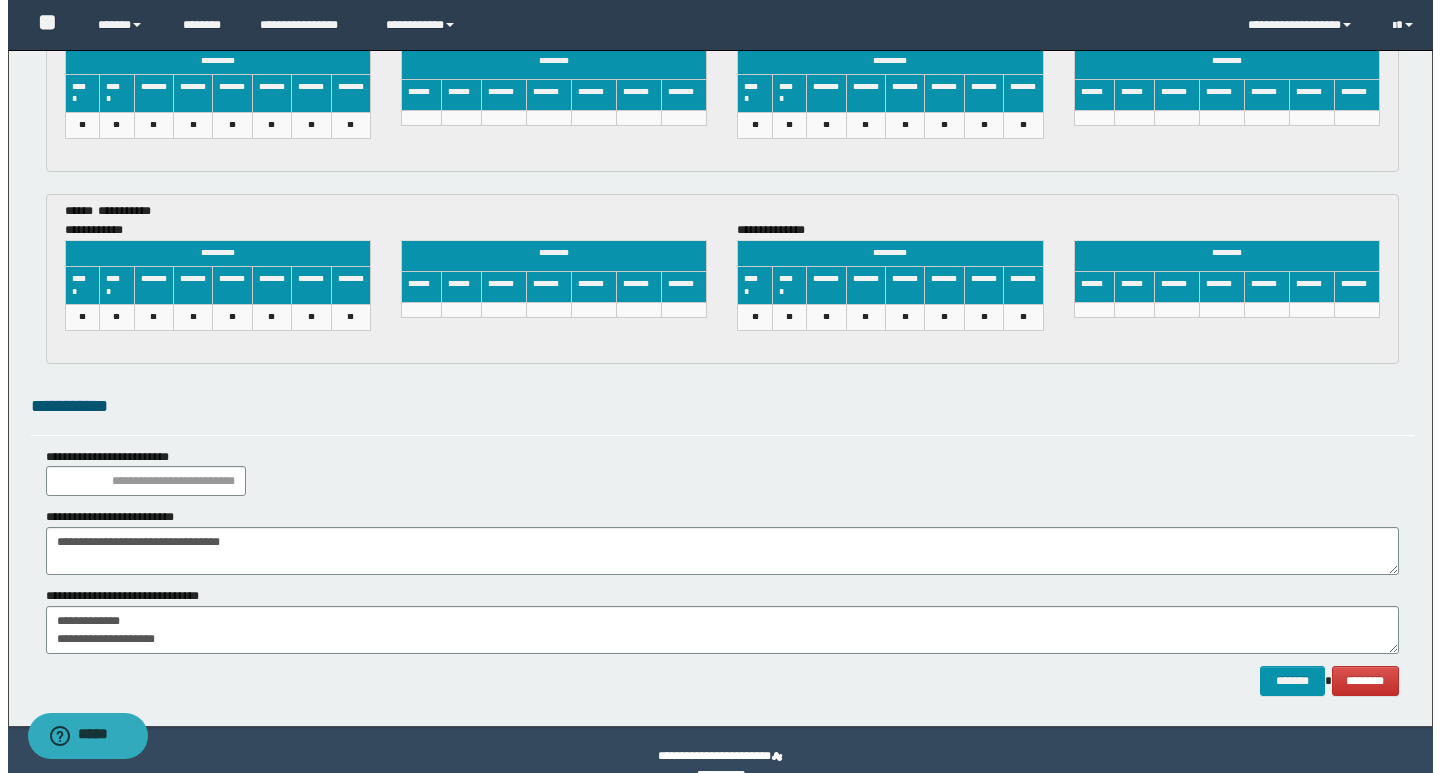 scroll, scrollTop: 3117, scrollLeft: 0, axis: vertical 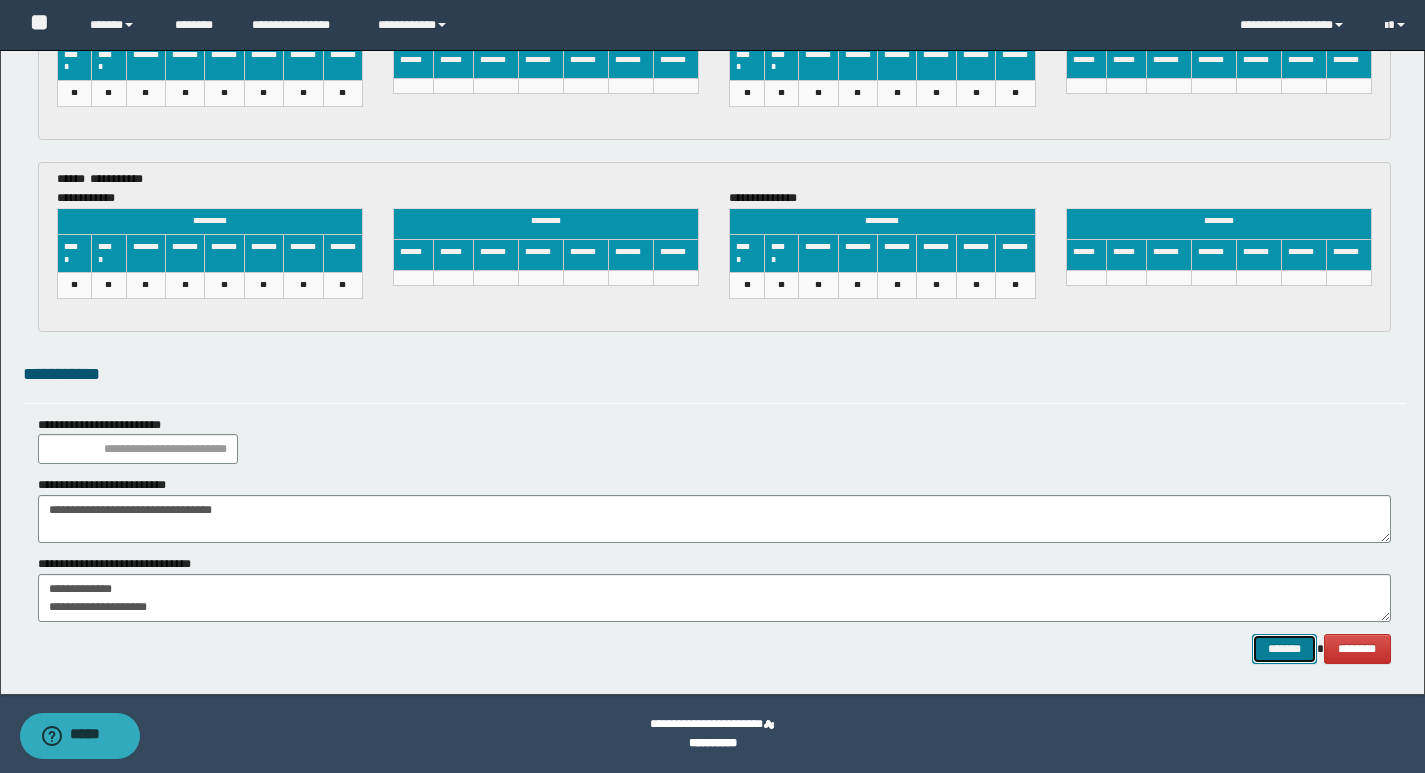 drag, startPoint x: 1260, startPoint y: 640, endPoint x: 1308, endPoint y: 636, distance: 48.166378 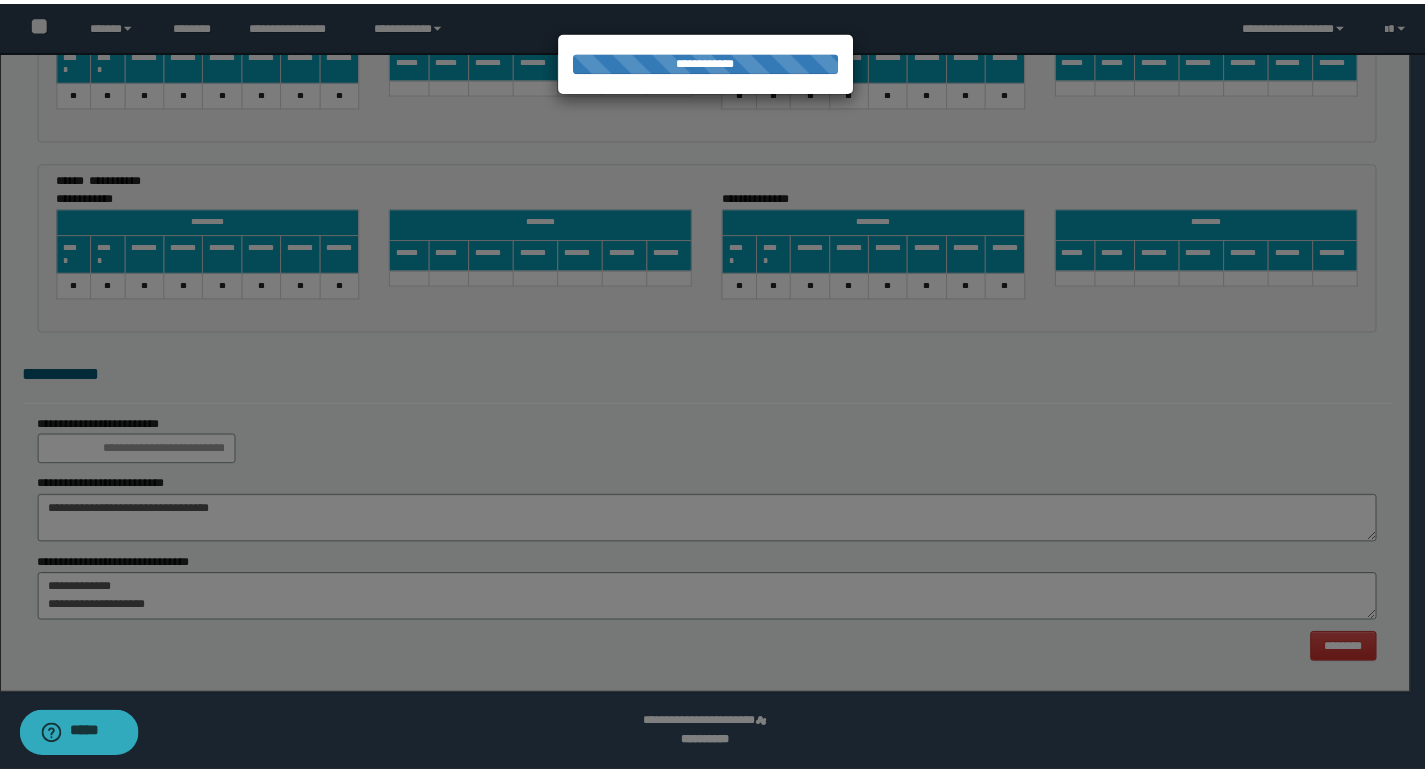 scroll, scrollTop: 0, scrollLeft: 0, axis: both 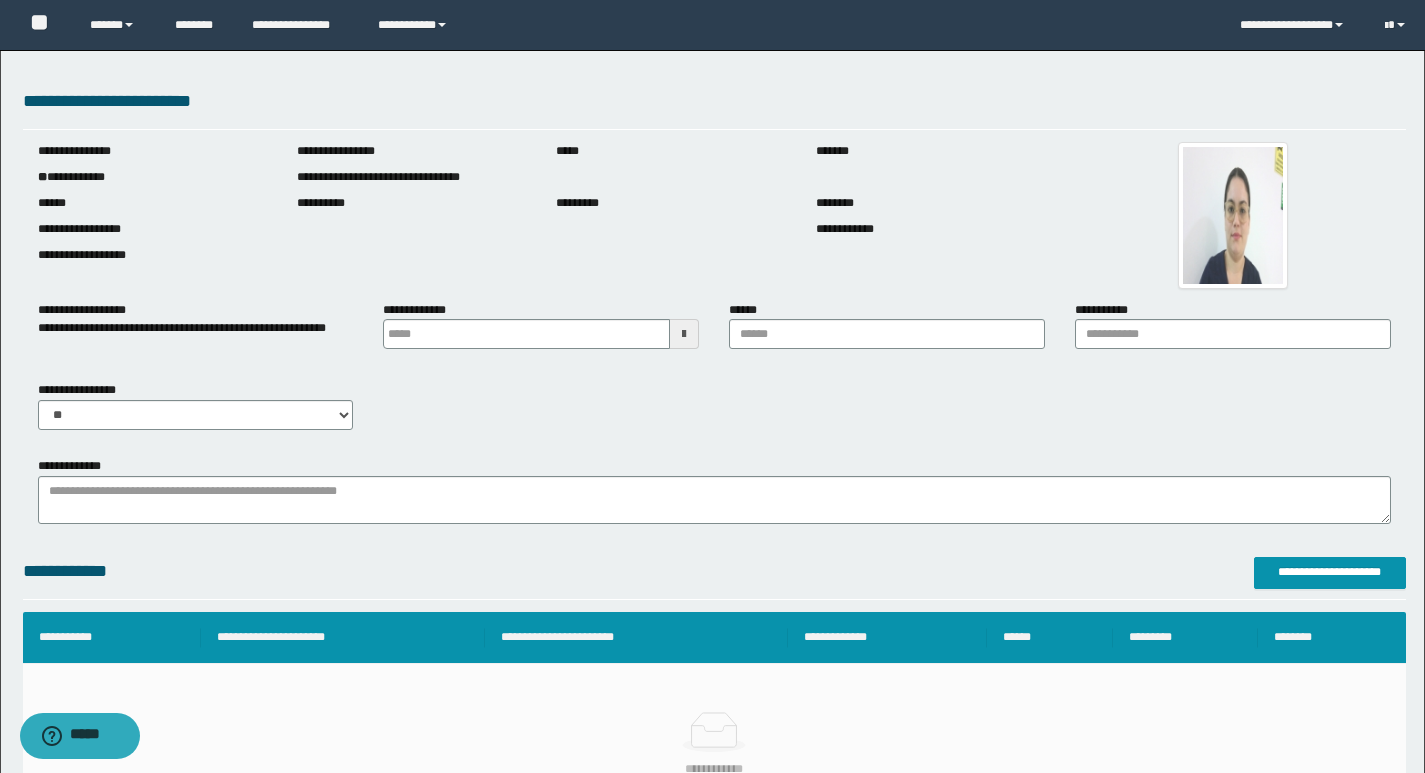 click at bounding box center [684, 334] 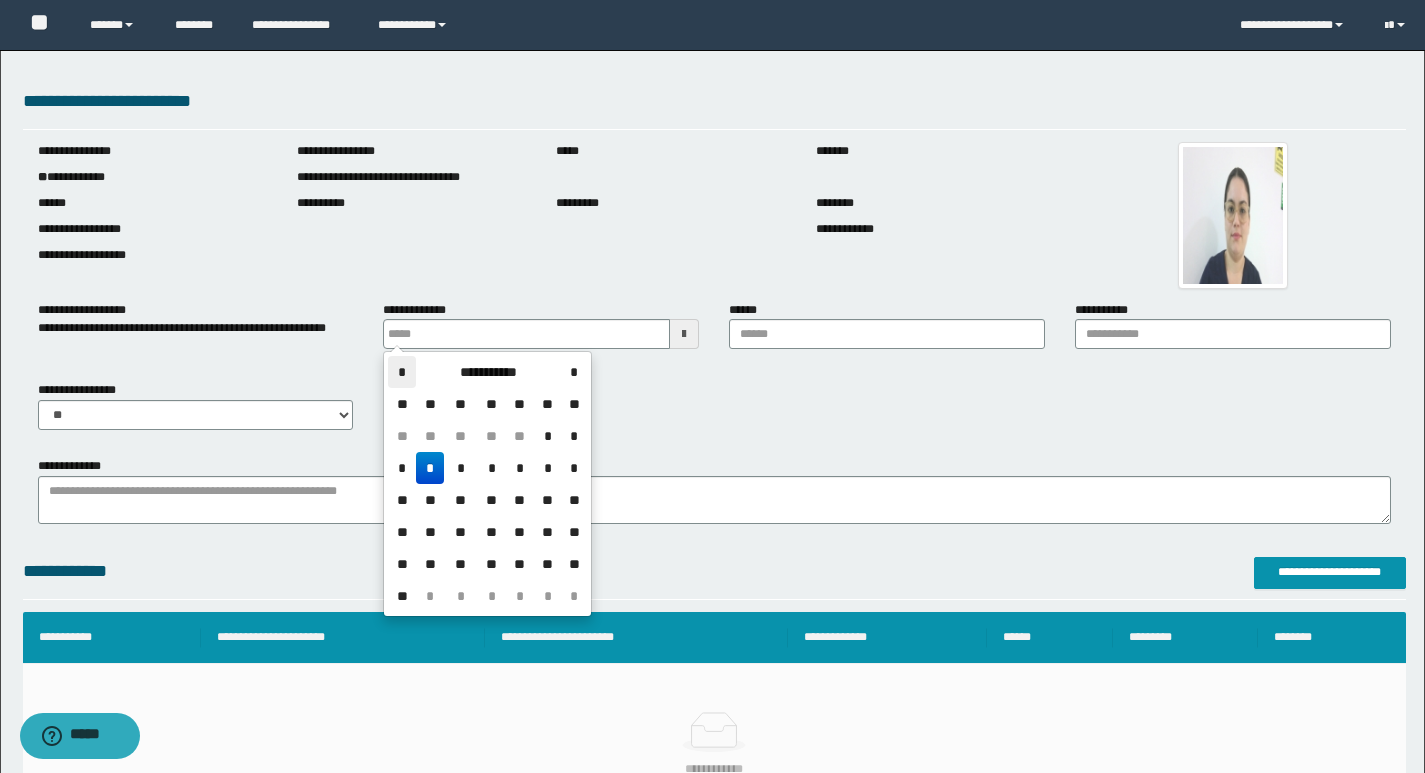 click on "*" at bounding box center (402, 372) 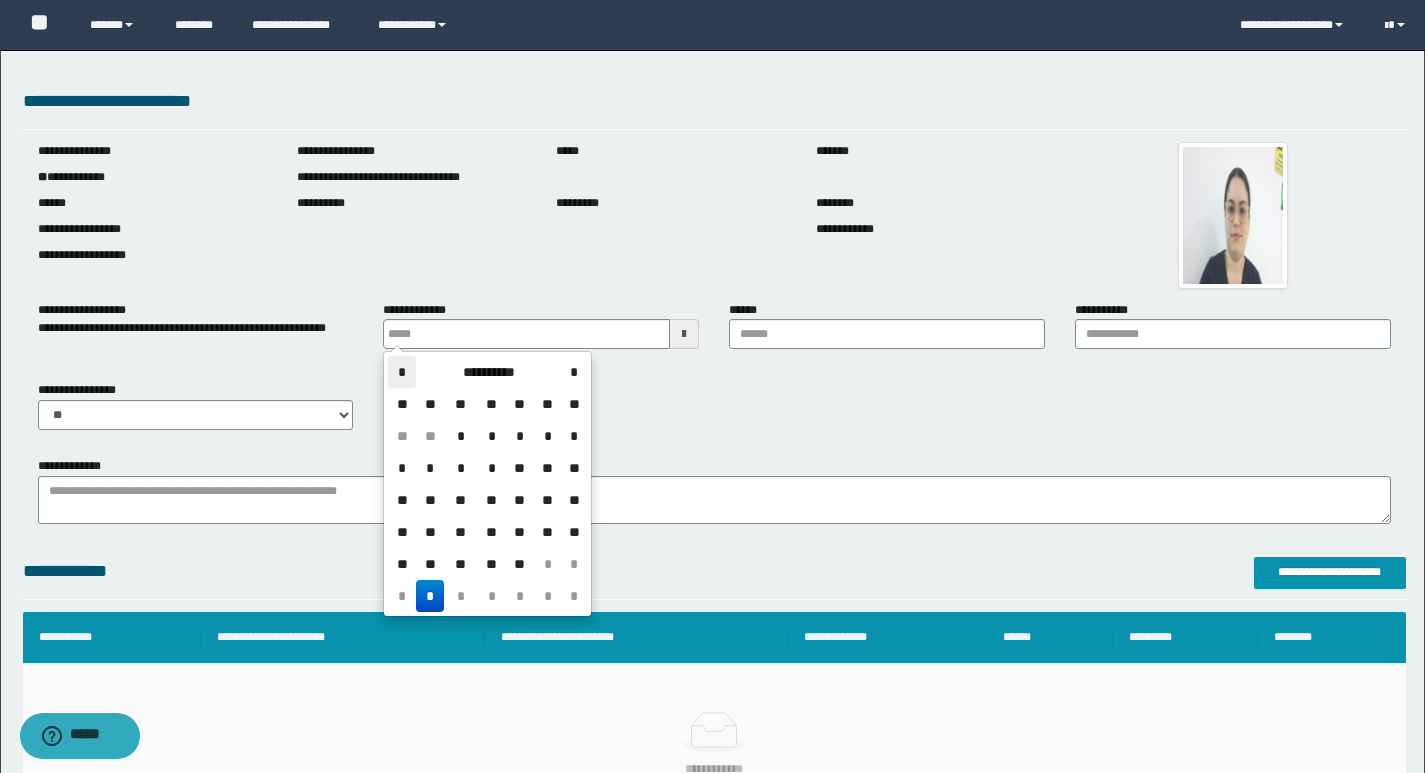 click on "*" at bounding box center (402, 372) 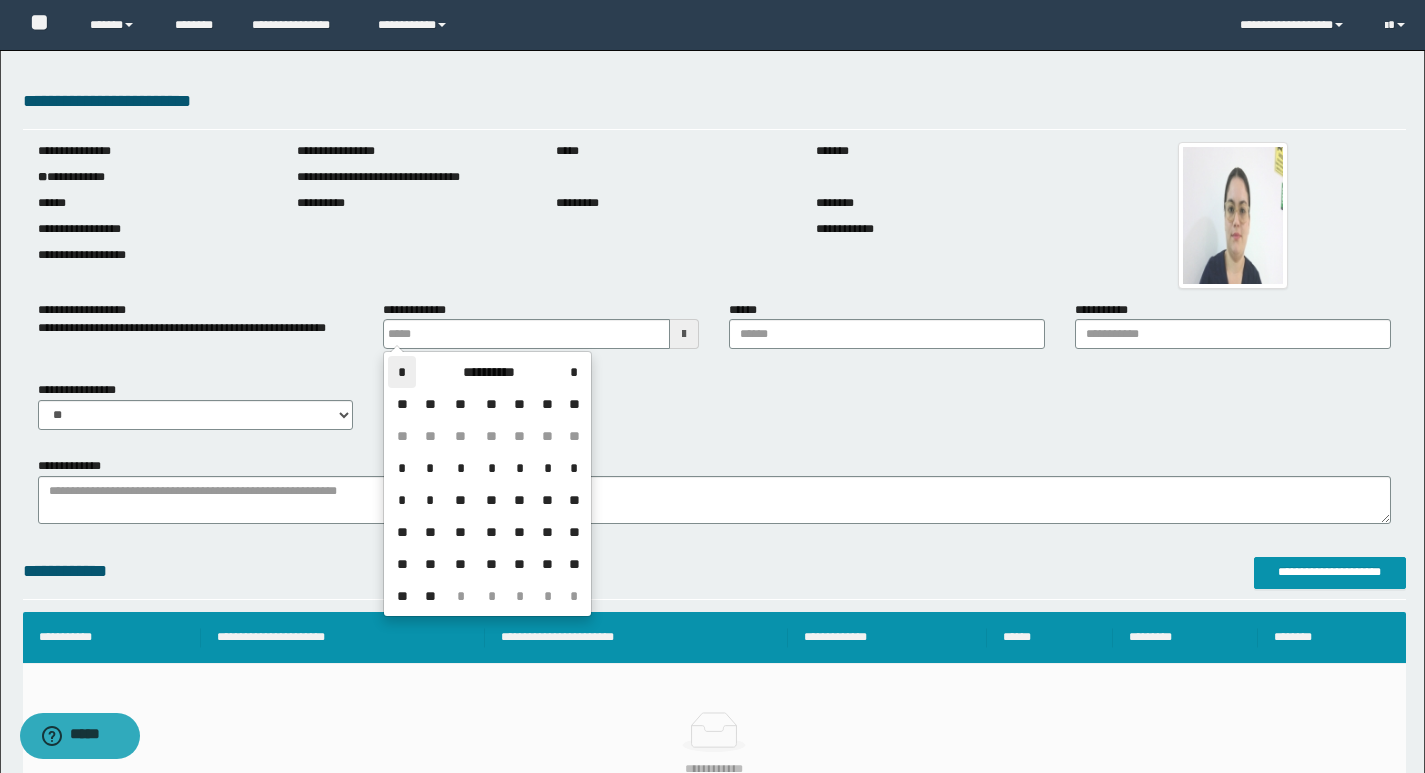 click on "*" at bounding box center (402, 372) 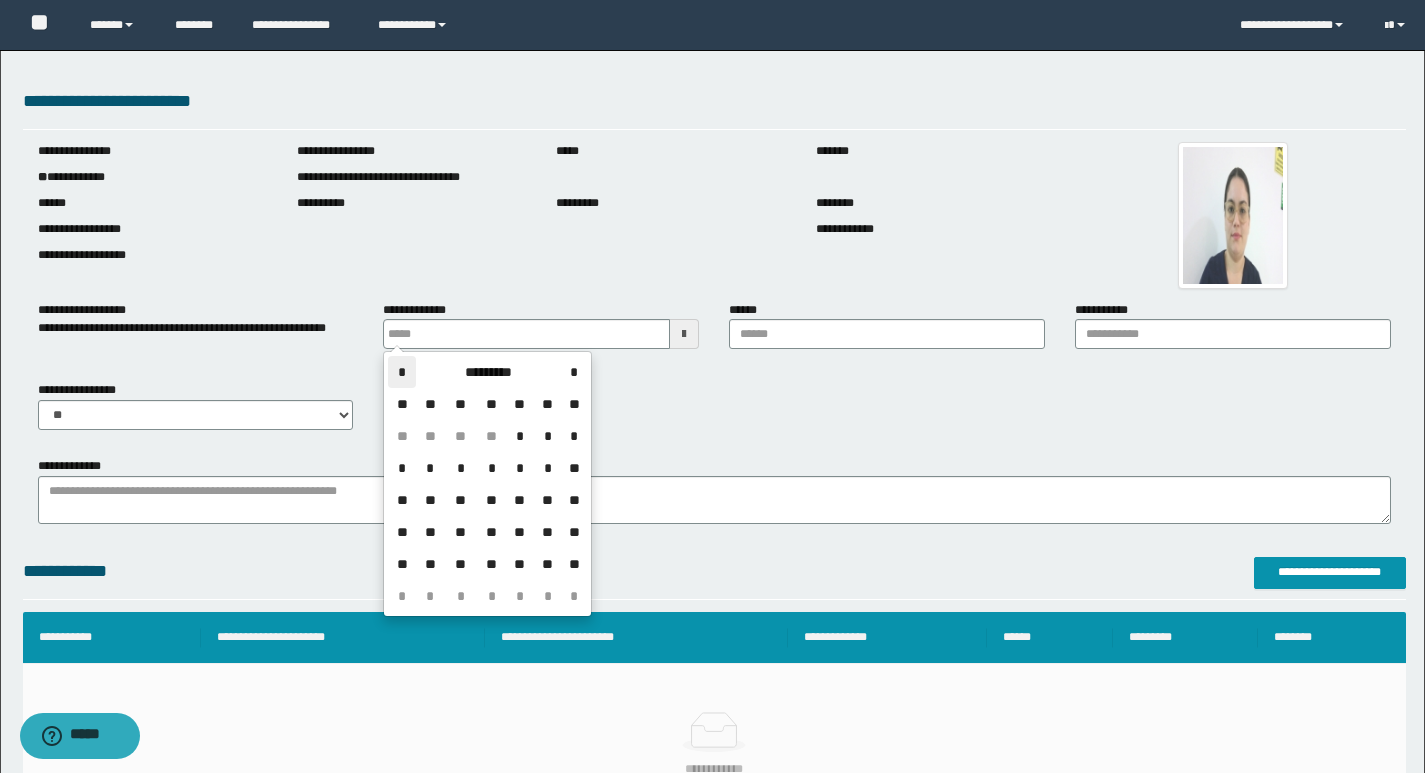 click on "*" at bounding box center (402, 372) 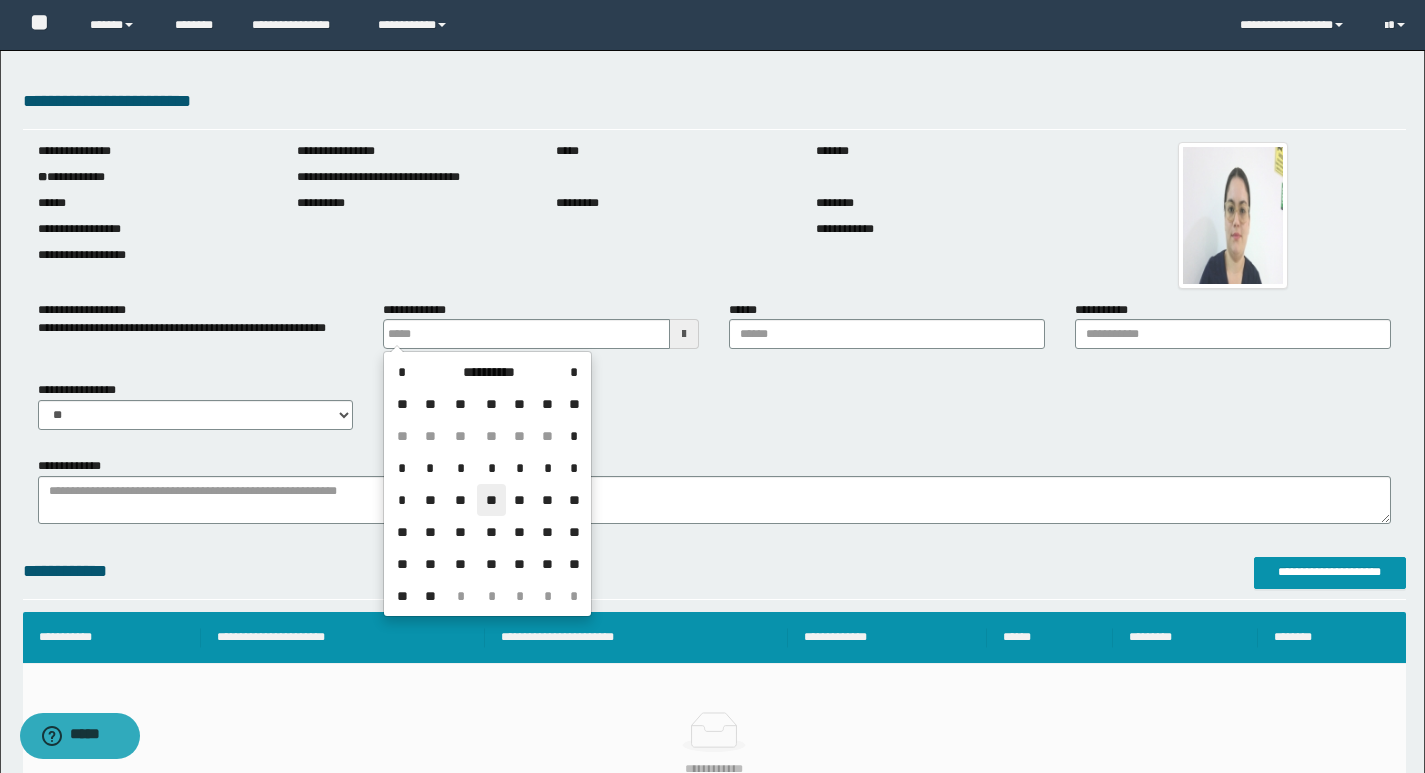 click on "**" at bounding box center (491, 500) 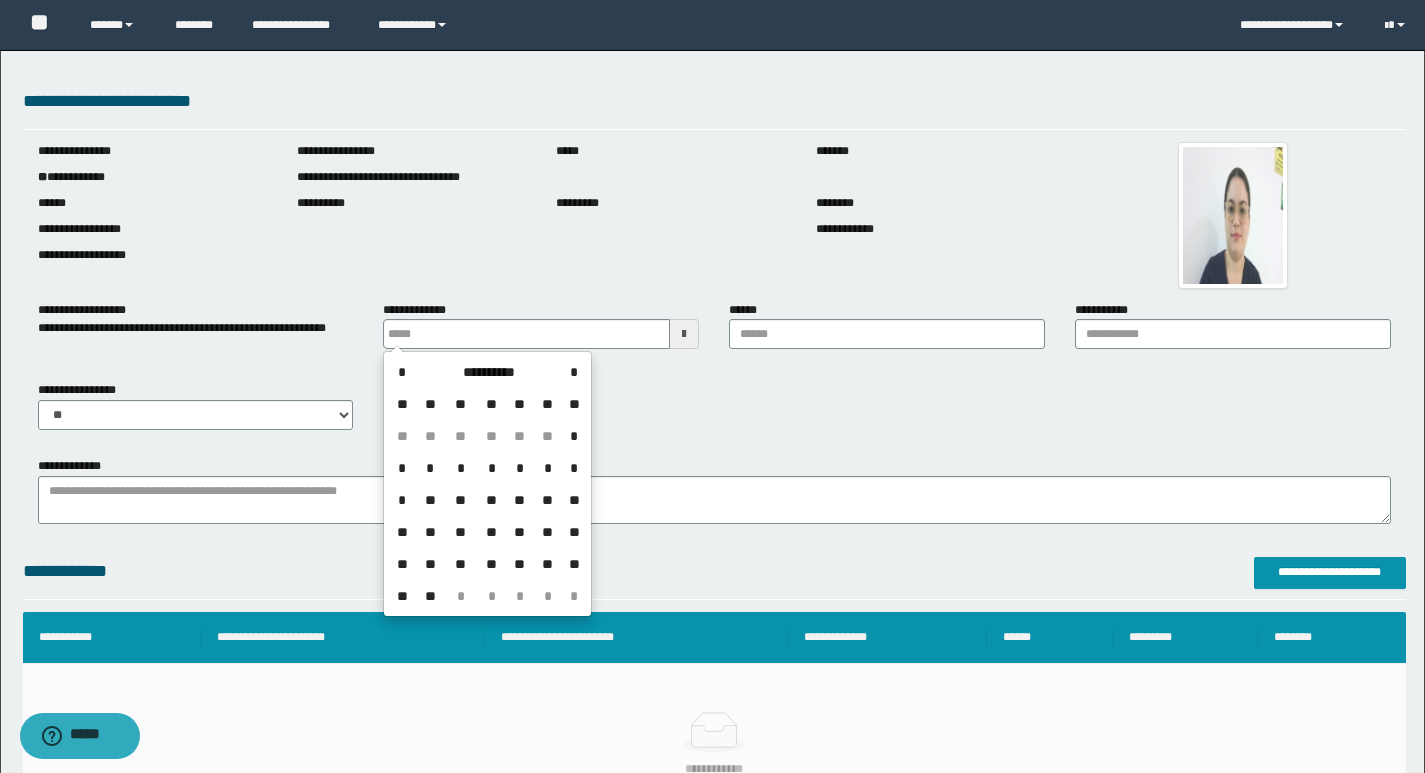 type on "**********" 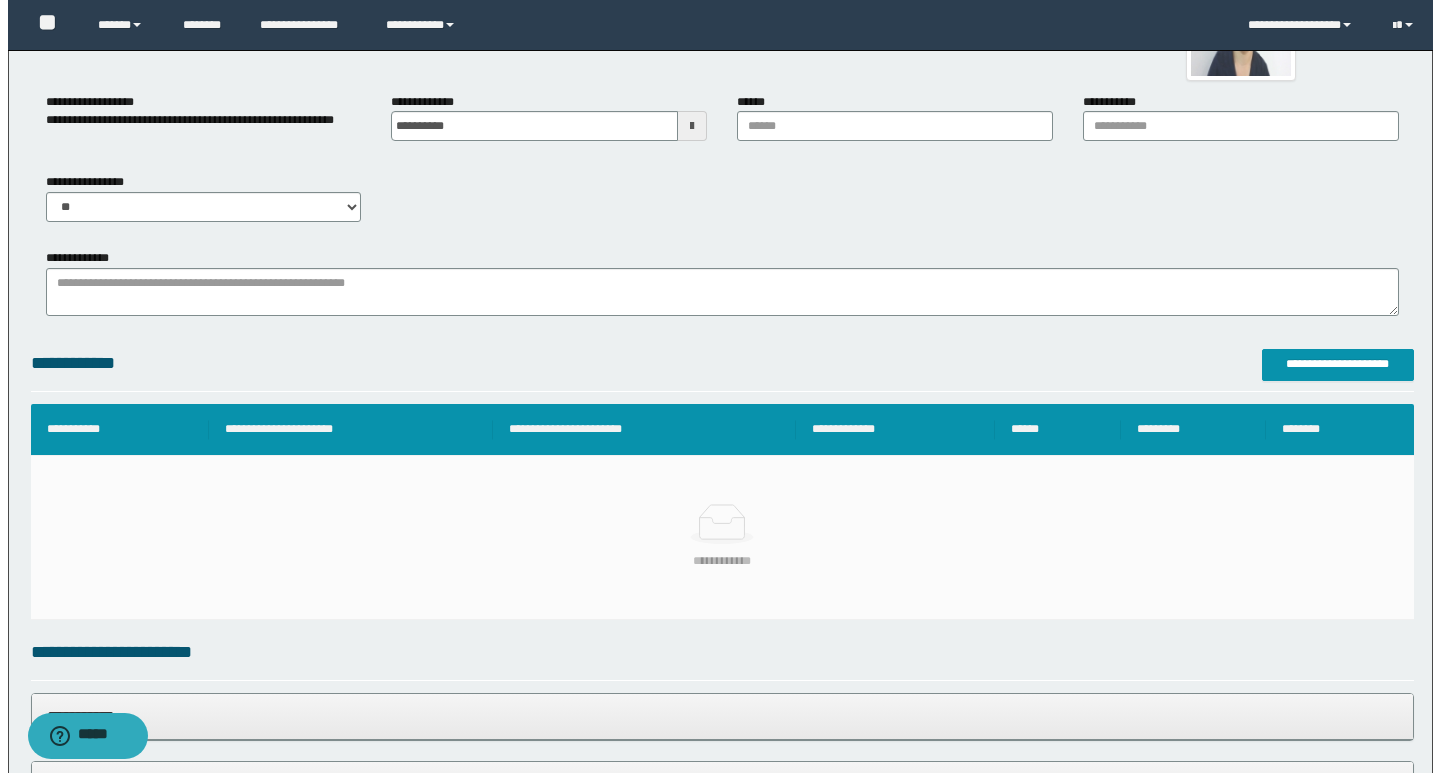 scroll, scrollTop: 426, scrollLeft: 0, axis: vertical 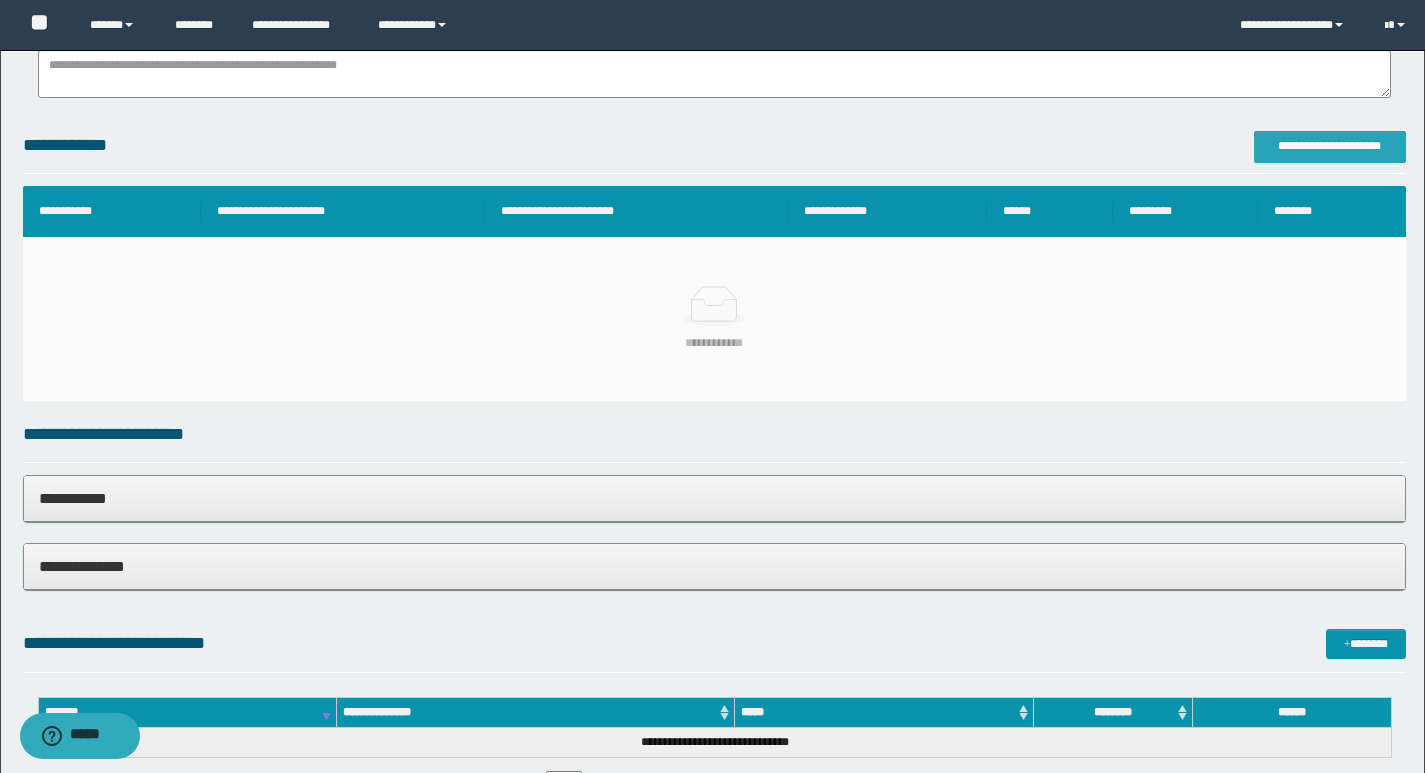 click on "**********" at bounding box center [1330, 146] 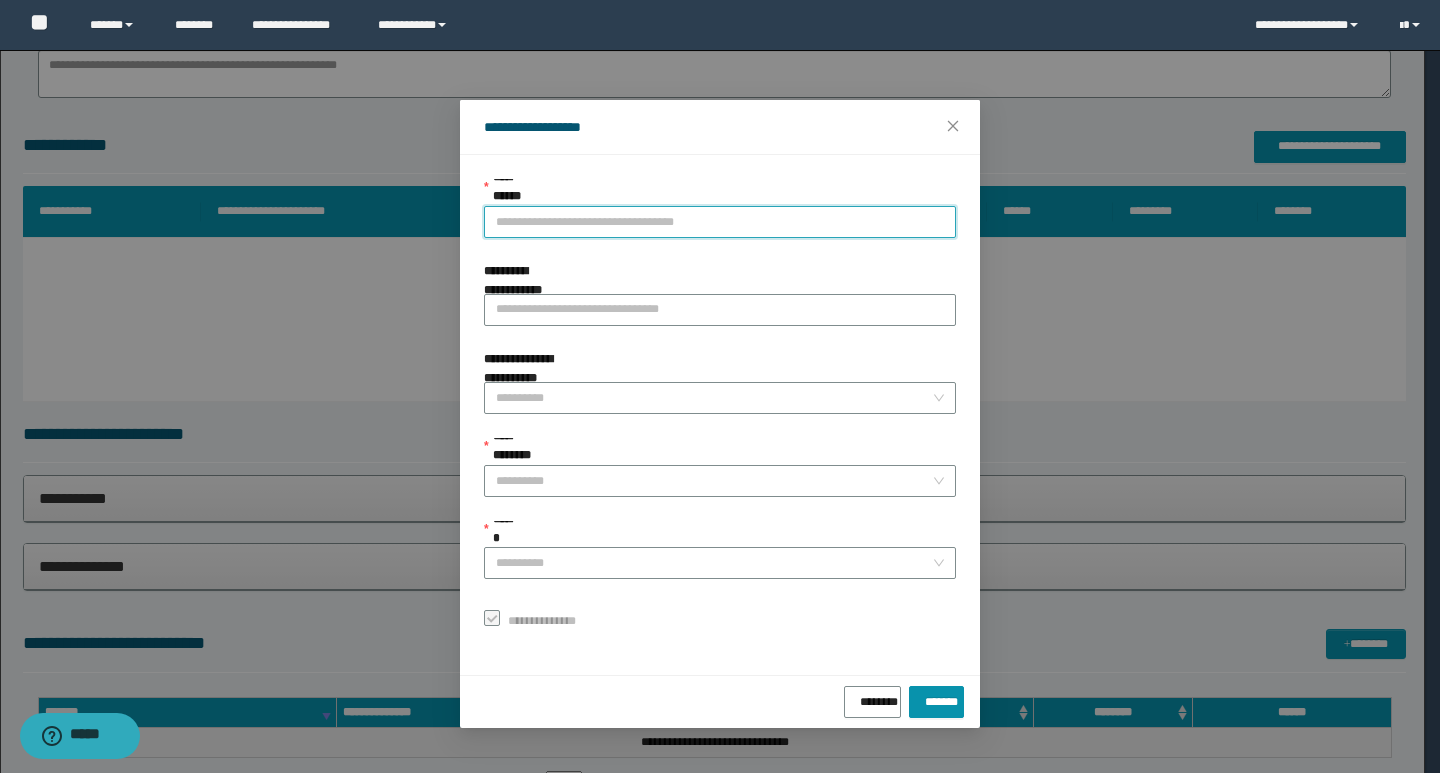 click on "**********" at bounding box center [720, 222] 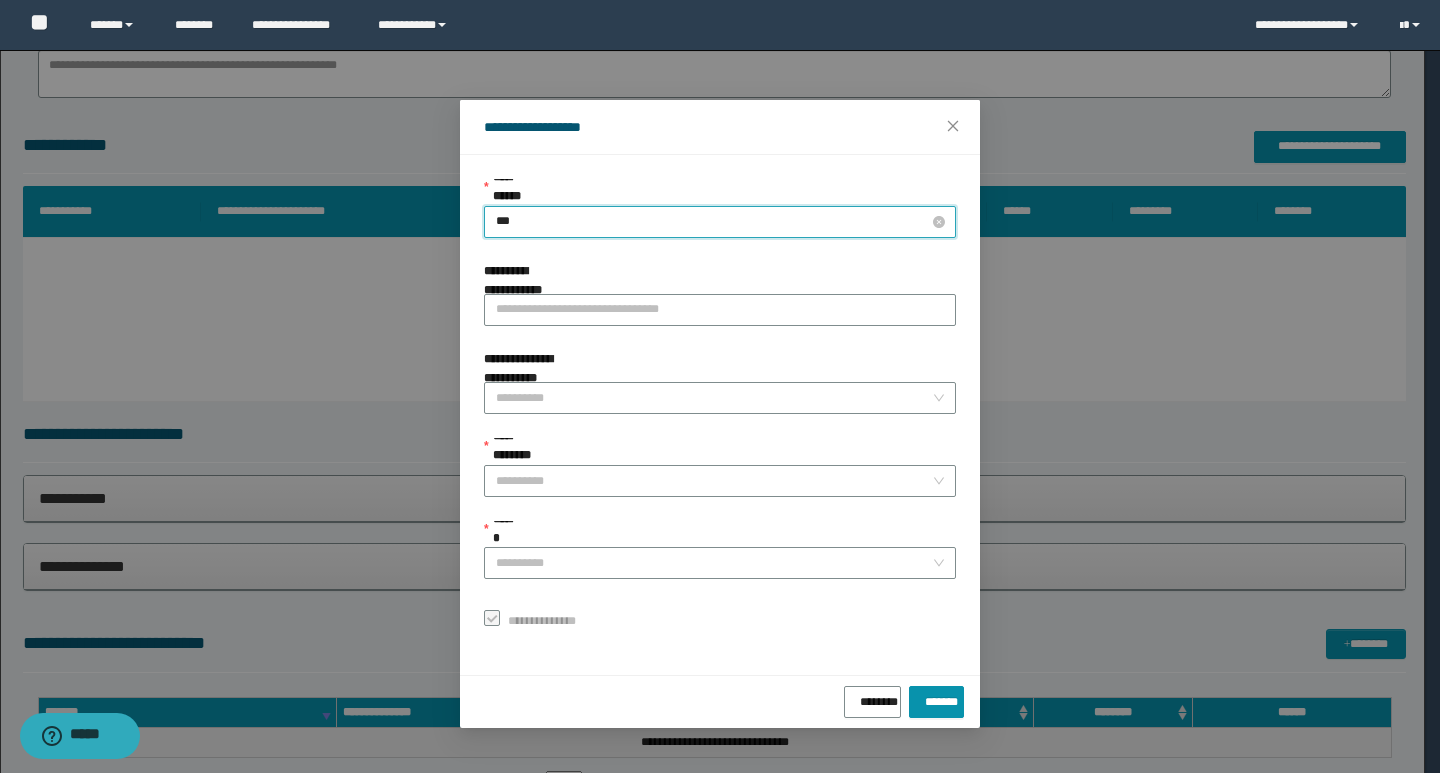 type on "****" 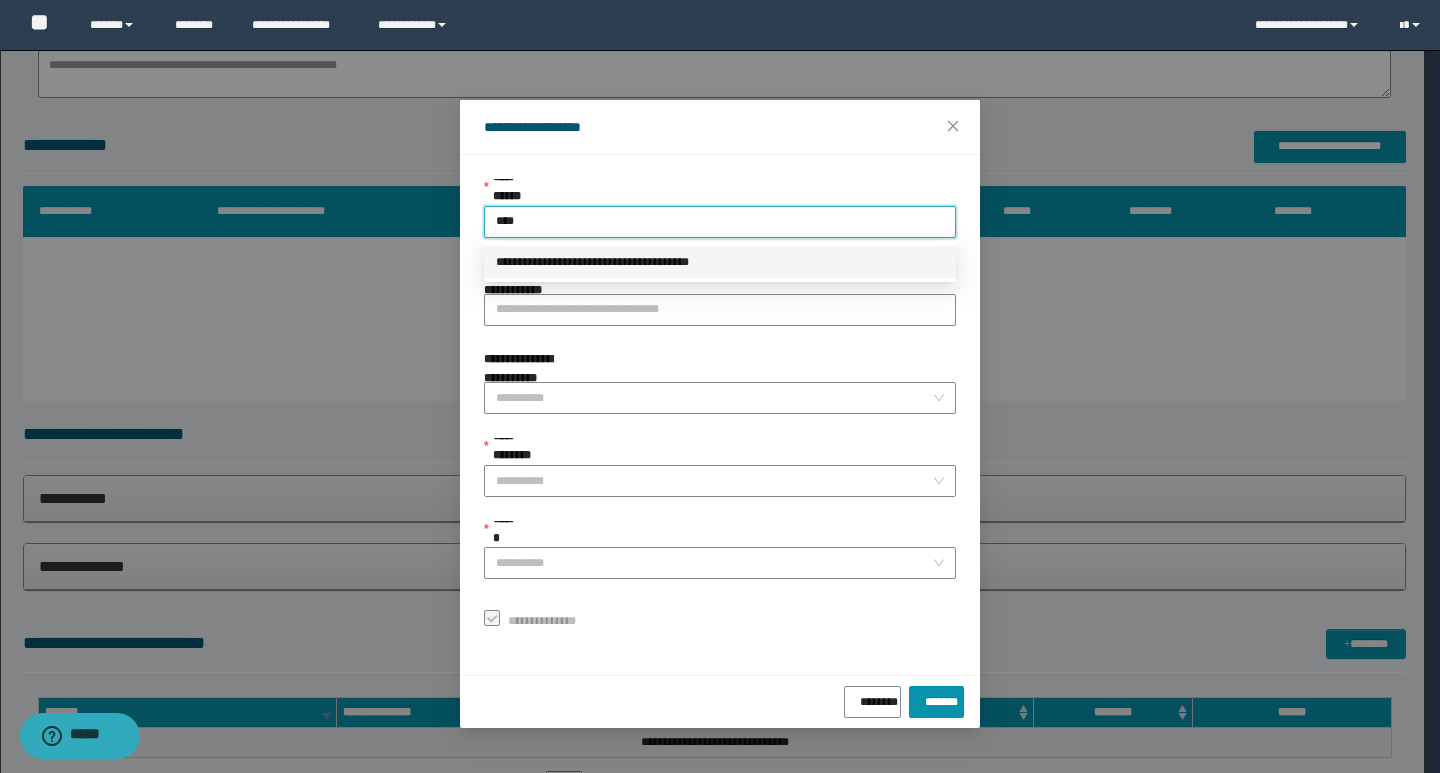 click on "**********" at bounding box center (720, 262) 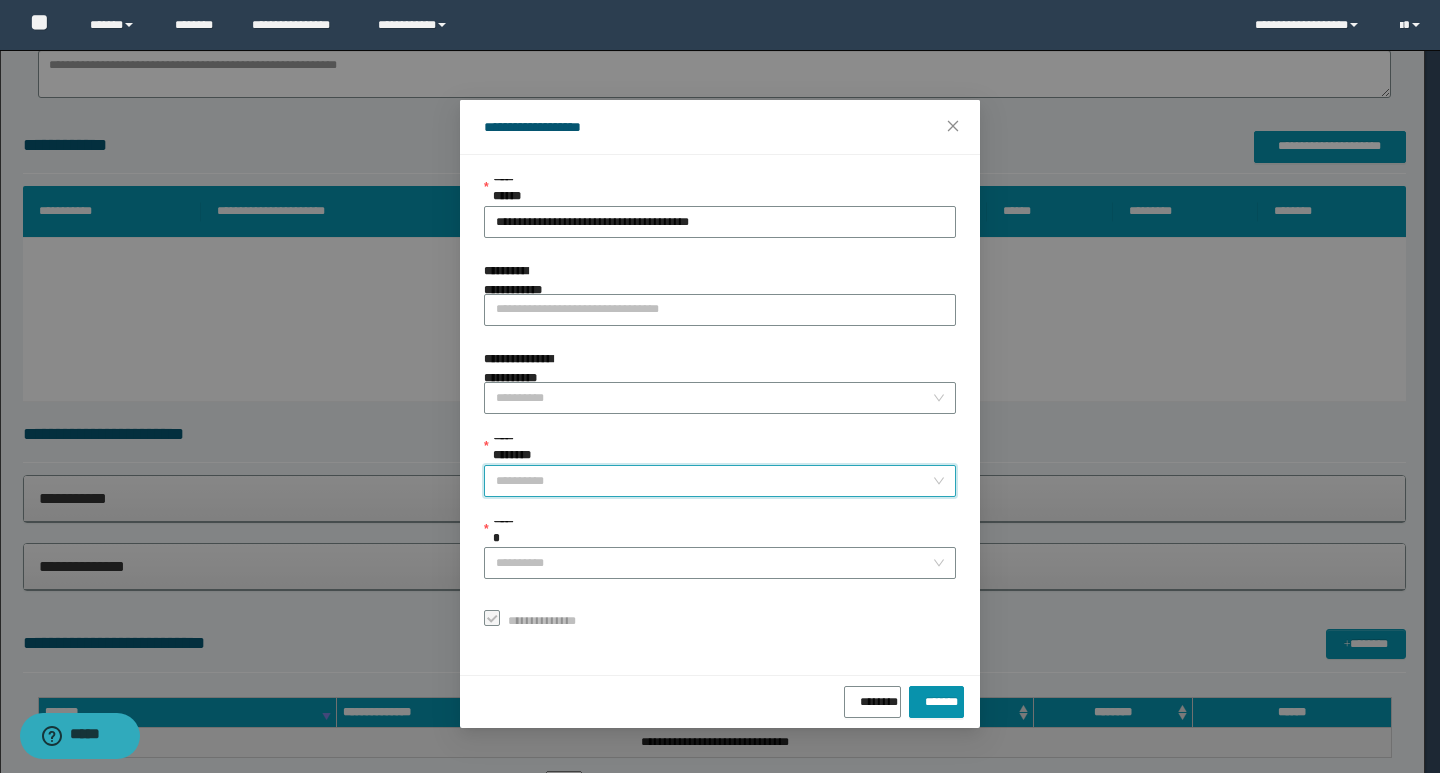click on "**********" at bounding box center (714, 481) 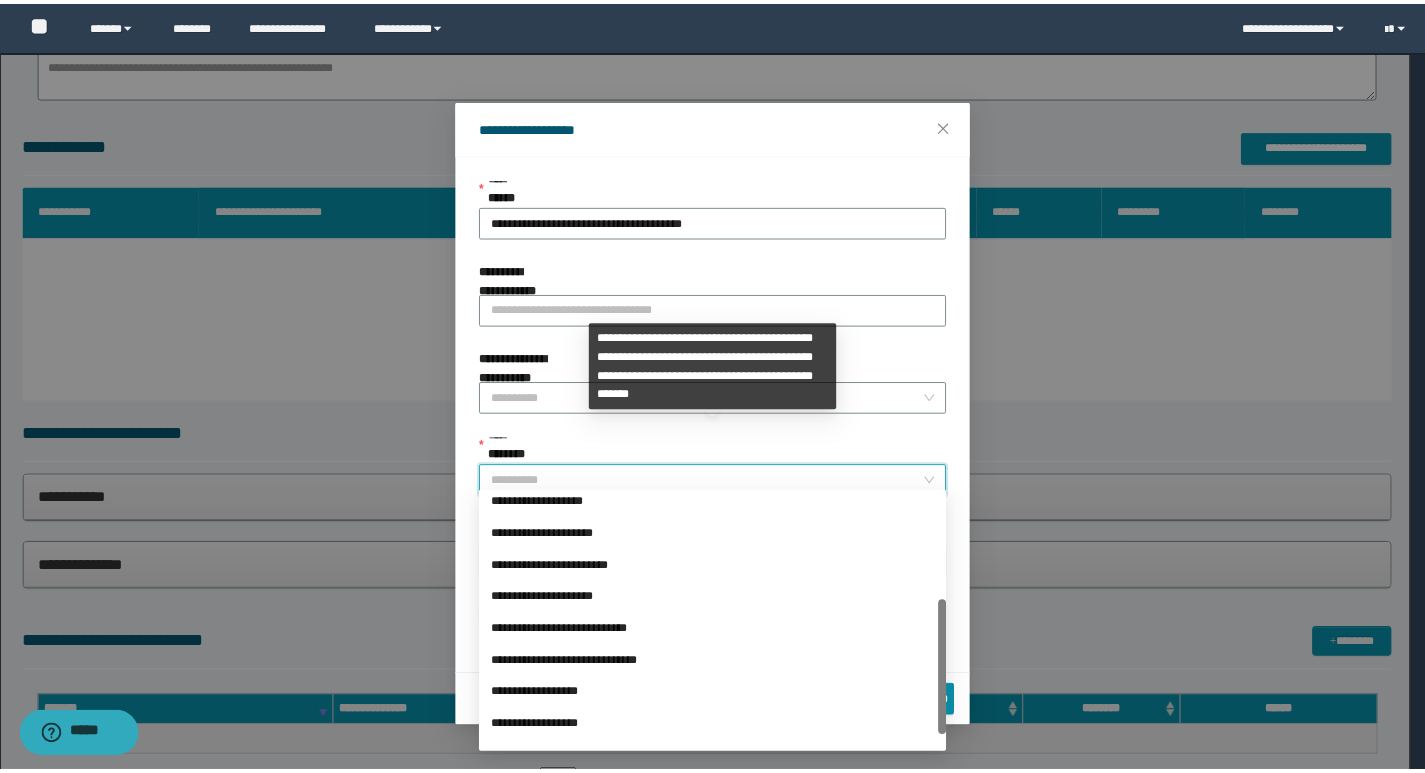 scroll, scrollTop: 224, scrollLeft: 0, axis: vertical 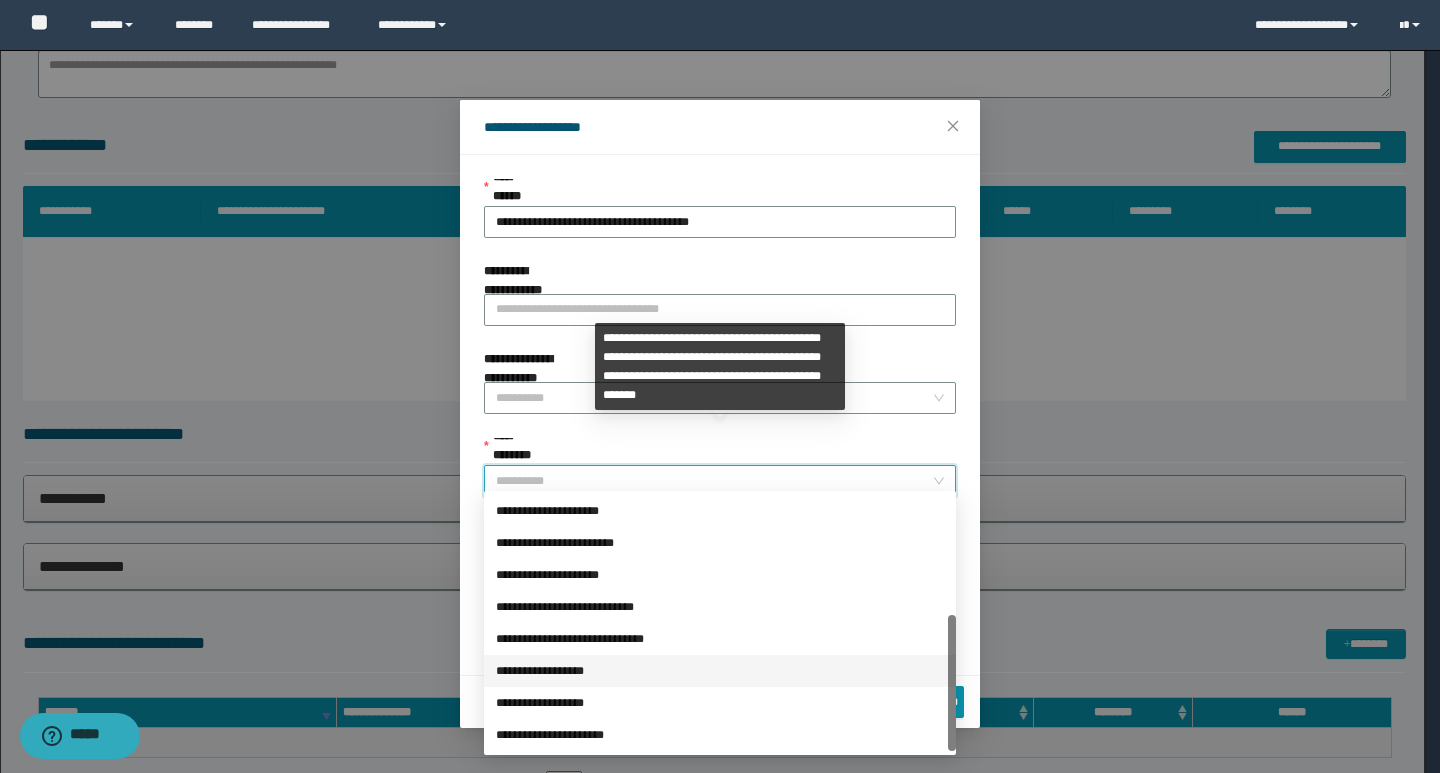 click on "**********" at bounding box center (720, 671) 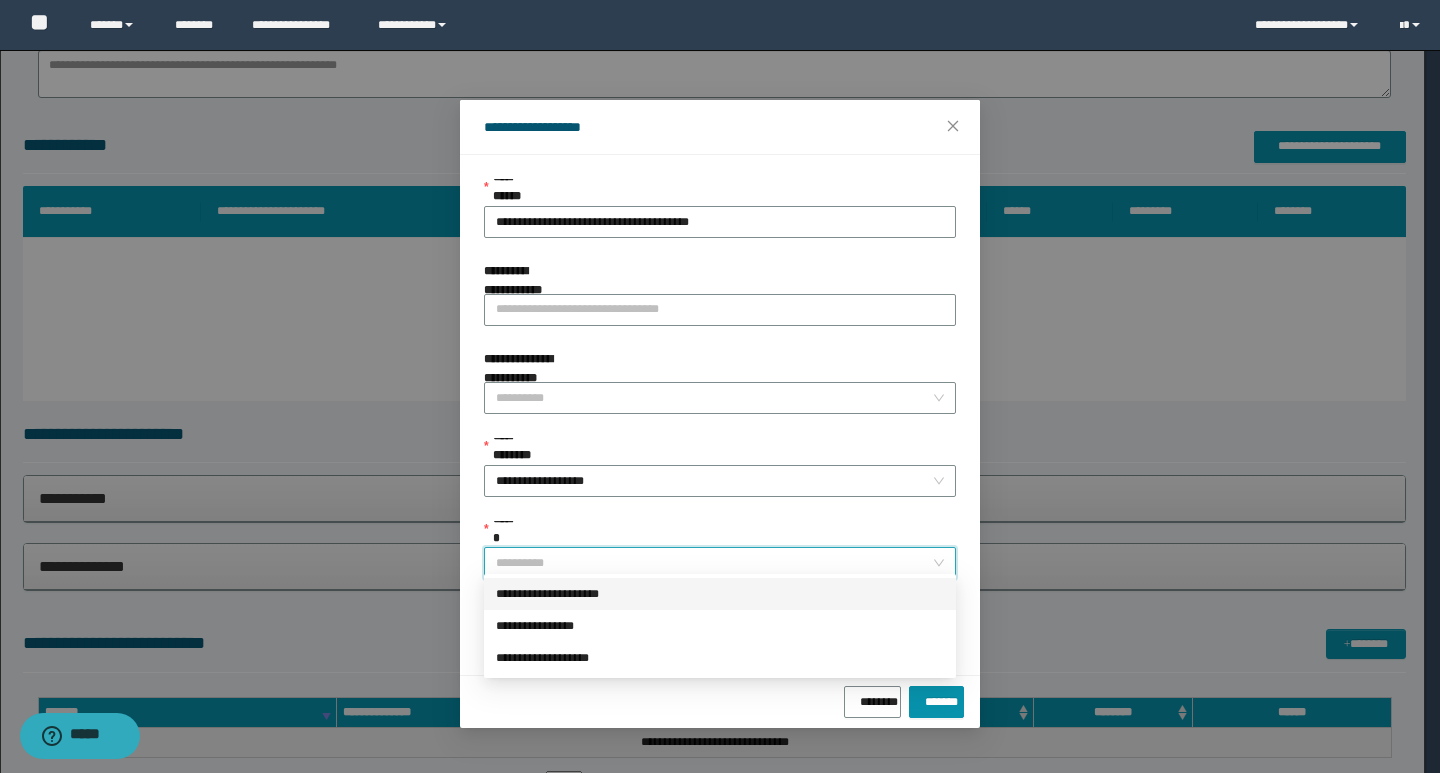 click on "******" at bounding box center [714, 563] 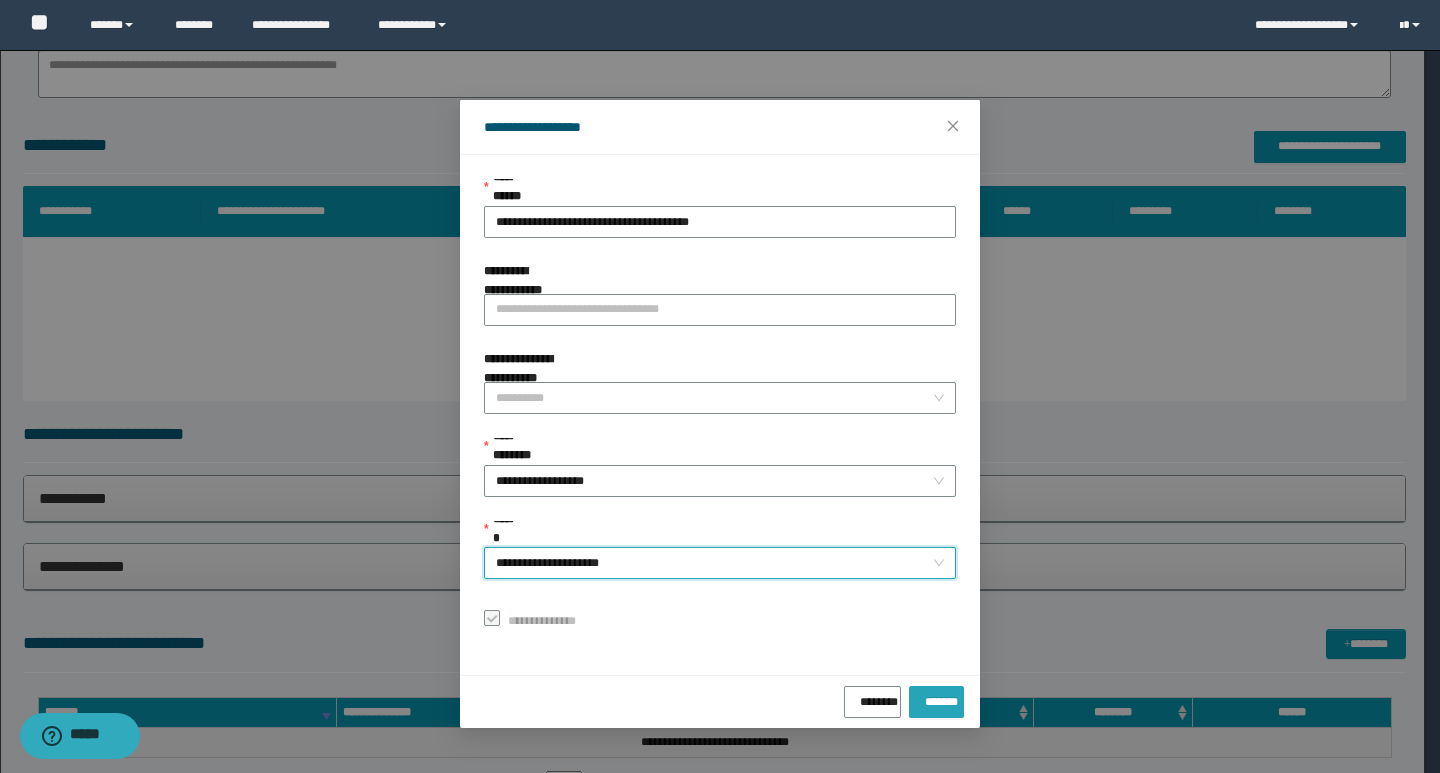 click on "*******" at bounding box center [936, 698] 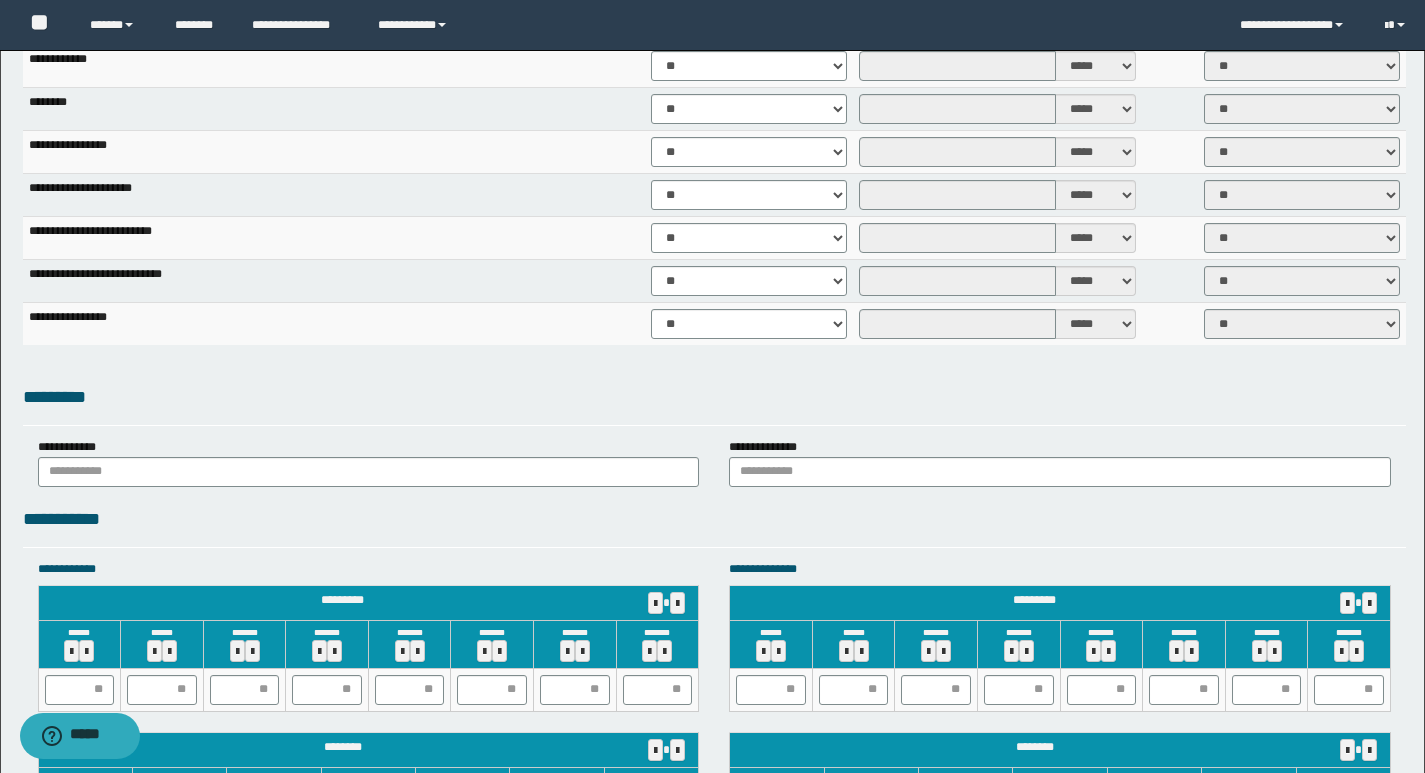 scroll, scrollTop: 1441, scrollLeft: 0, axis: vertical 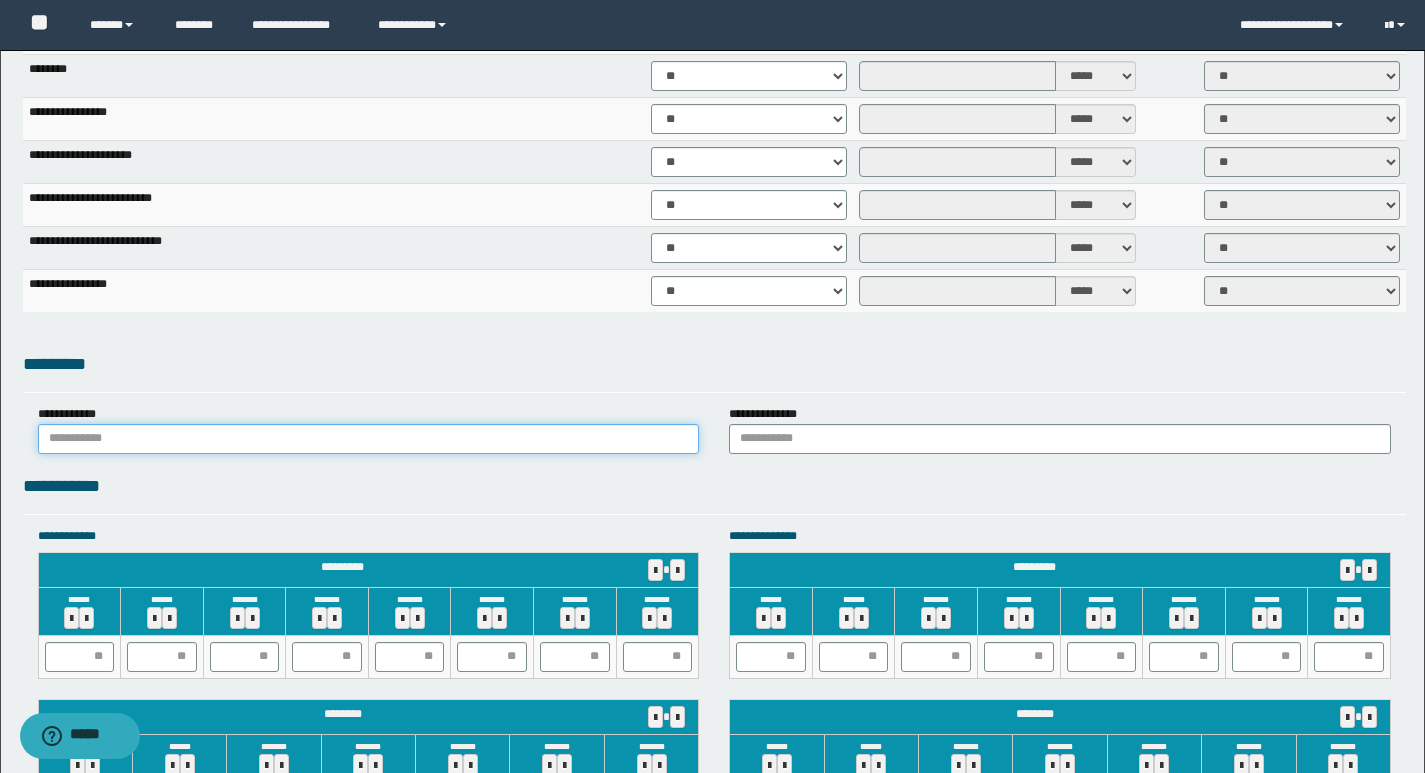 click at bounding box center [369, 439] 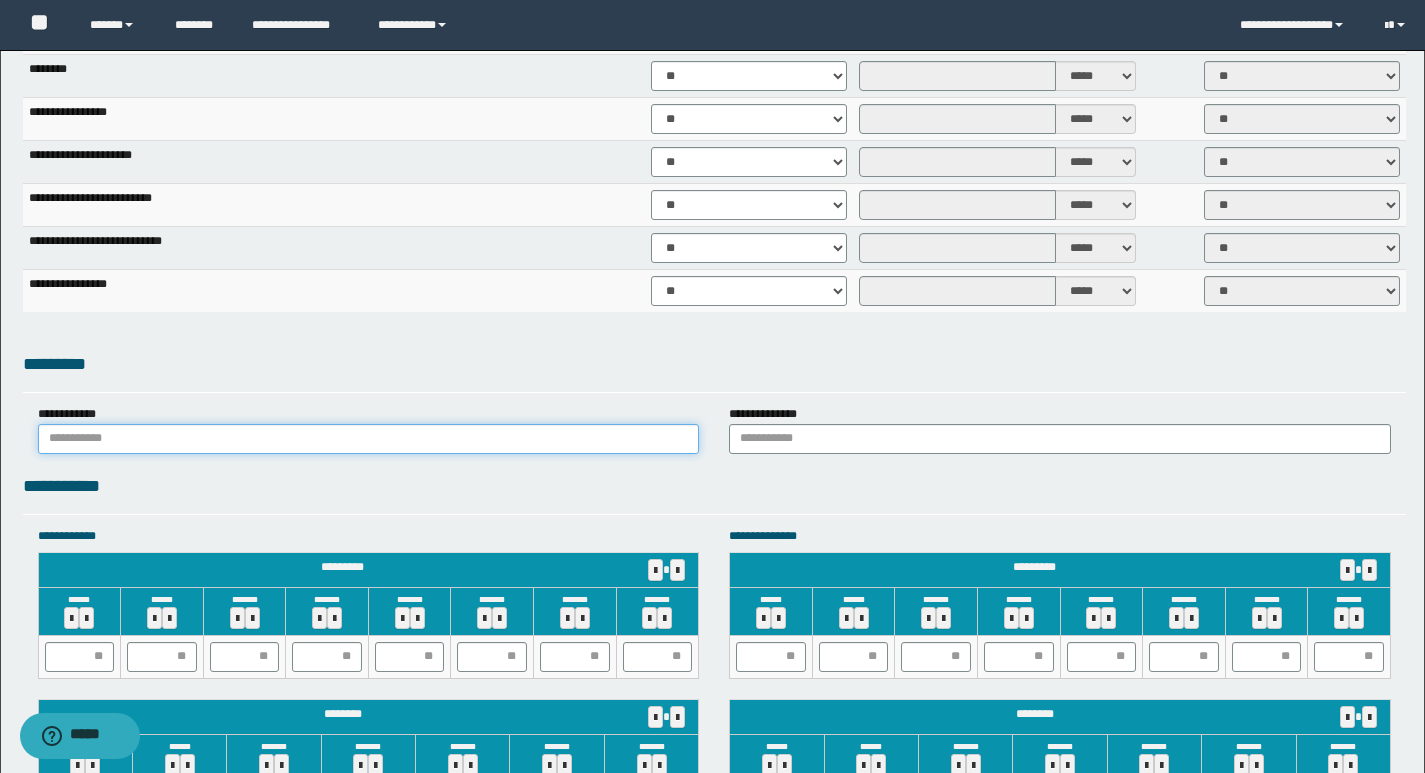 type on "******" 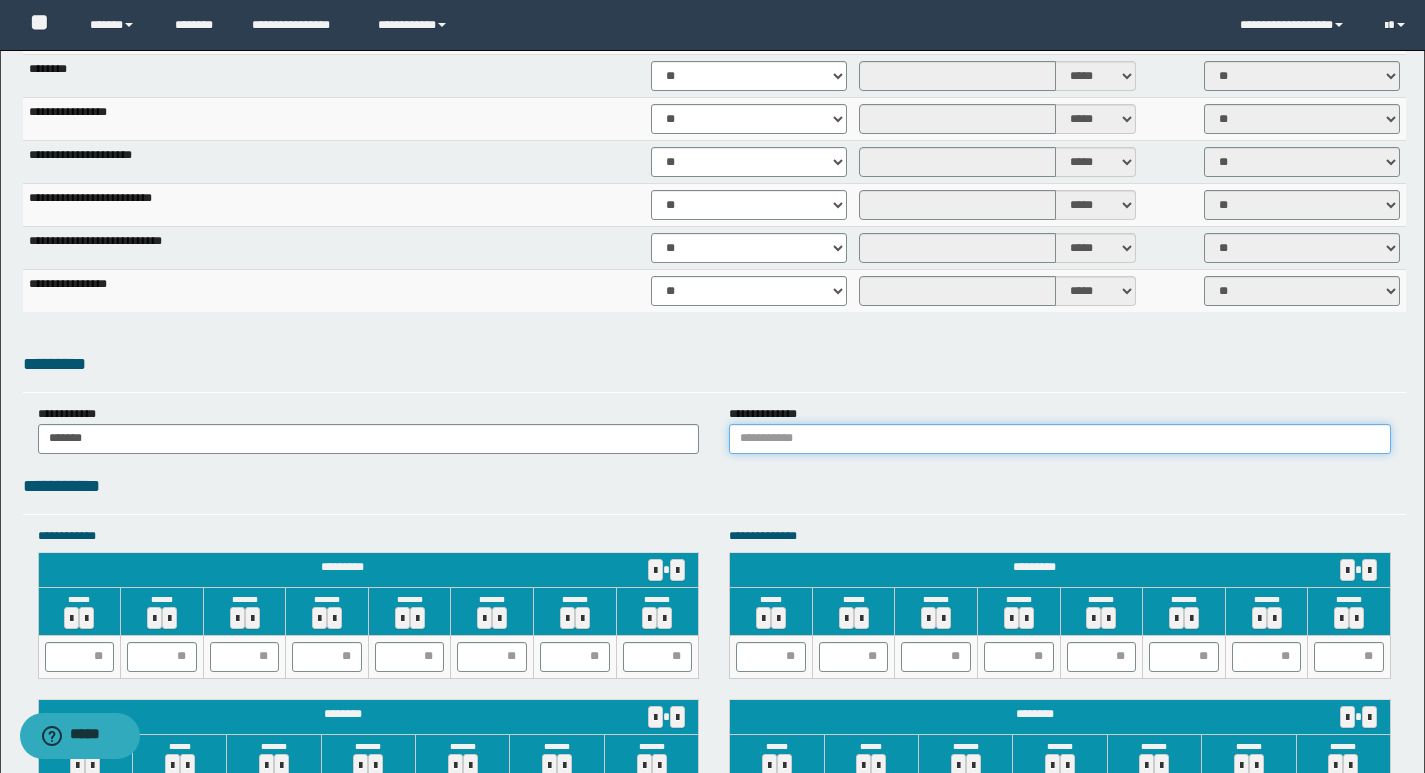 click at bounding box center [1060, 439] 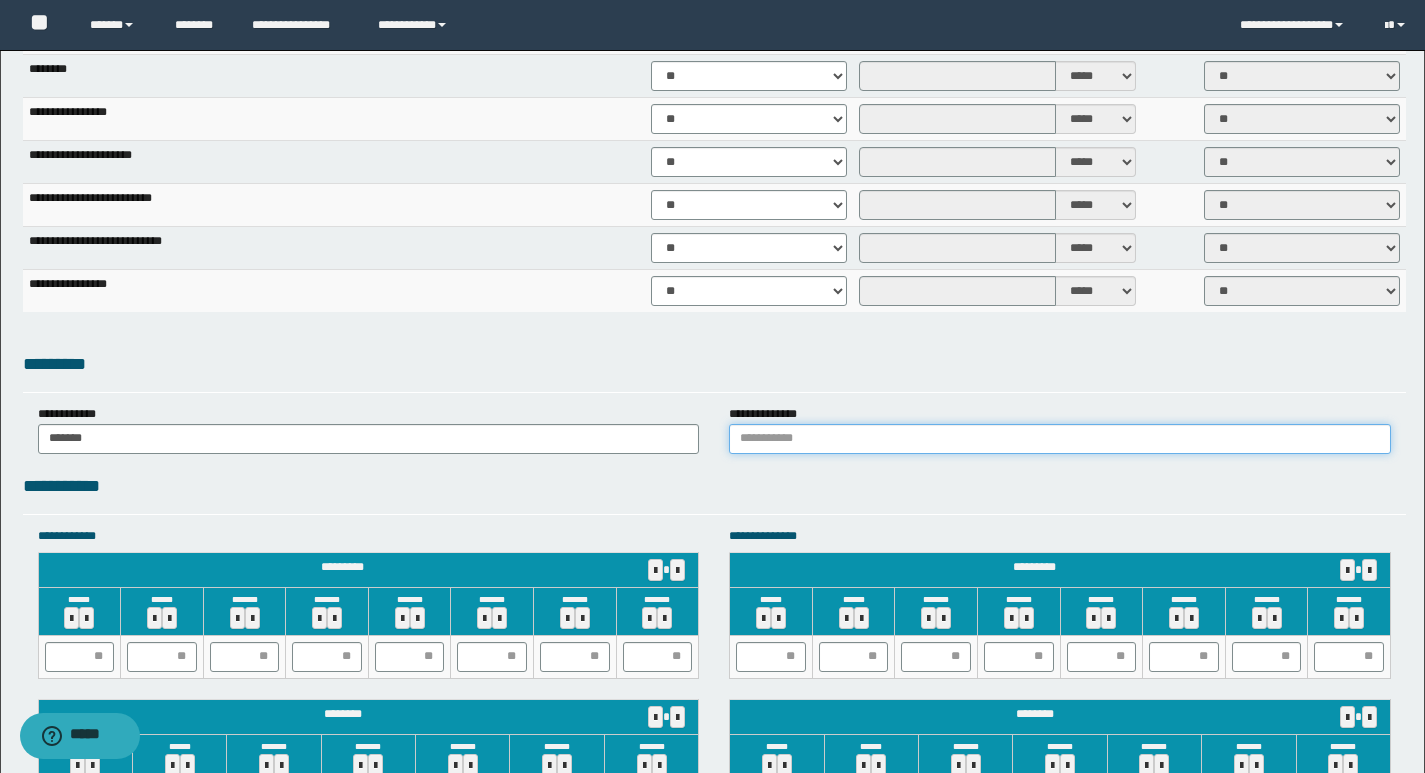 type on "******" 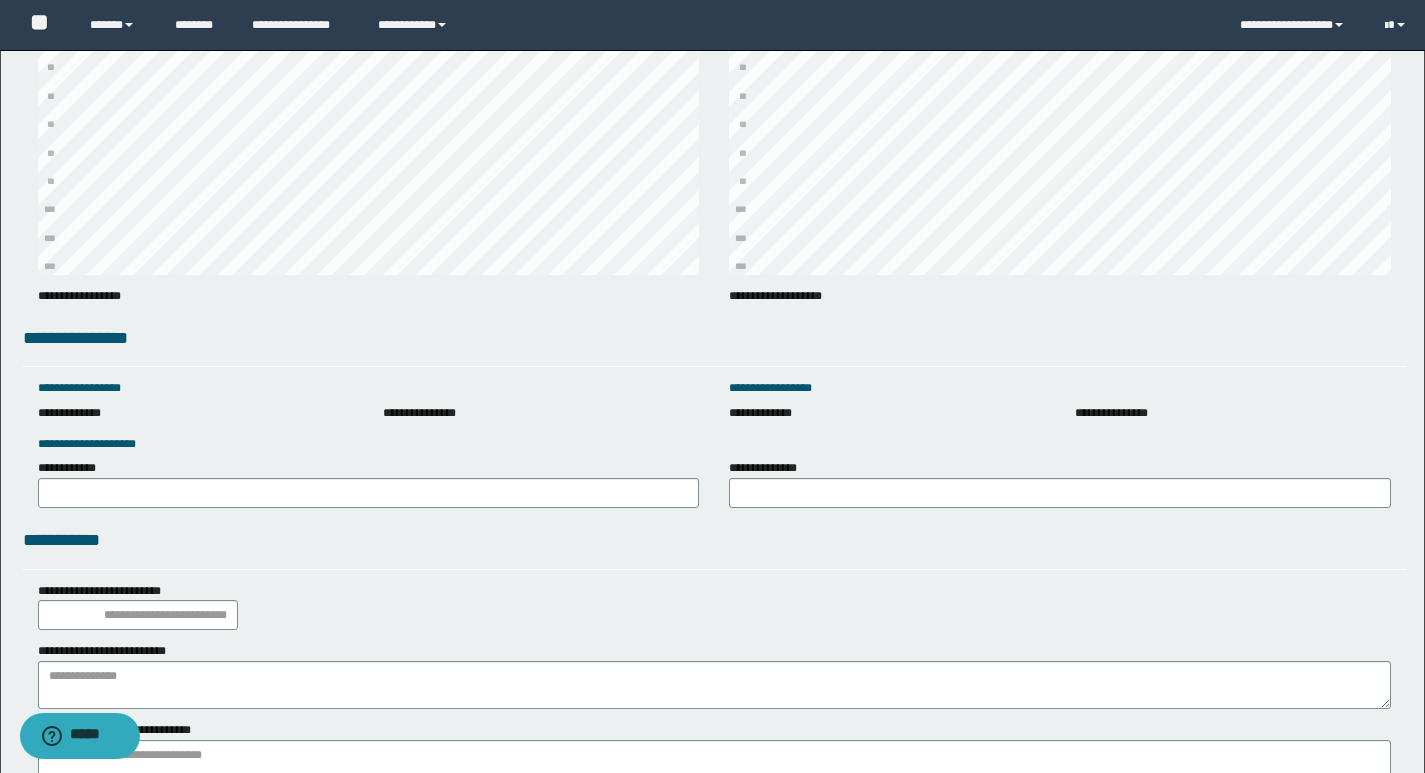 scroll, scrollTop: 2676, scrollLeft: 0, axis: vertical 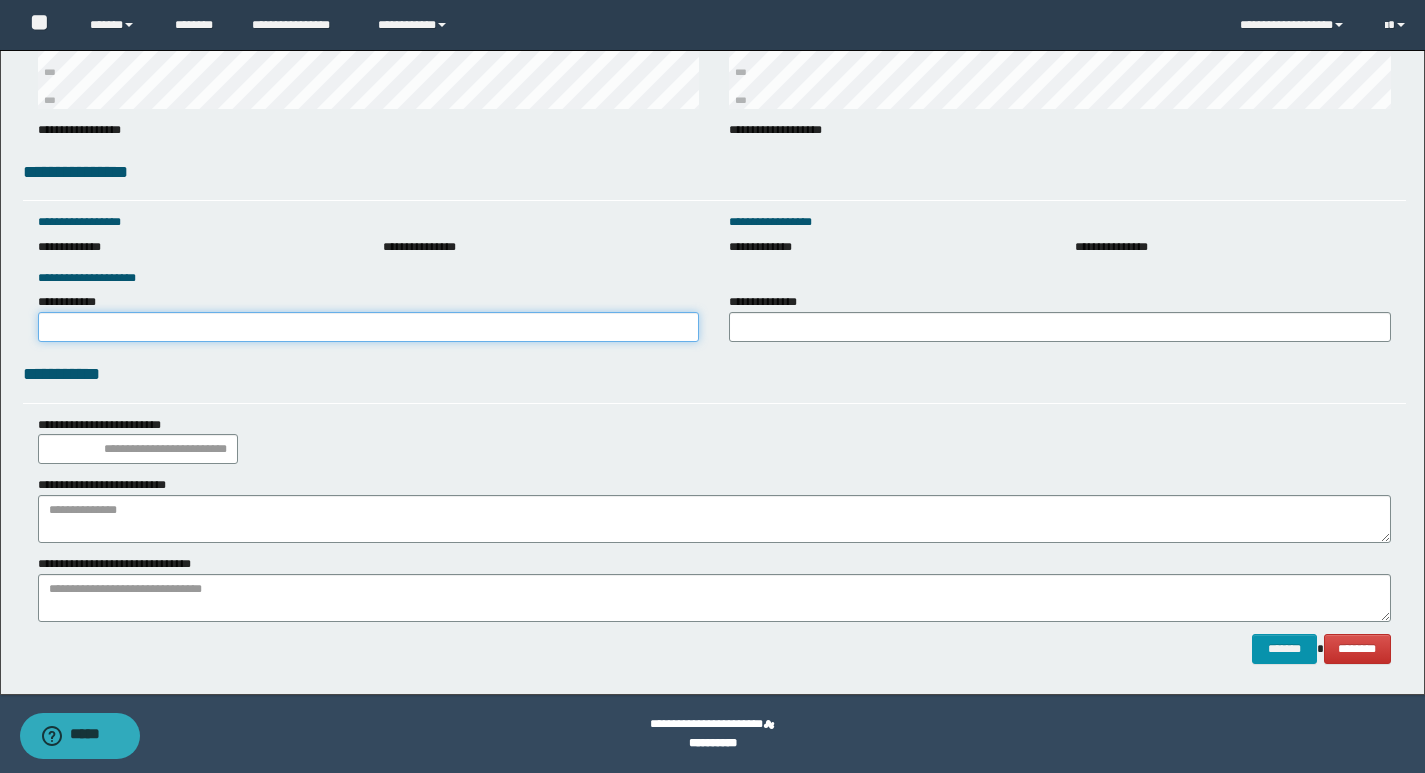 click on "**********" at bounding box center (369, 327) 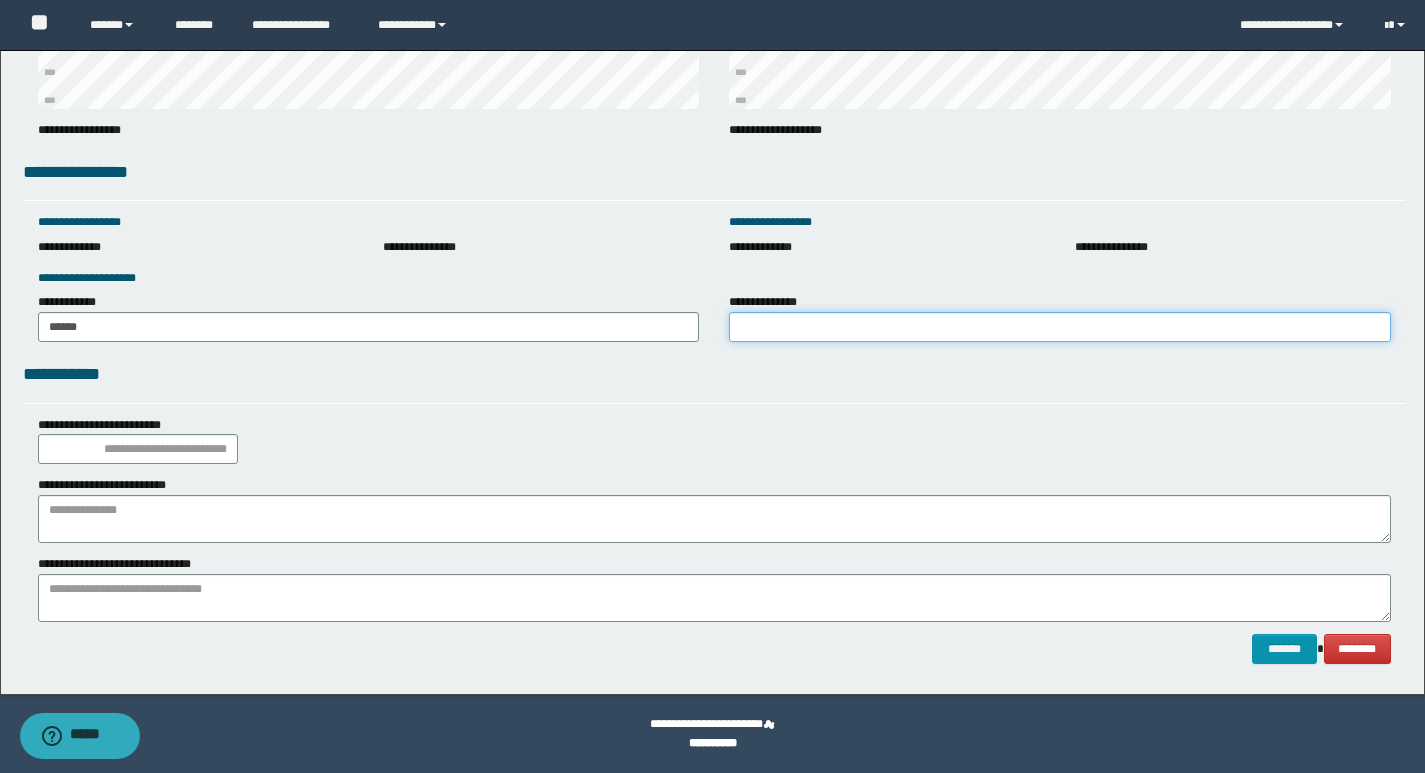 click on "**********" at bounding box center [1060, 327] 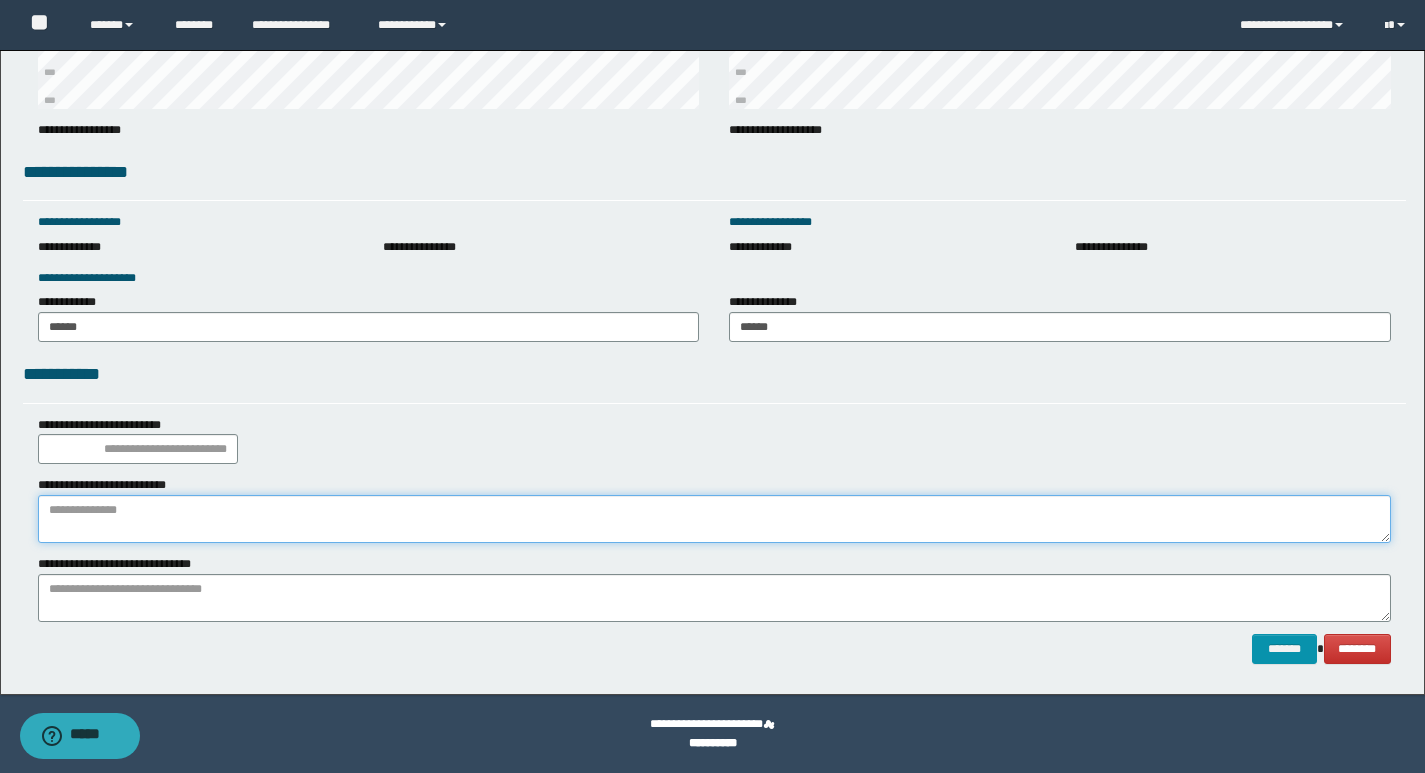 paste on "**********" 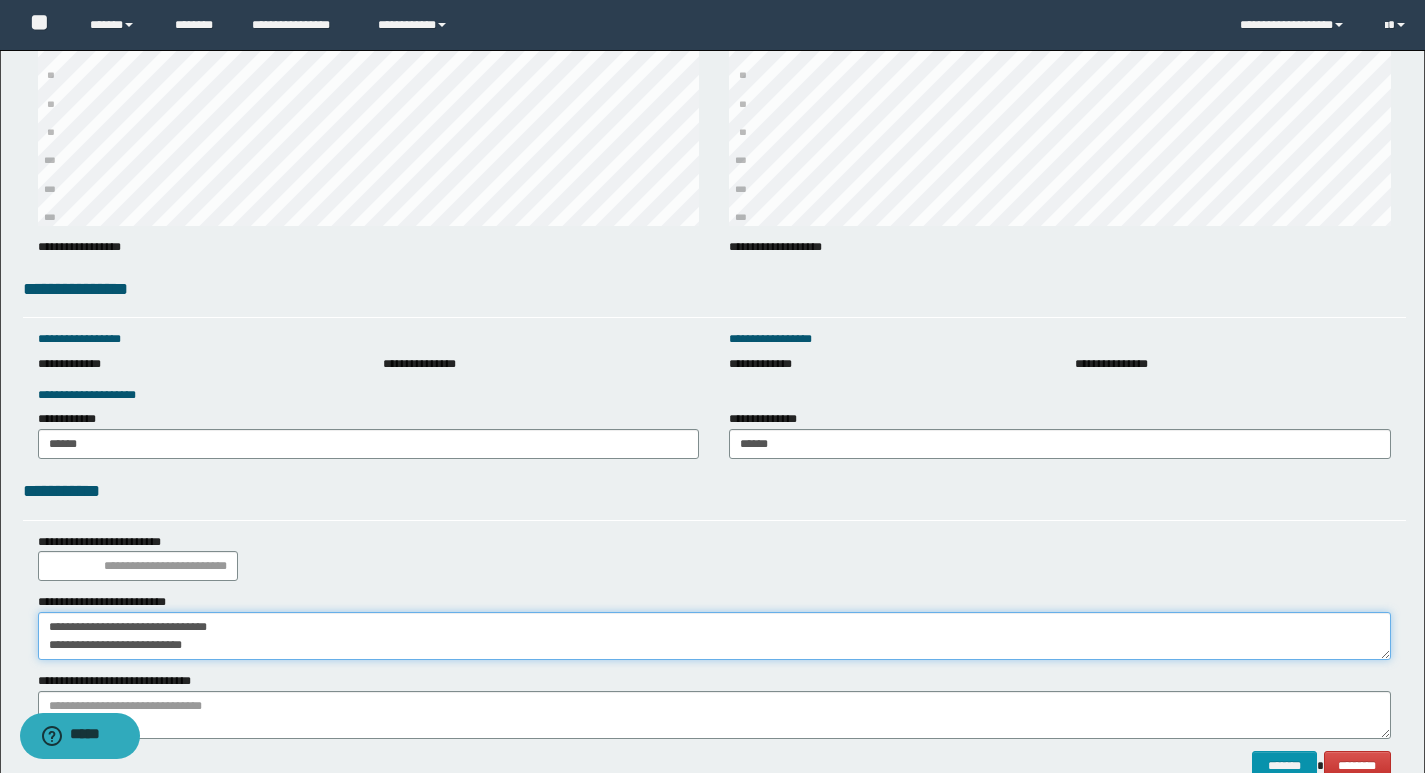 scroll, scrollTop: 2676, scrollLeft: 0, axis: vertical 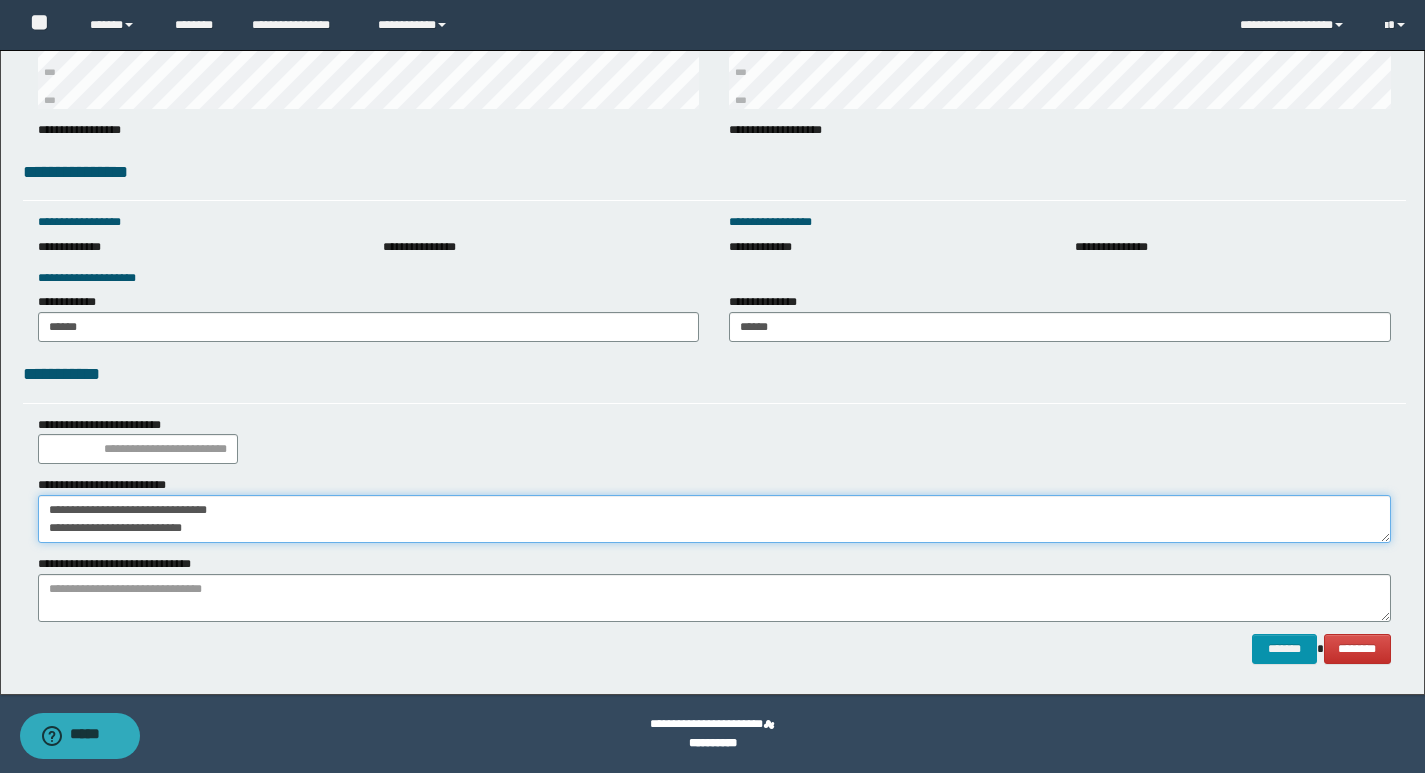 drag, startPoint x: 244, startPoint y: 531, endPoint x: 0, endPoint y: 578, distance: 248.48541 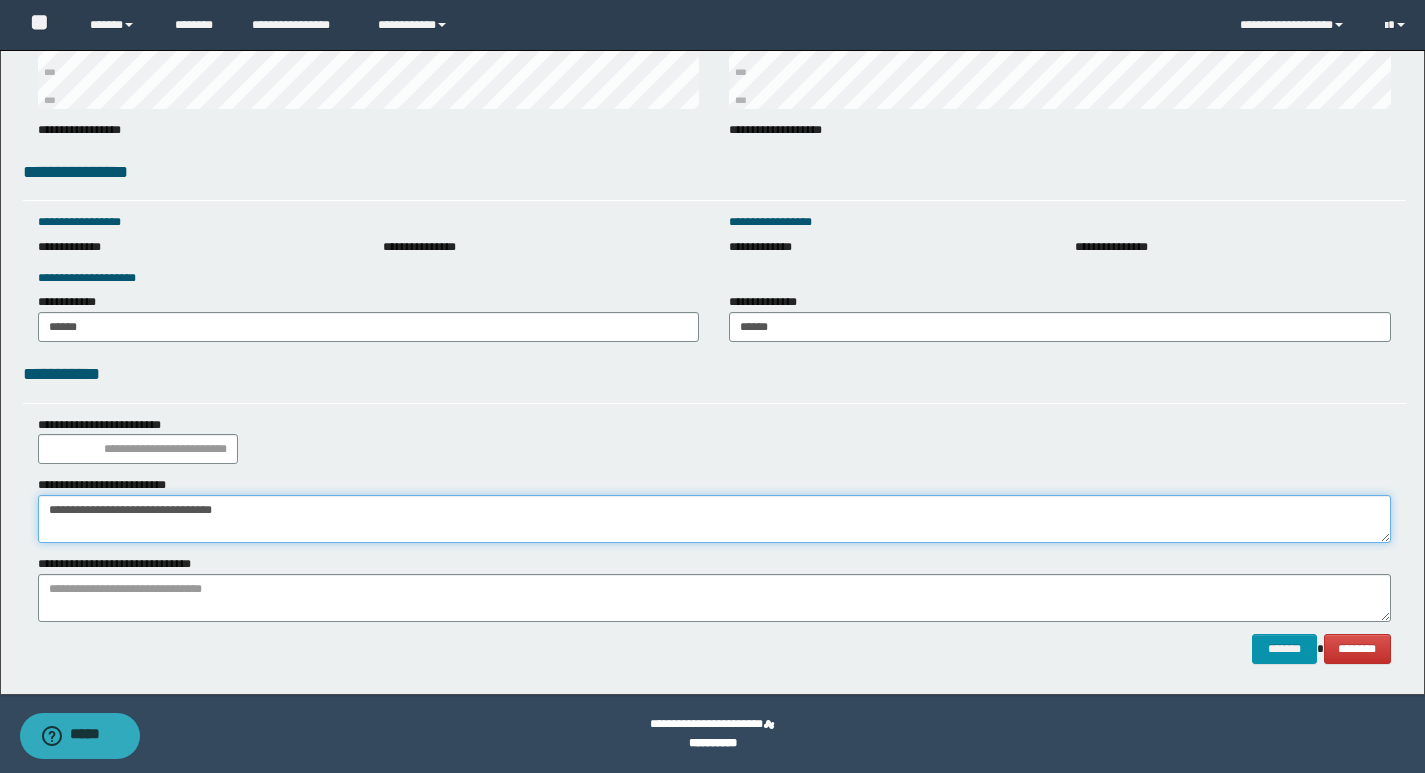 type on "**********" 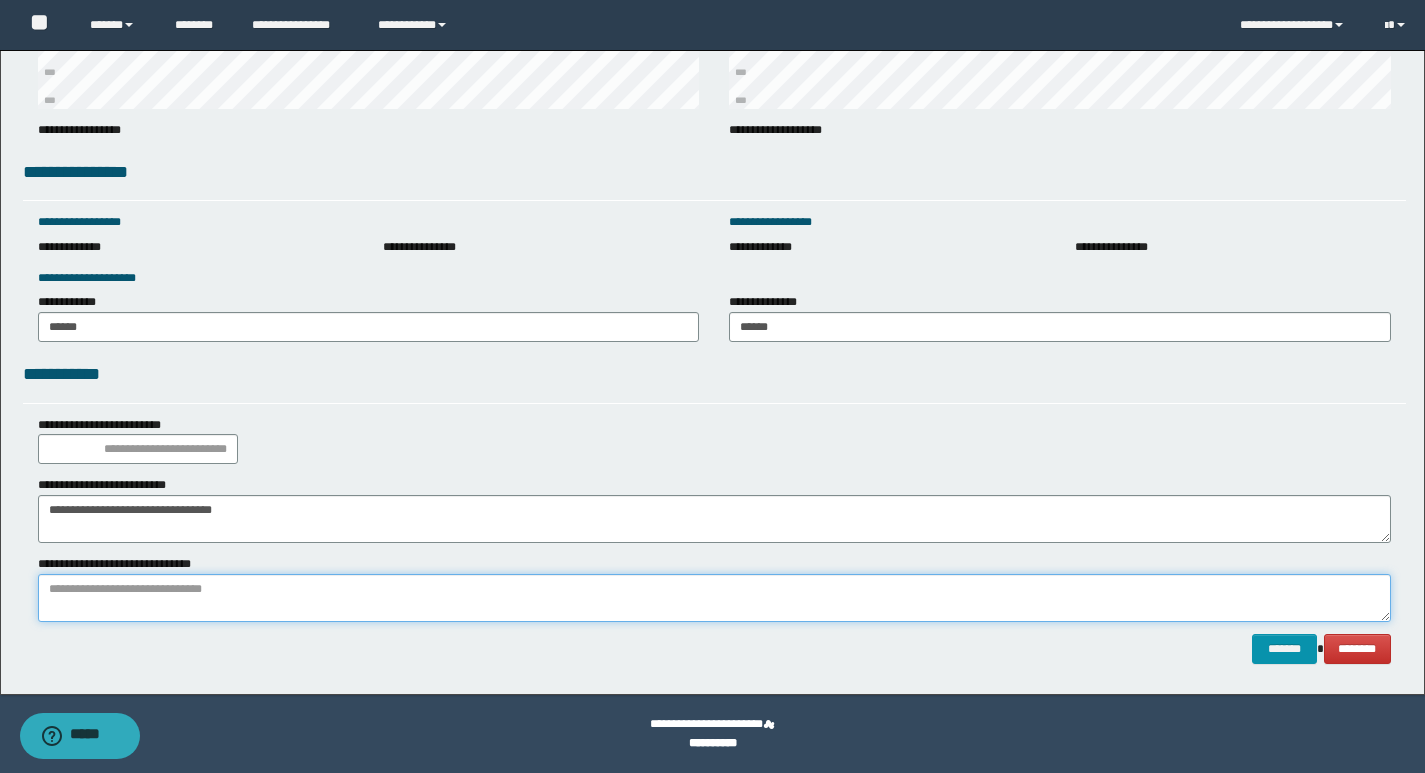 click at bounding box center [714, 598] 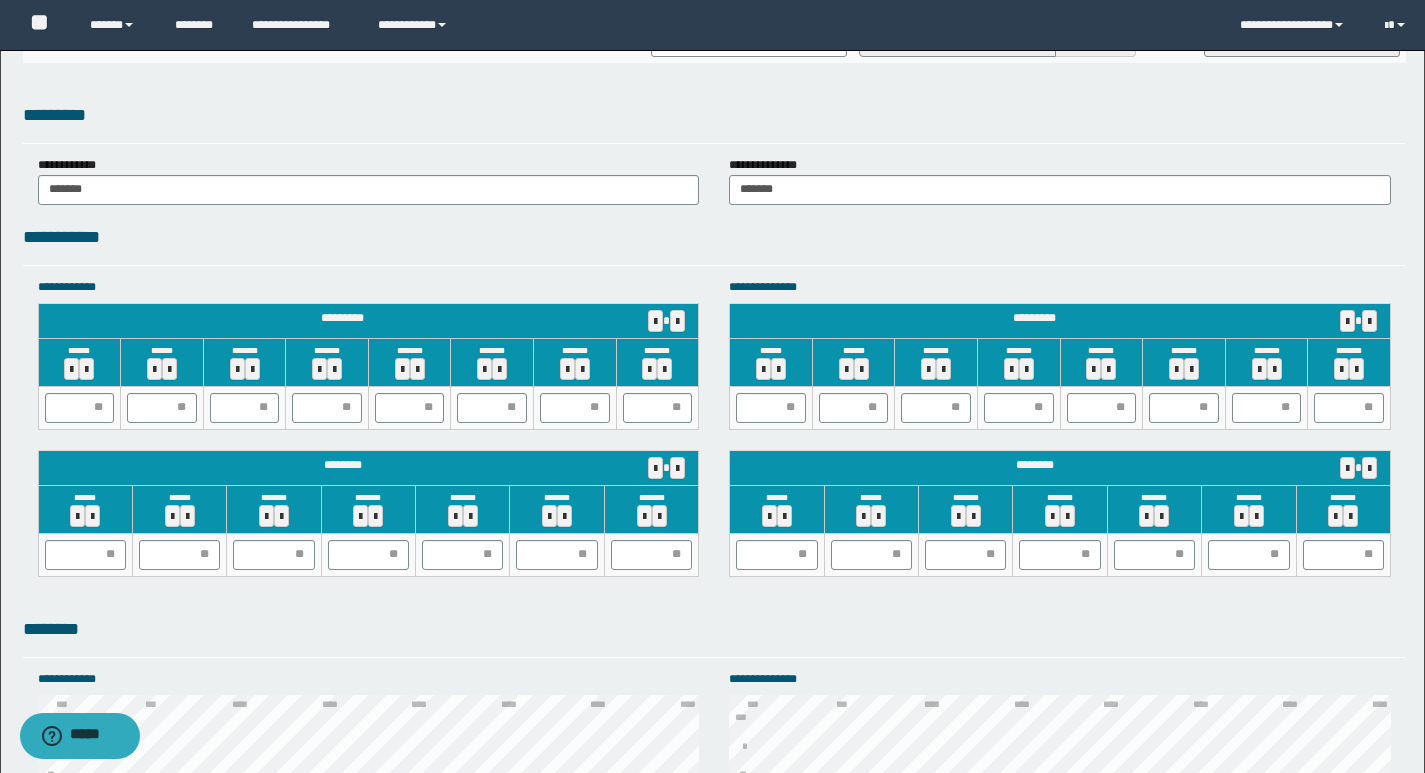 scroll, scrollTop: 1676, scrollLeft: 0, axis: vertical 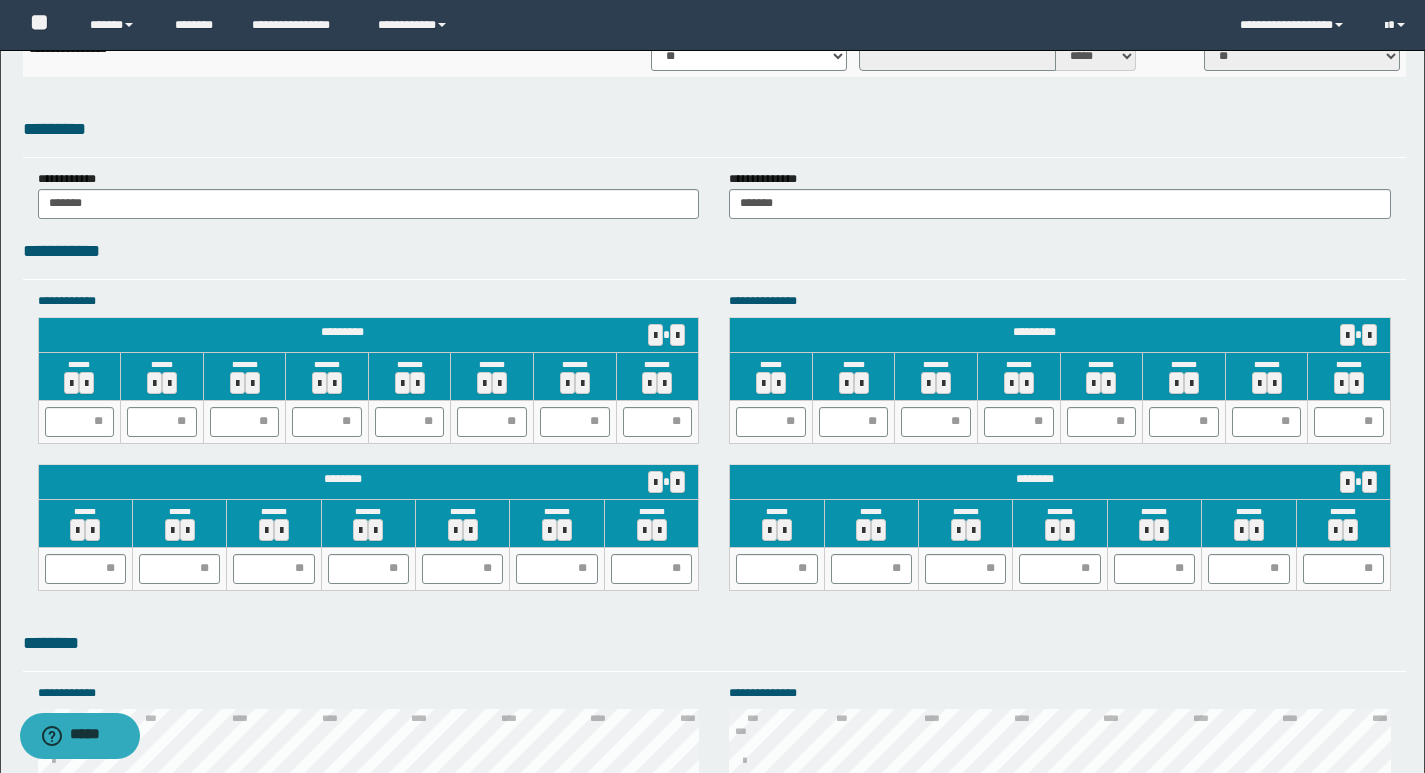 type on "**********" 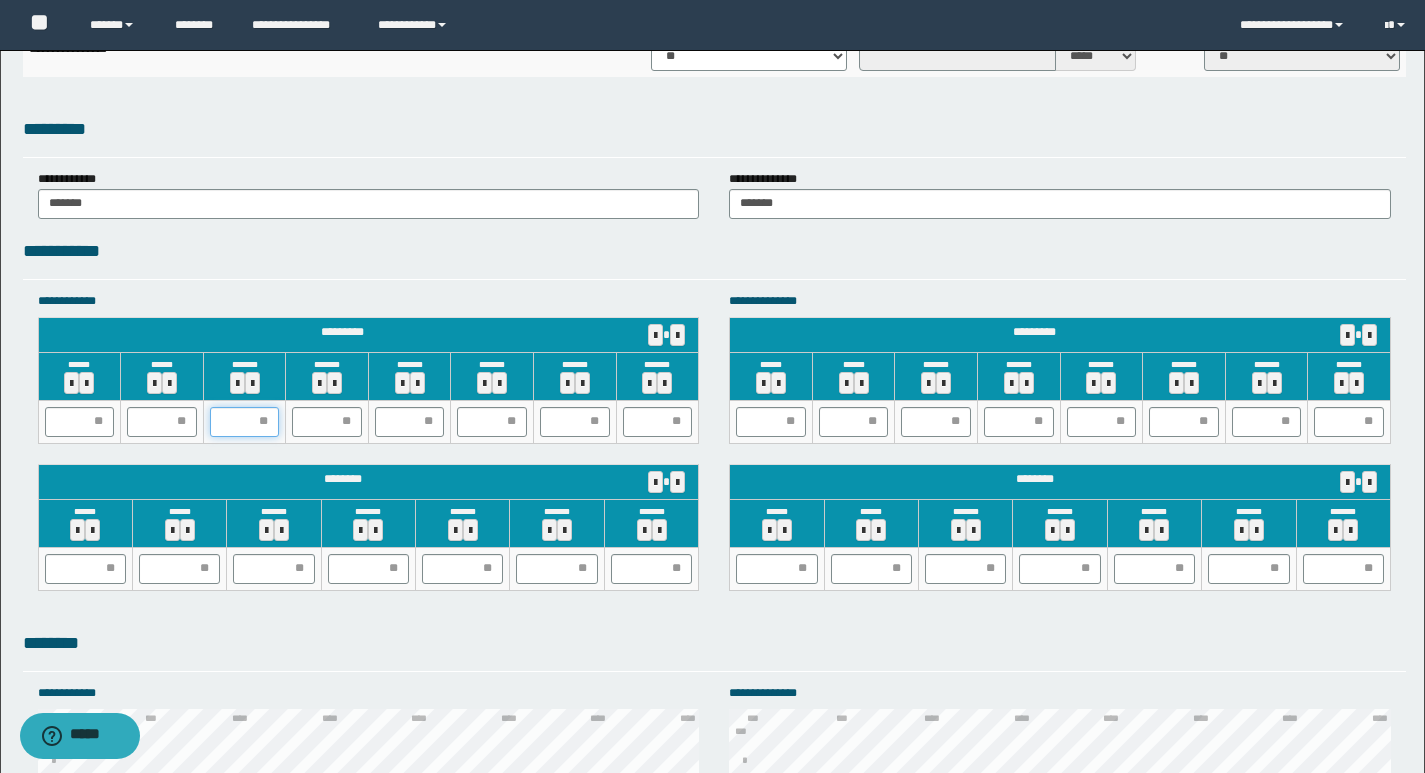click at bounding box center (245, 422) 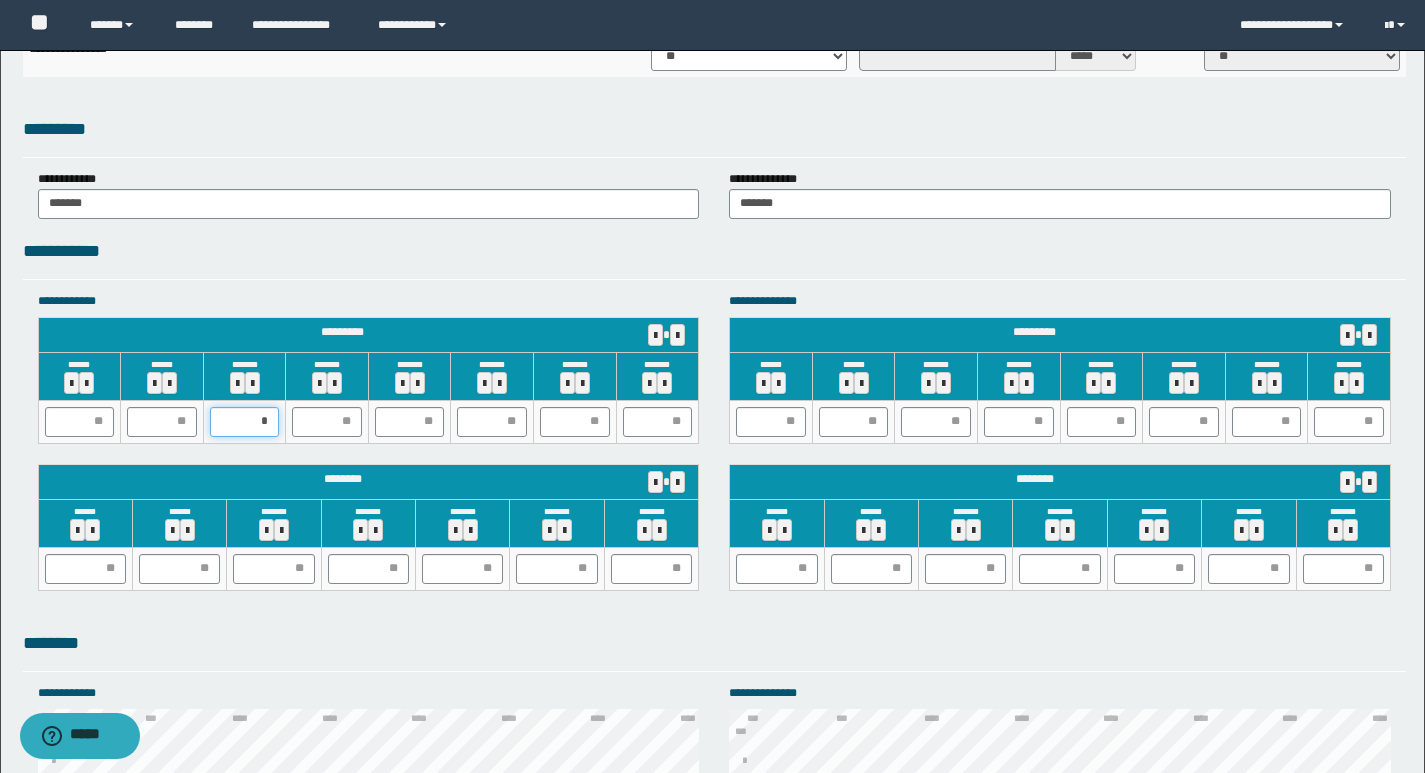 type on "**" 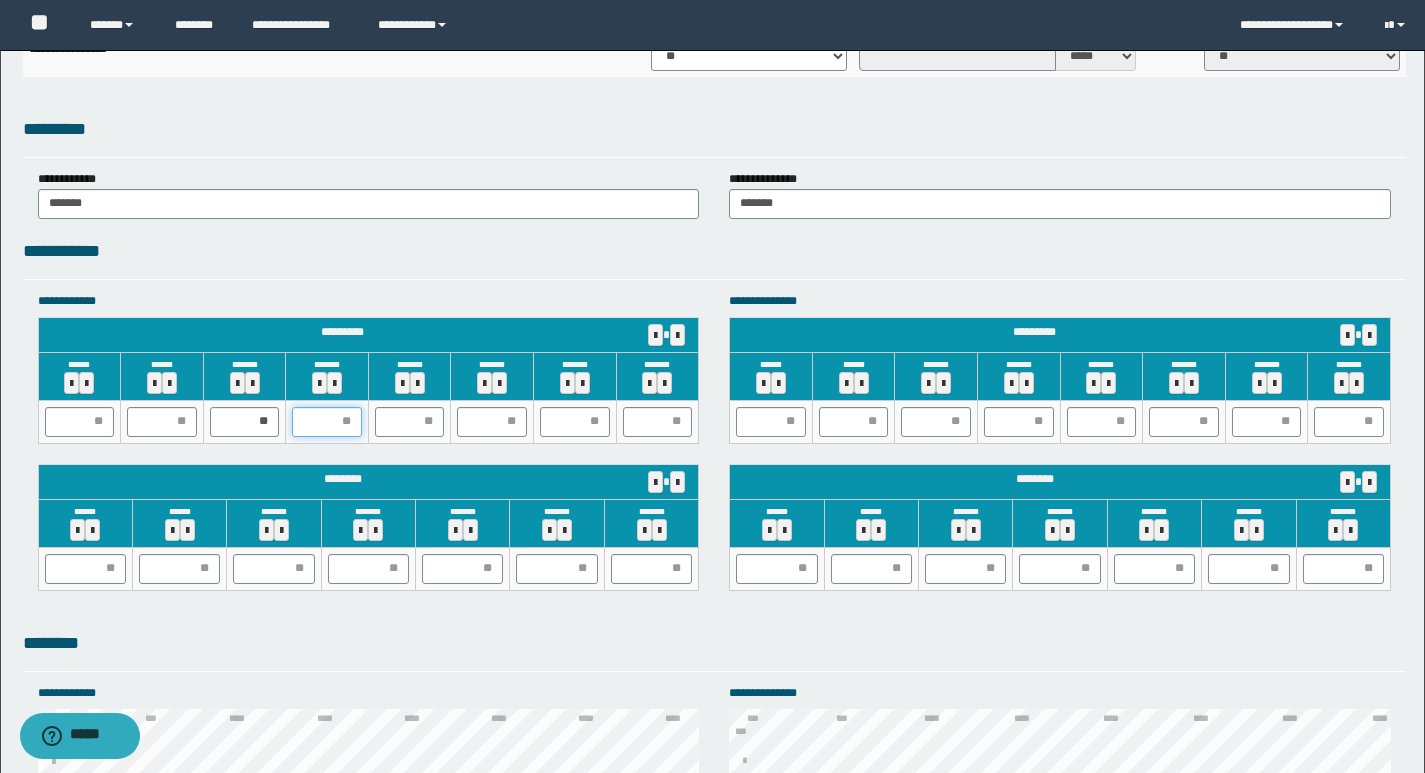 click at bounding box center [327, 422] 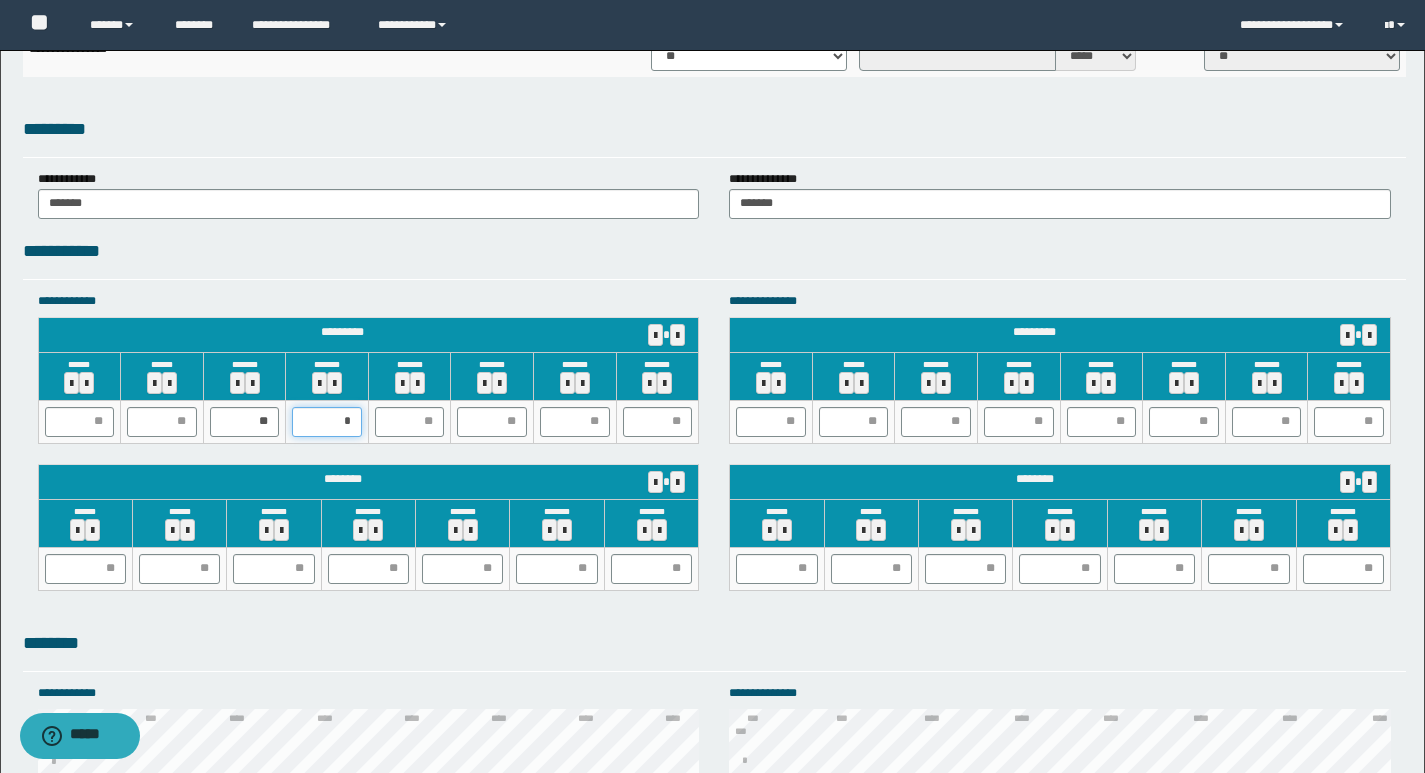 type on "**" 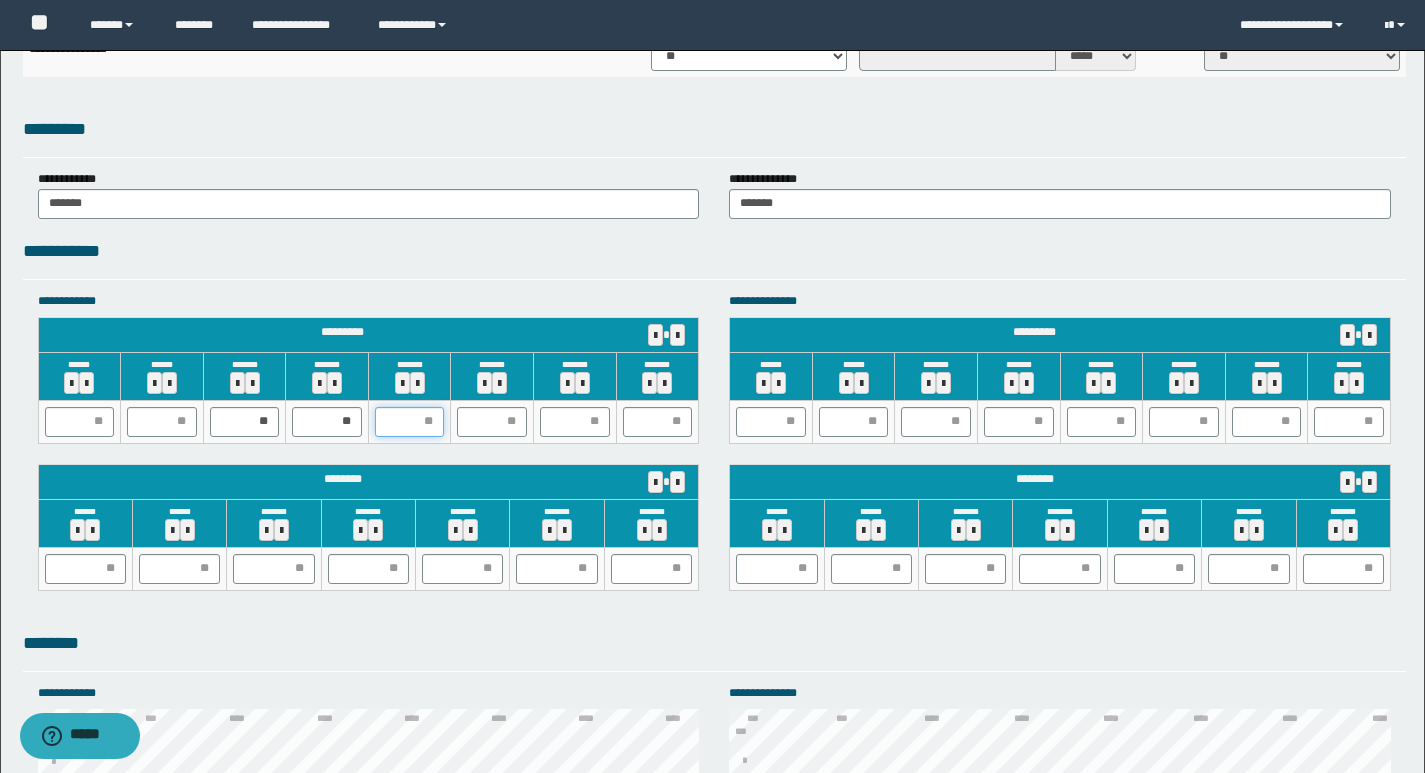 click at bounding box center [410, 422] 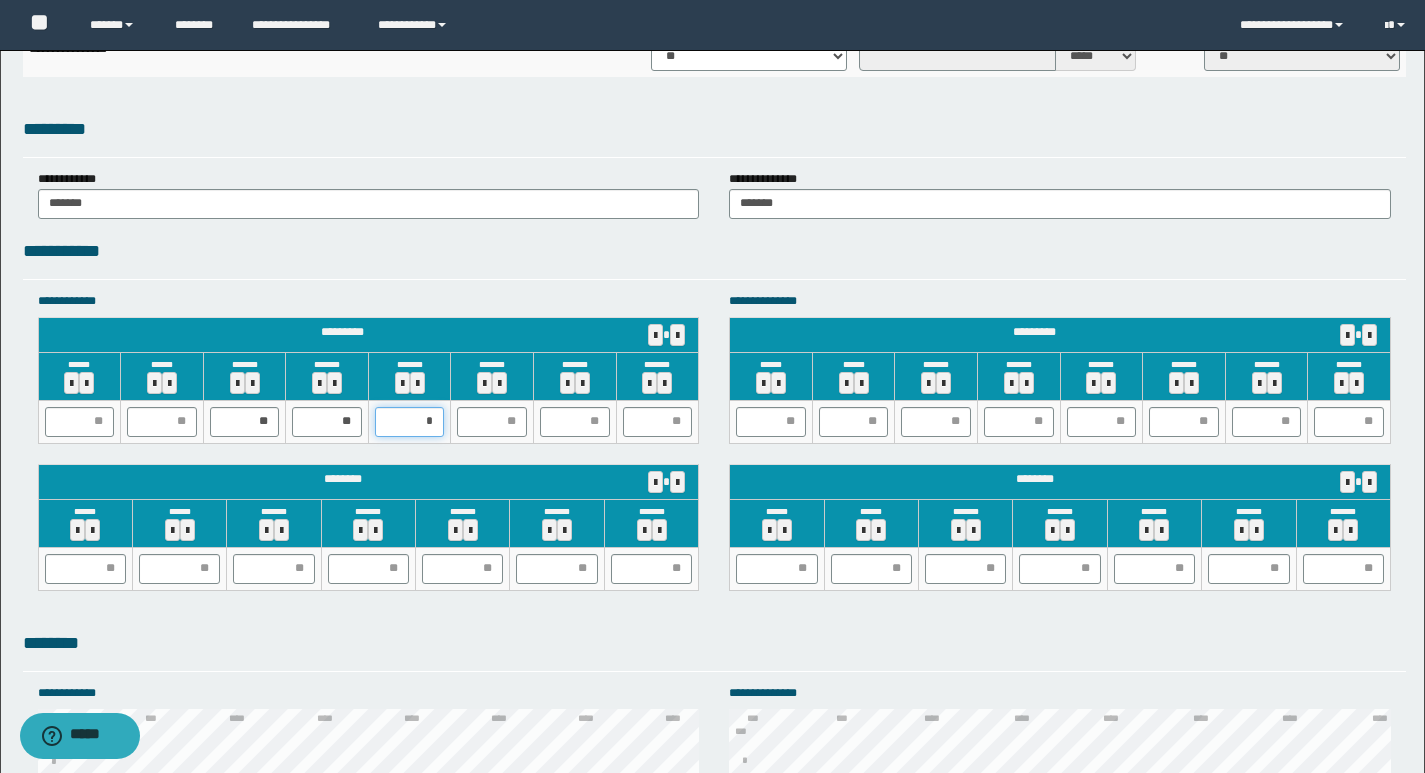 type on "**" 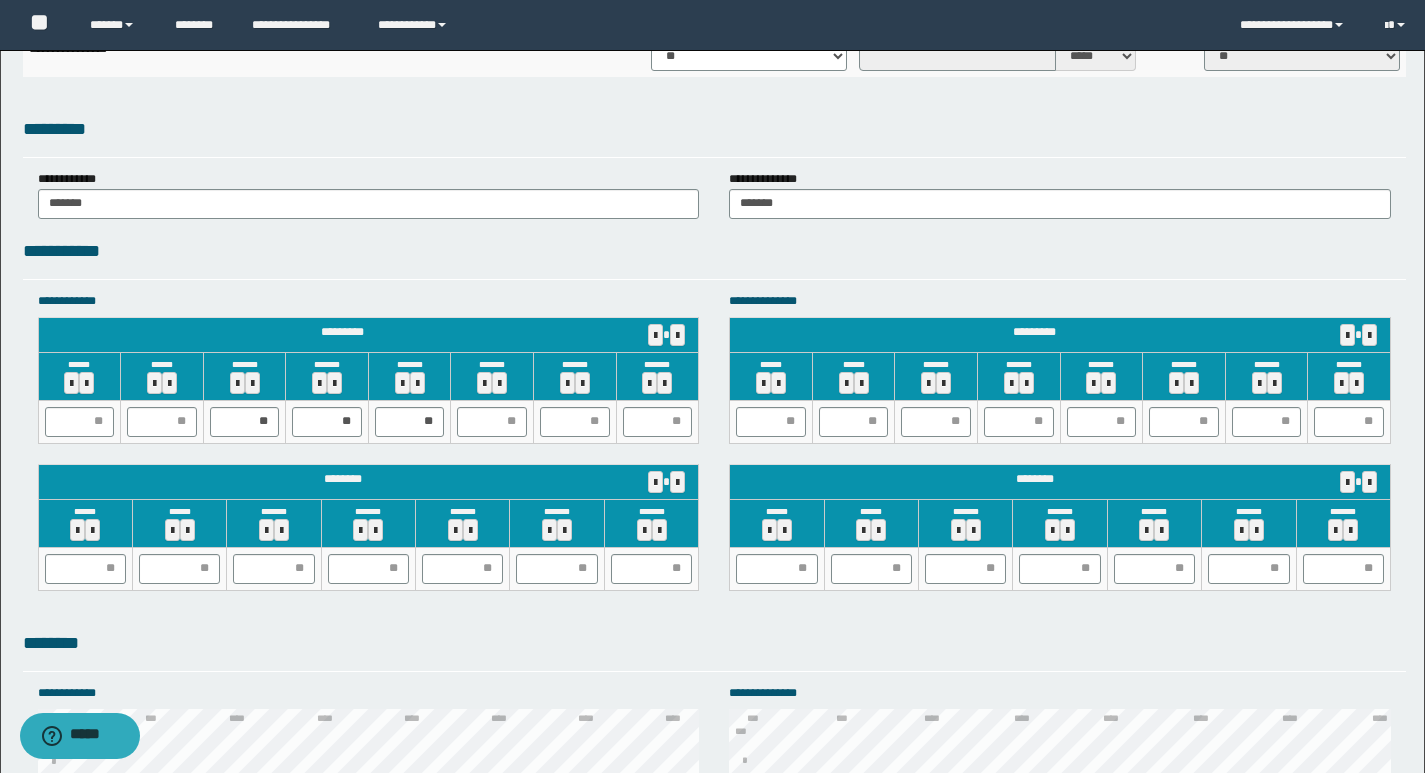 click at bounding box center (492, 421) 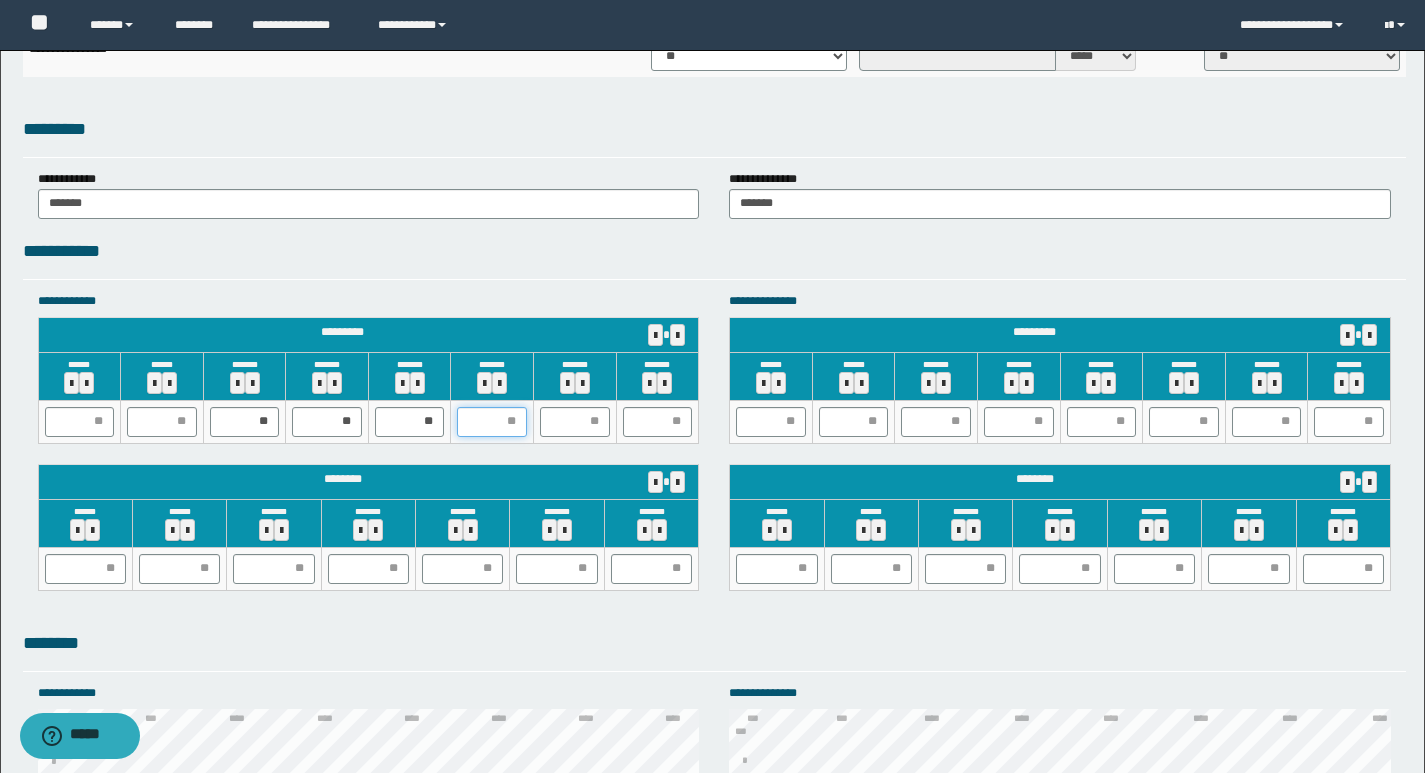 click at bounding box center [492, 422] 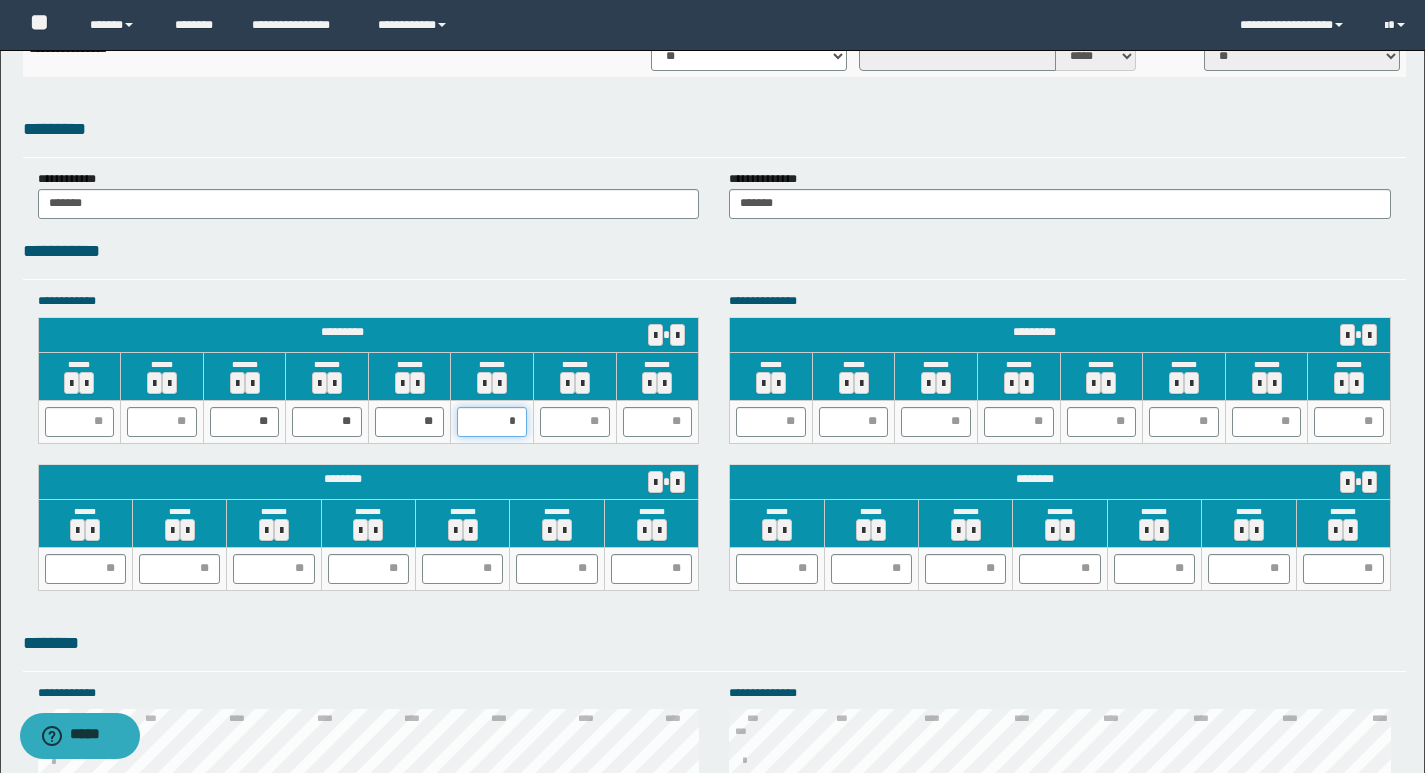 type on "**" 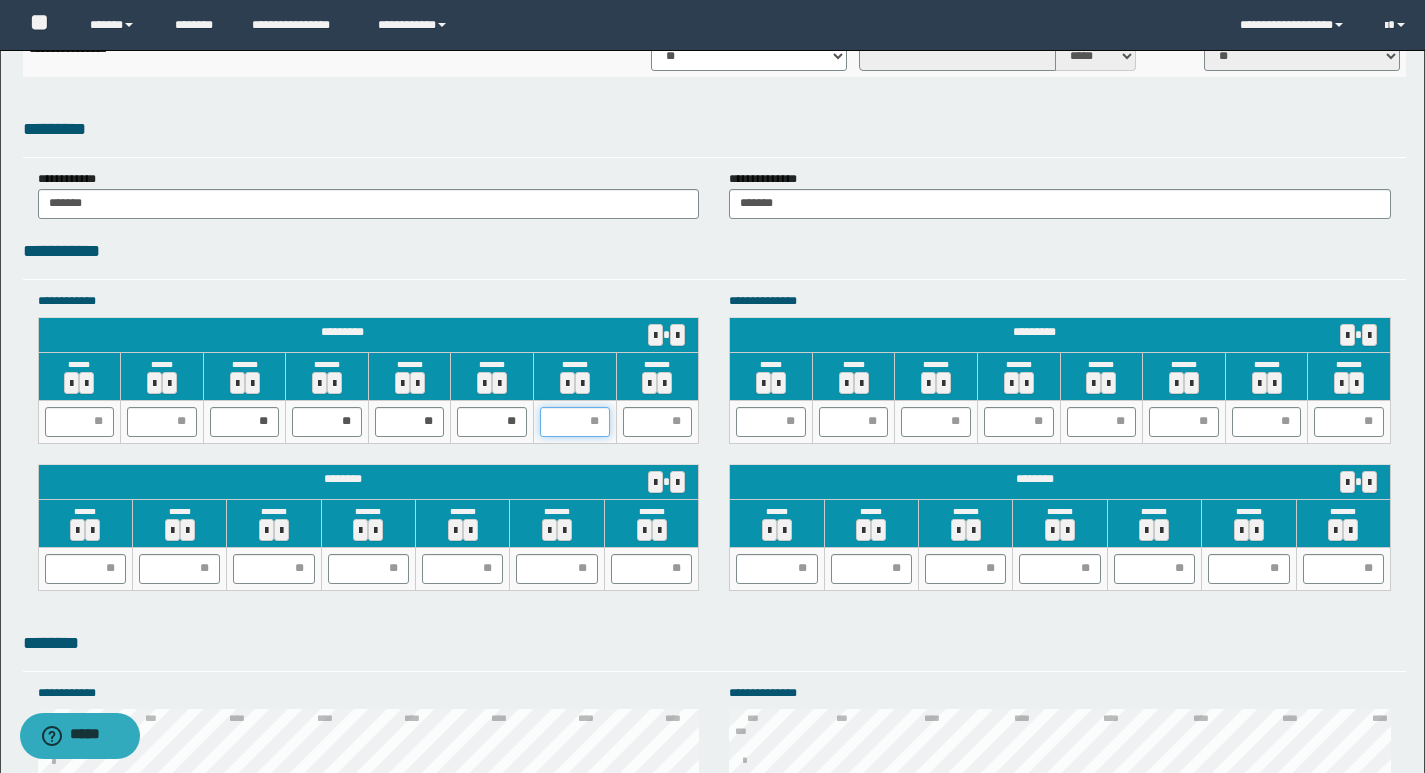 click at bounding box center (575, 422) 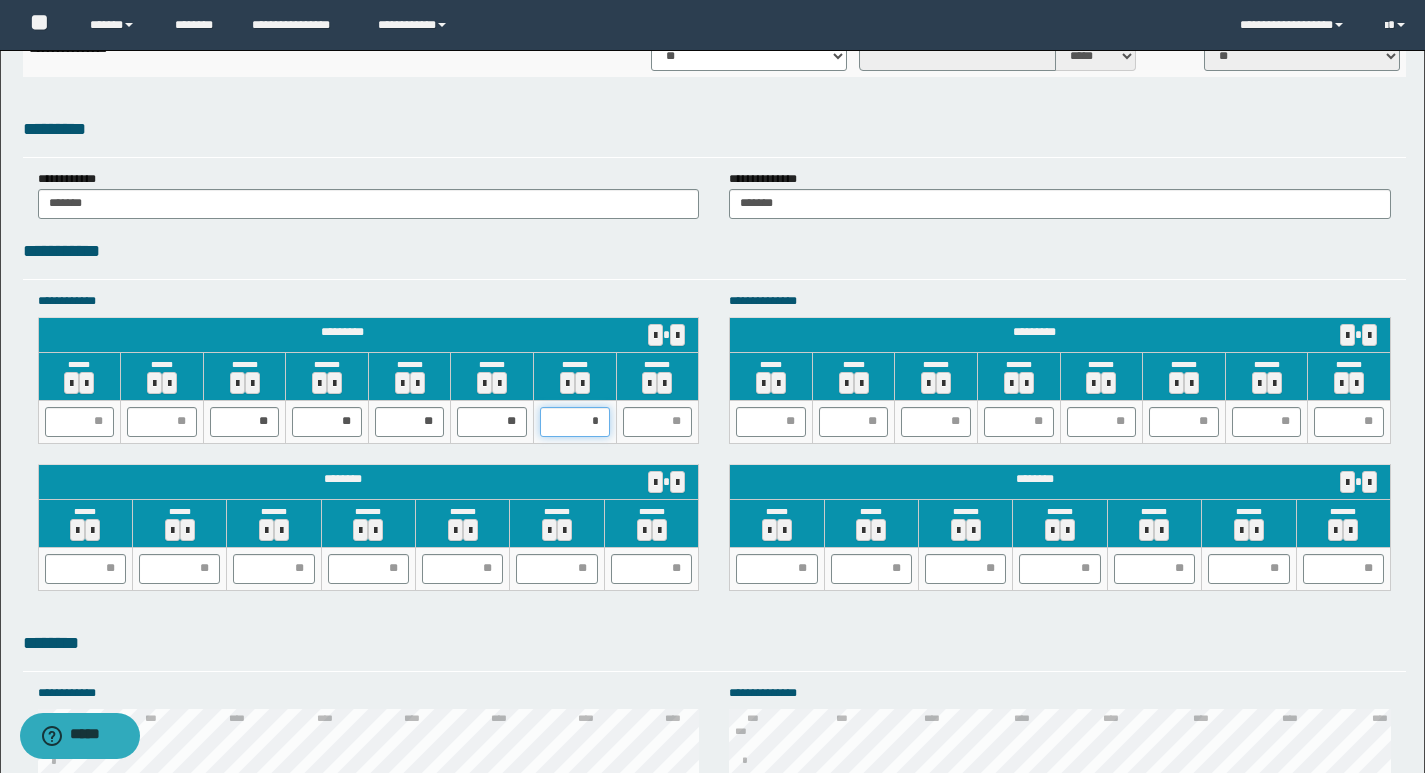 type on "**" 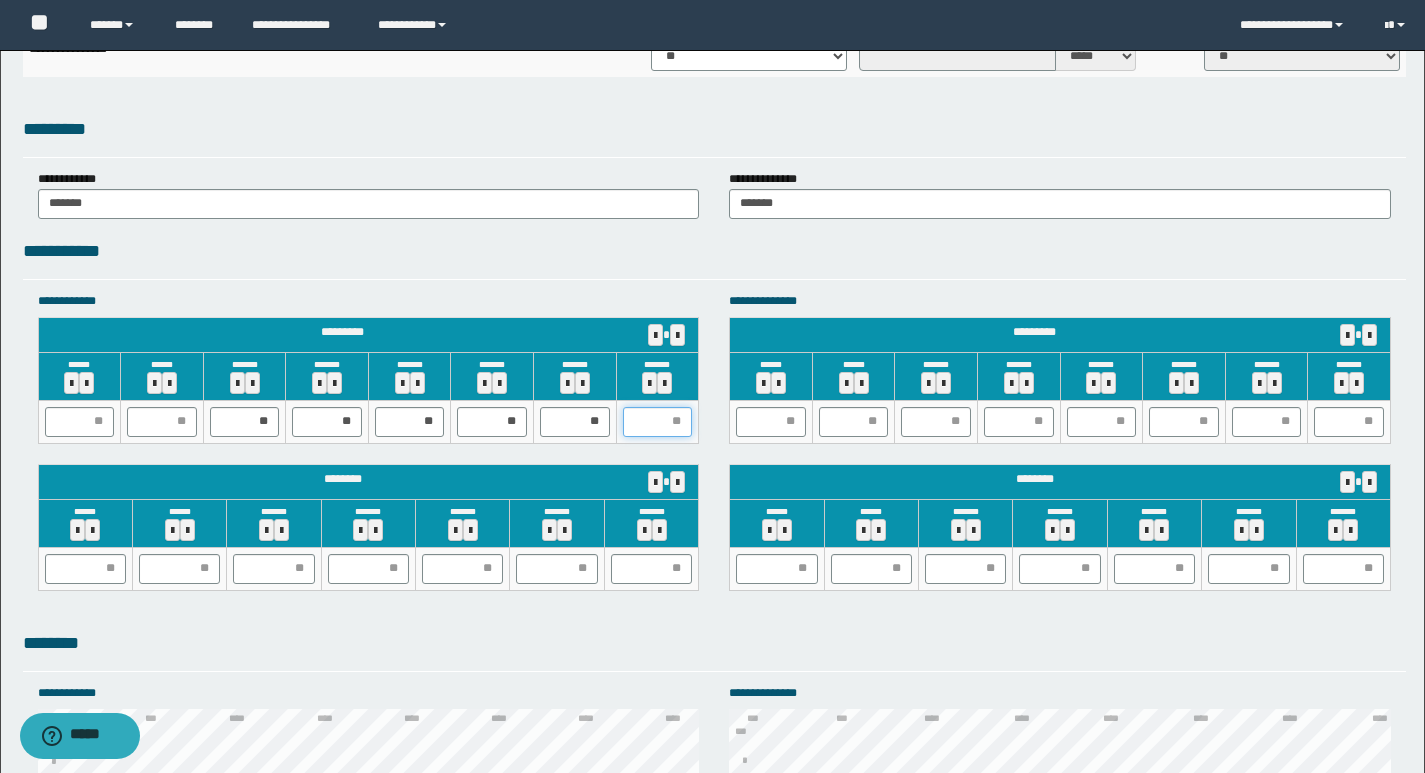 click at bounding box center (658, 422) 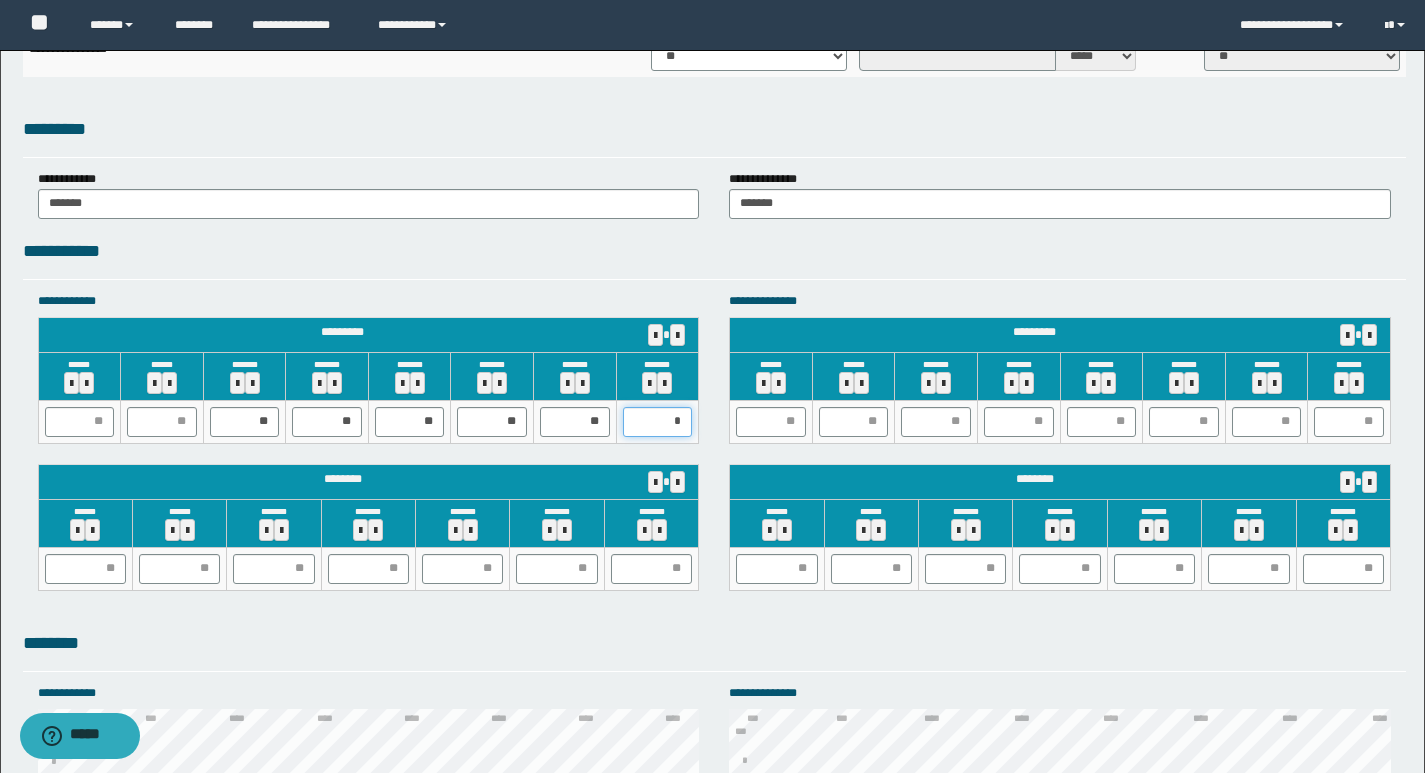 type on "**" 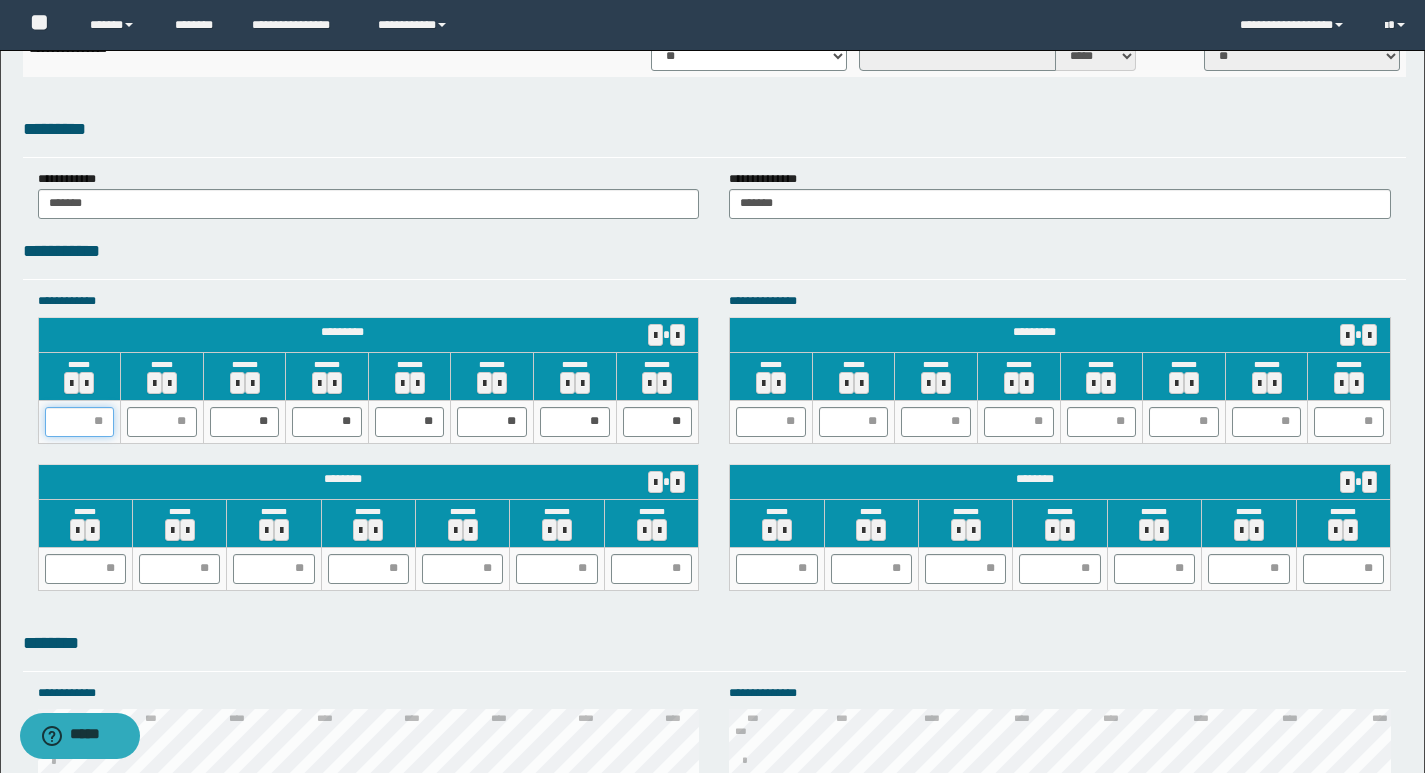 click at bounding box center (80, 422) 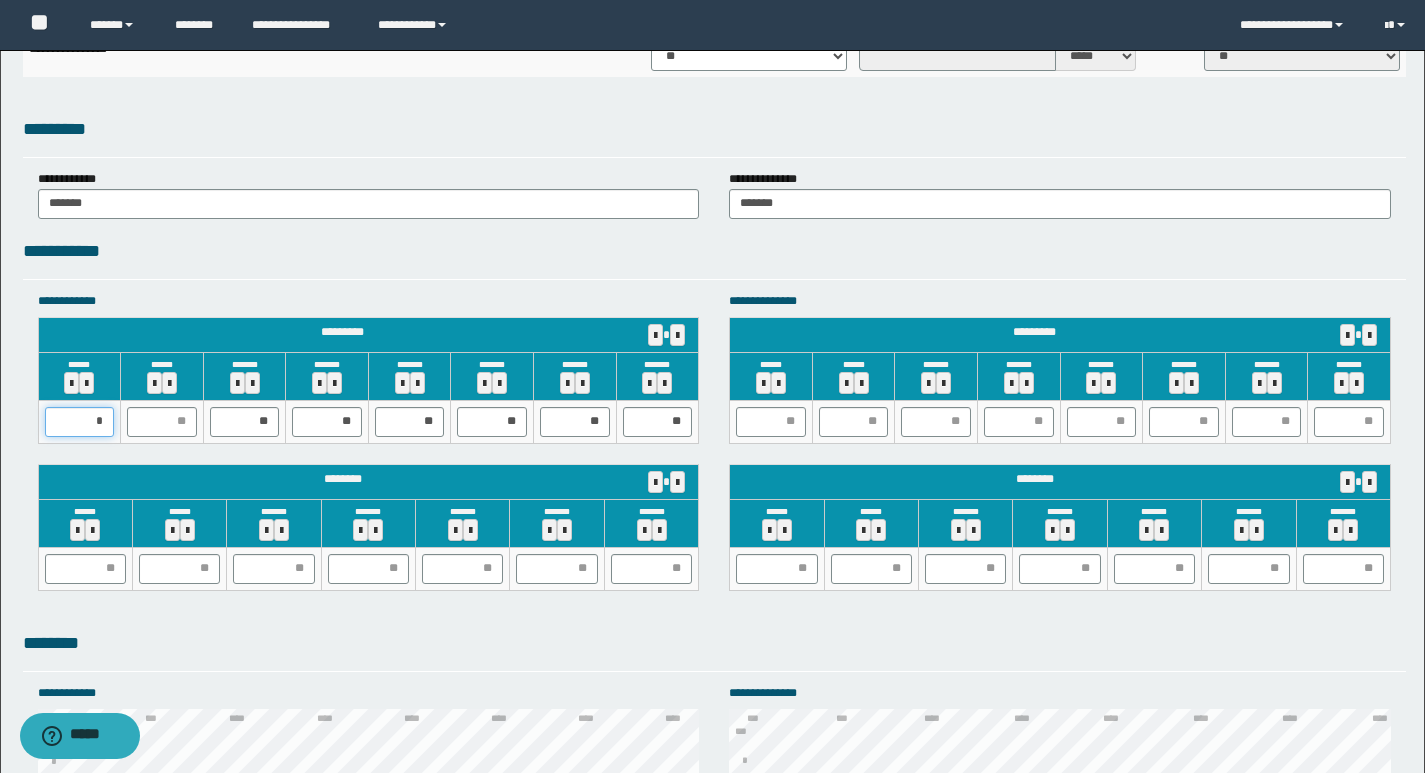 type on "**" 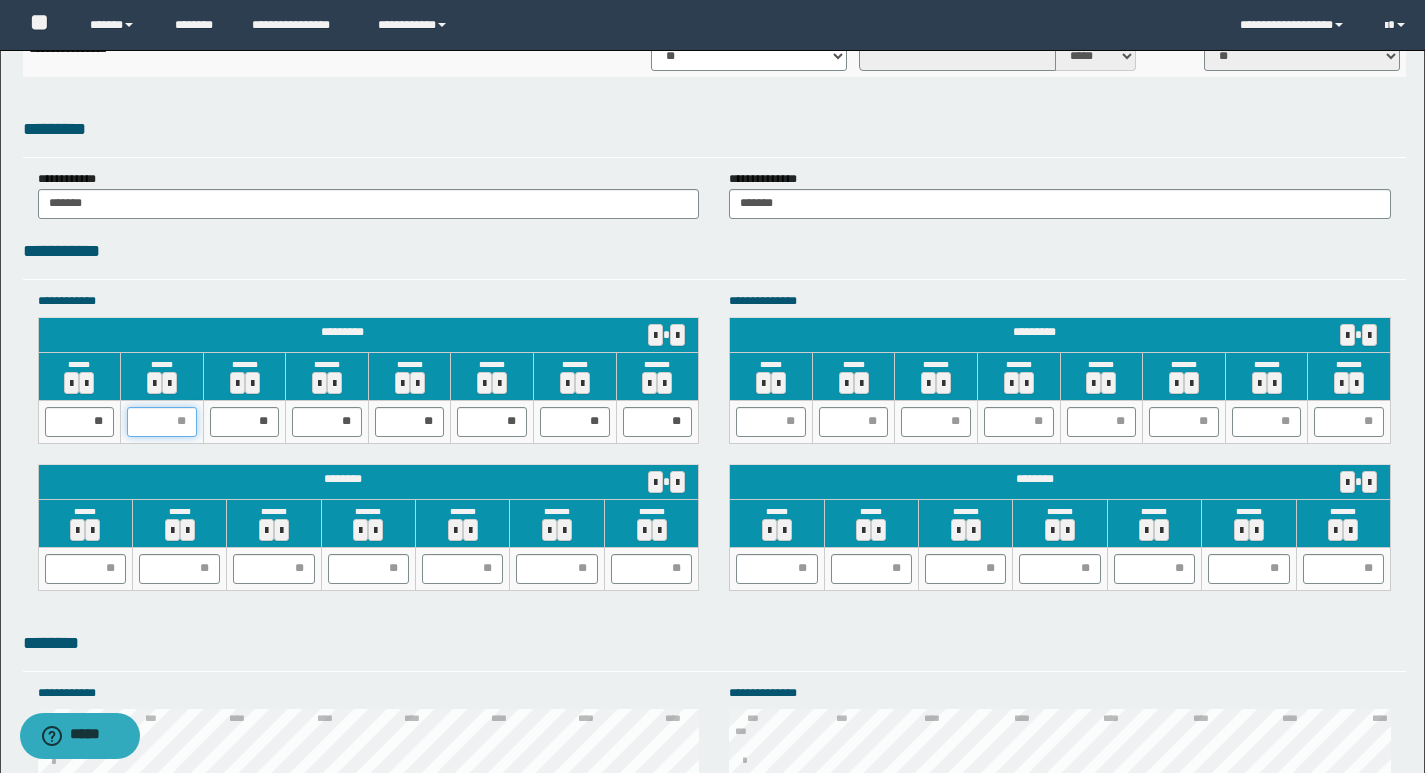 click at bounding box center (162, 422) 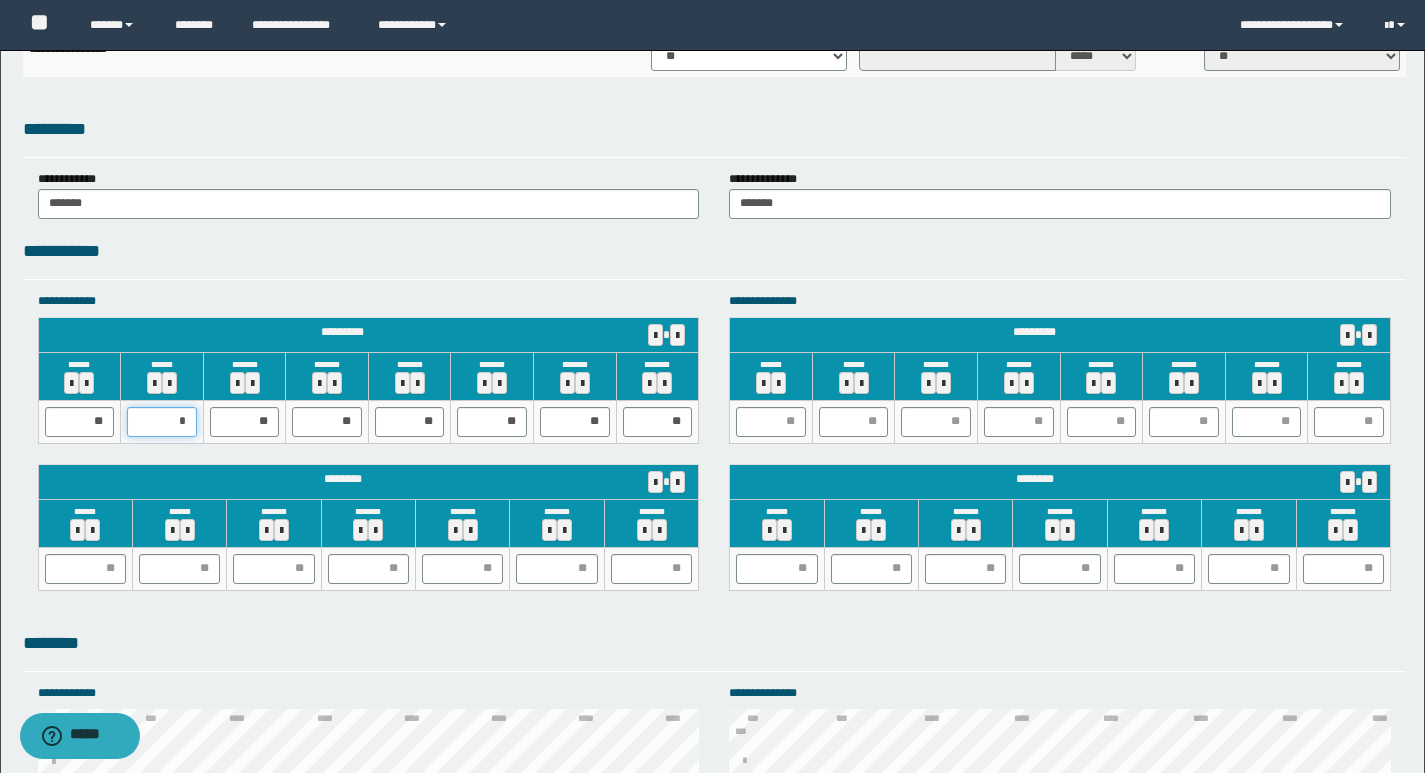 type on "**" 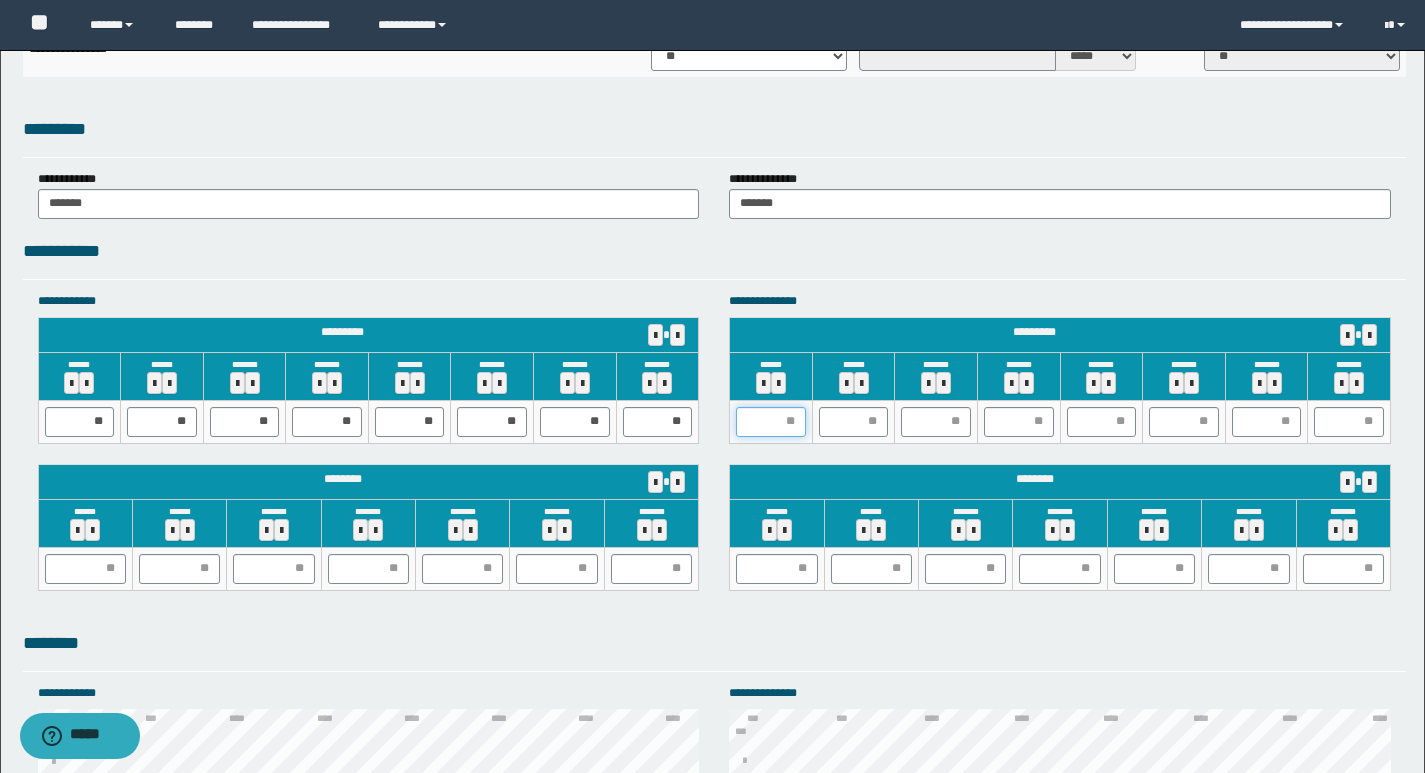 click at bounding box center (771, 422) 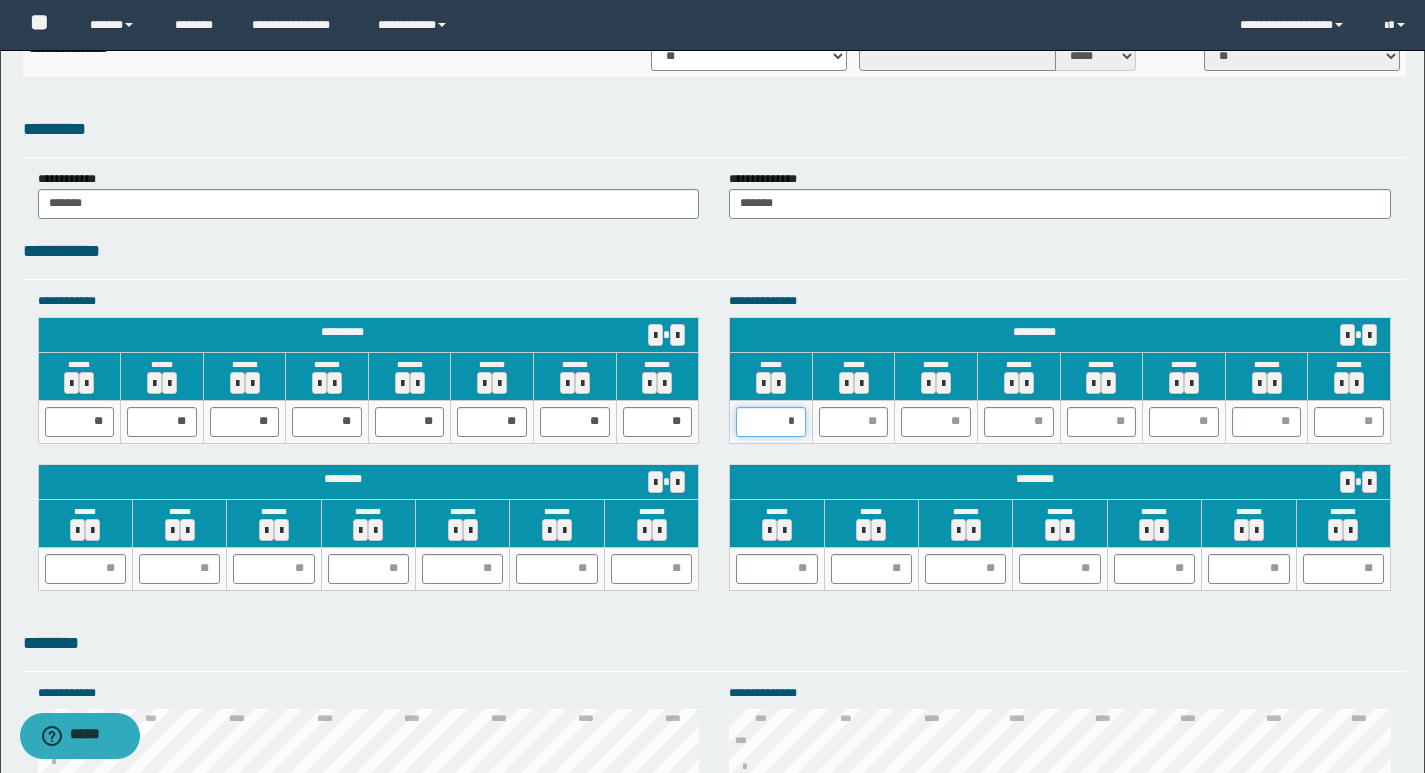 type on "**" 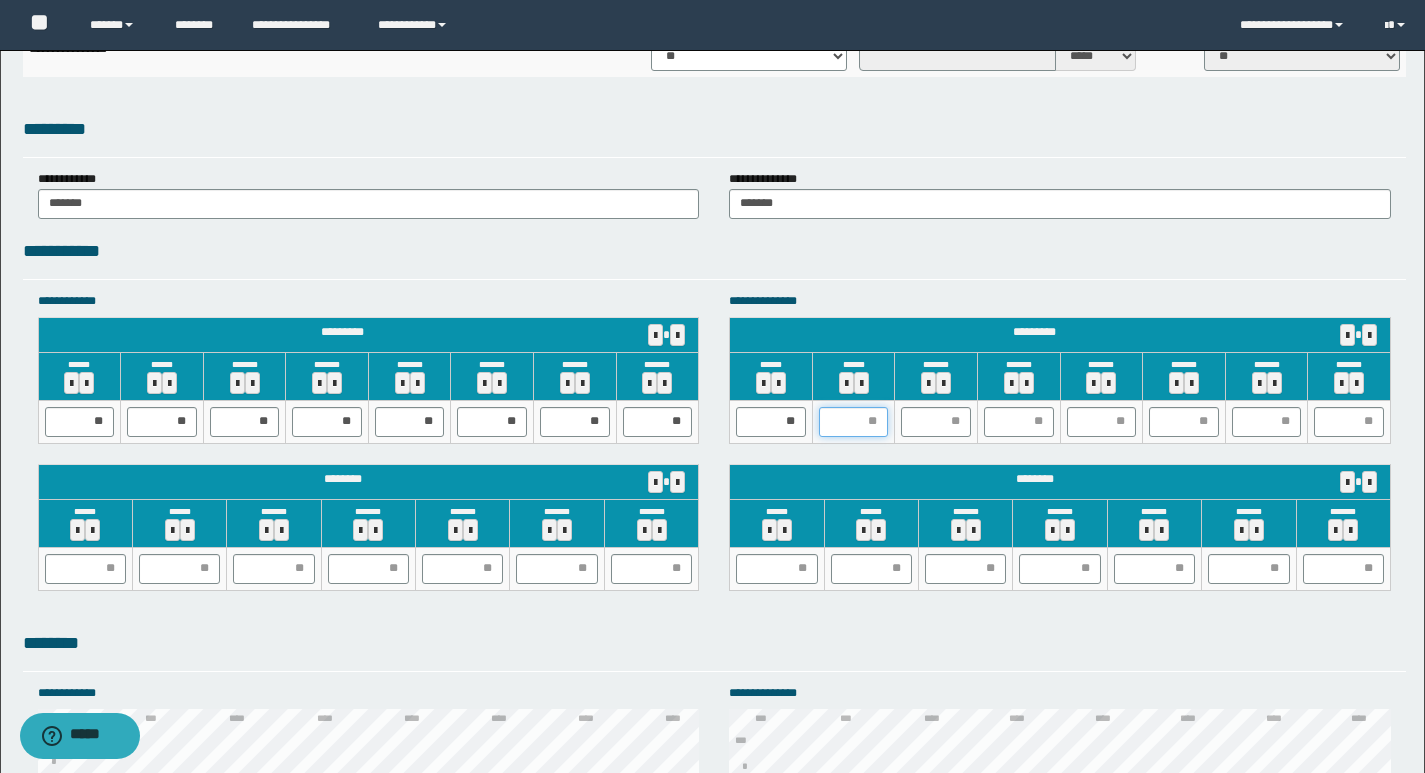 click at bounding box center (854, 422) 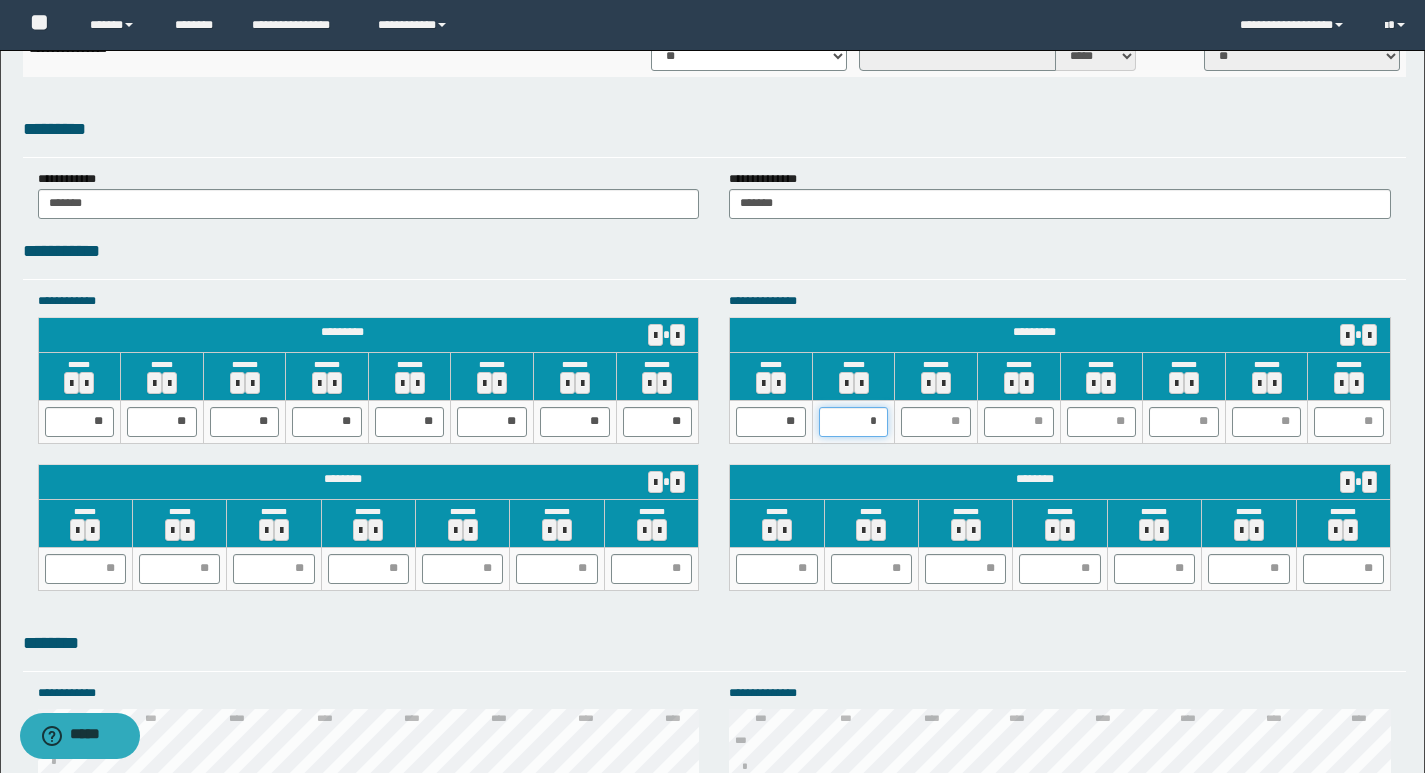 type on "**" 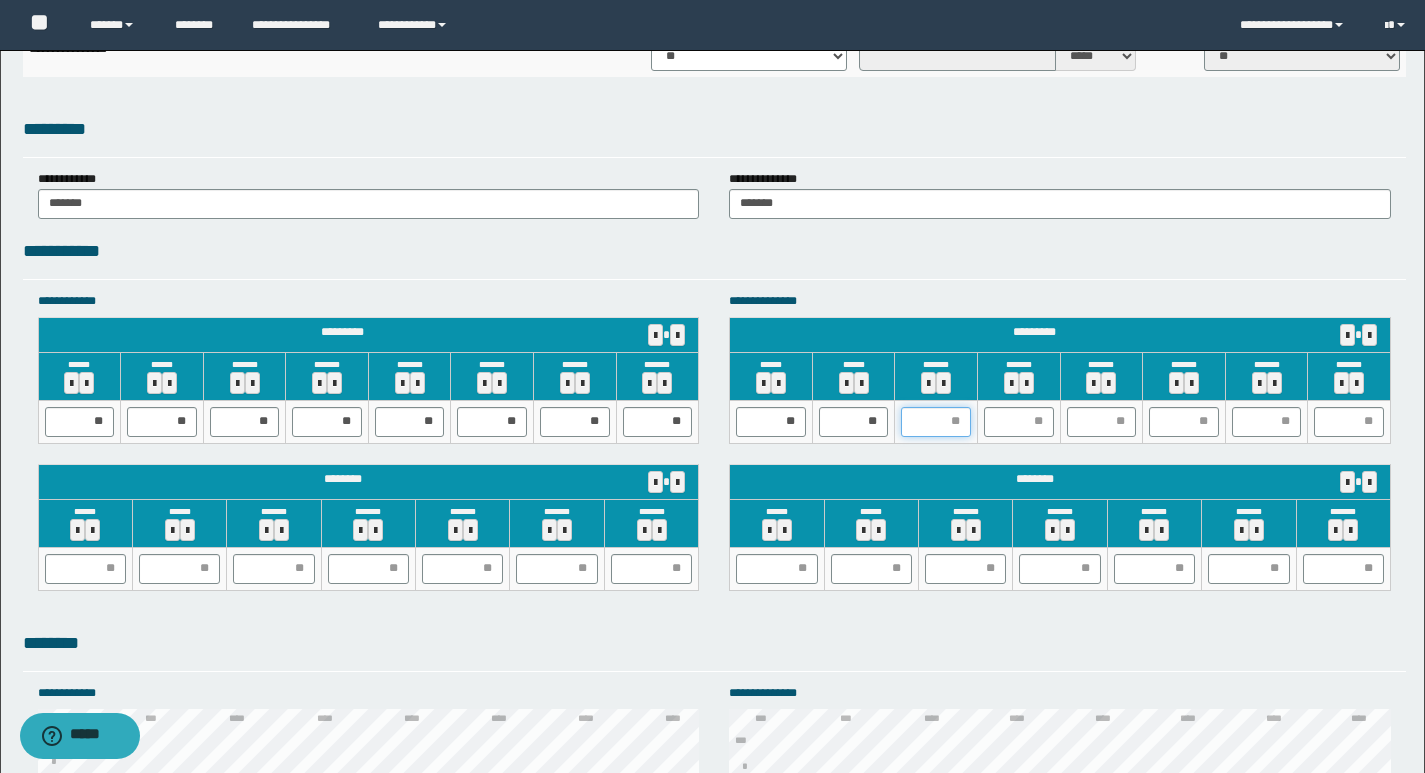 click at bounding box center [936, 422] 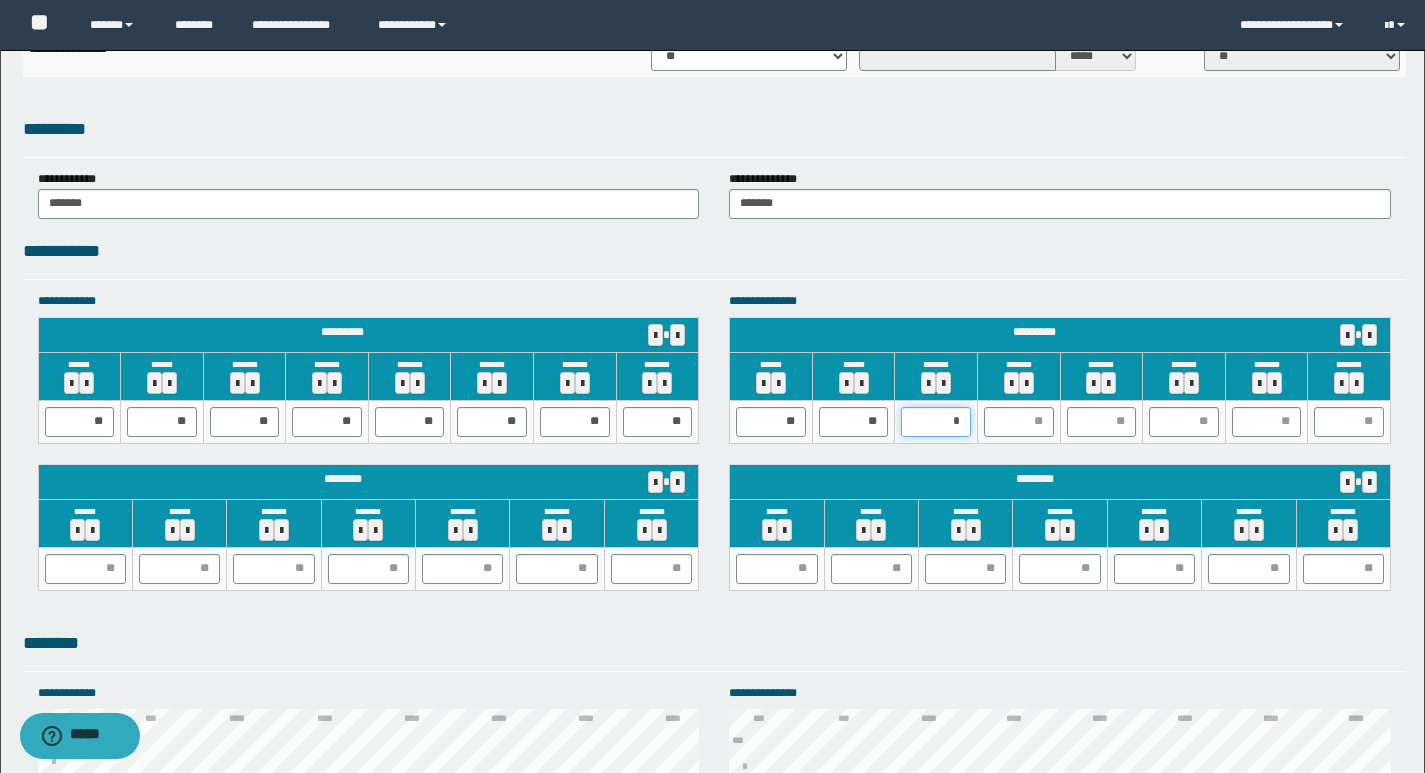 type on "**" 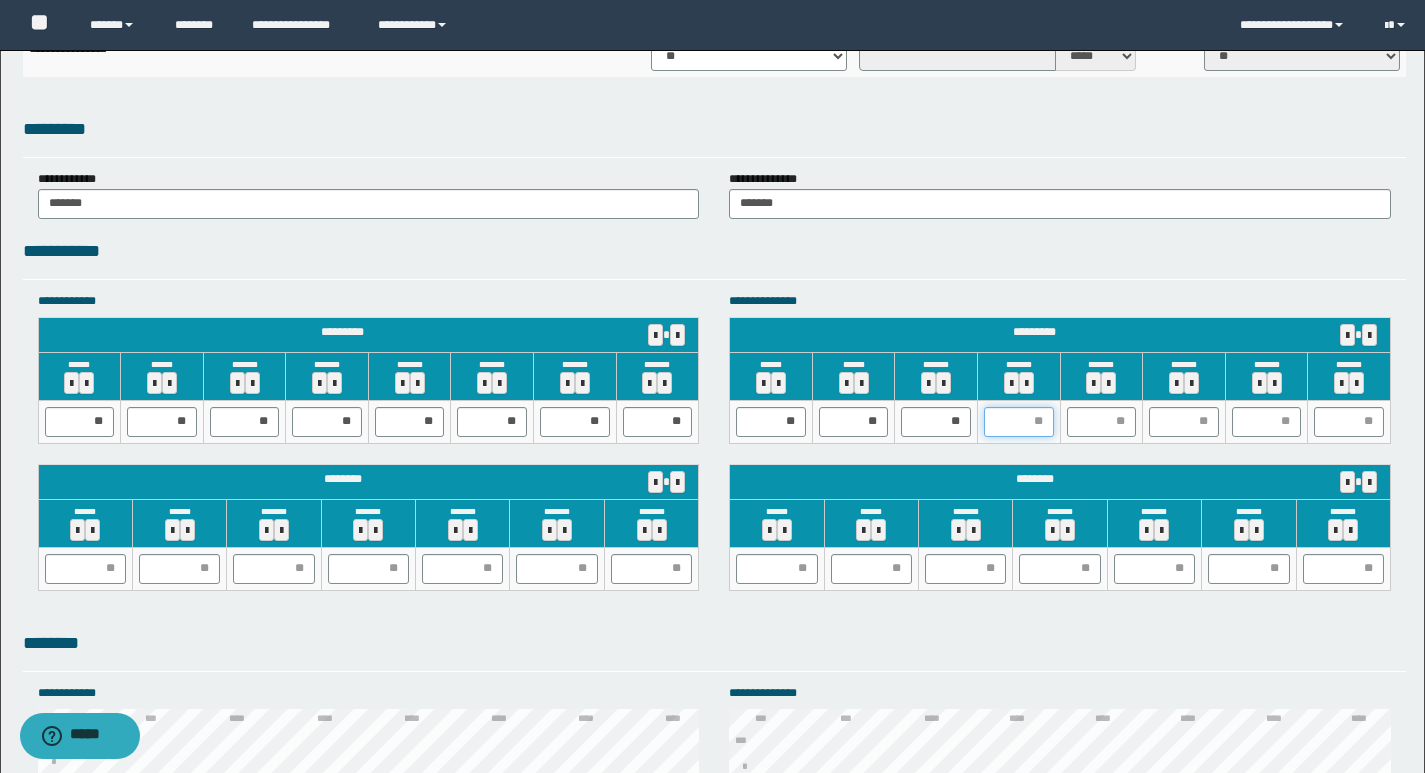 click at bounding box center (1019, 422) 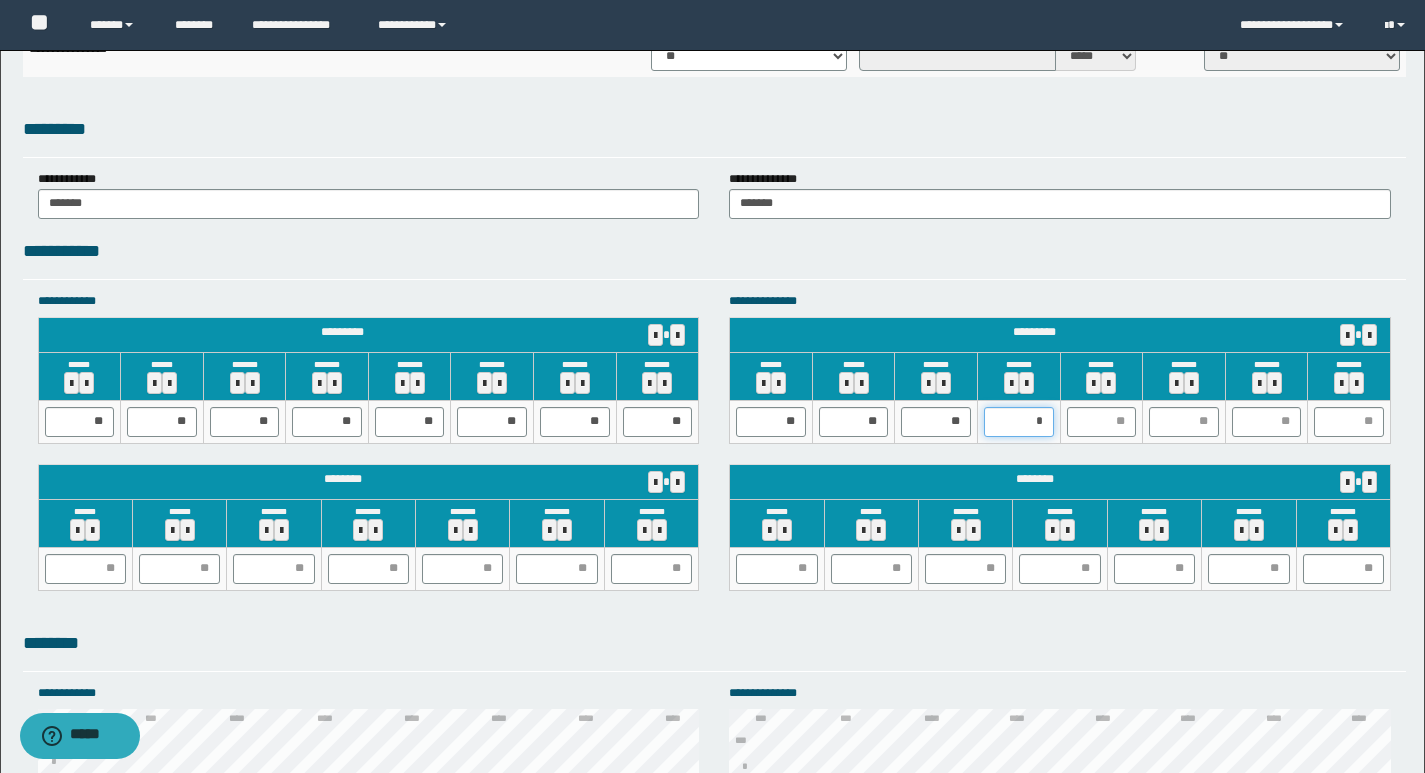 type on "**" 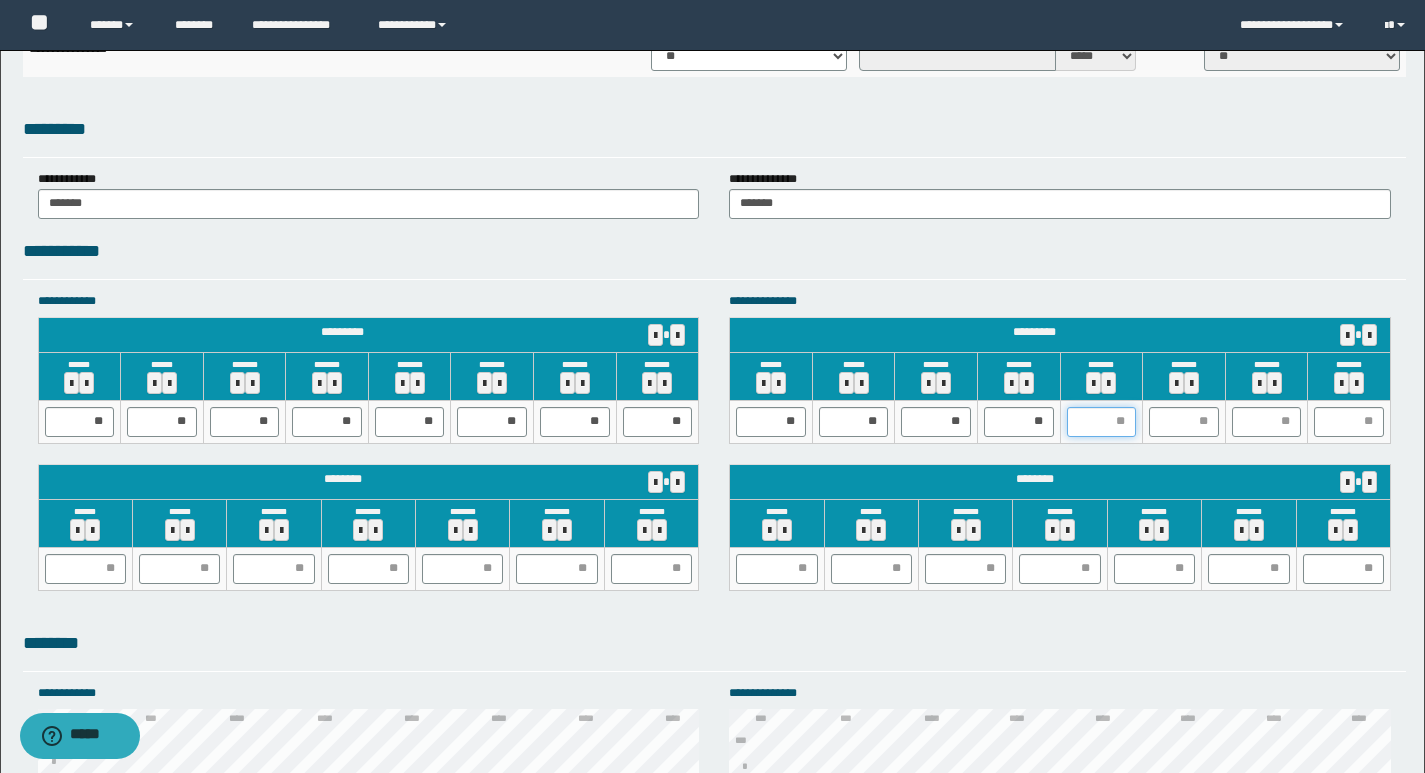 click at bounding box center [1102, 422] 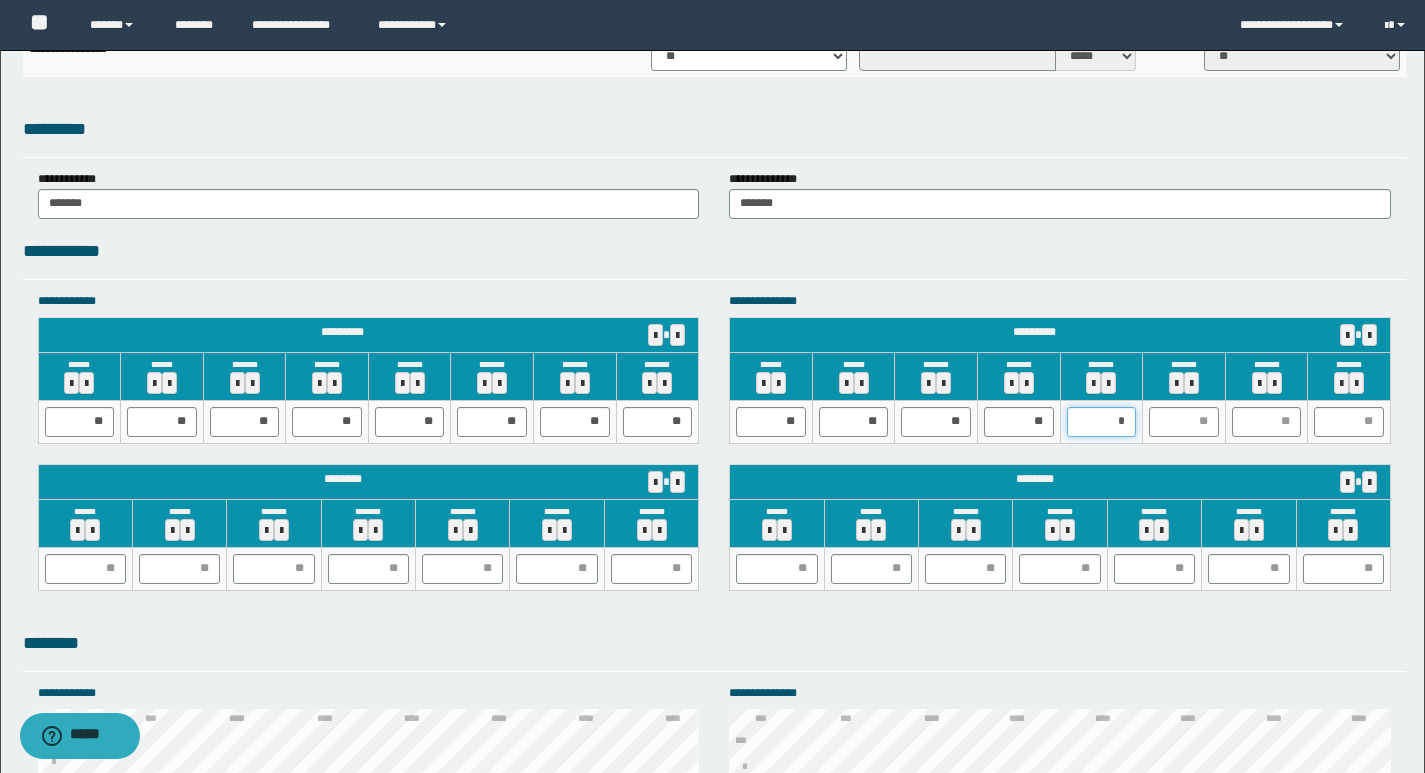 type on "**" 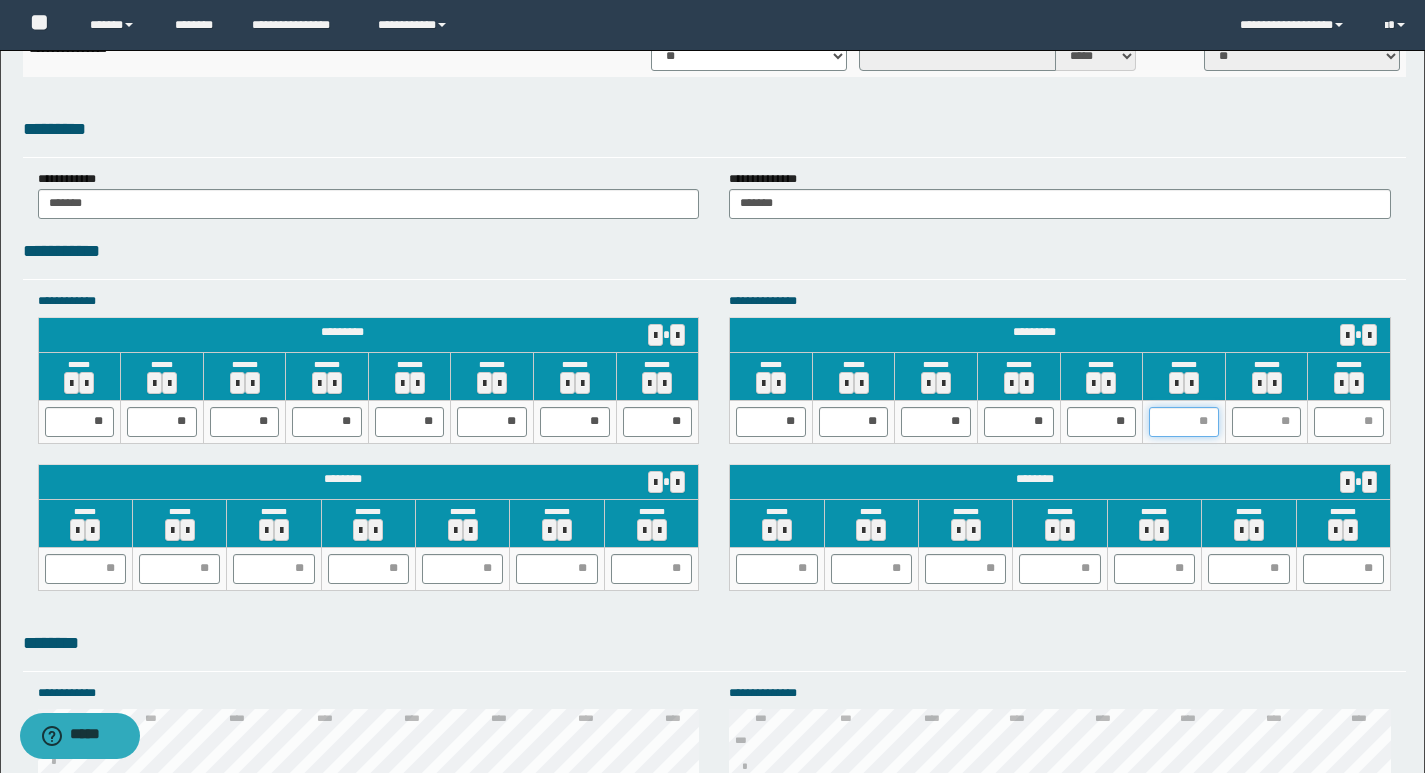 click at bounding box center (1184, 422) 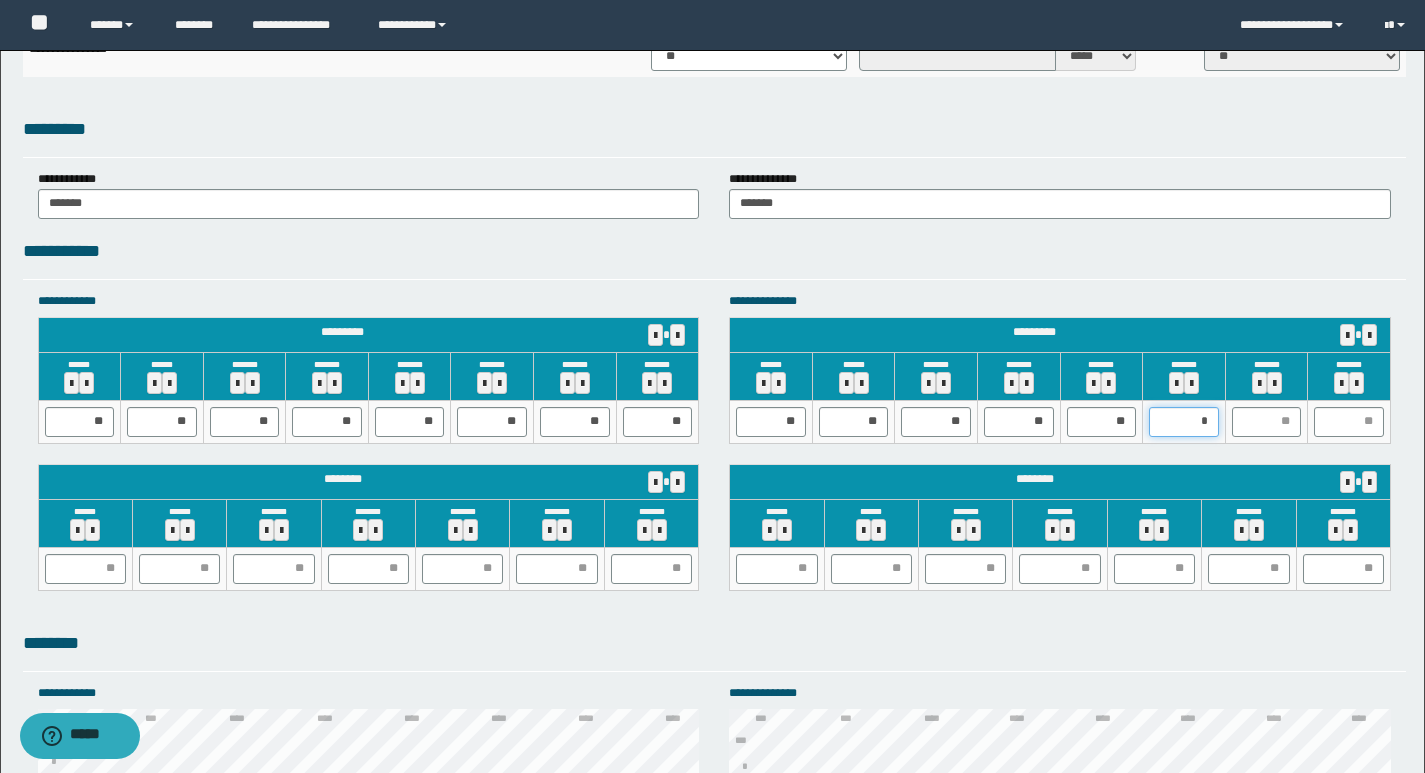 type on "**" 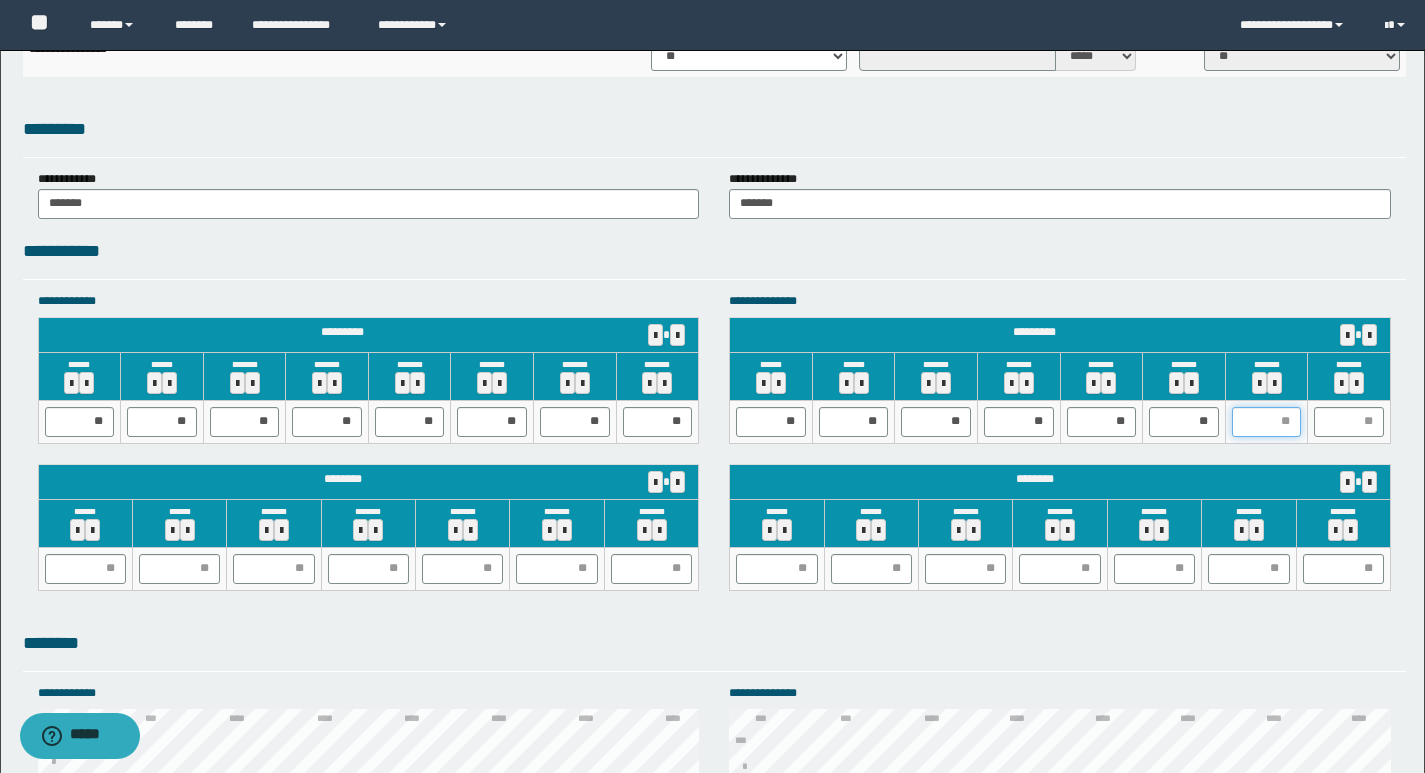 click at bounding box center [1267, 422] 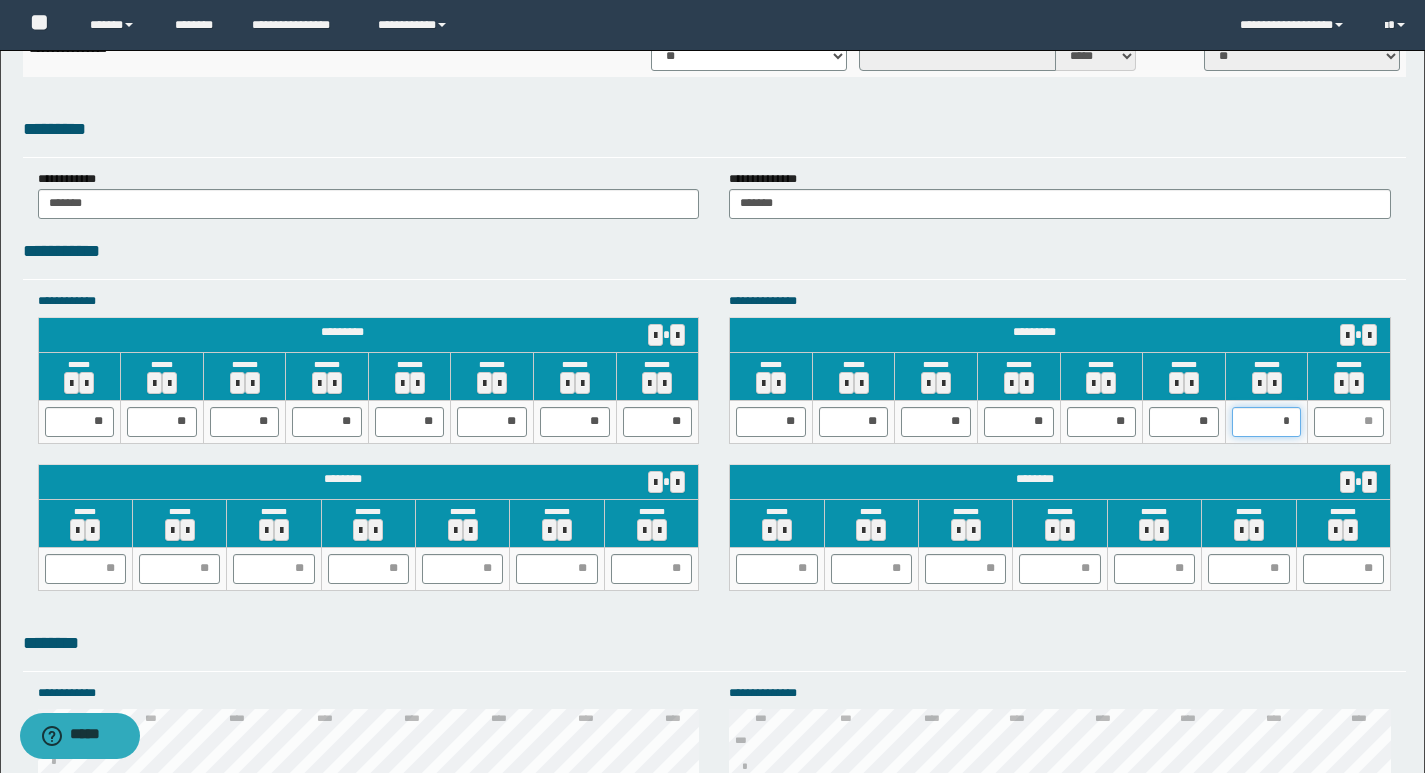 type on "**" 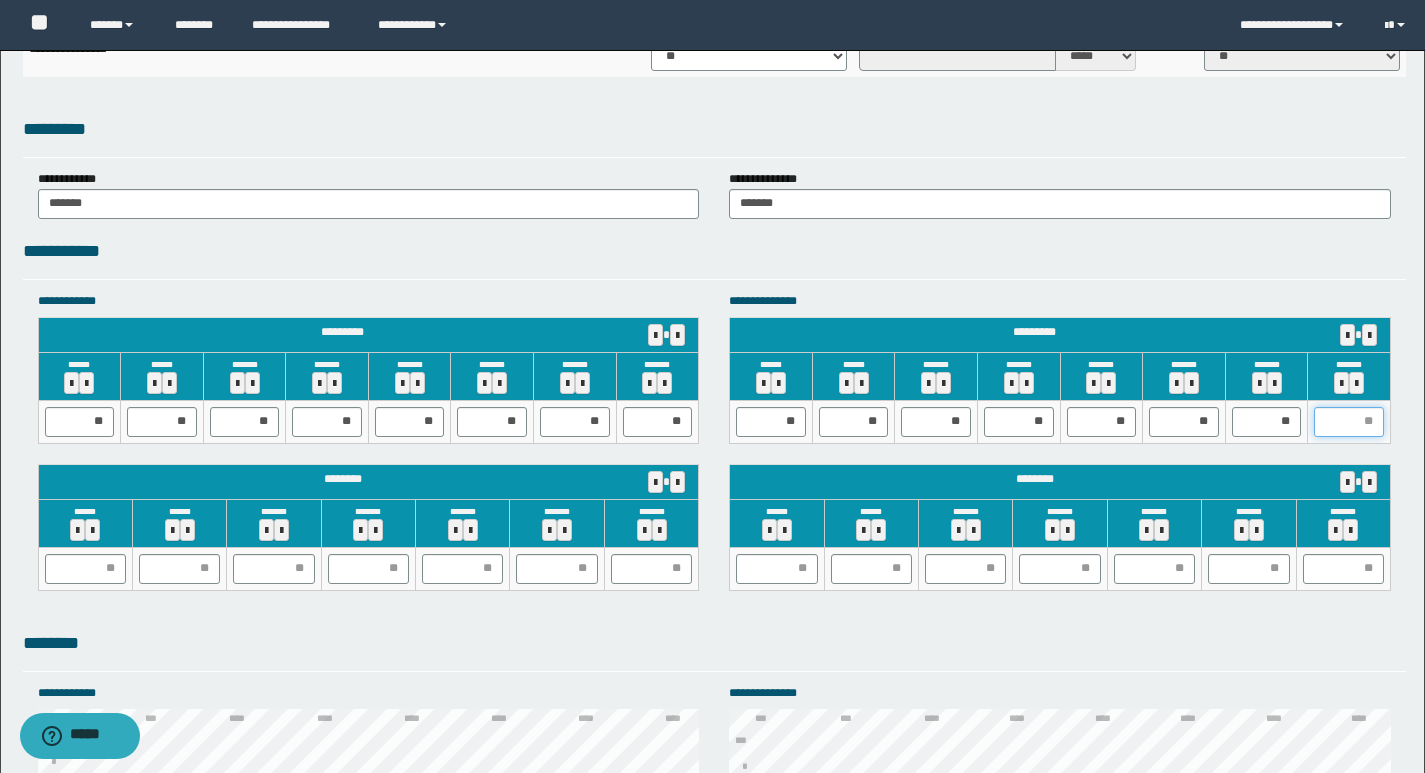 click at bounding box center (1349, 422) 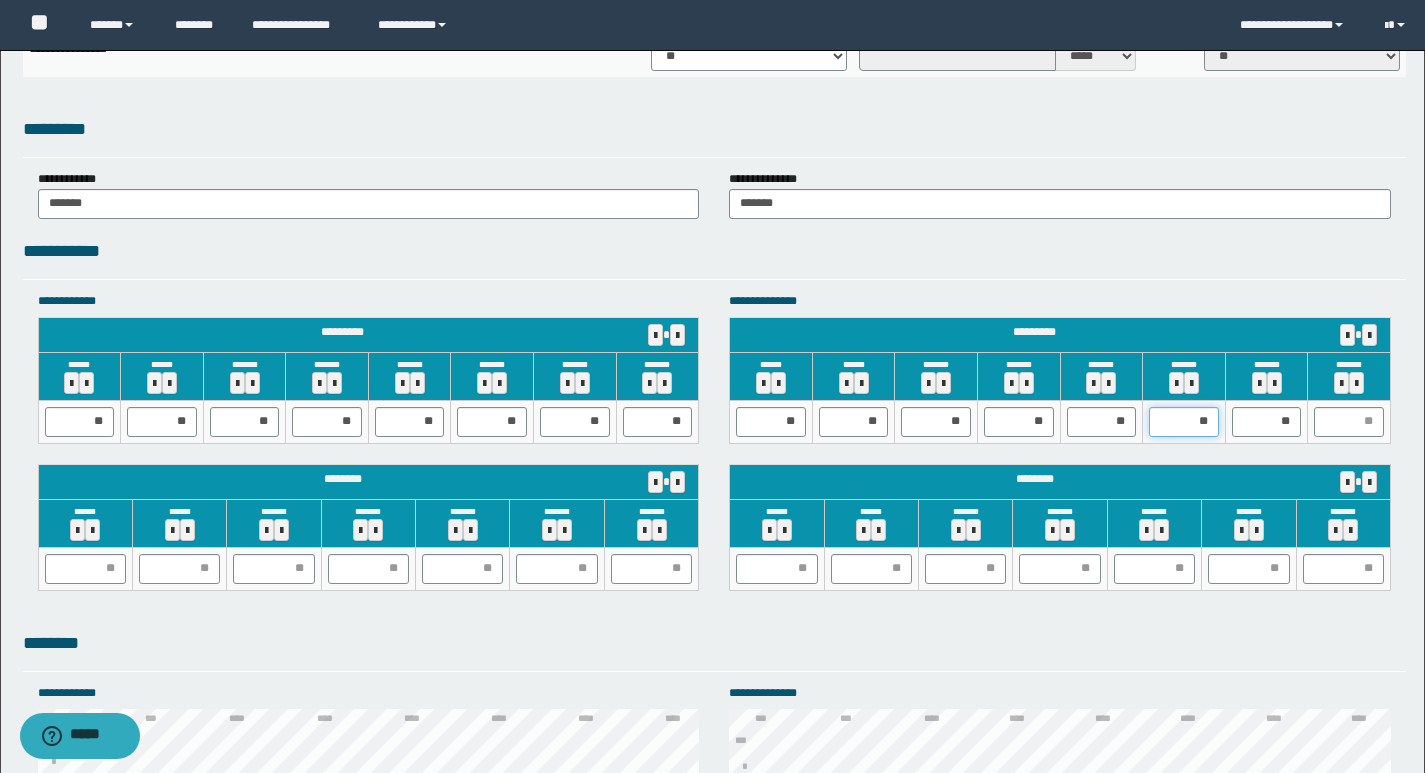 drag, startPoint x: 1212, startPoint y: 422, endPoint x: 1015, endPoint y: 454, distance: 199.58206 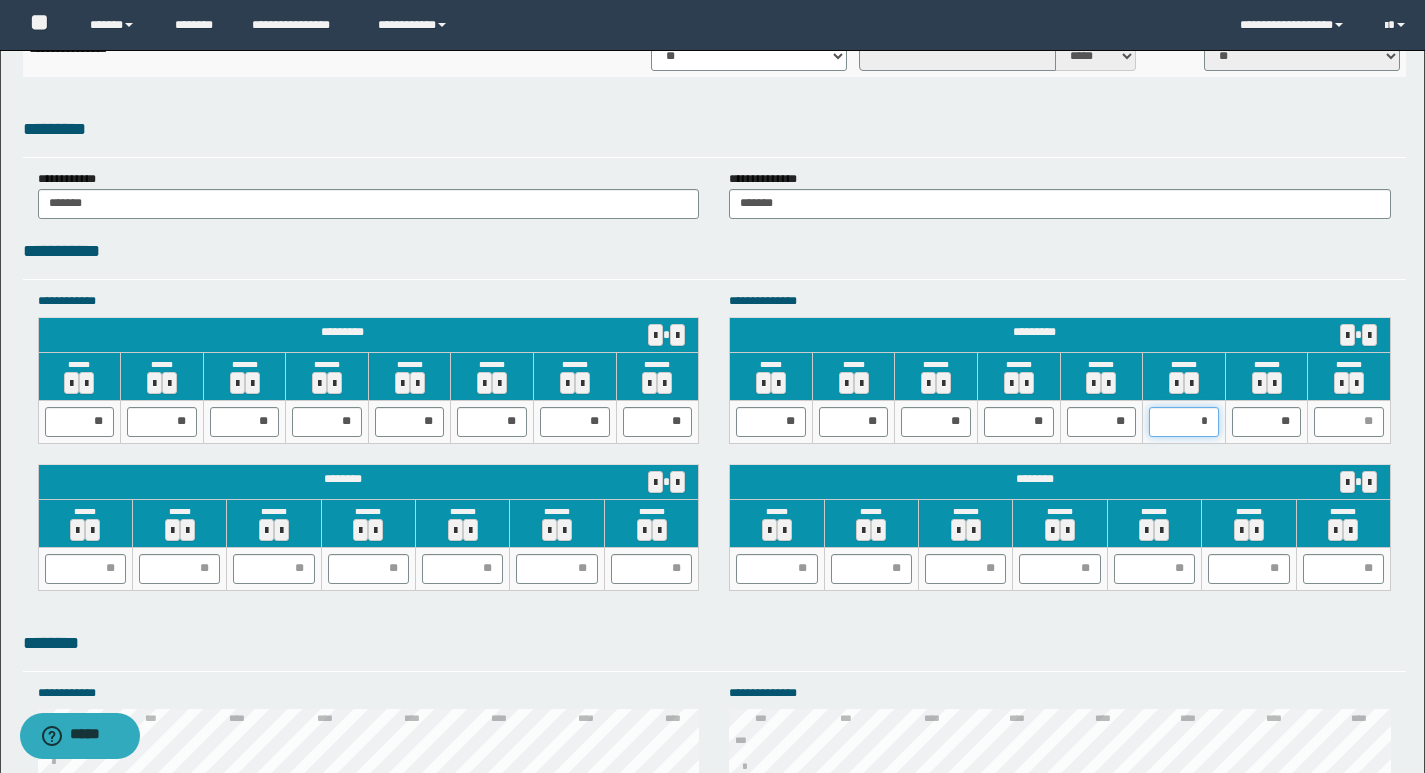 type on "**" 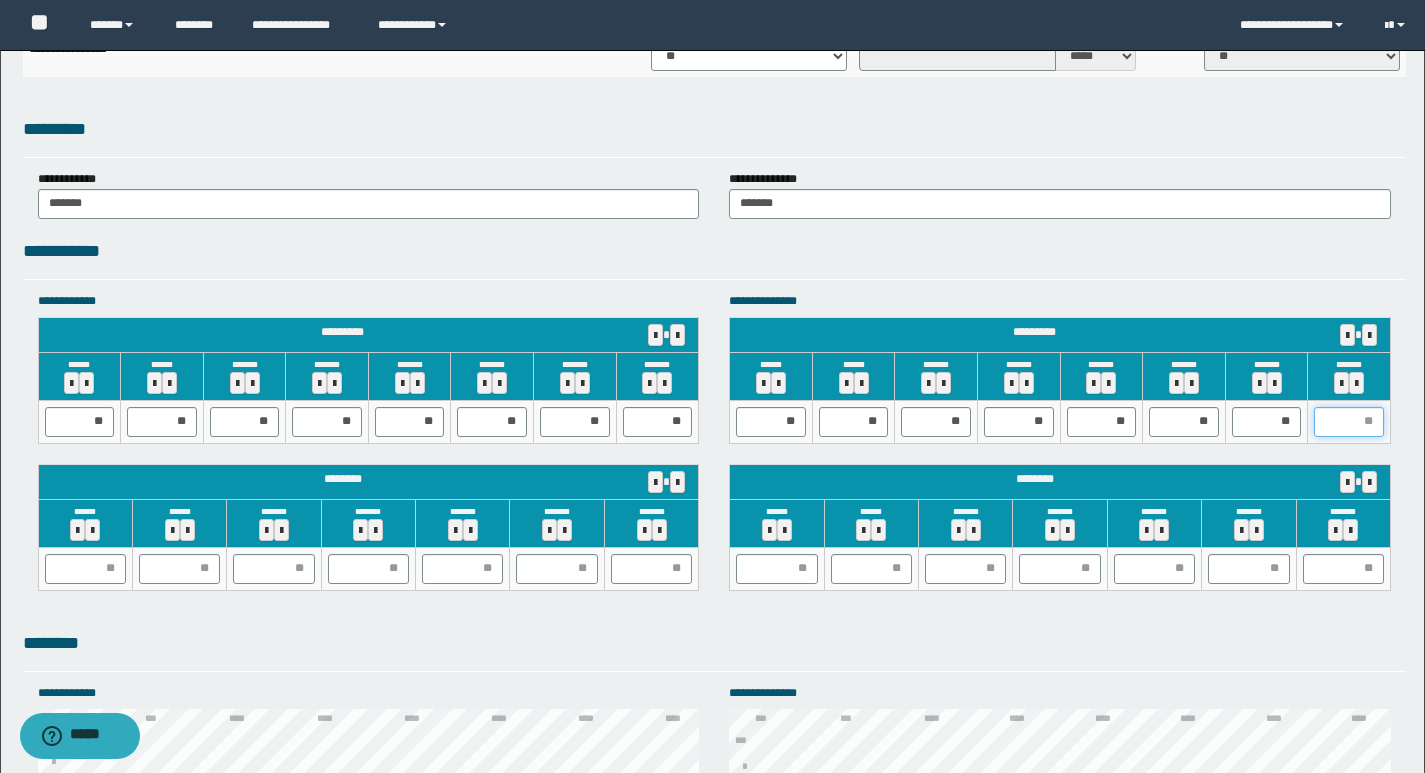 click at bounding box center [1349, 422] 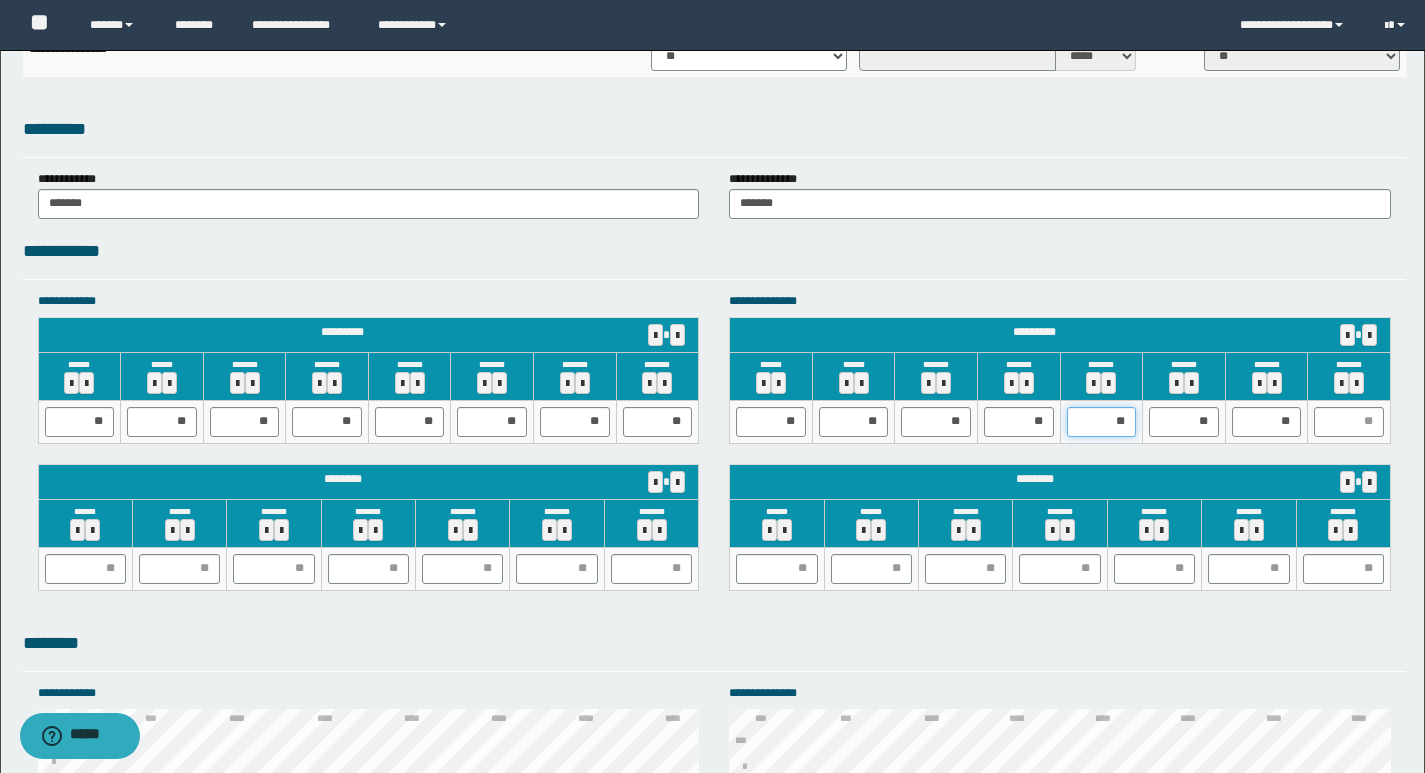 click on "**" at bounding box center (1102, 422) 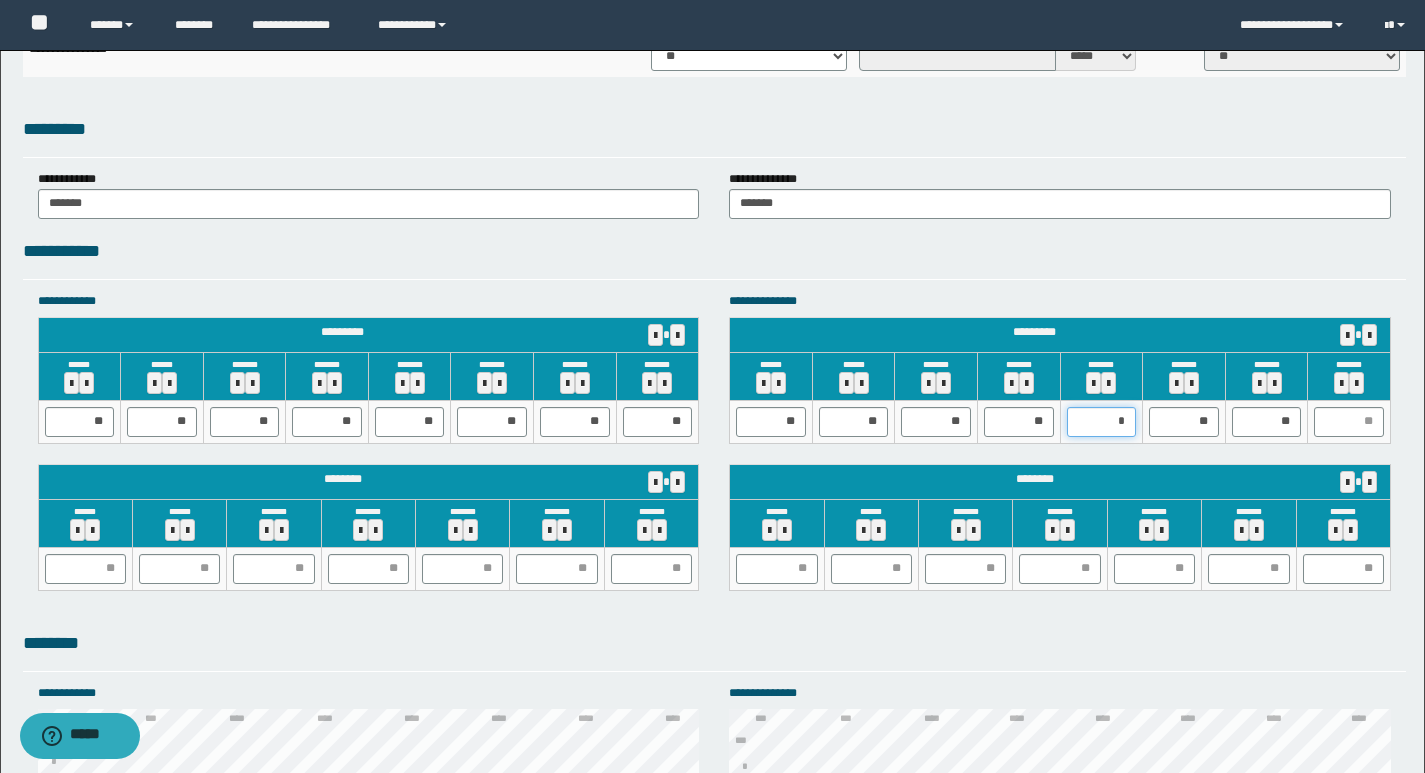 type on "**" 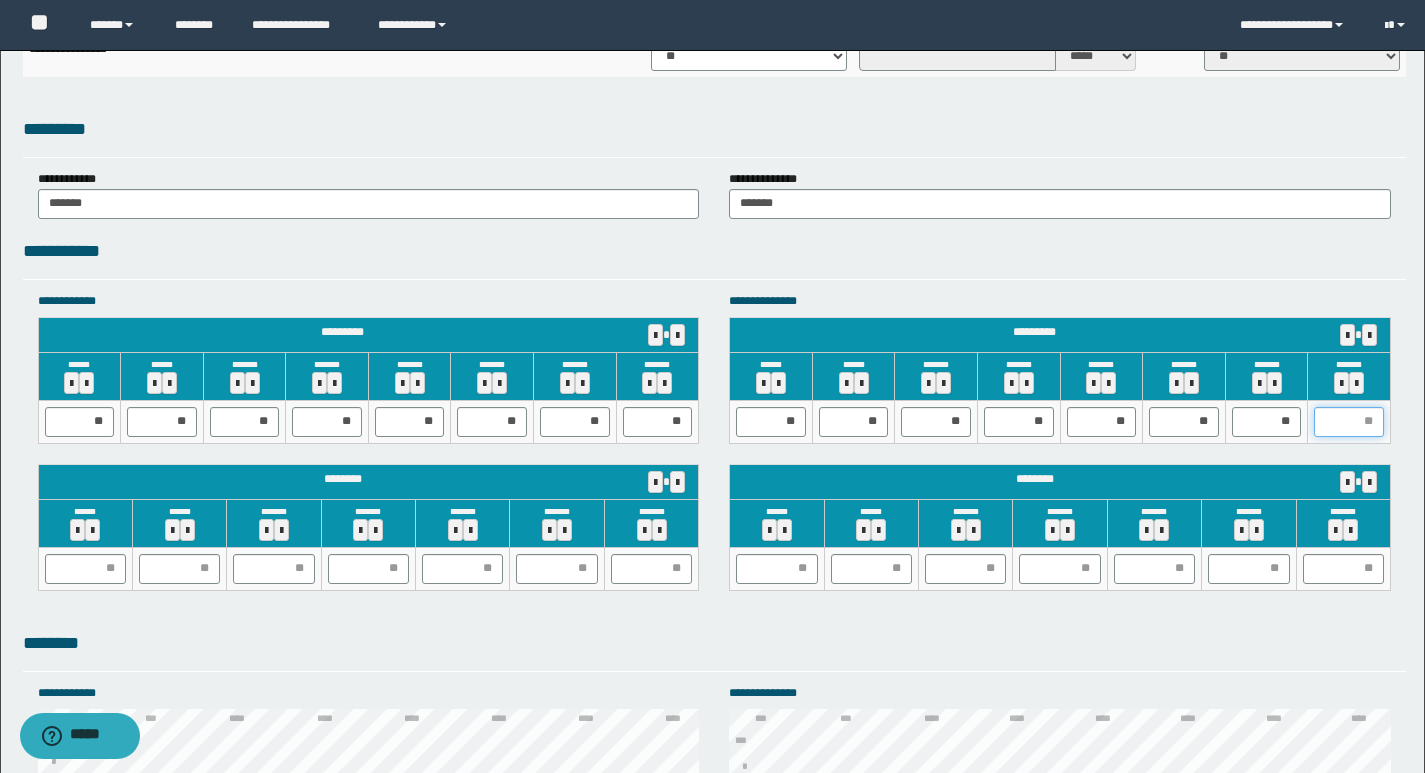 click at bounding box center (1349, 422) 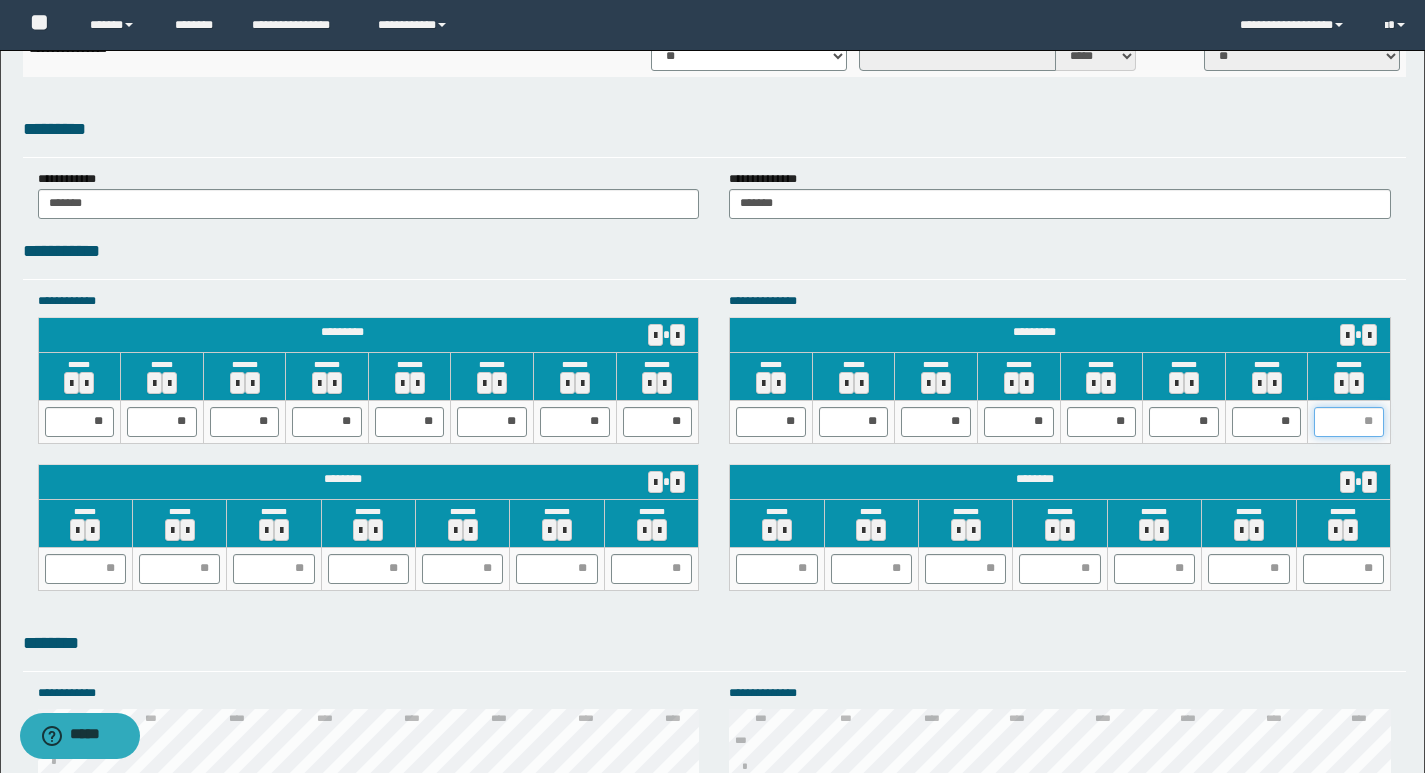 type on "*" 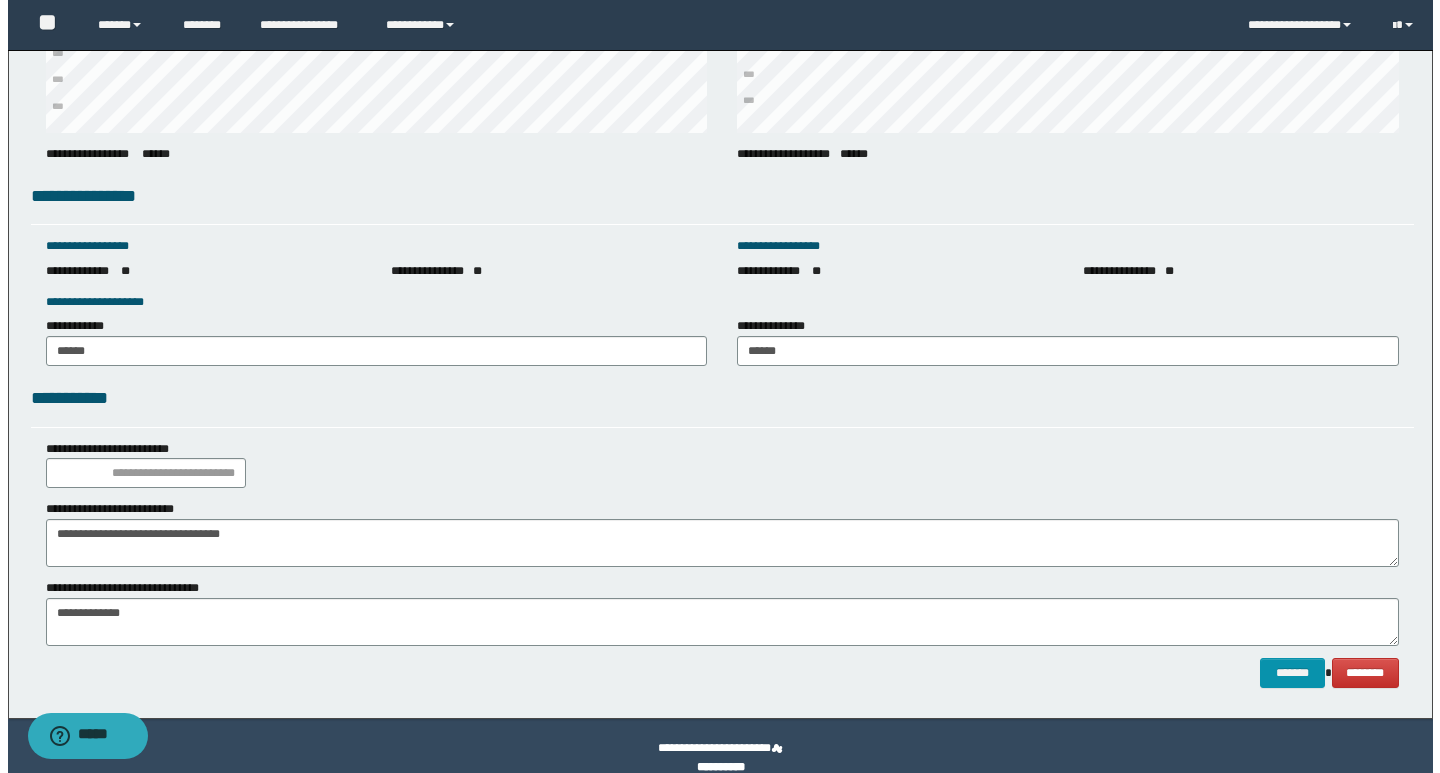 scroll, scrollTop: 2676, scrollLeft: 0, axis: vertical 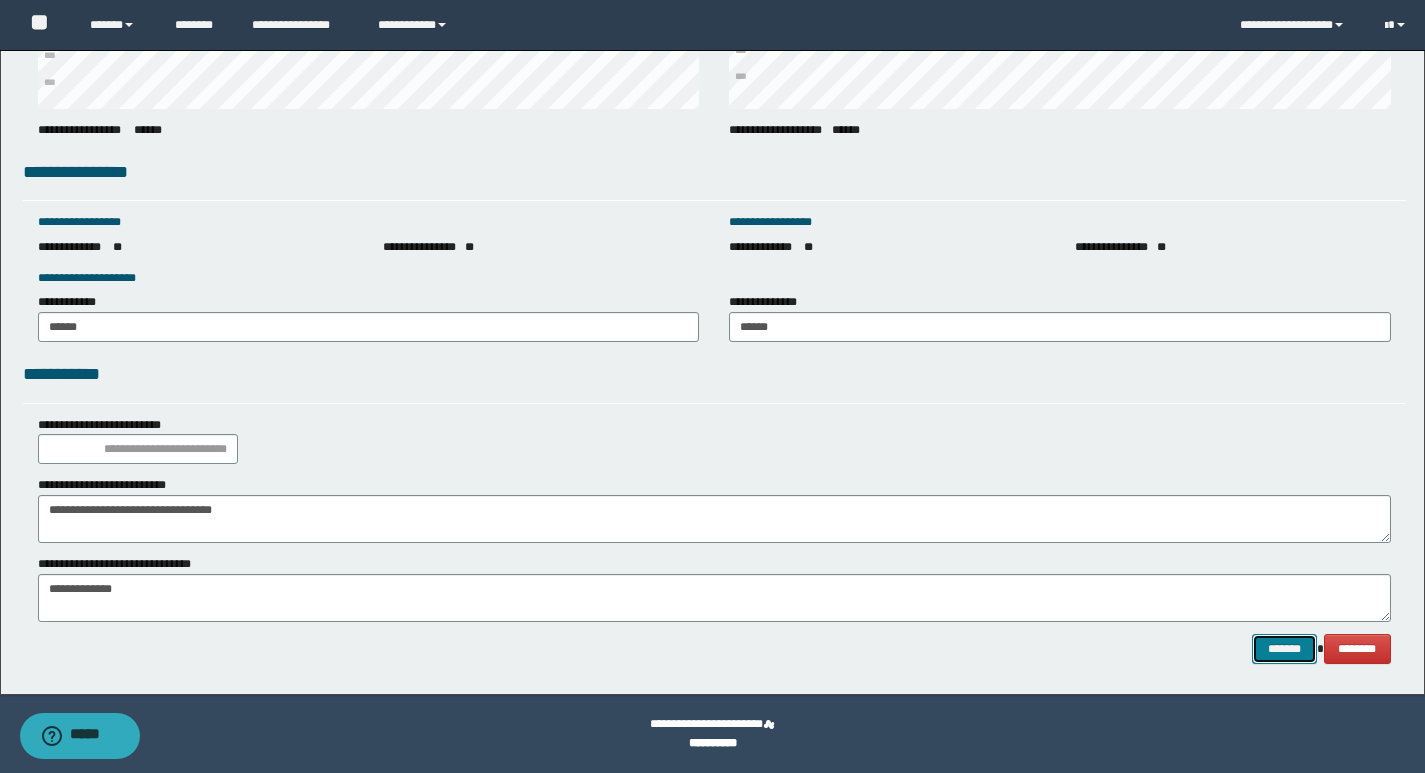 click on "*******" at bounding box center [1284, 649] 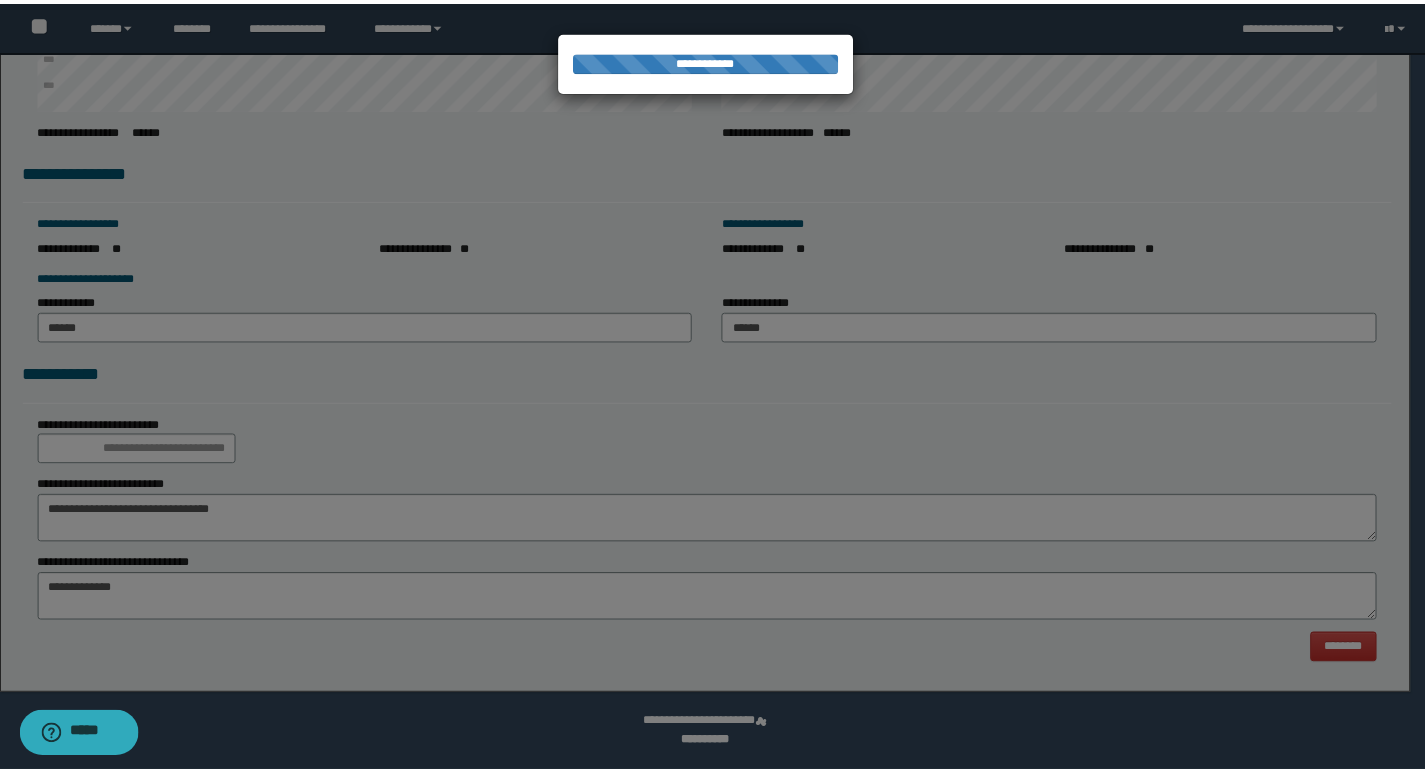 scroll, scrollTop: 0, scrollLeft: 0, axis: both 